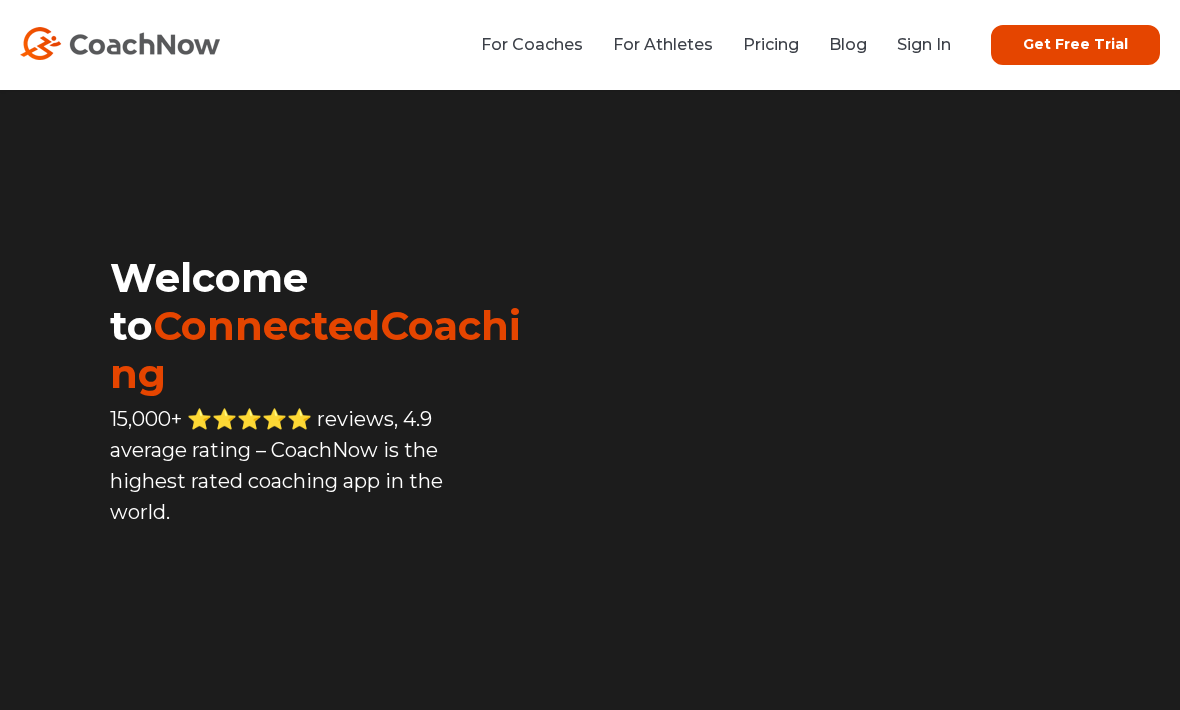 scroll, scrollTop: 0, scrollLeft: 0, axis: both 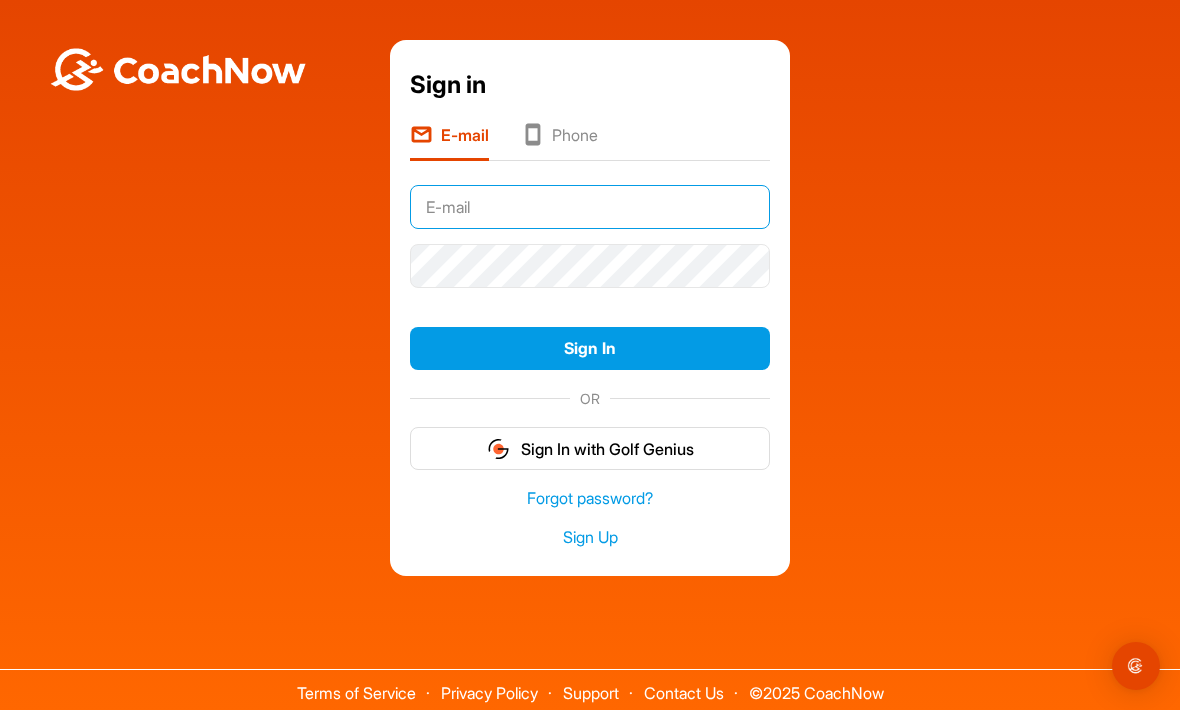 type on "westwickgolfcoaching@gmail.com" 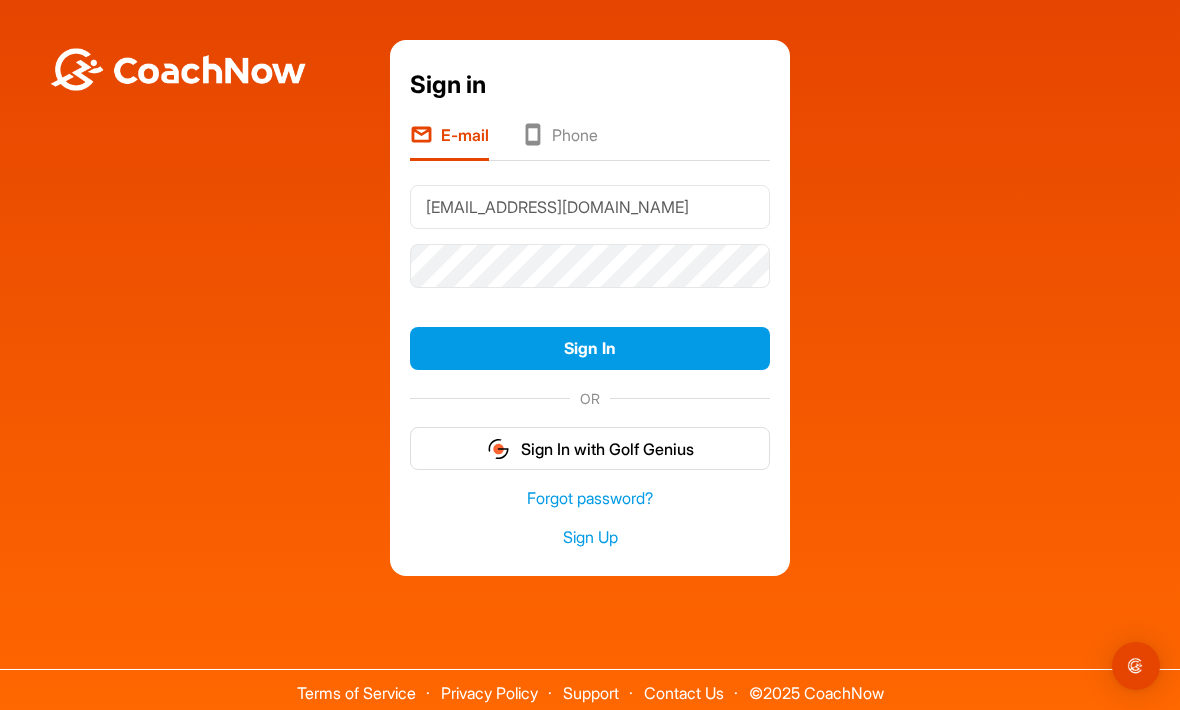 click on "Sign In" at bounding box center (590, 348) 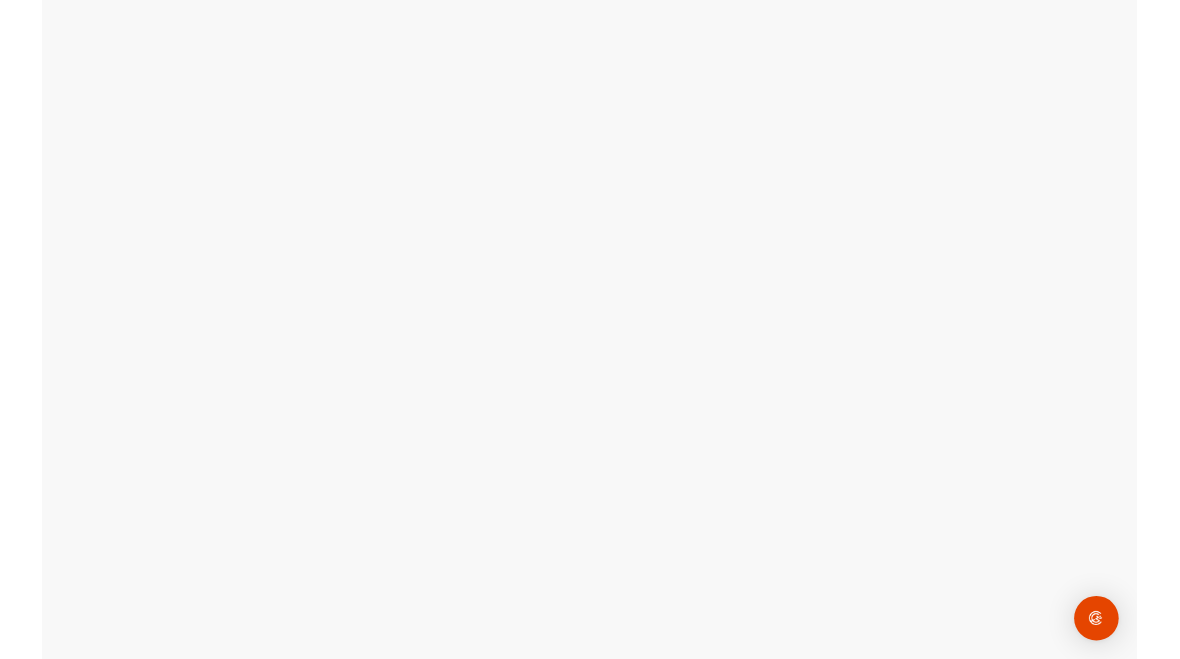 scroll, scrollTop: 0, scrollLeft: 0, axis: both 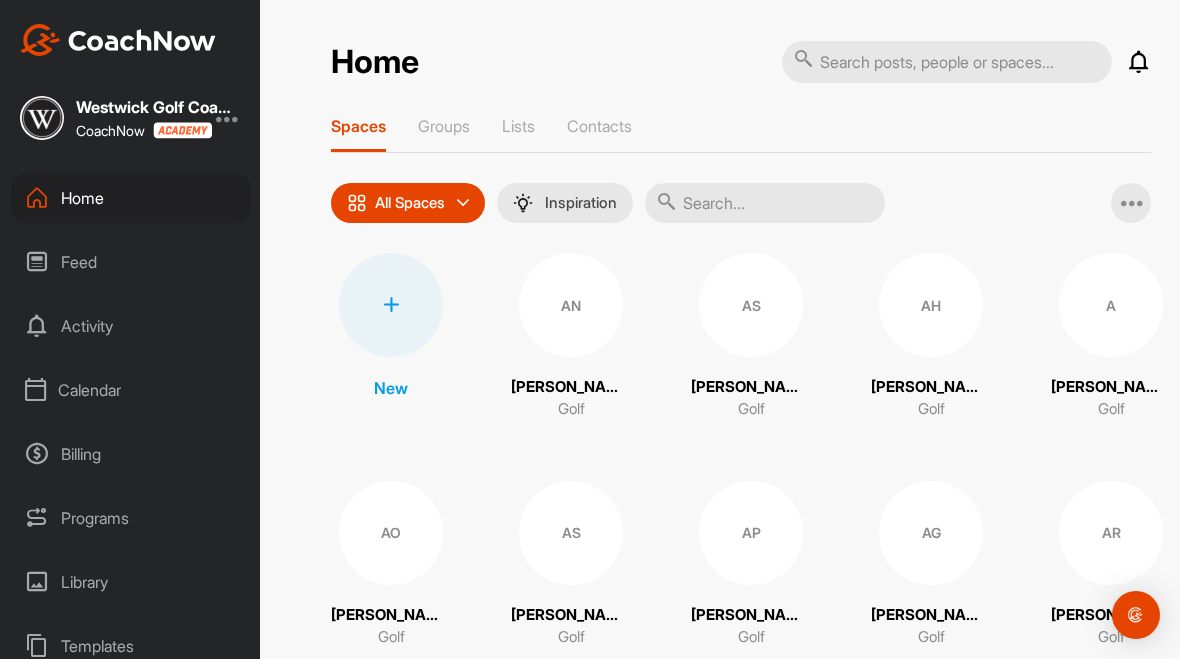 click at bounding box center (228, 118) 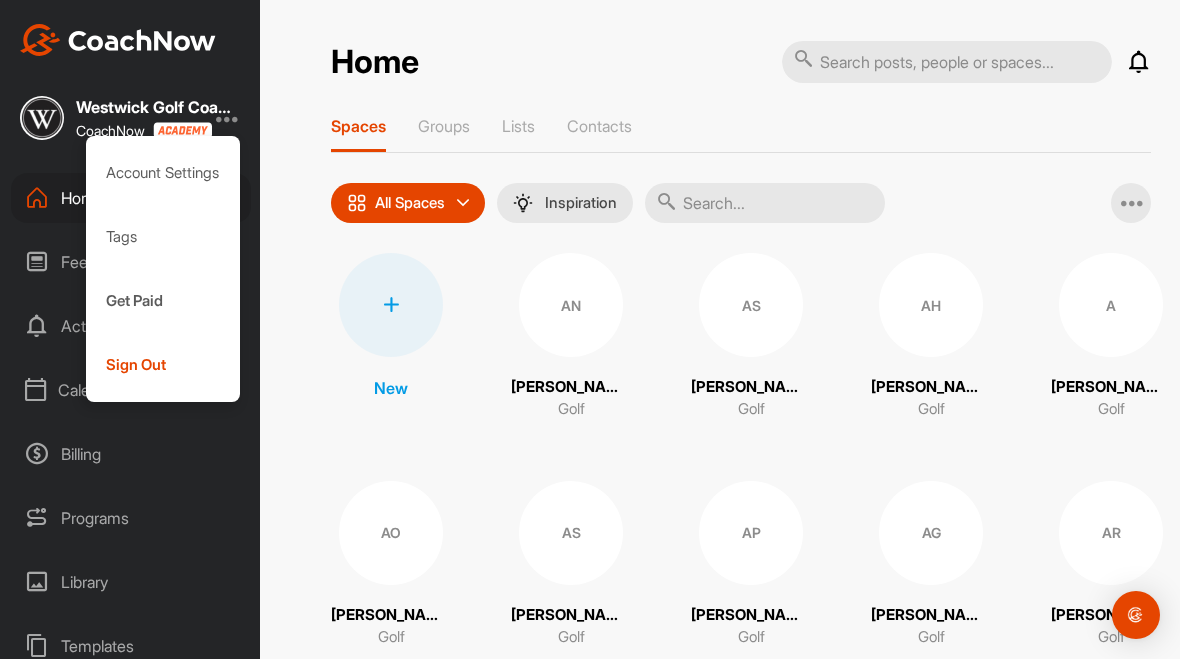 click on "Account Settings" at bounding box center [163, 173] 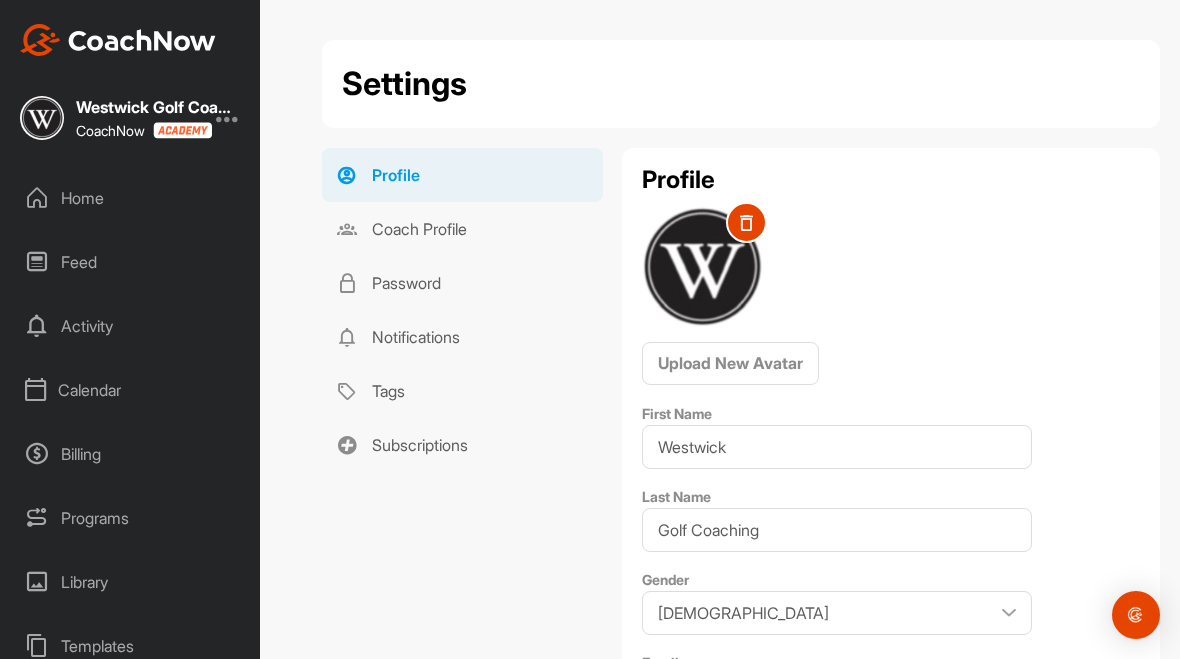 click on "Coach Profile" at bounding box center [462, 229] 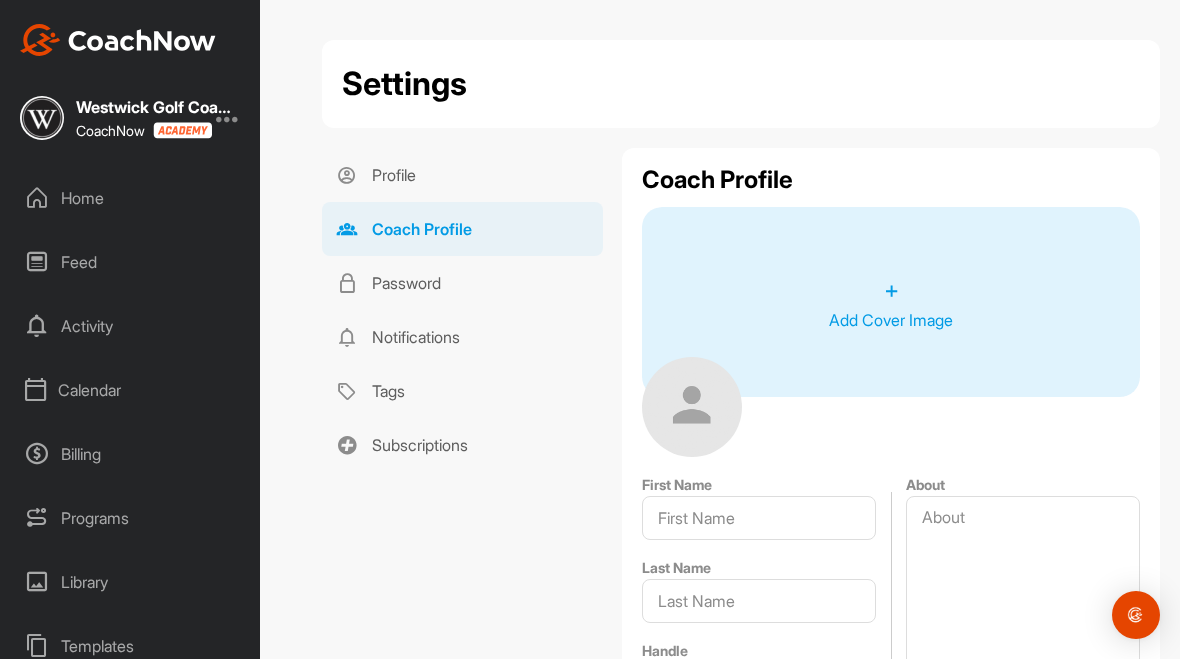 type on "Westwick" 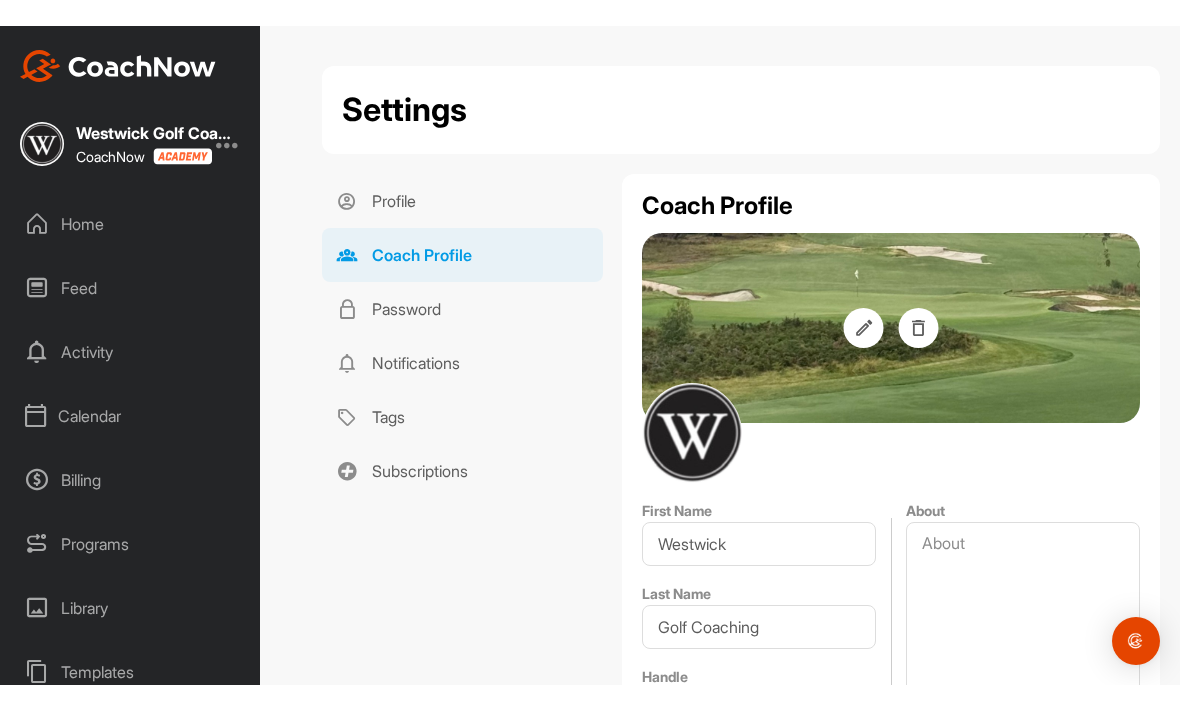 scroll, scrollTop: 0, scrollLeft: 0, axis: both 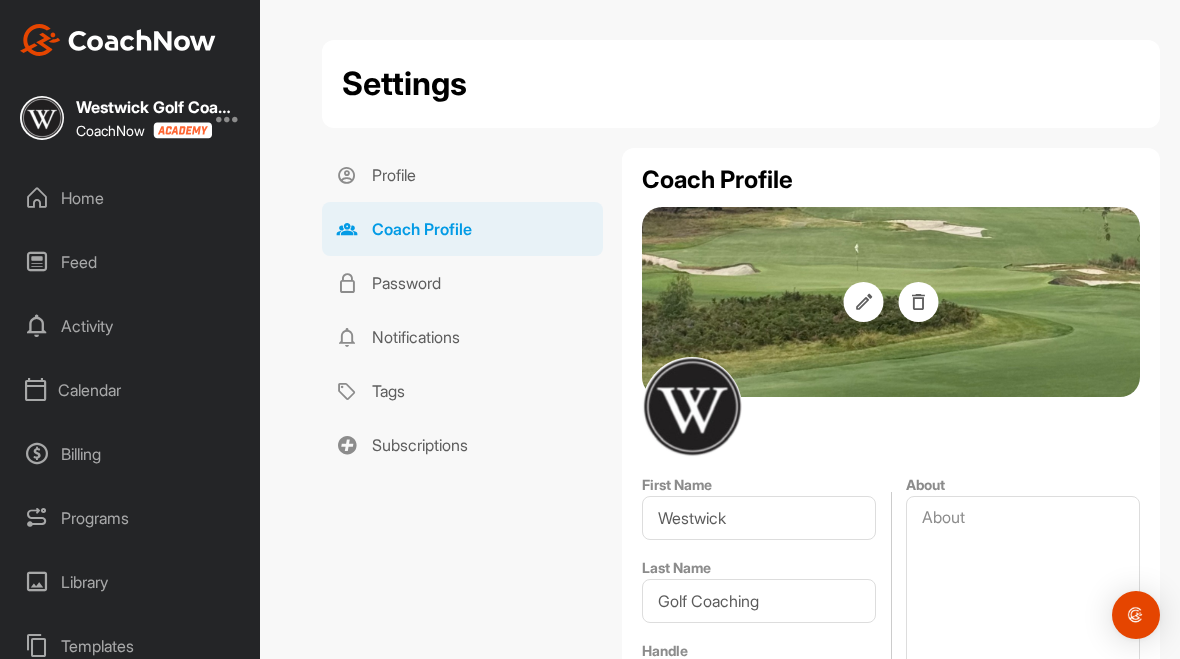 click on "Password" at bounding box center [462, 283] 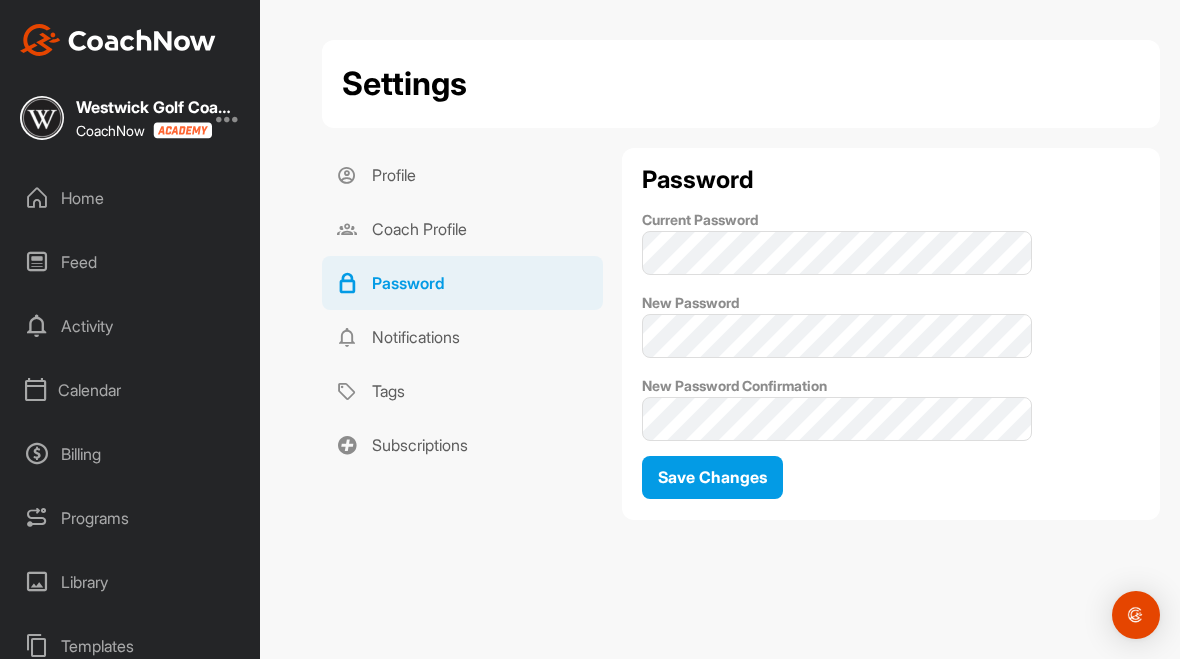 click on "Notifications" at bounding box center (462, 337) 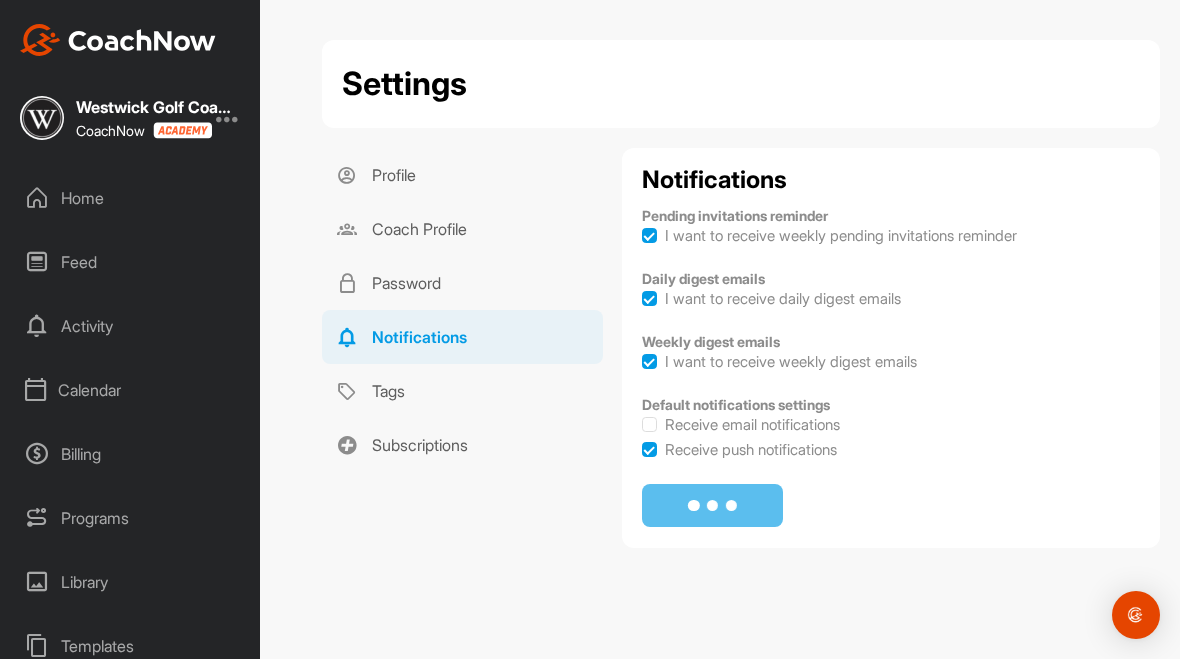 checkbox on "true" 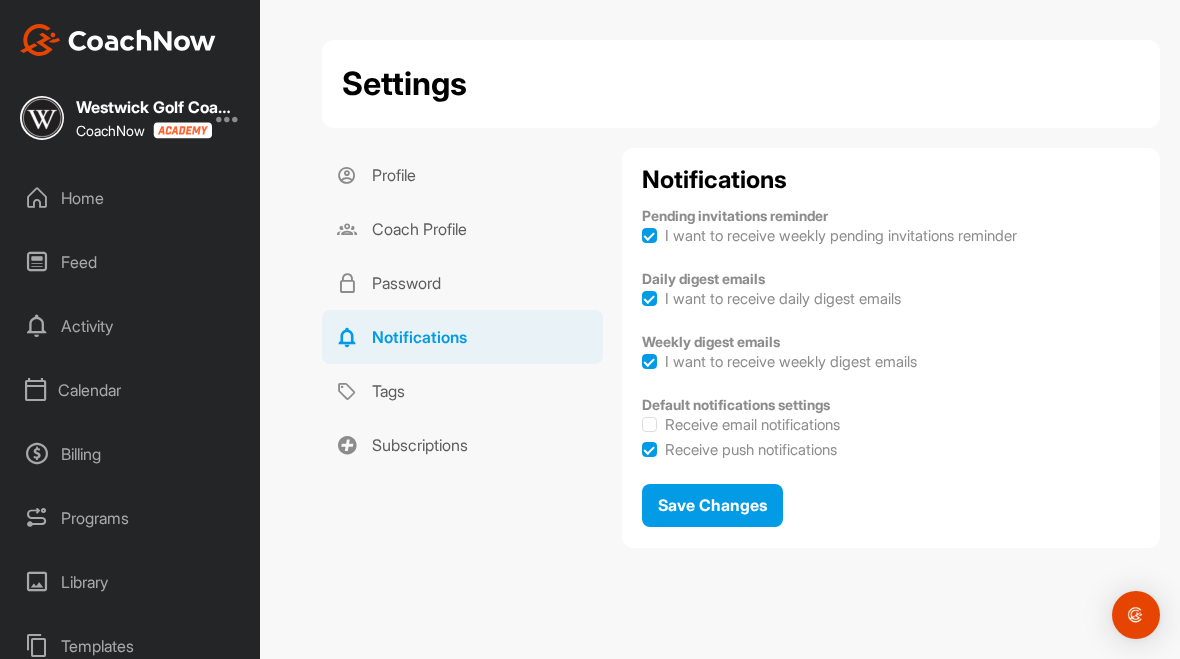 click on "Subscriptions" at bounding box center [462, 445] 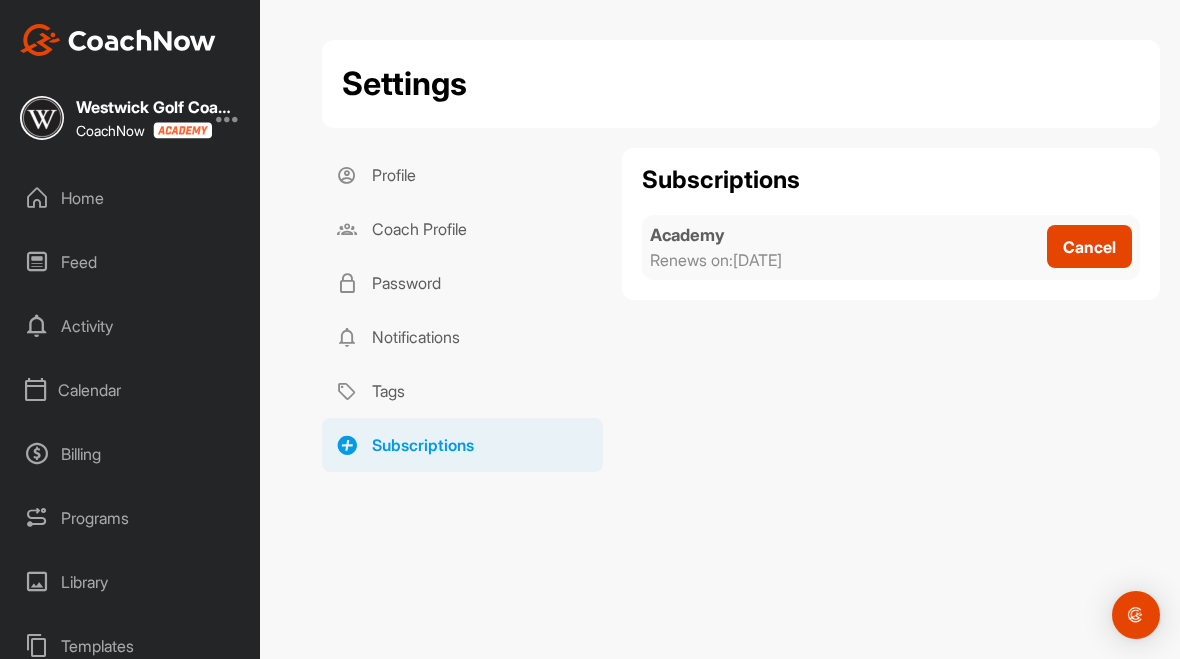 click on "Profile" at bounding box center (462, 175) 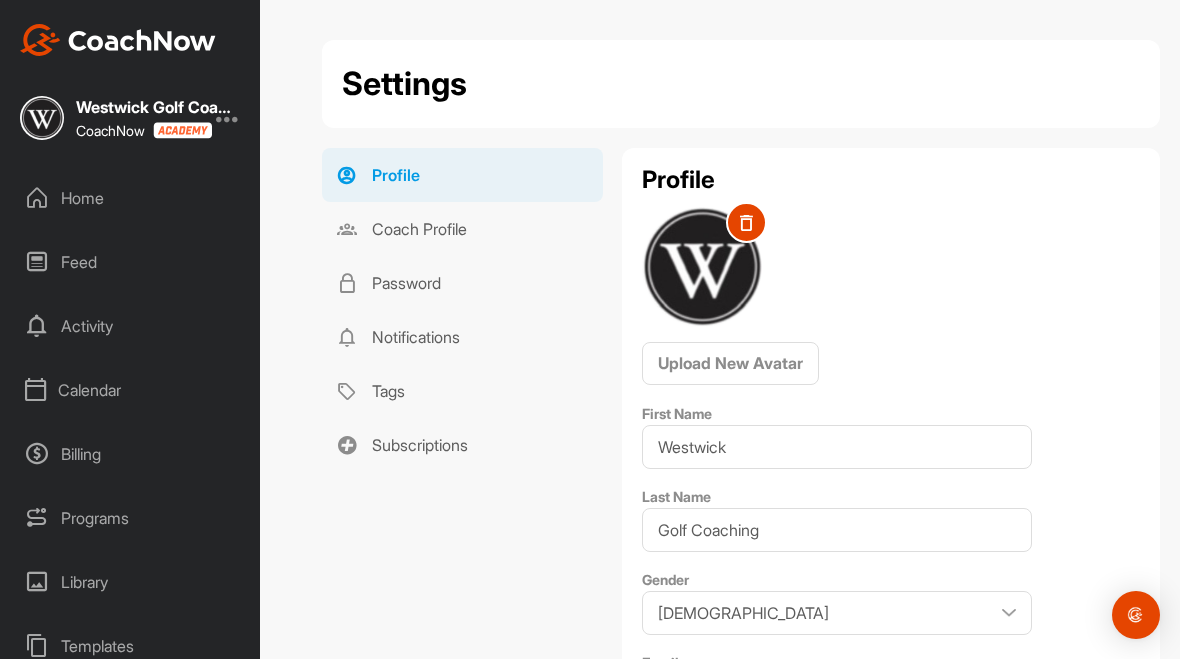 click on "Coach Profile" at bounding box center [462, 229] 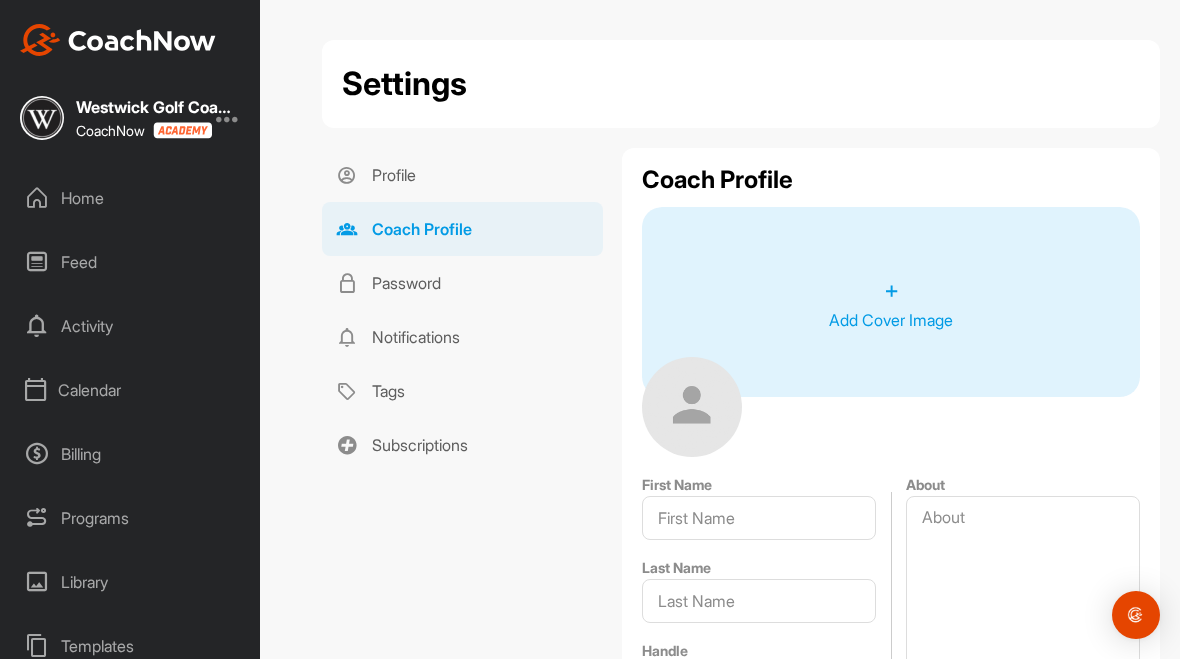 type on "Westwick" 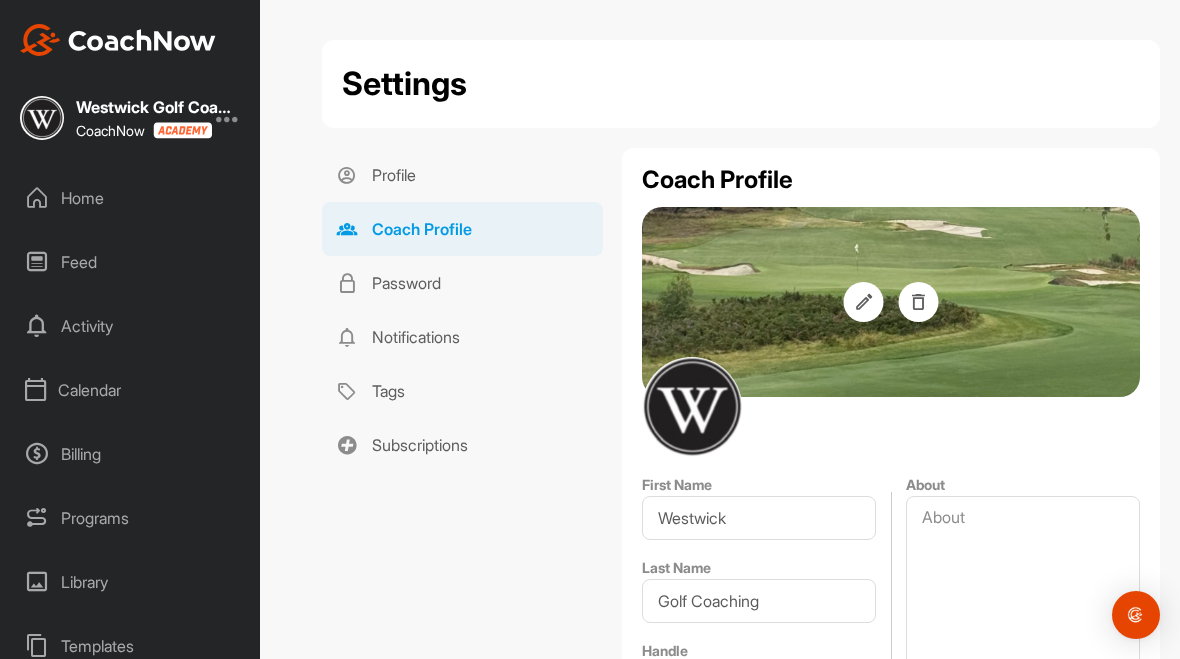 click on "Calendar" at bounding box center [131, 390] 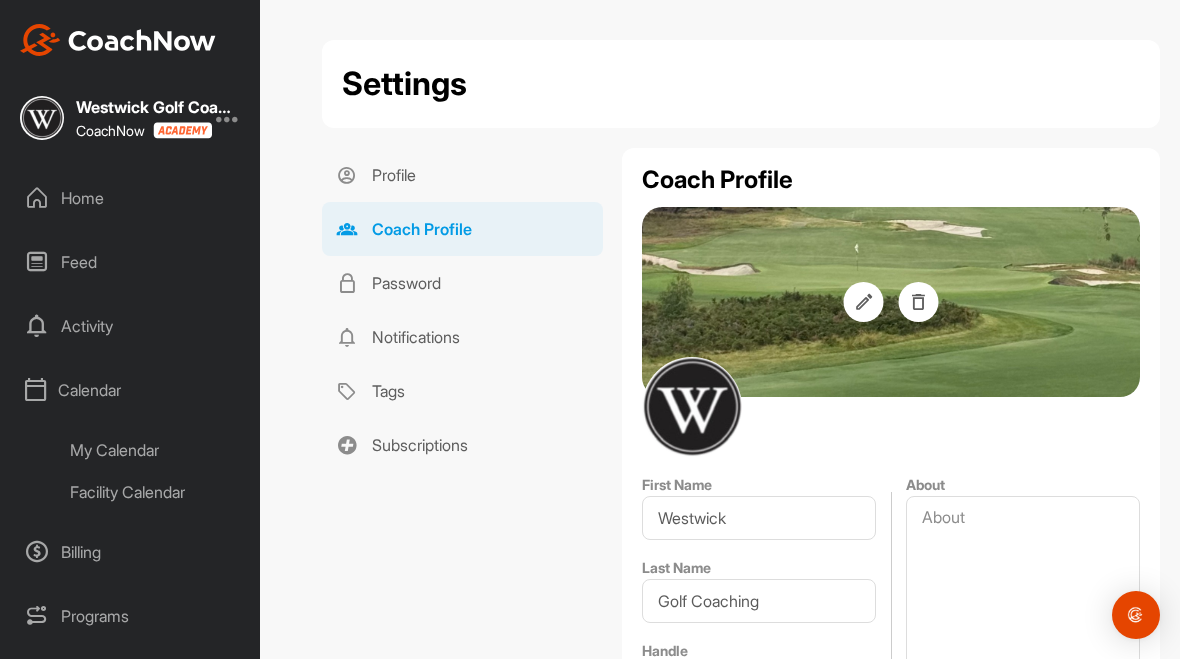 click on "My Calendar" at bounding box center [153, 450] 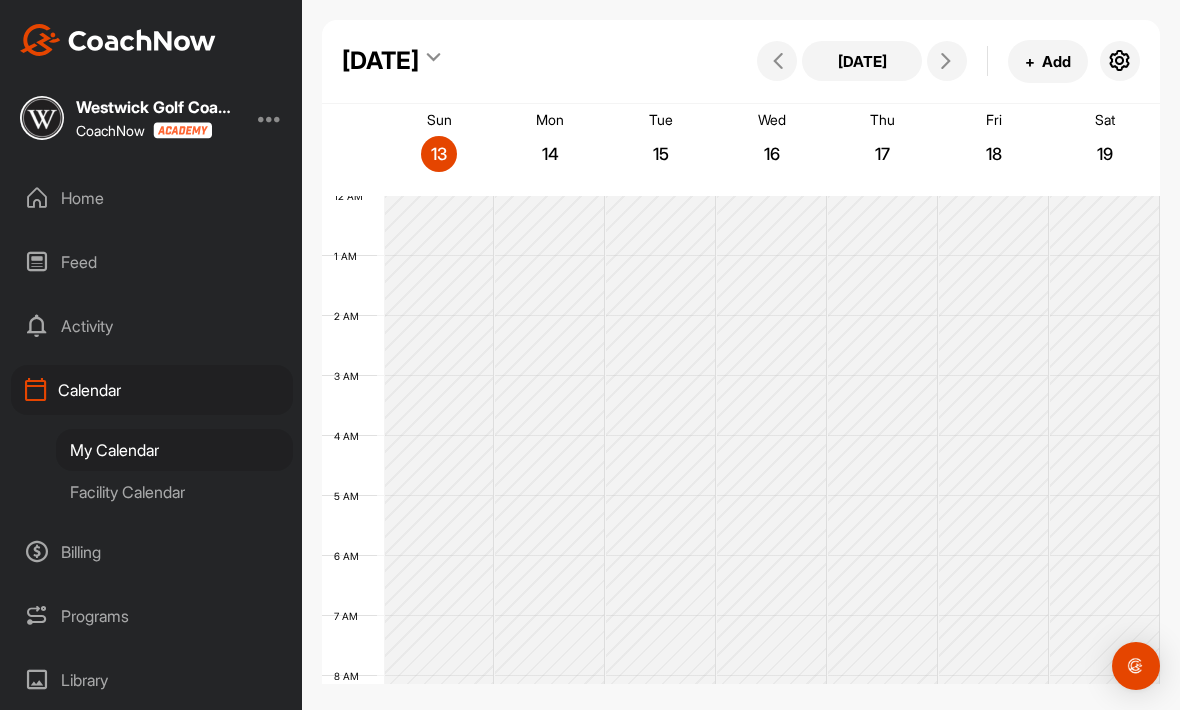 scroll, scrollTop: 0, scrollLeft: 0, axis: both 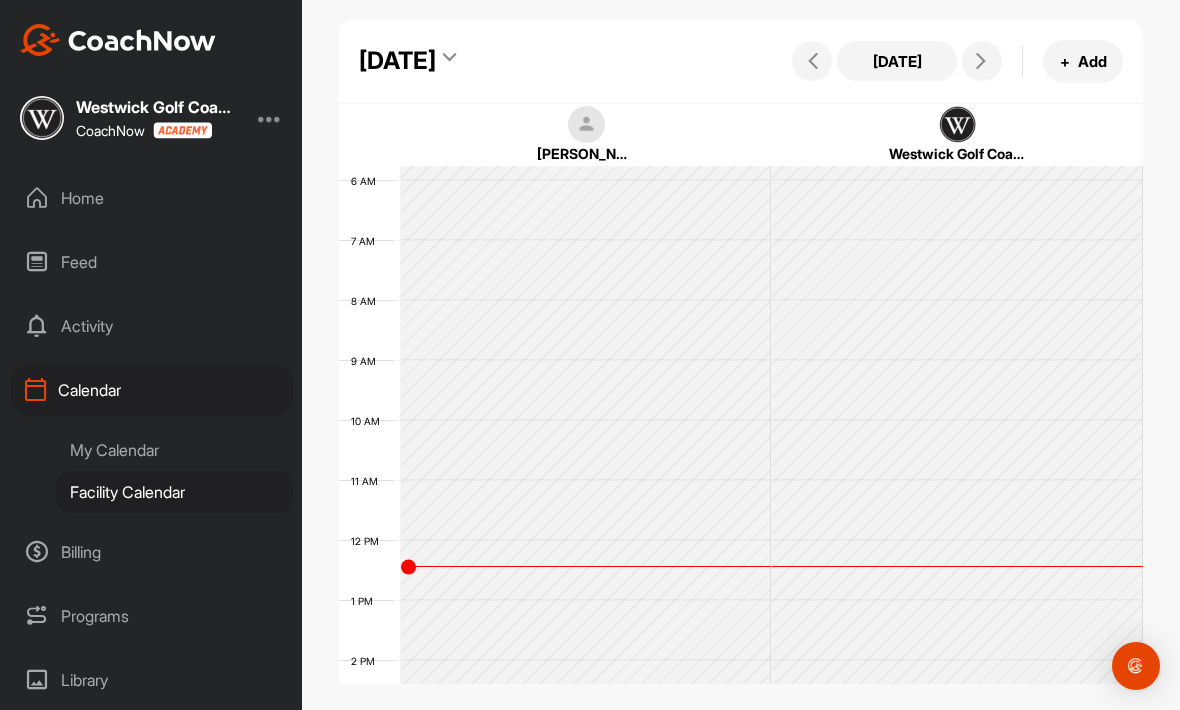 click at bounding box center [958, 125] 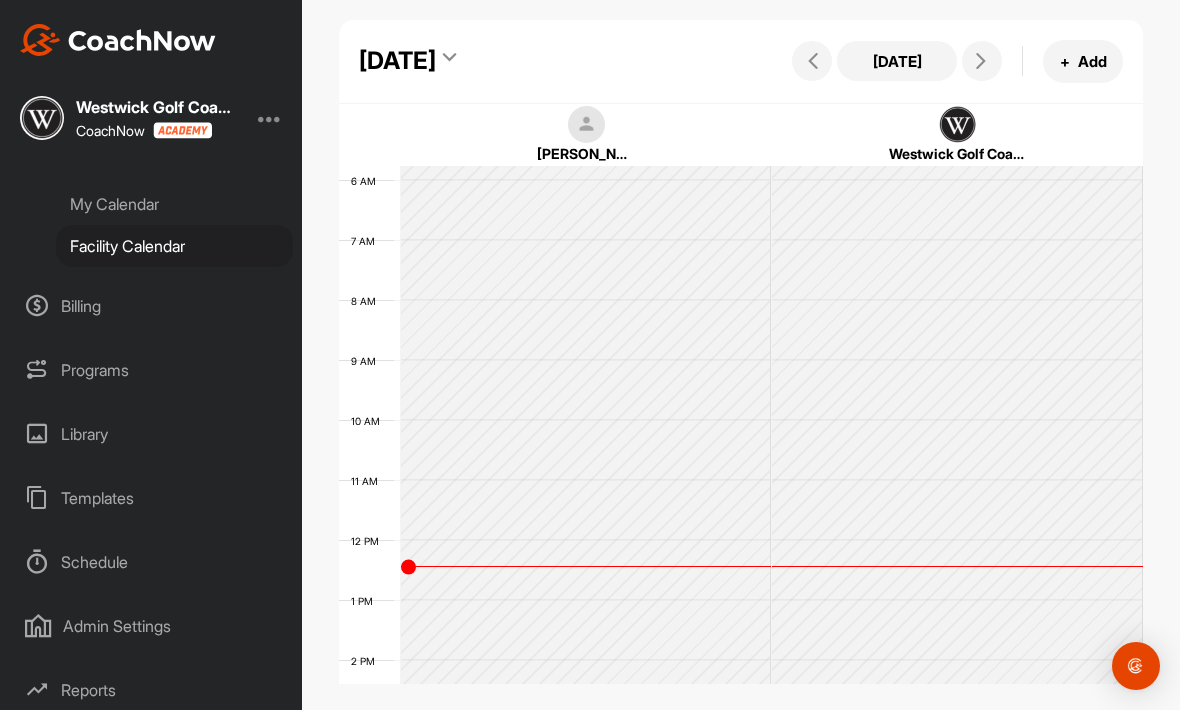 scroll, scrollTop: 244, scrollLeft: 0, axis: vertical 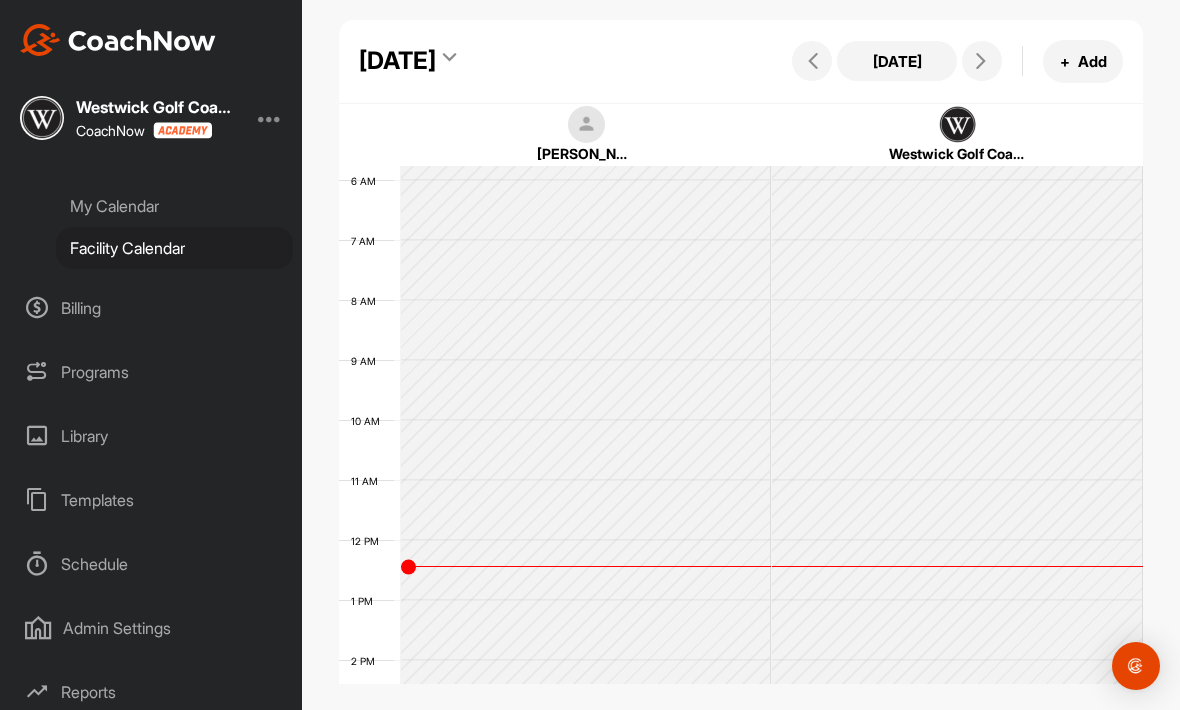 click on "Schedule" at bounding box center [152, 564] 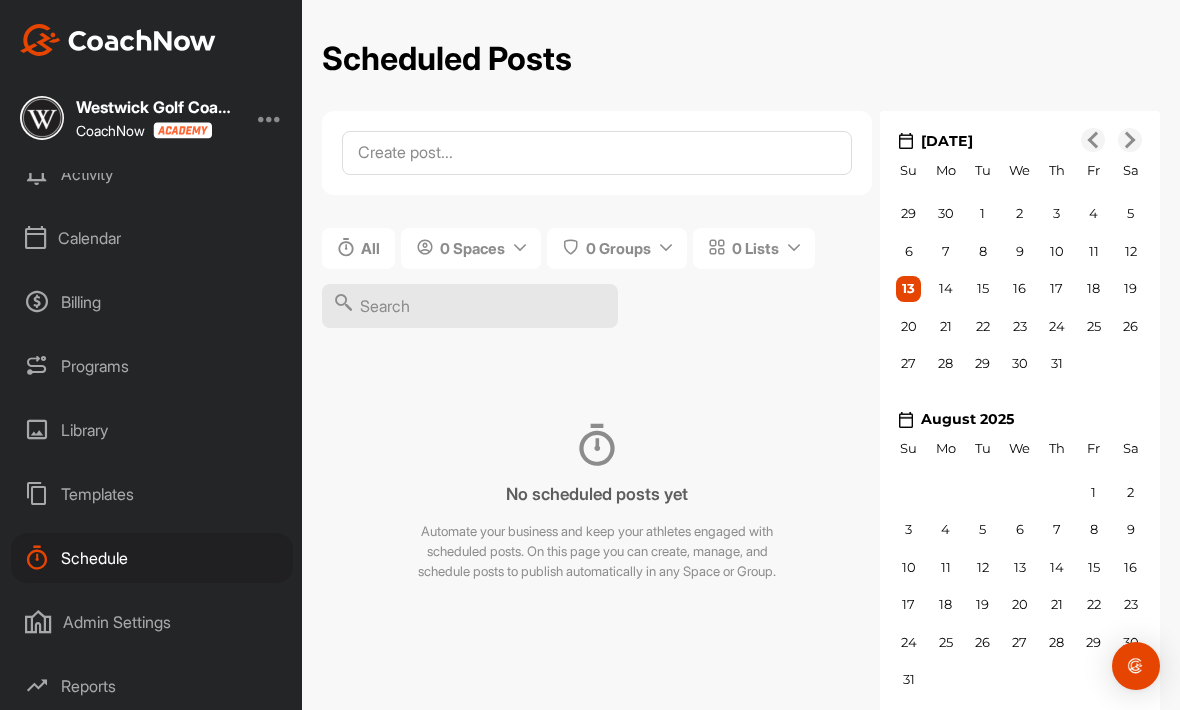 scroll, scrollTop: 151, scrollLeft: 0, axis: vertical 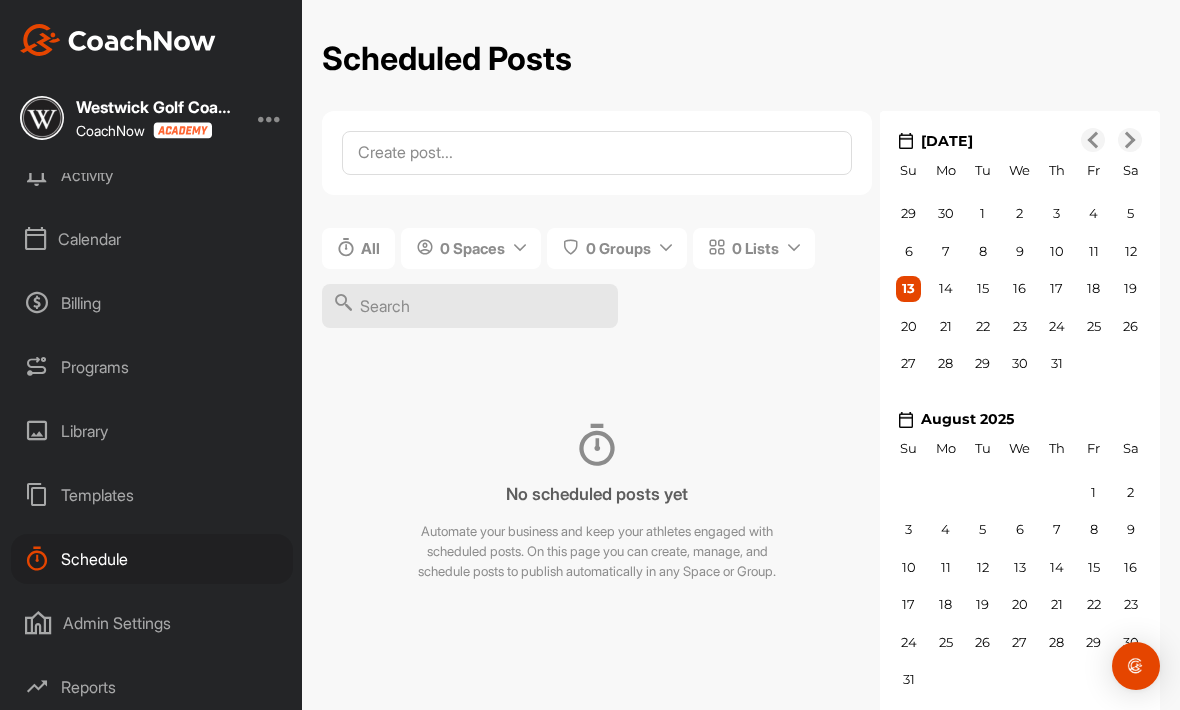 click on "Admin Settings" at bounding box center (152, 623) 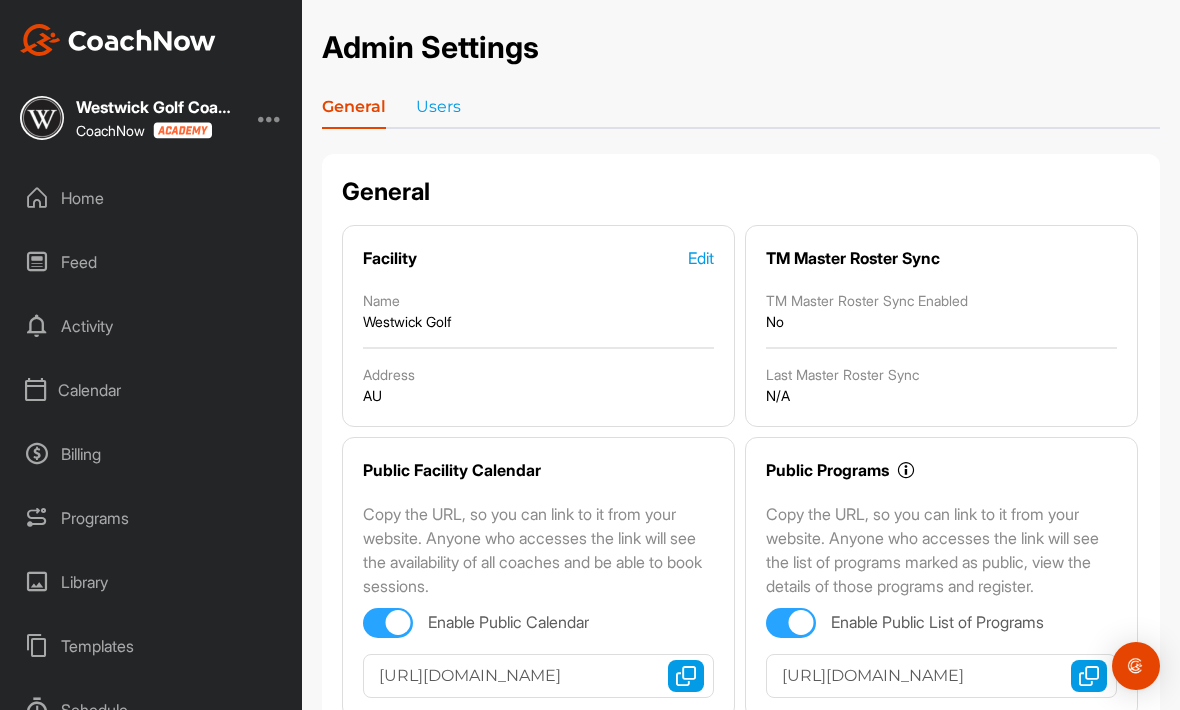 click on "Facility Edit Name Westwick Golf Address     AU" at bounding box center (538, 326) 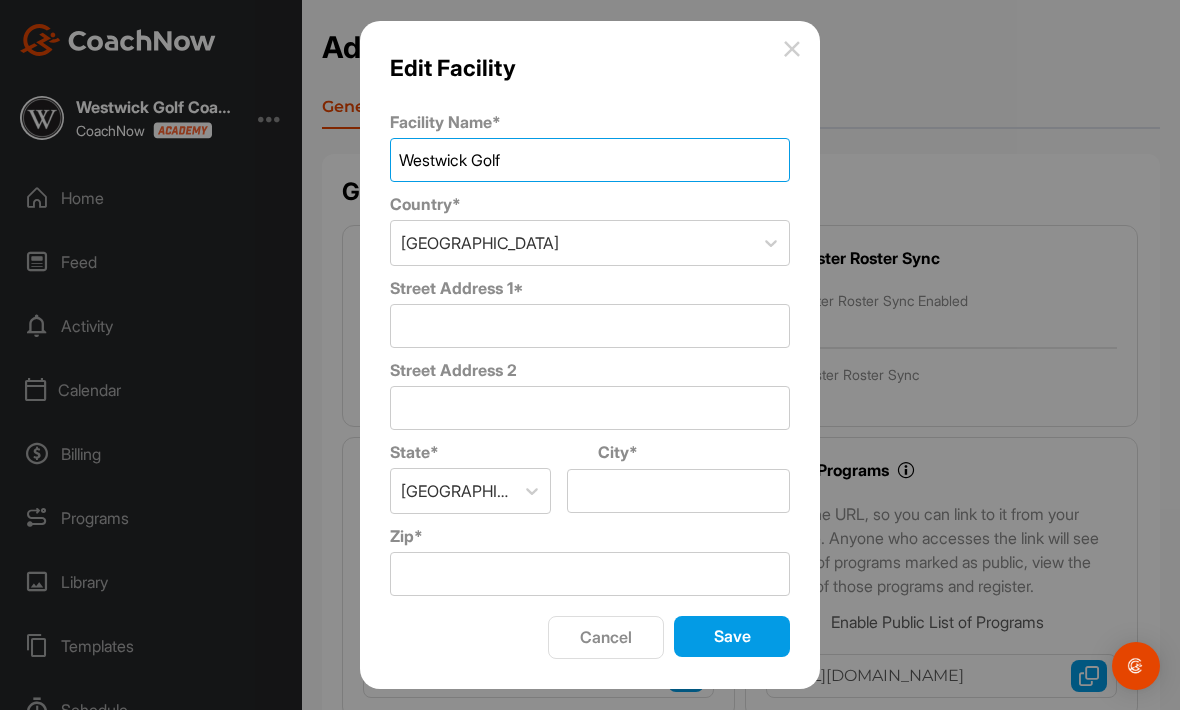 click on "Westwick Golf" at bounding box center (590, 160) 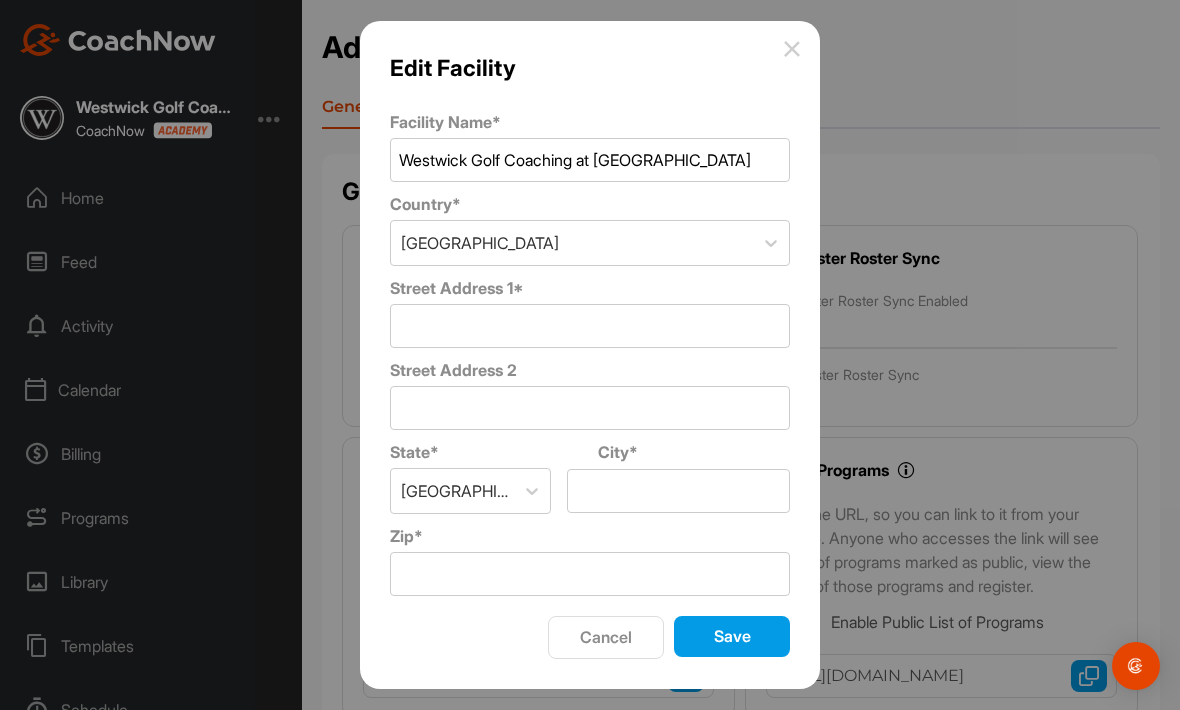 type on "Westwick Golf Coaching at [GEOGRAPHIC_DATA]" 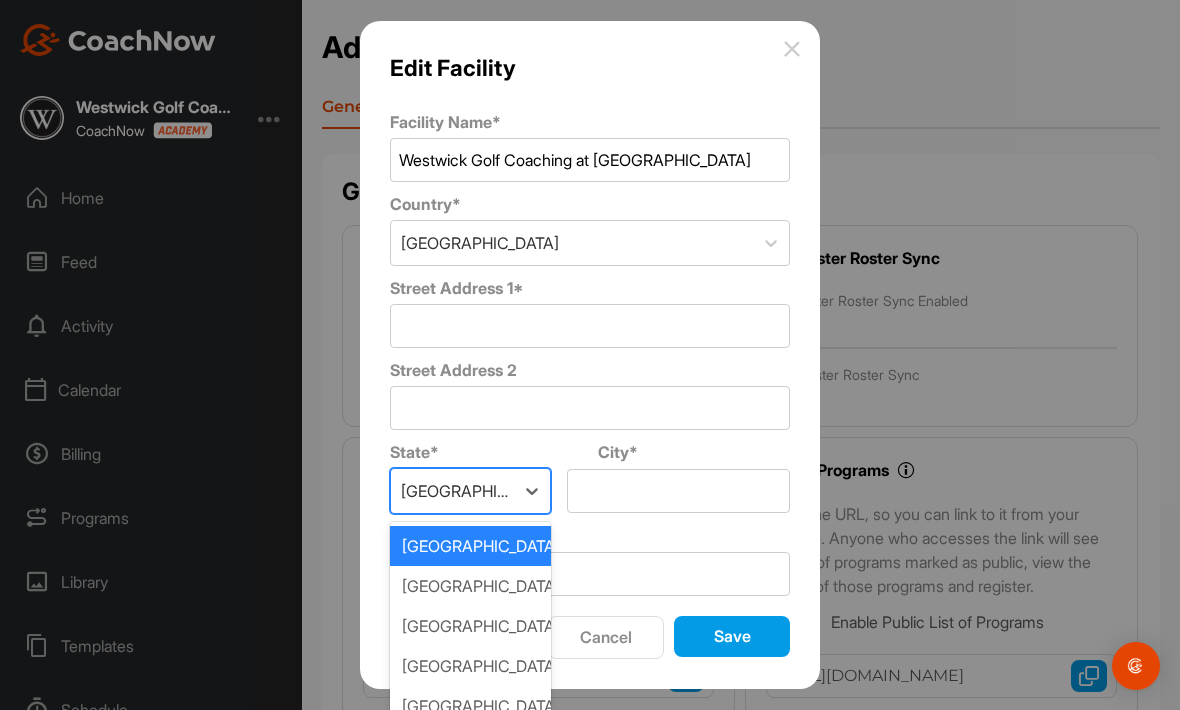 type on "Australia" 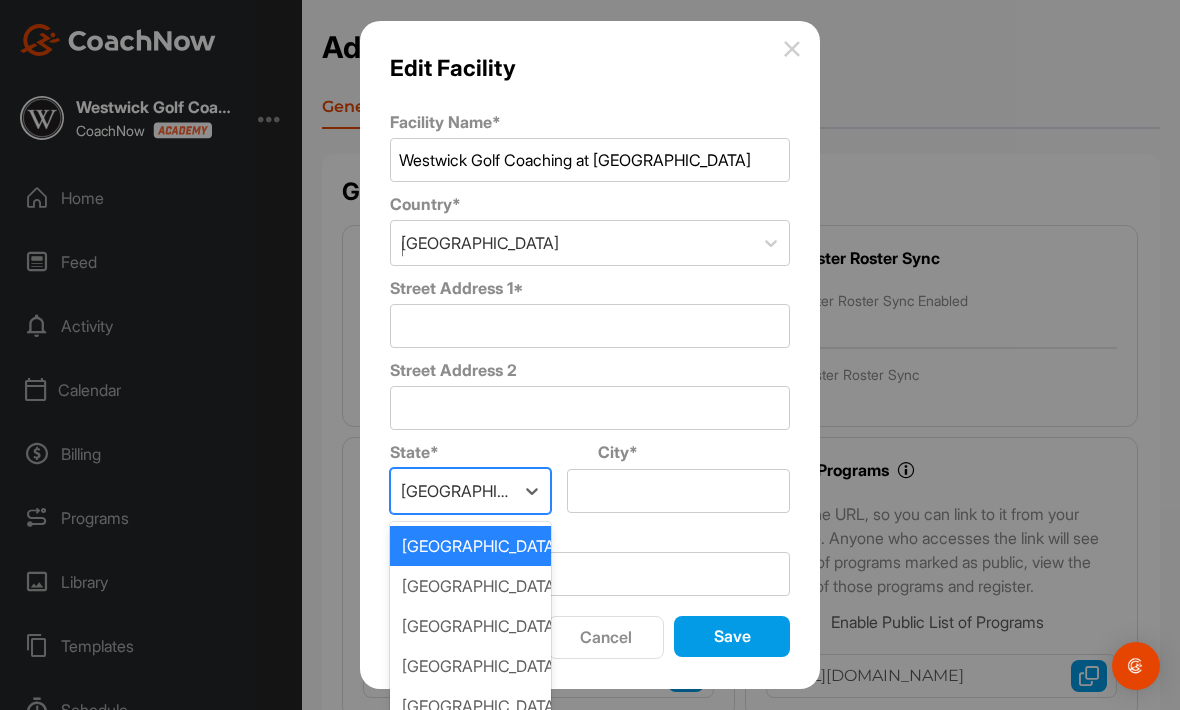 type 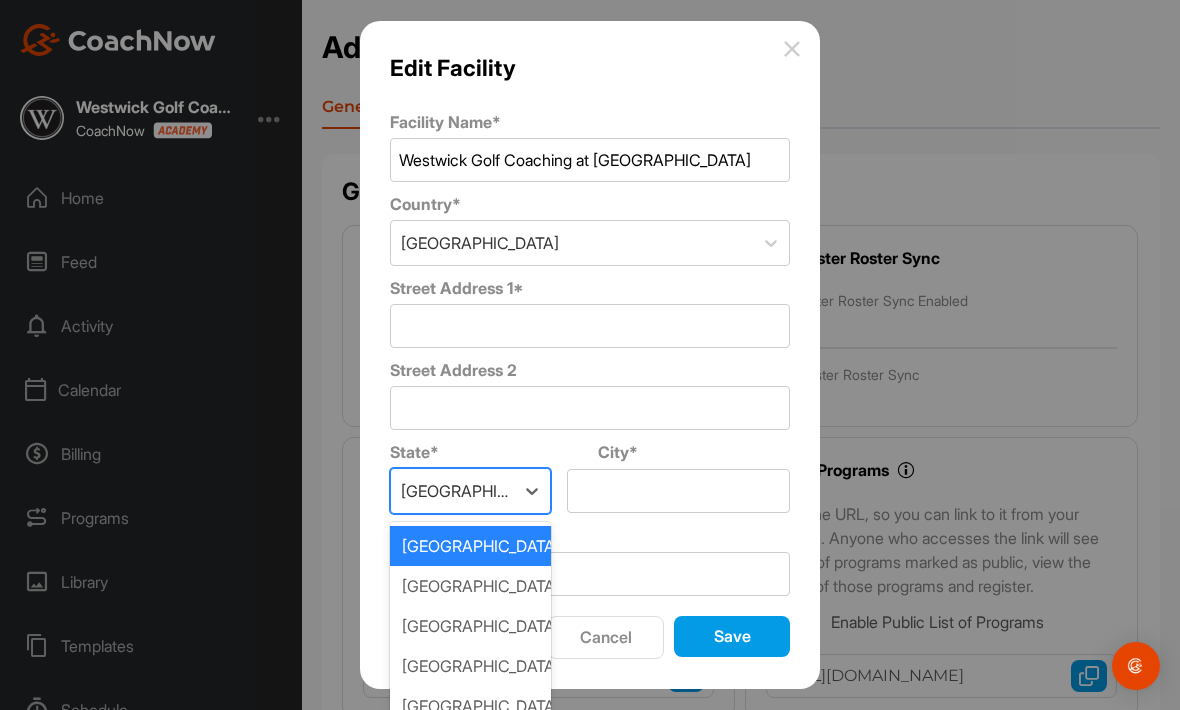 type on "Glen Iris" 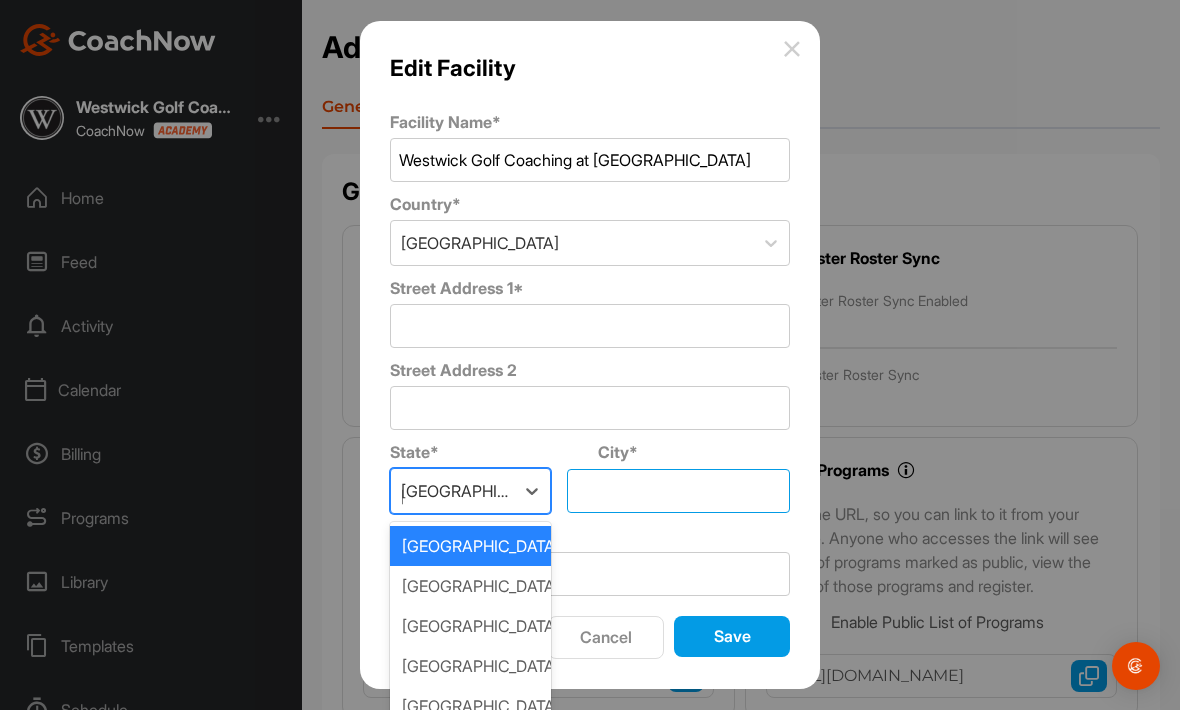 type 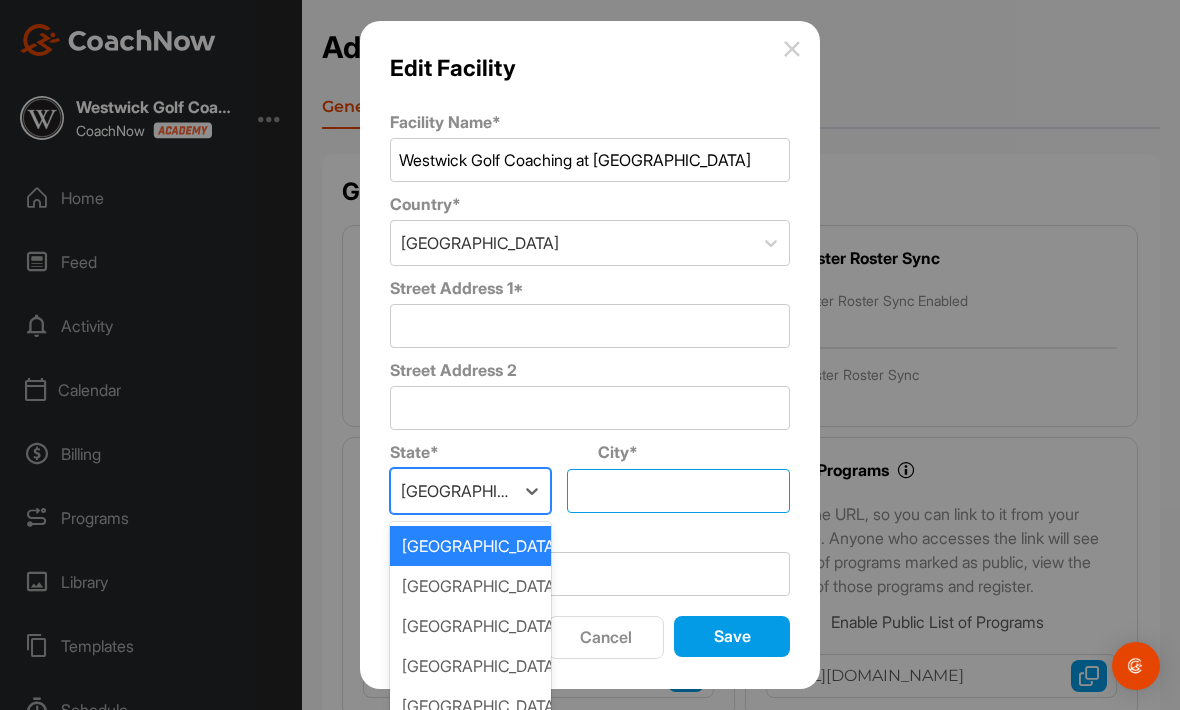 type on "Glen Iris" 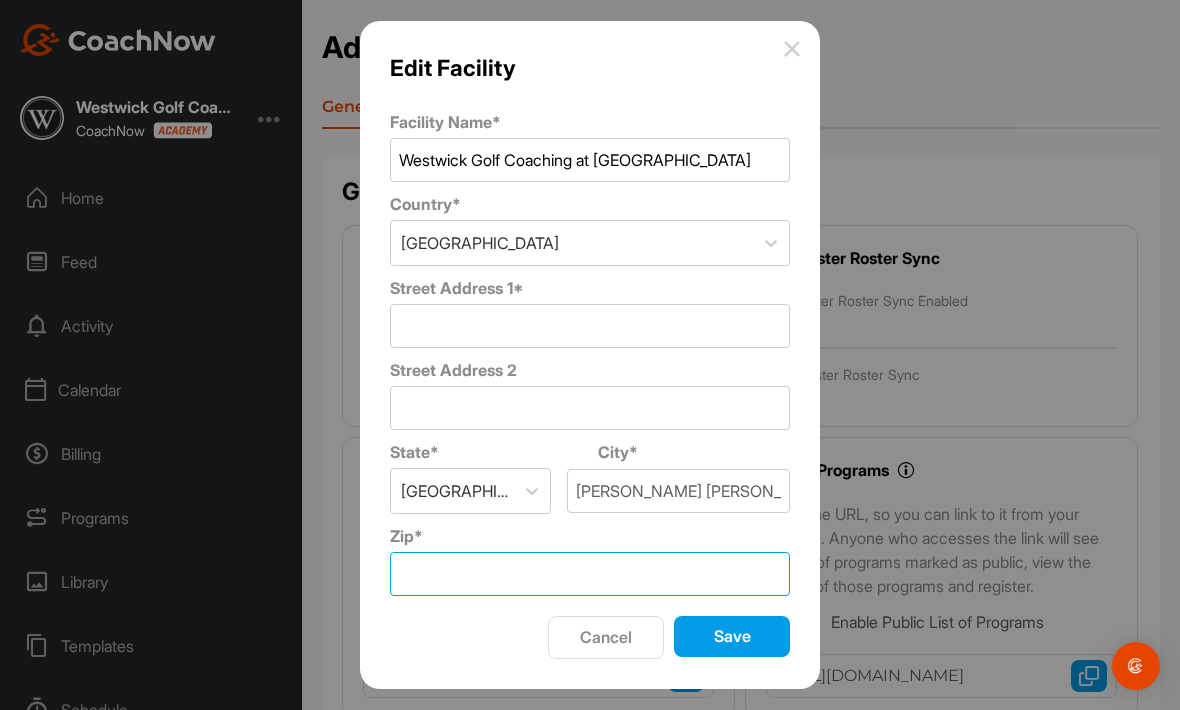 type on "3146" 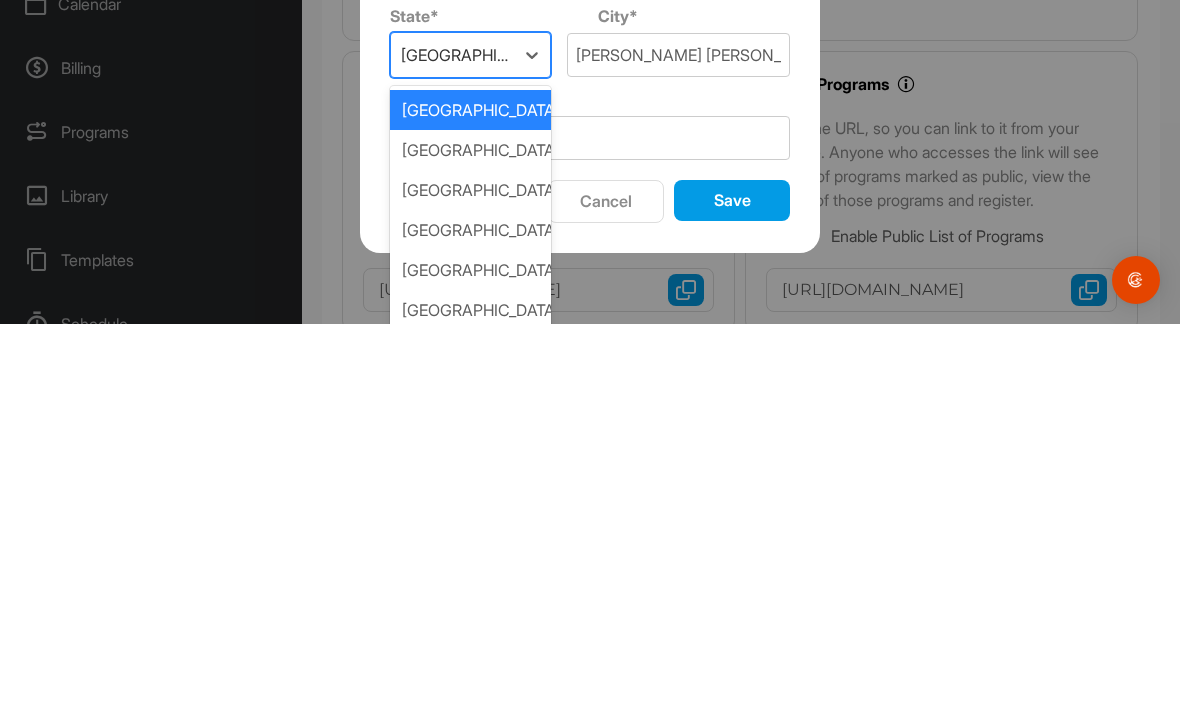 scroll, scrollTop: 79, scrollLeft: 0, axis: vertical 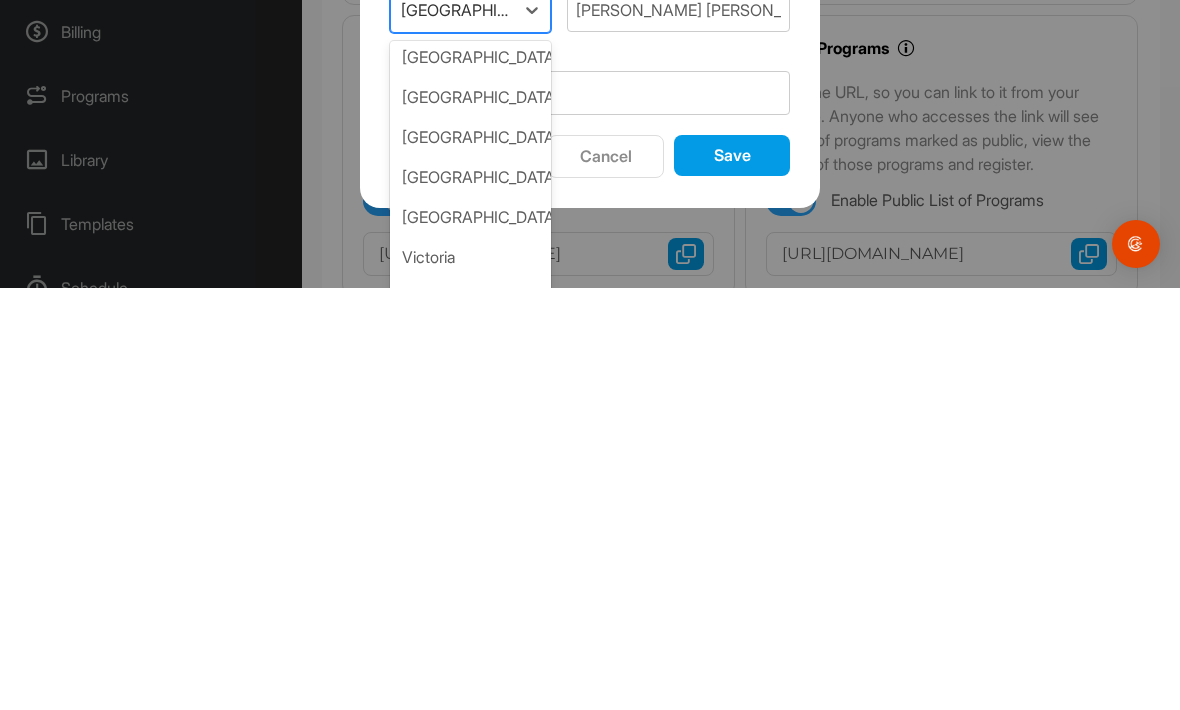click on "Victoria" at bounding box center [470, 679] 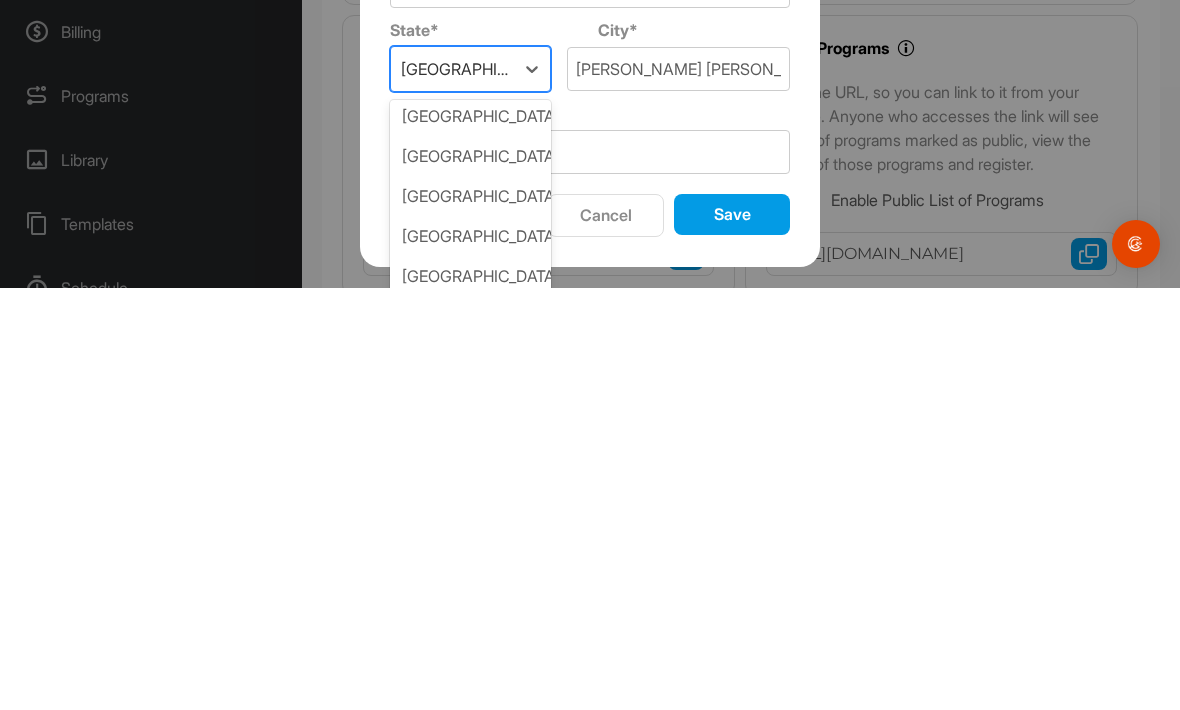 scroll, scrollTop: 66, scrollLeft: 0, axis: vertical 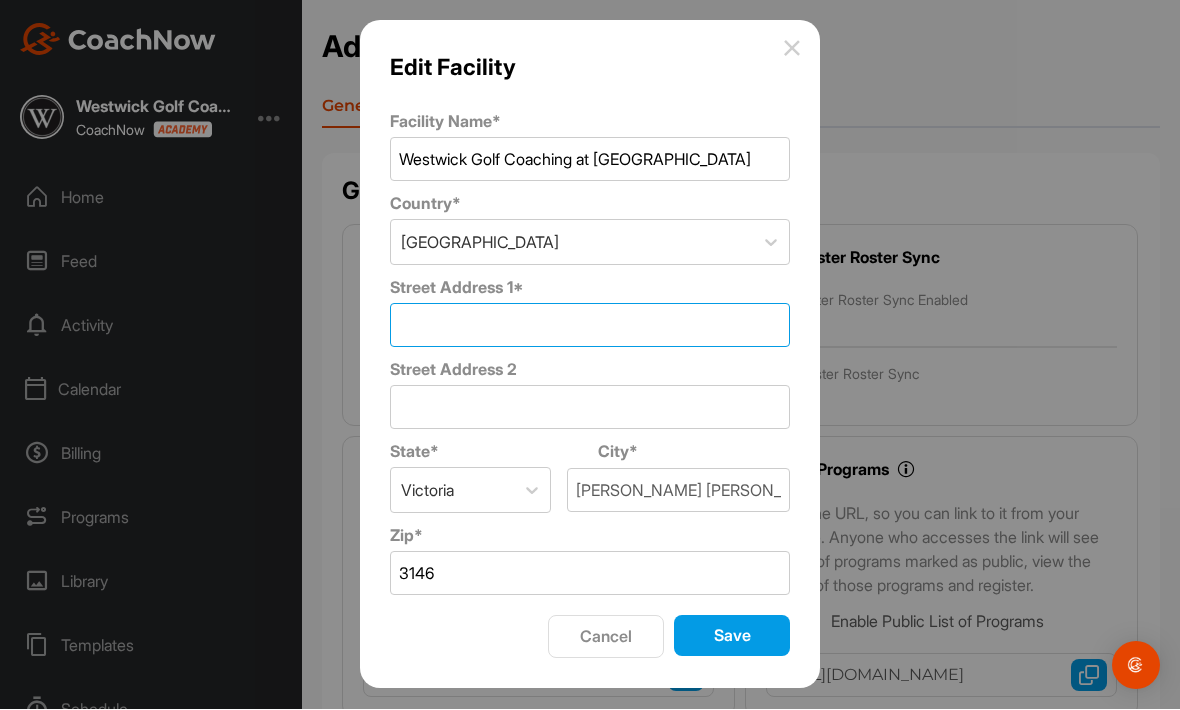 click on "Street Address 1  *" at bounding box center [590, 326] 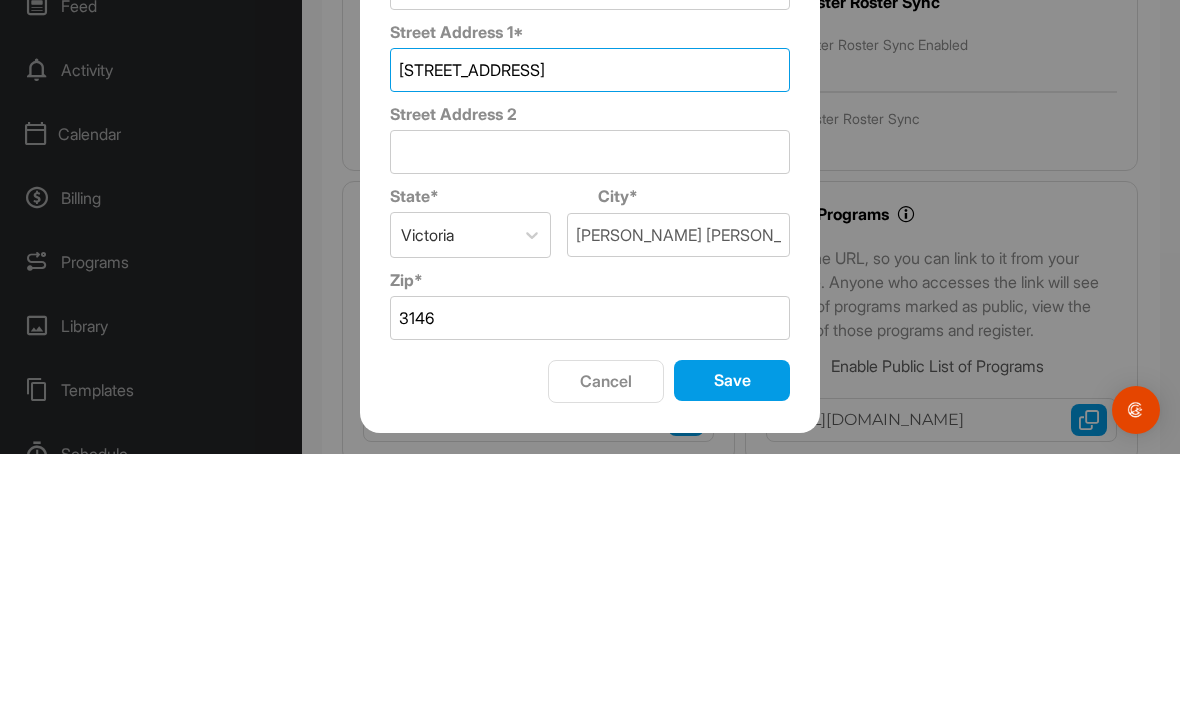 type on "102 Madden Grove" 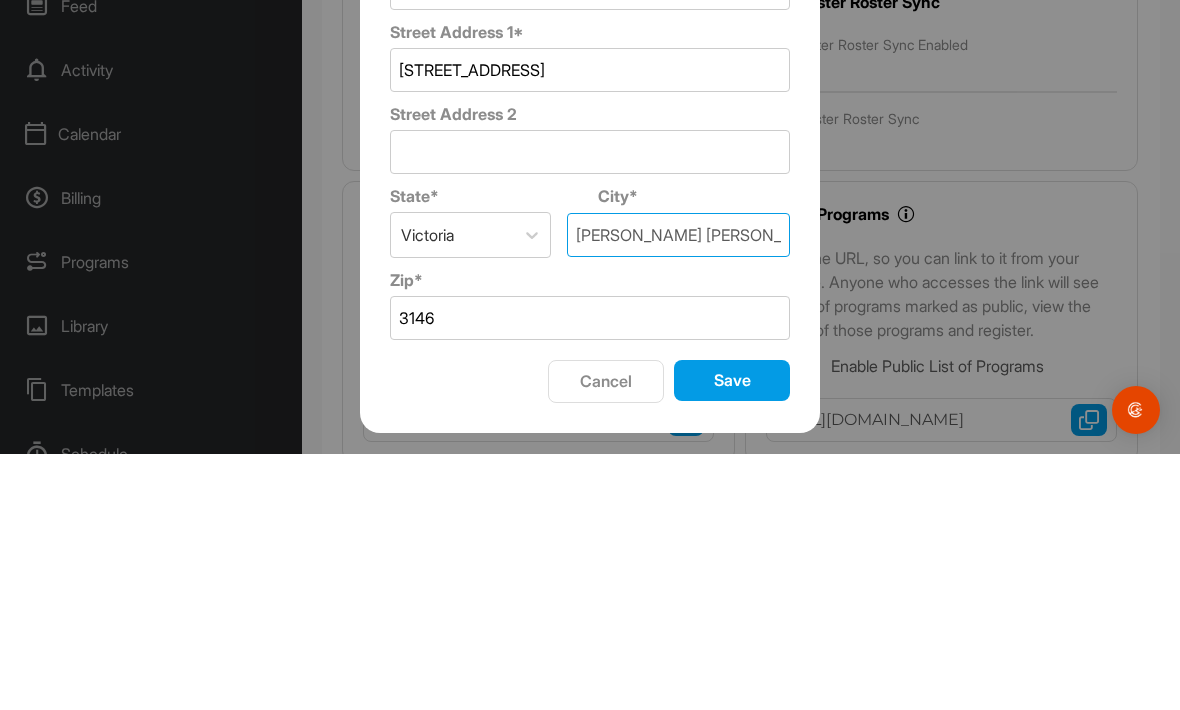 click on "Glen Iris" at bounding box center (678, 491) 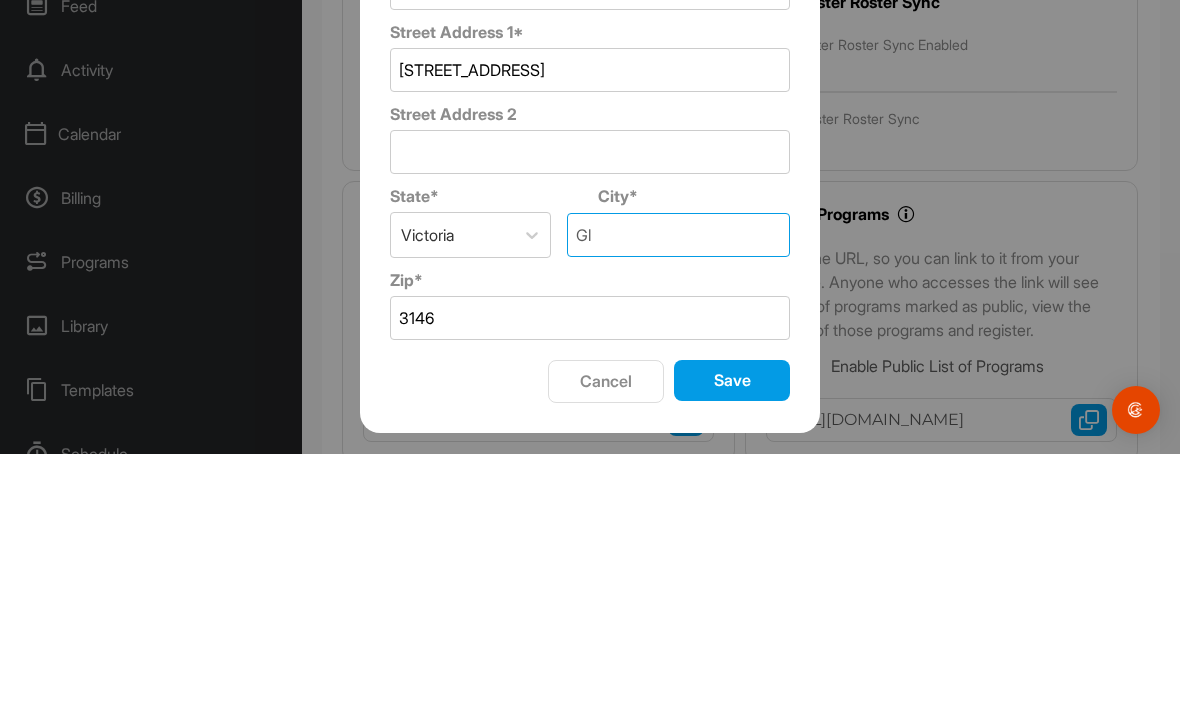 type on "G" 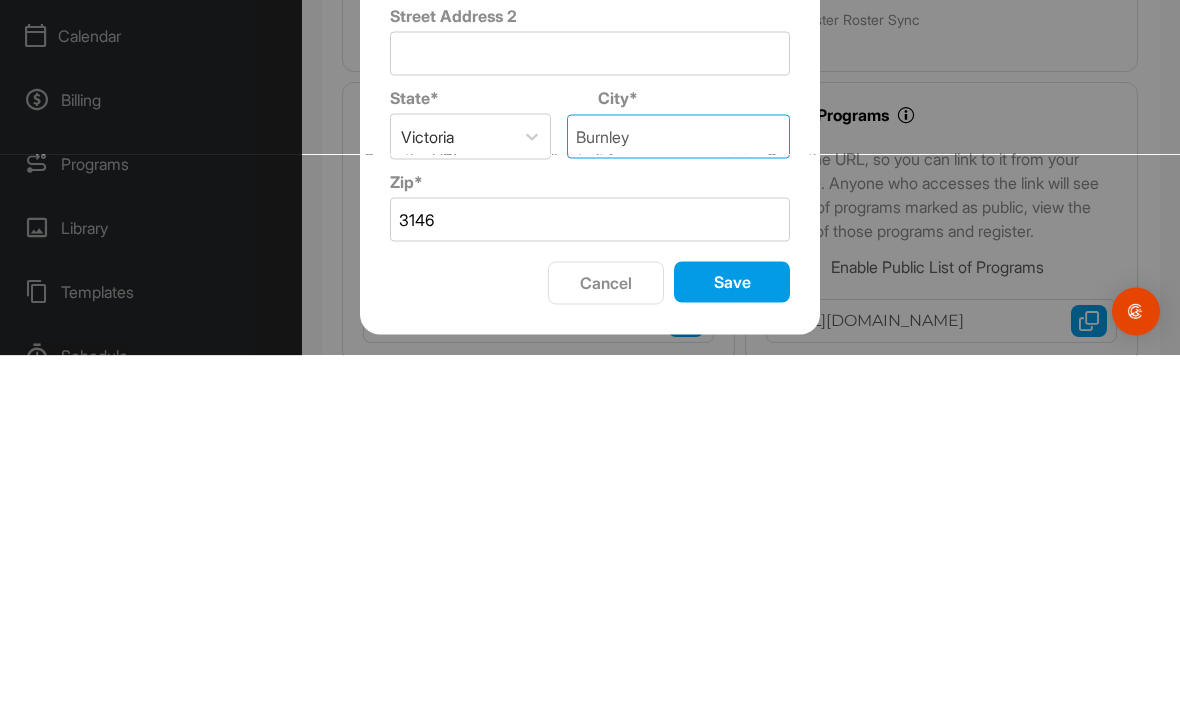 type on "Burnley" 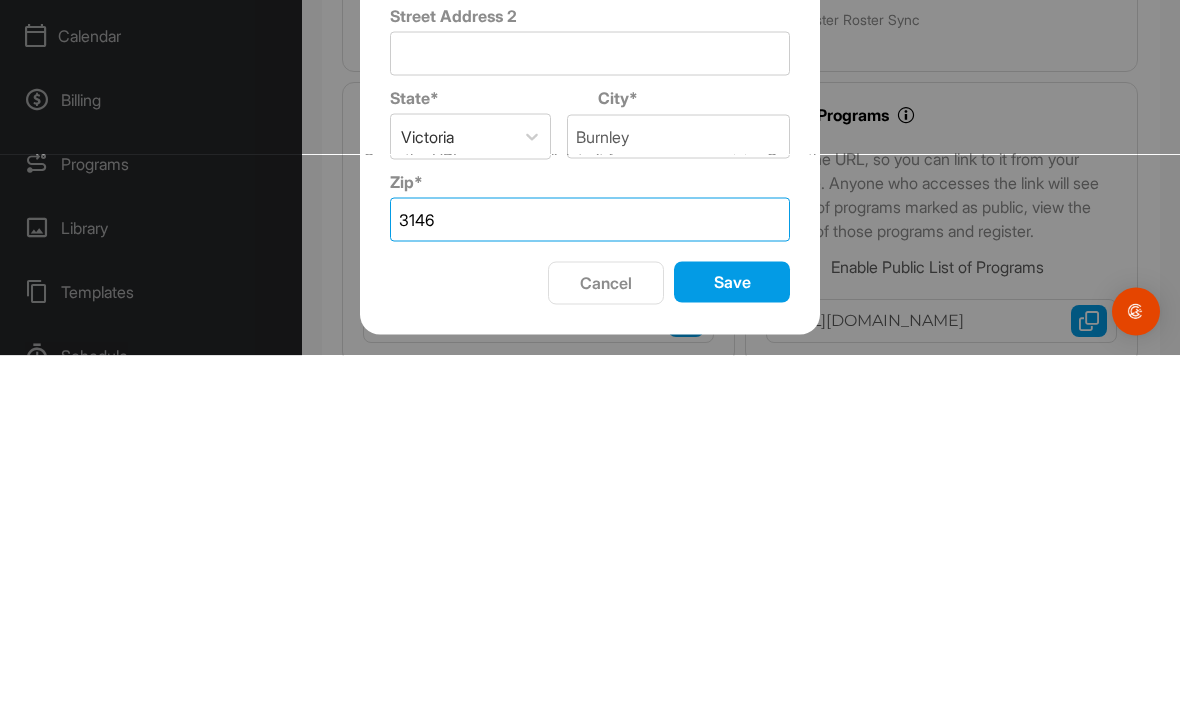click on "3146" at bounding box center (590, 574) 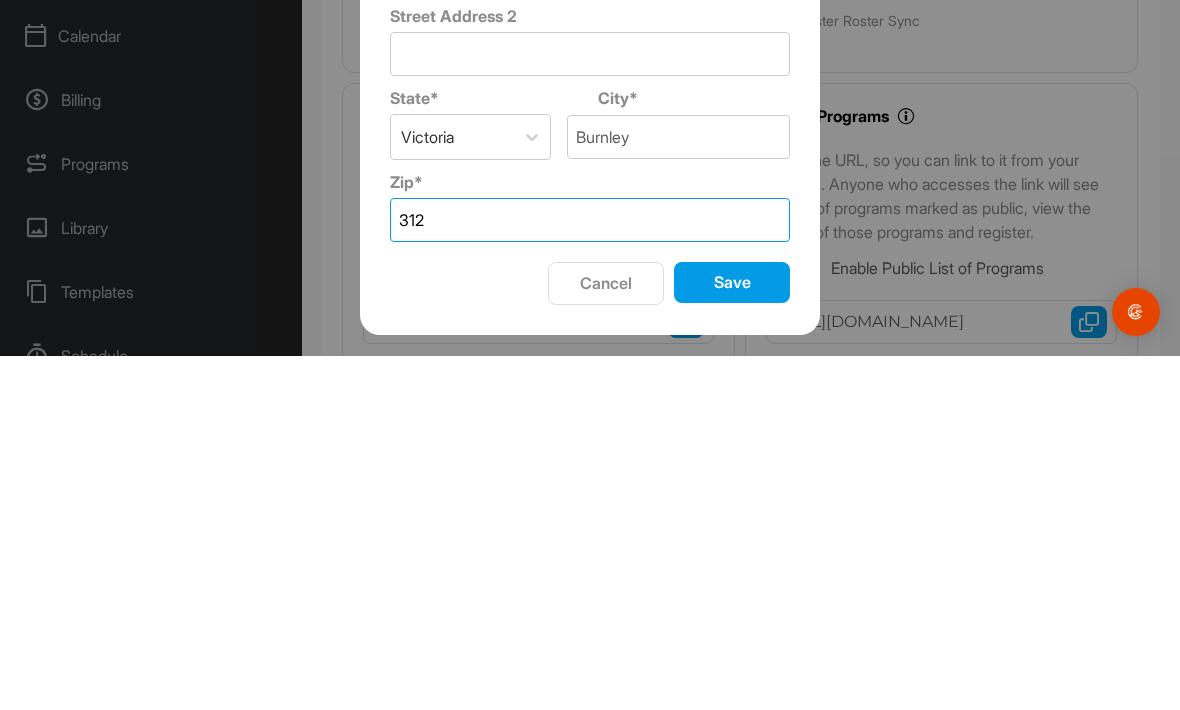 type on "3121" 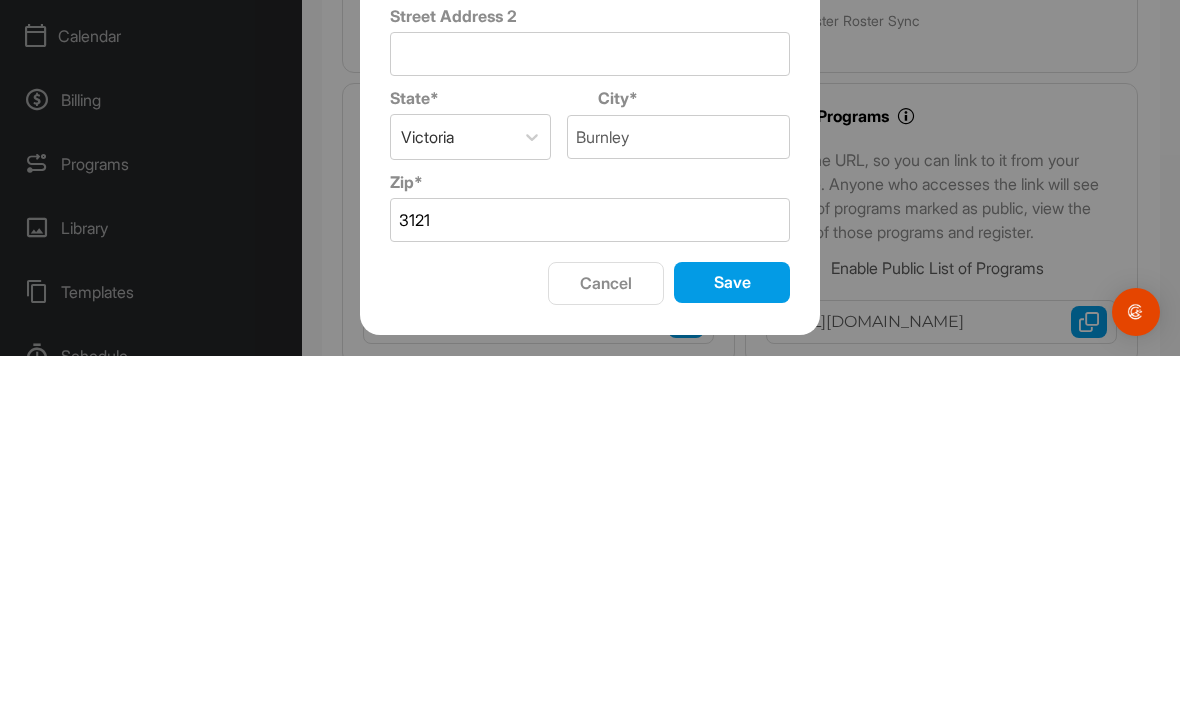 click on "Save" at bounding box center (732, 636) 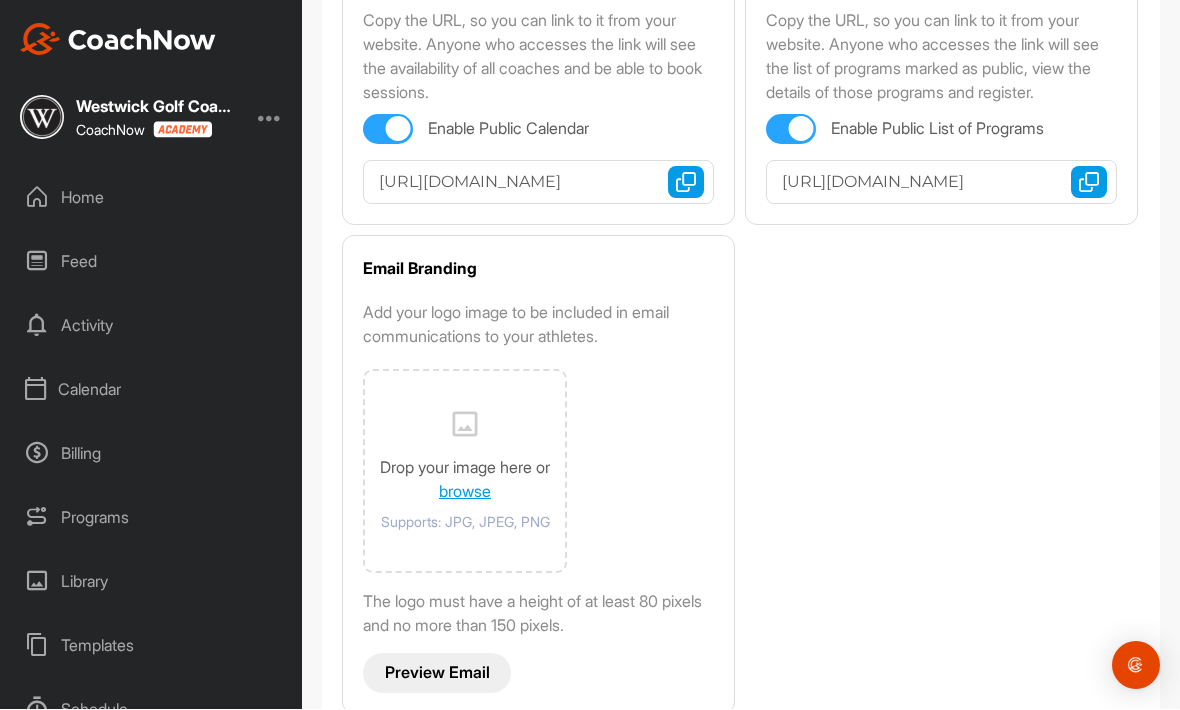 scroll, scrollTop: 492, scrollLeft: 0, axis: vertical 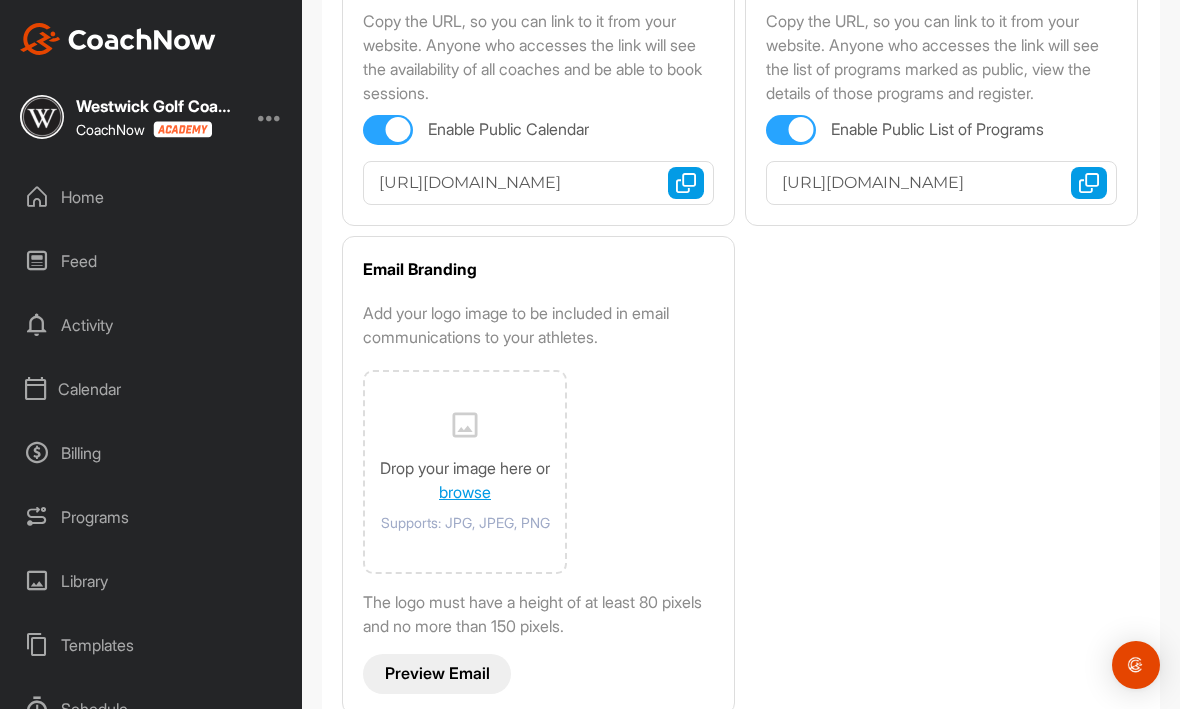 click on "browse" at bounding box center (465, 493) 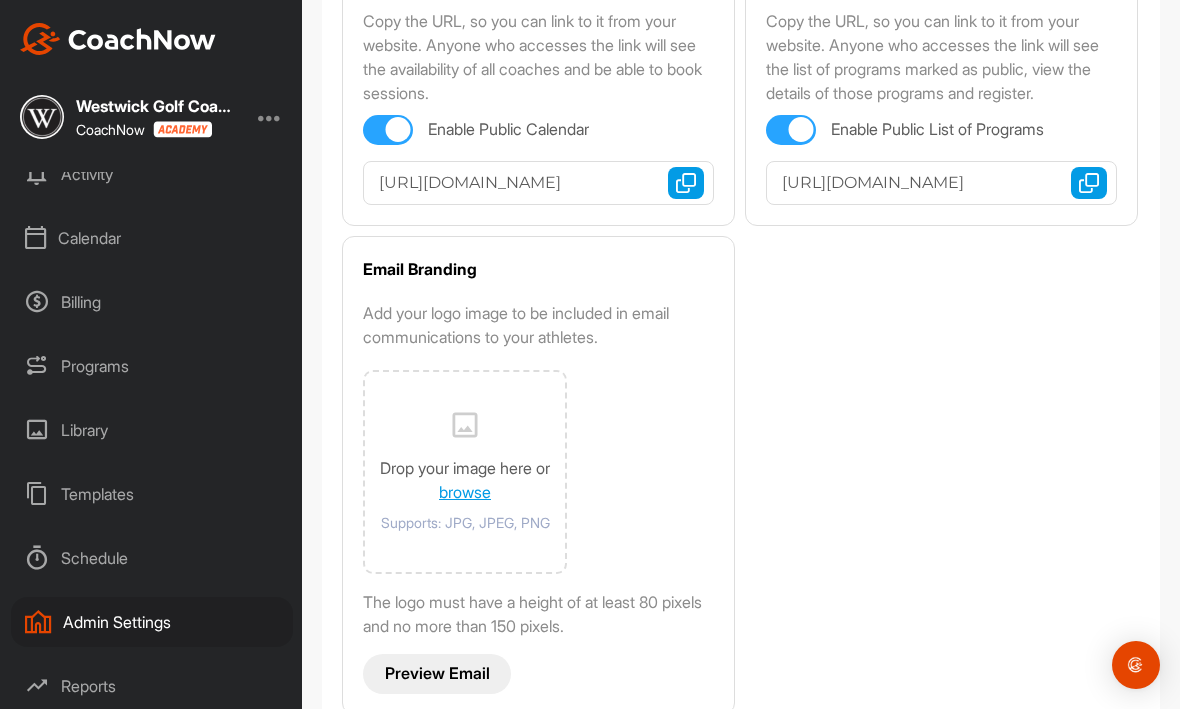scroll, scrollTop: 151, scrollLeft: 0, axis: vertical 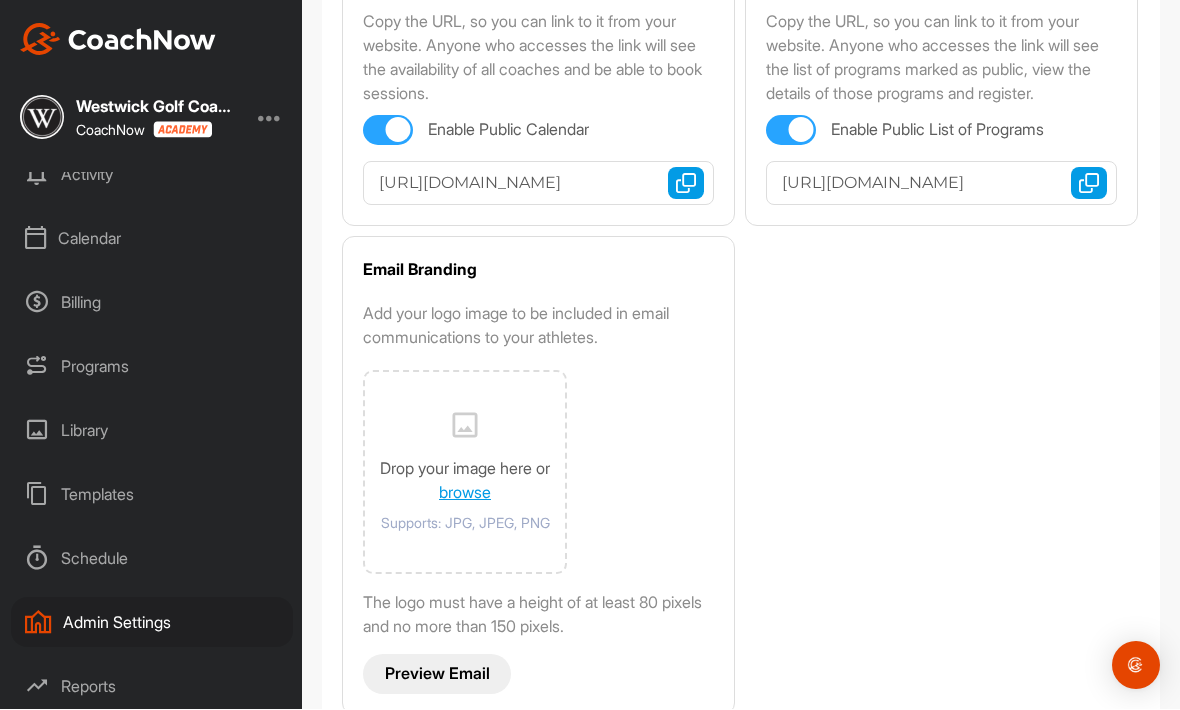 click on "browse" at bounding box center [465, 493] 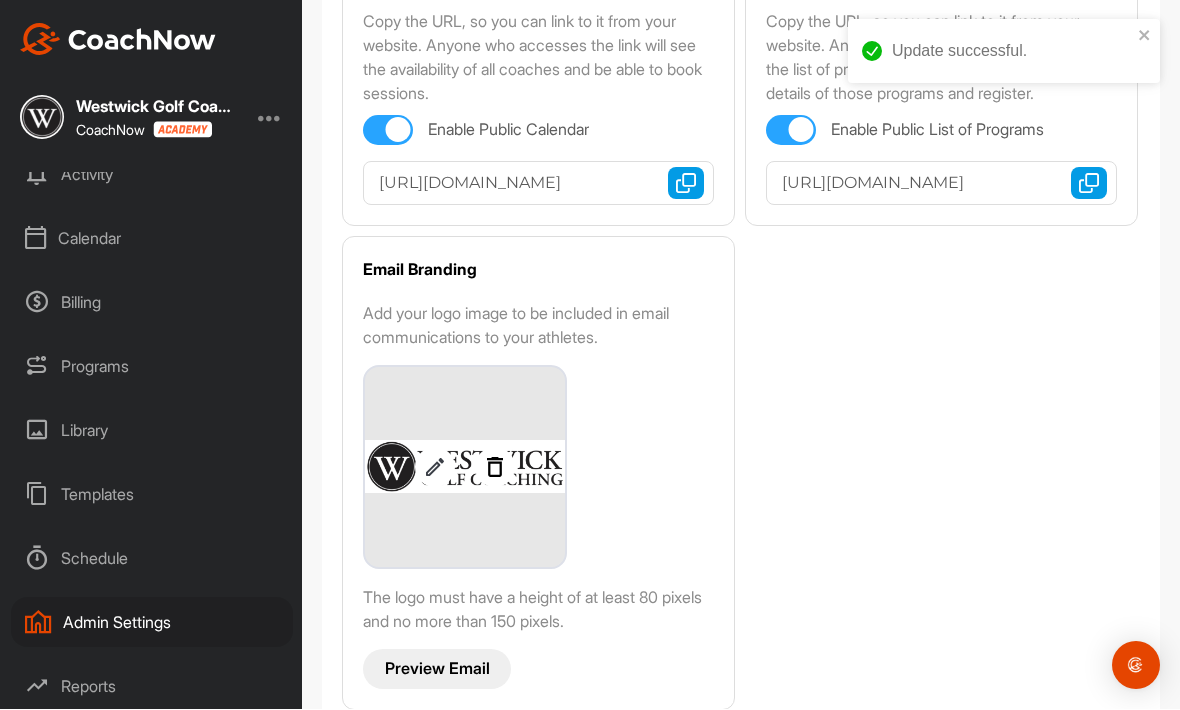 scroll, scrollTop: 487, scrollLeft: 0, axis: vertical 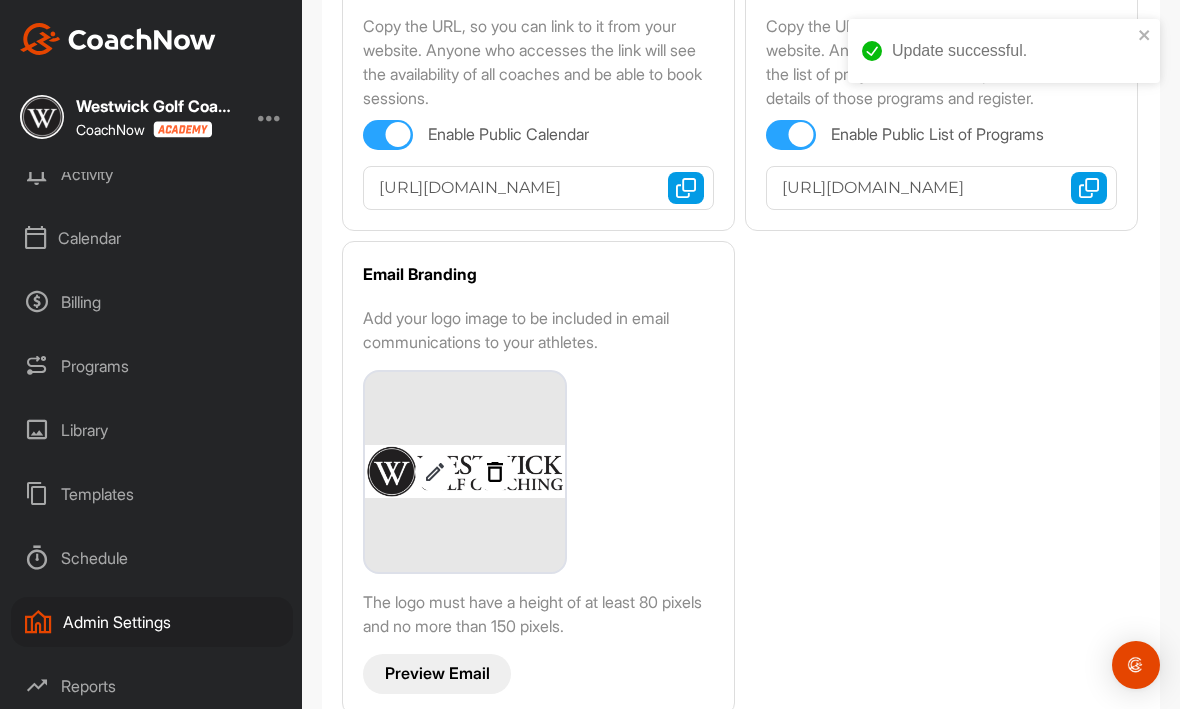 click on "Preview Email" at bounding box center [437, 674] 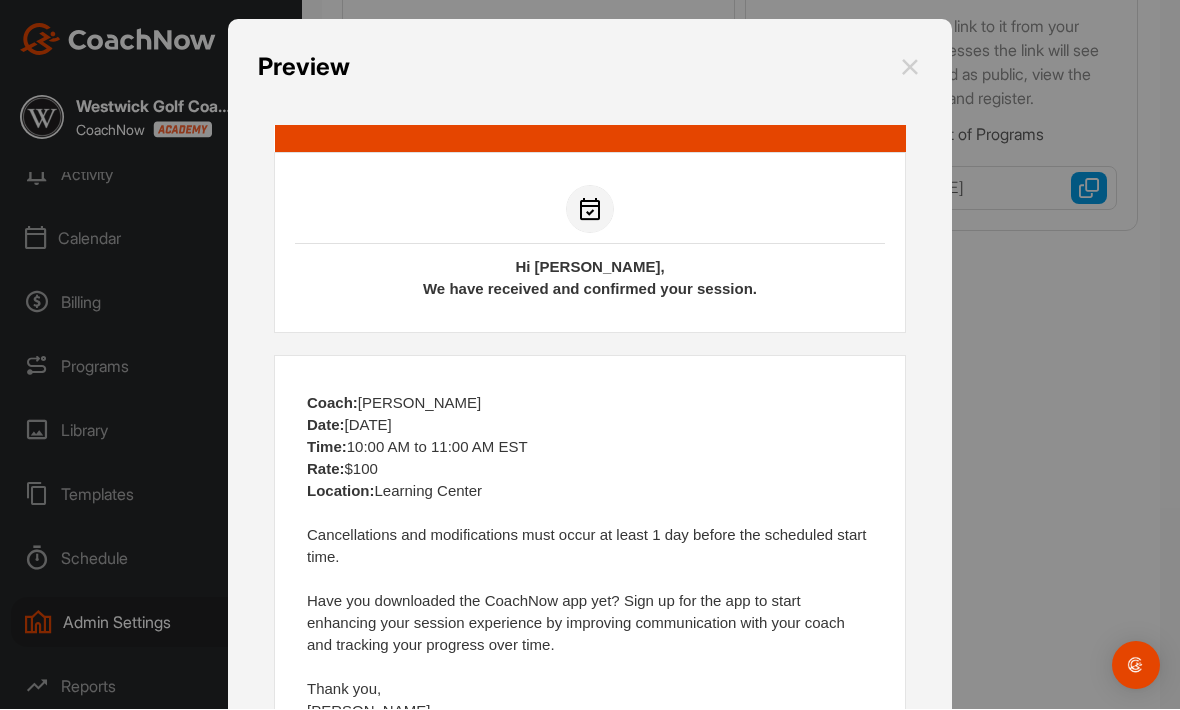 scroll, scrollTop: 0, scrollLeft: 0, axis: both 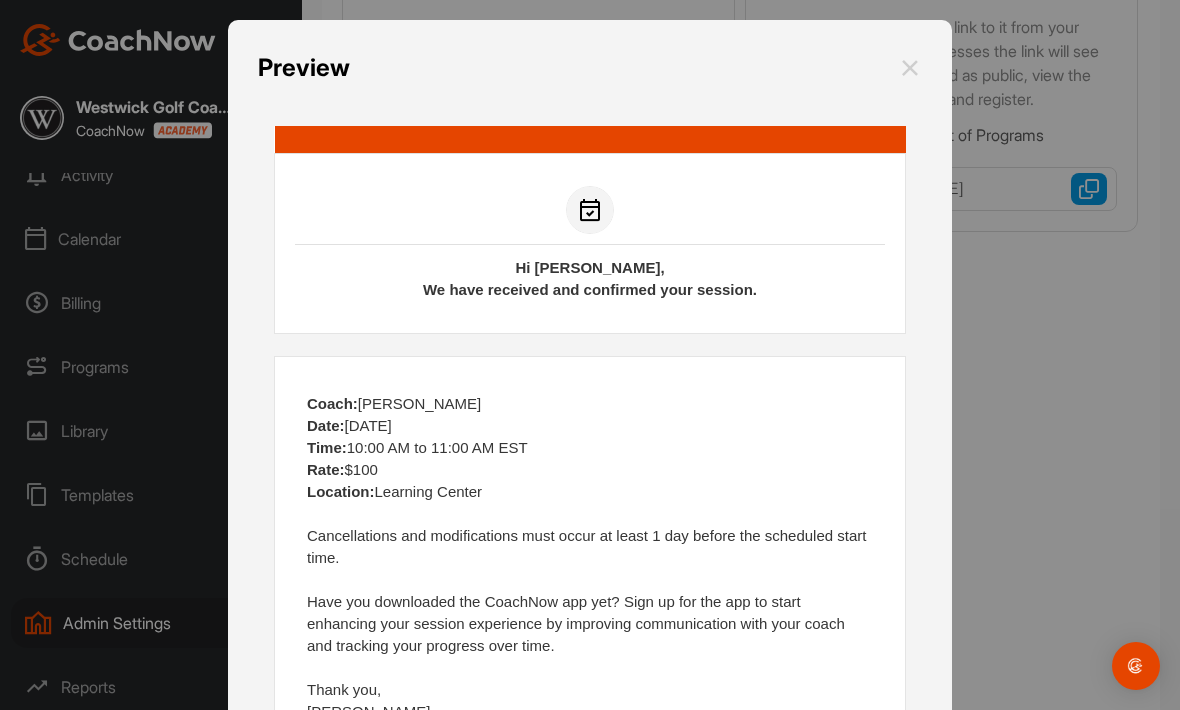 click at bounding box center [910, 68] 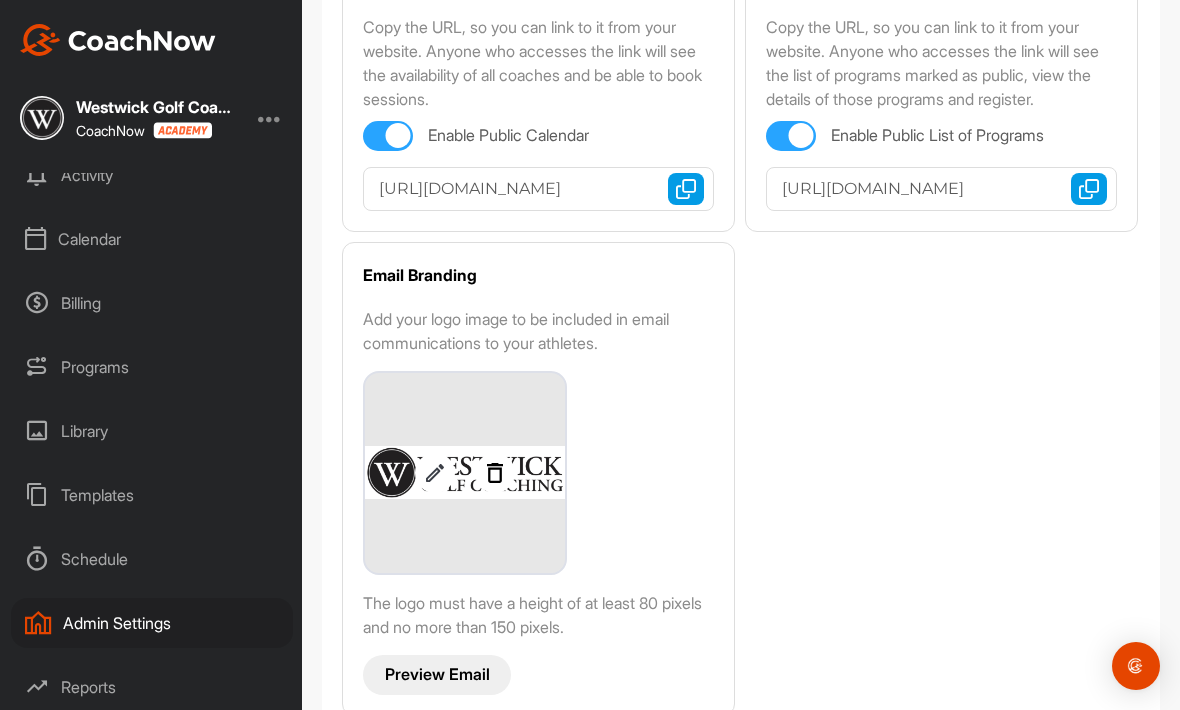 click at bounding box center [435, 473] 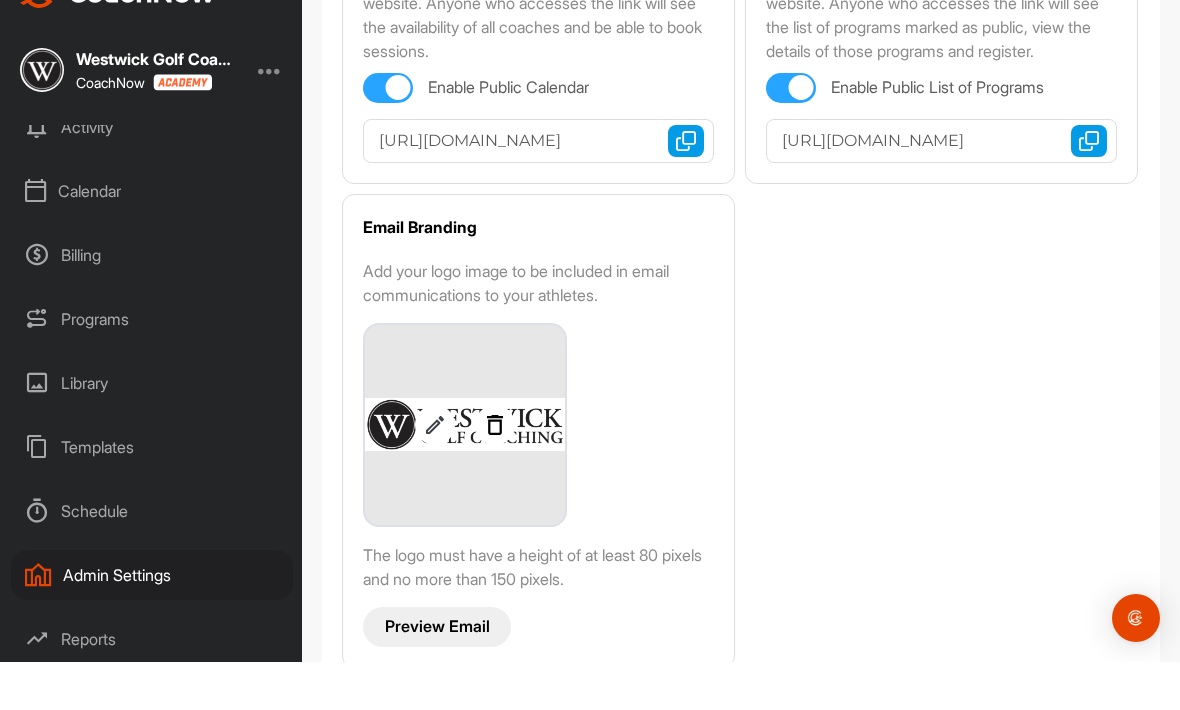 scroll, scrollTop: 0, scrollLeft: 0, axis: both 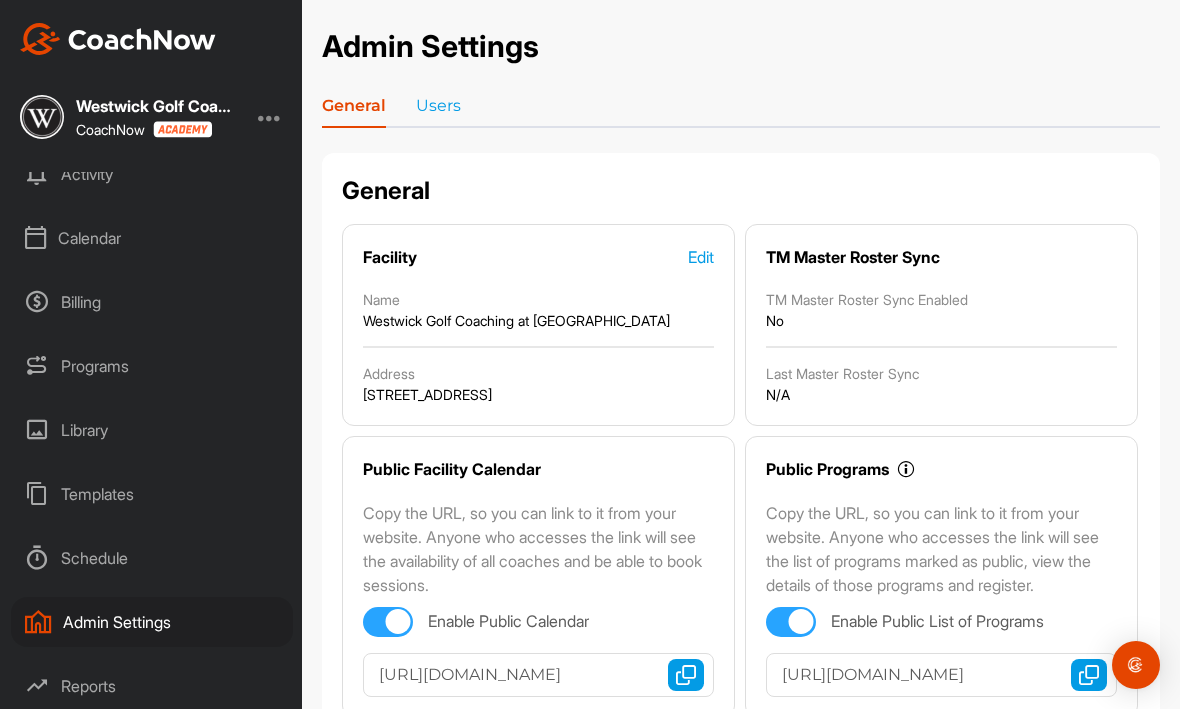 click on "Schedule" at bounding box center [152, 559] 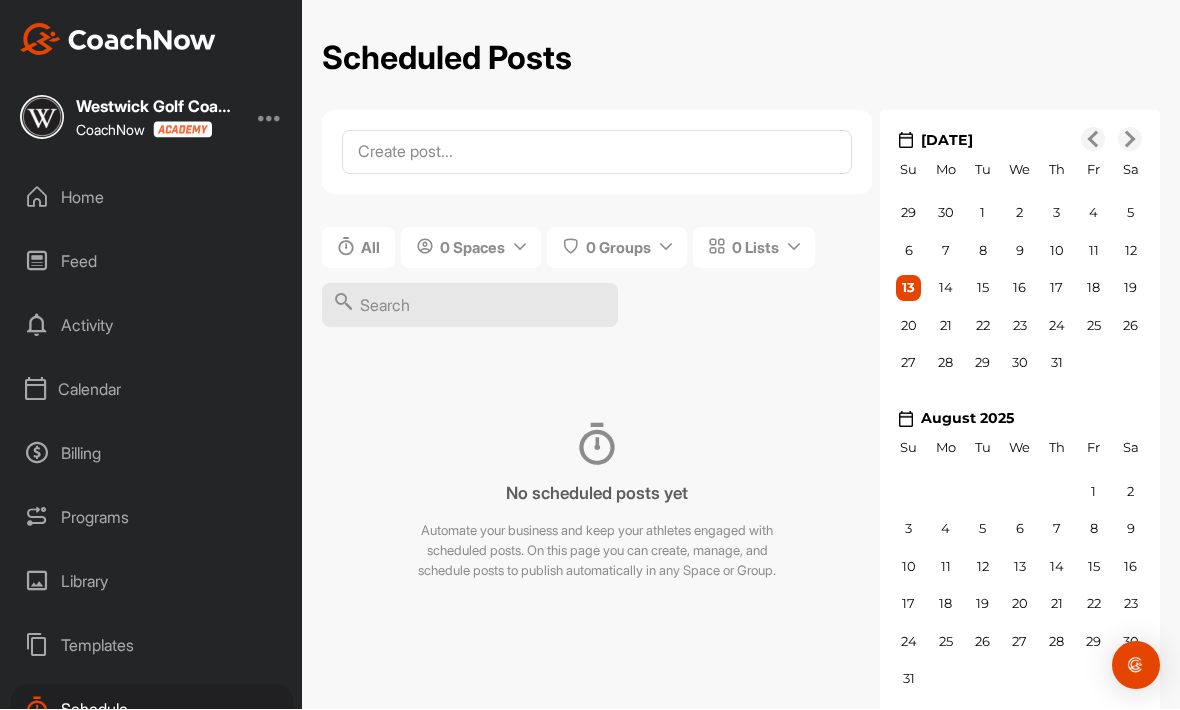 click on "Calendar" at bounding box center [152, 390] 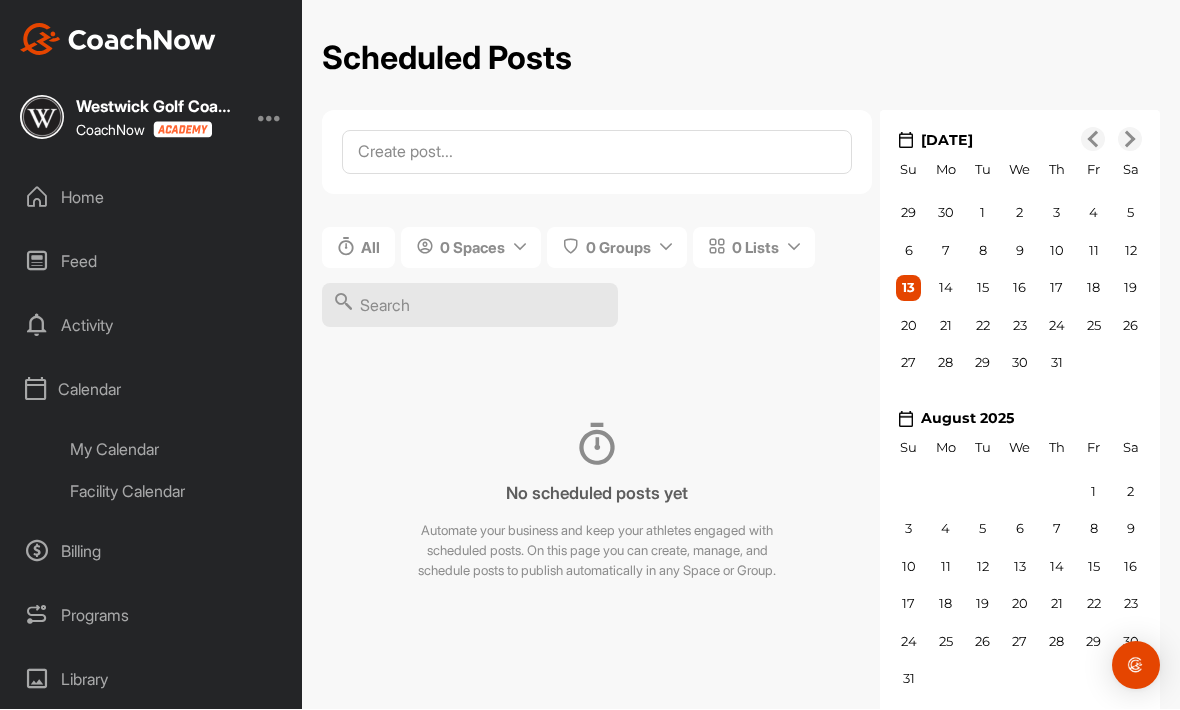 click on "My Calendar" at bounding box center (174, 450) 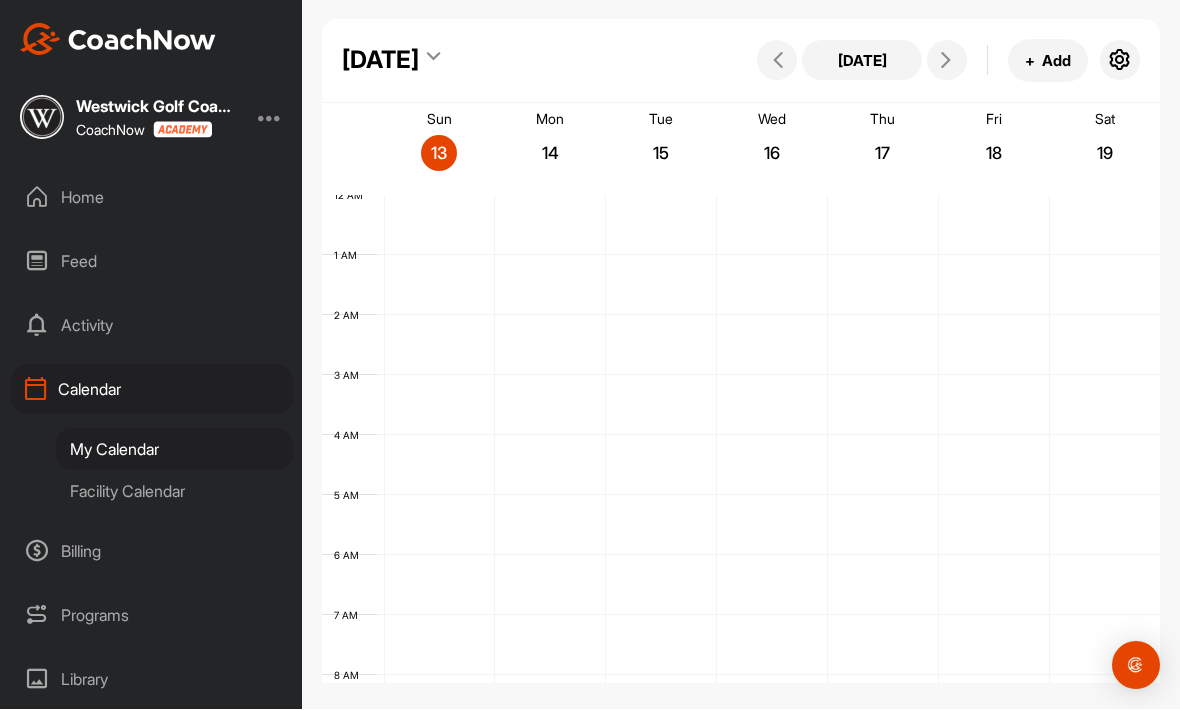 scroll, scrollTop: 346, scrollLeft: 0, axis: vertical 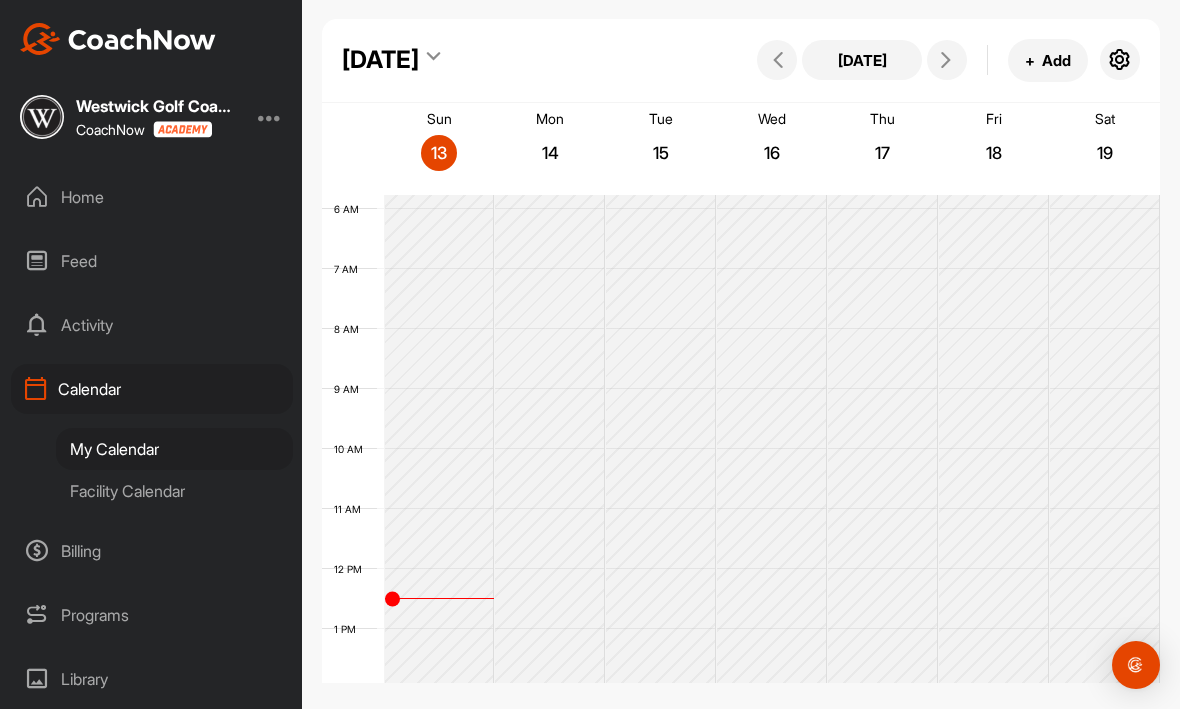 click on "+ Add" at bounding box center (1048, 61) 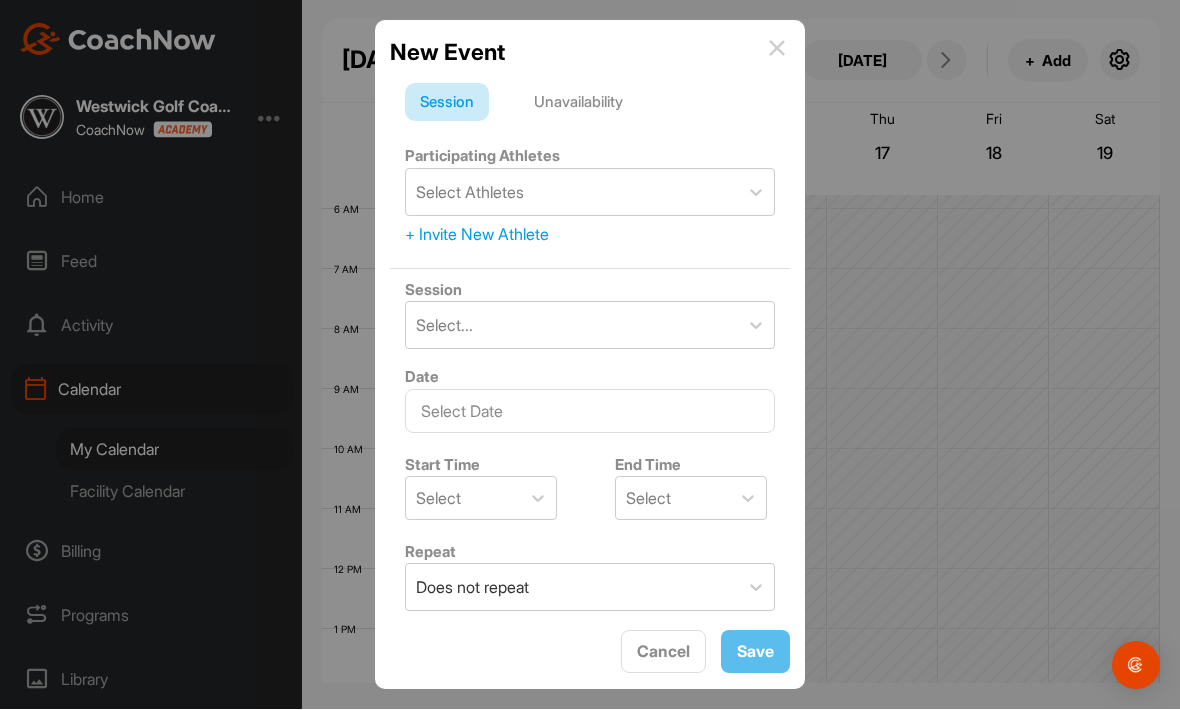 scroll, scrollTop: 0, scrollLeft: 0, axis: both 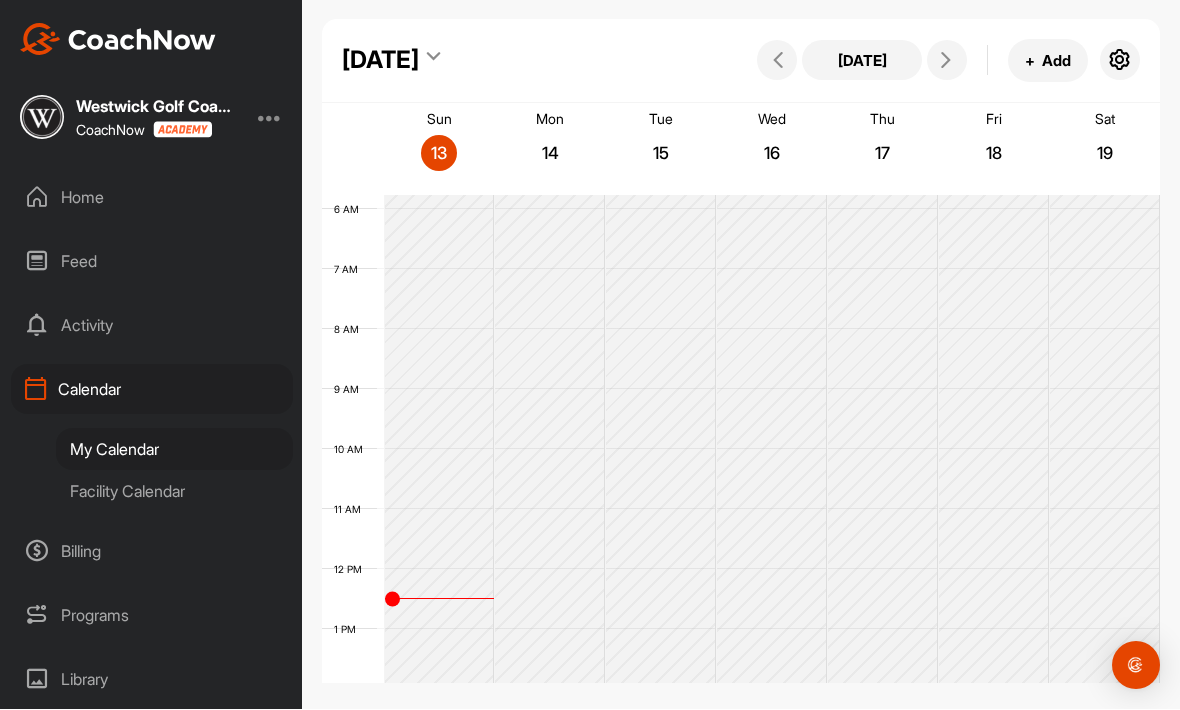 click on "Facility Calendar" at bounding box center (174, 492) 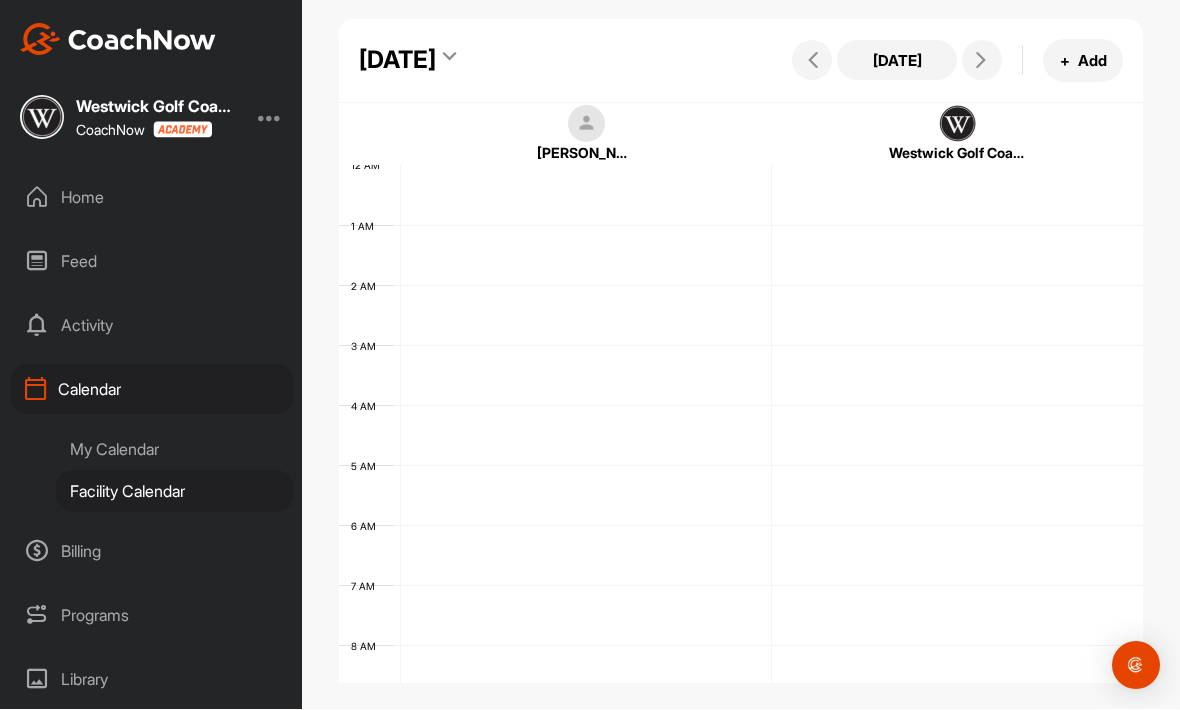 scroll, scrollTop: 346, scrollLeft: 0, axis: vertical 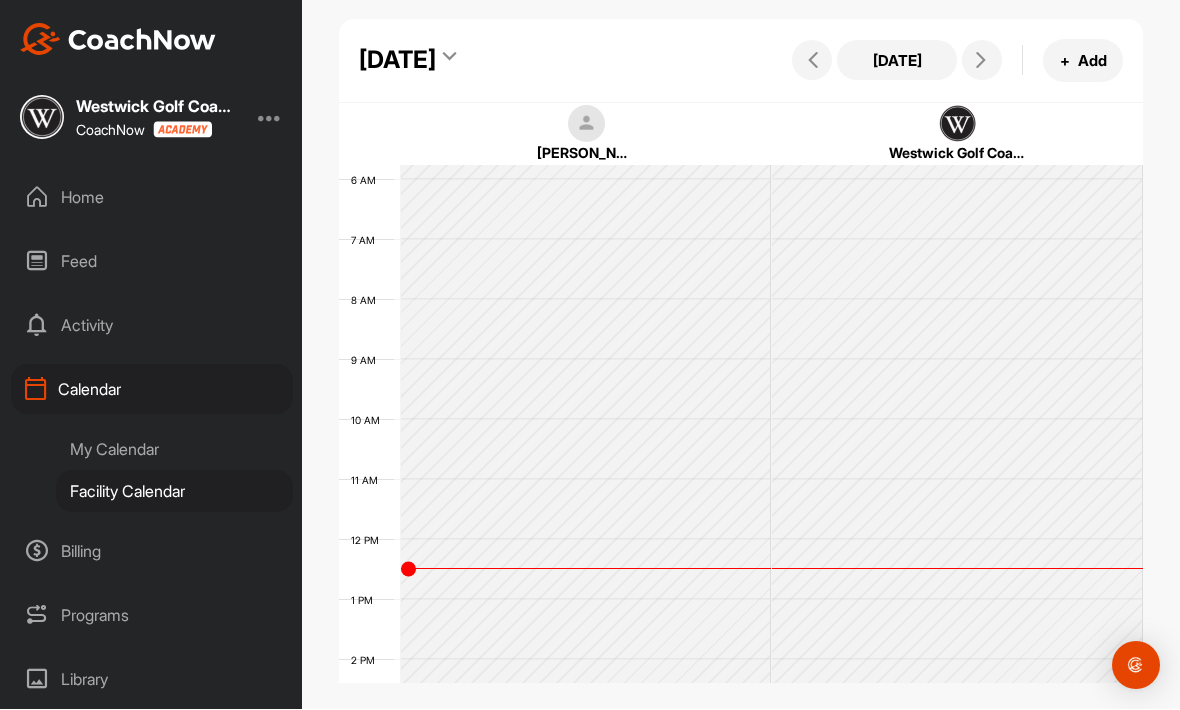 click at bounding box center [958, 125] 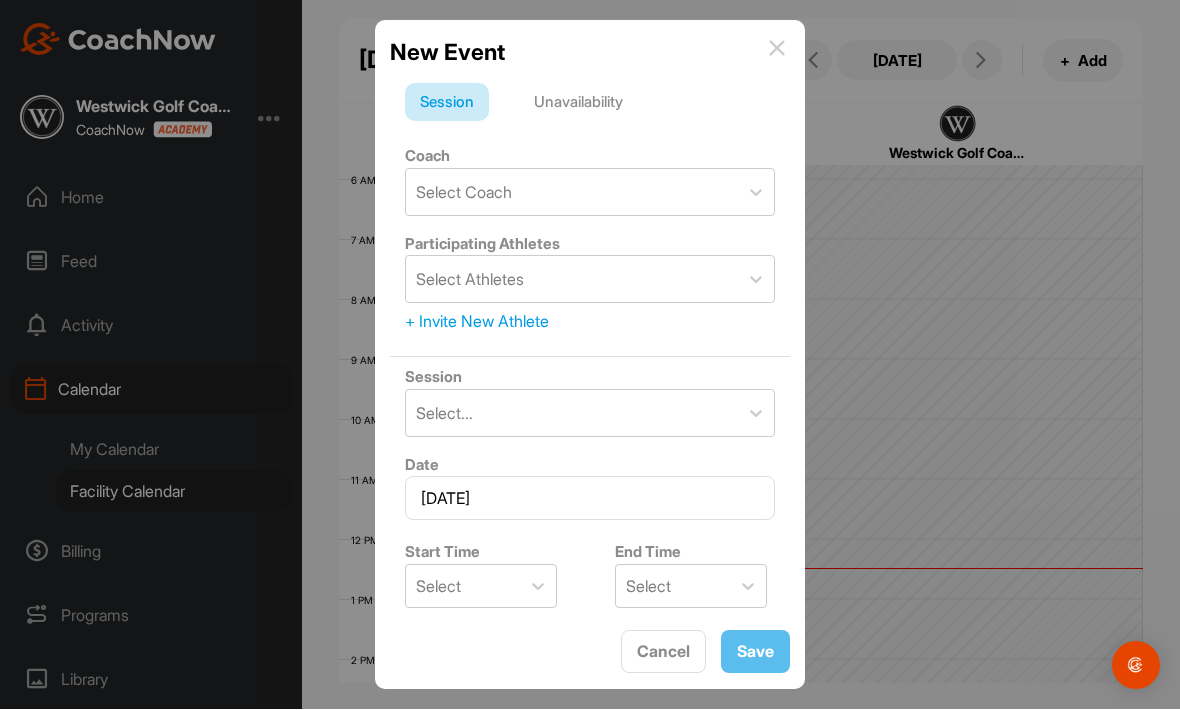 click at bounding box center (777, 49) 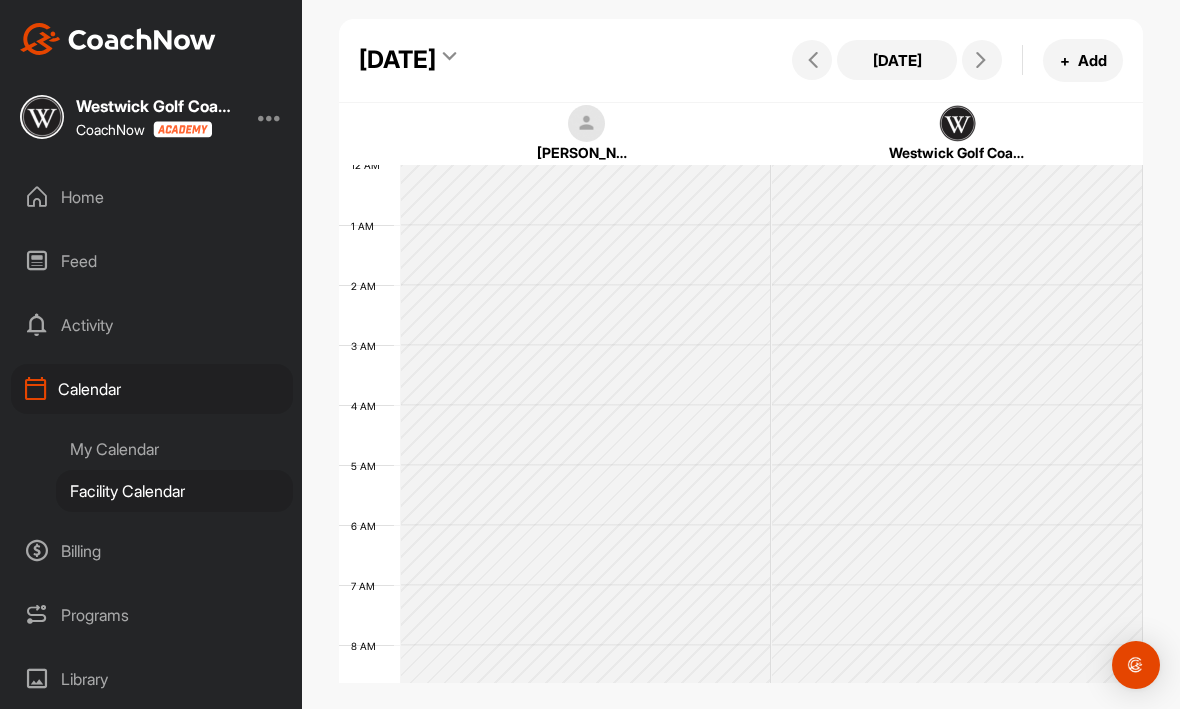 scroll, scrollTop: 0, scrollLeft: 0, axis: both 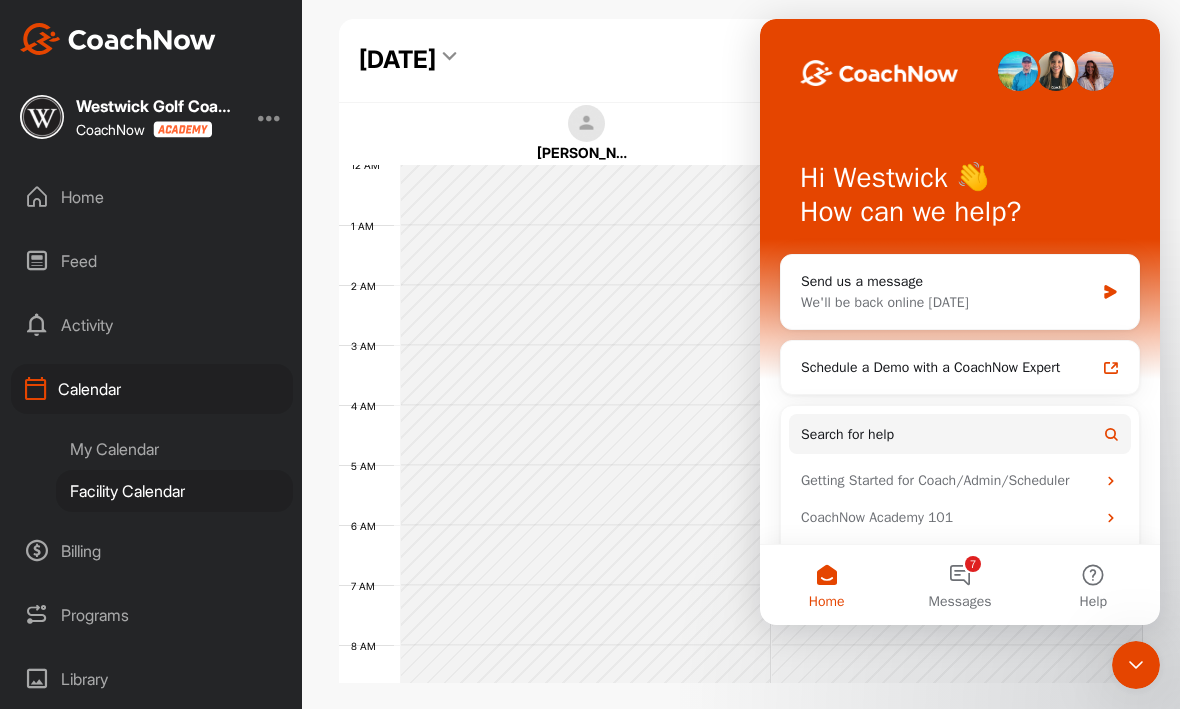 click at bounding box center (586, 886) 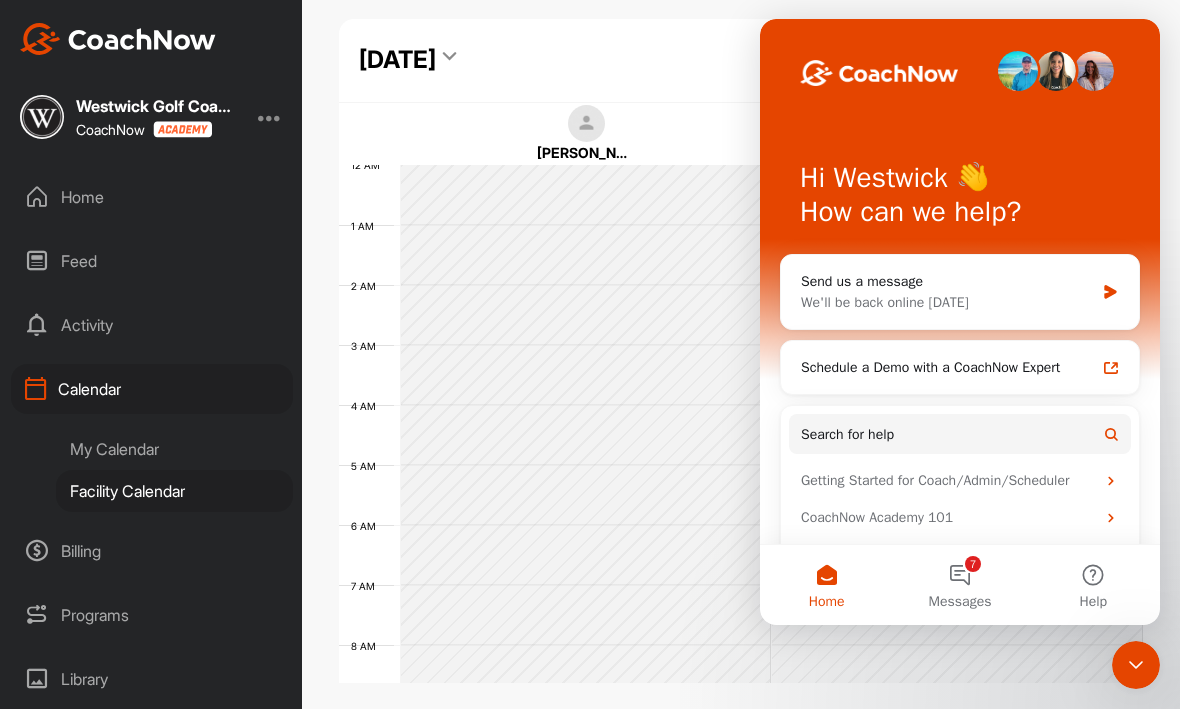 scroll, scrollTop: 0, scrollLeft: 0, axis: both 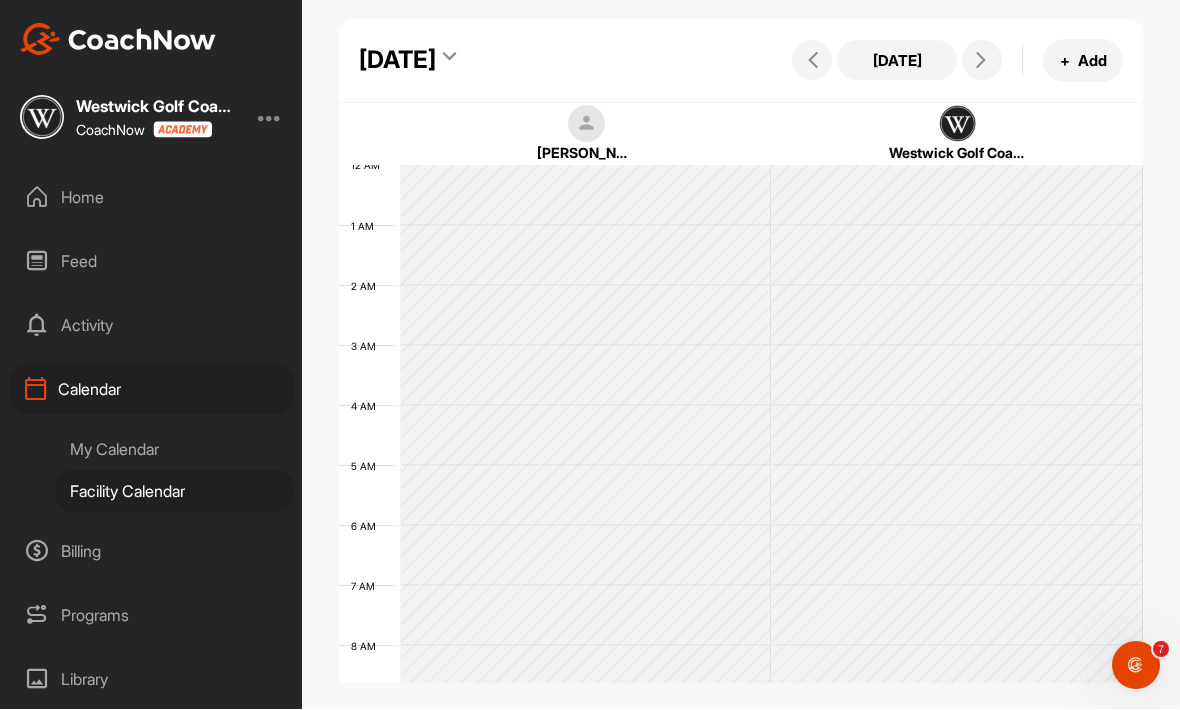click on "Billing" at bounding box center [152, 552] 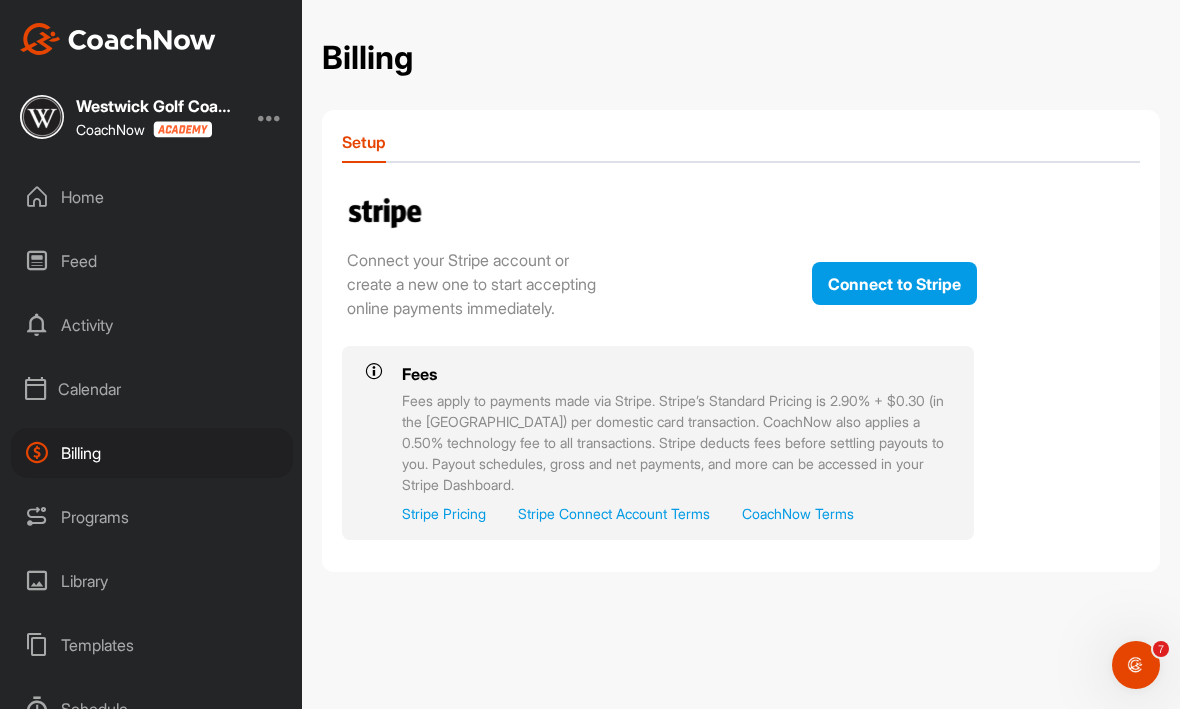 click on "Programs" at bounding box center [152, 518] 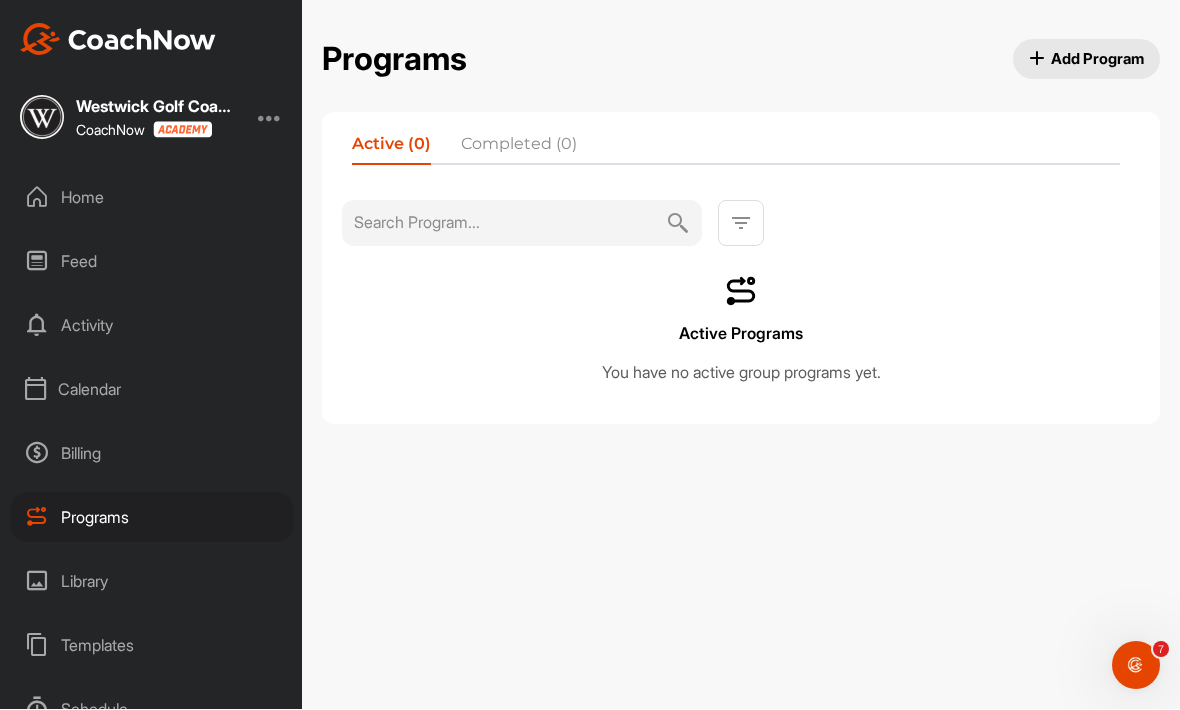 scroll, scrollTop: 0, scrollLeft: 0, axis: both 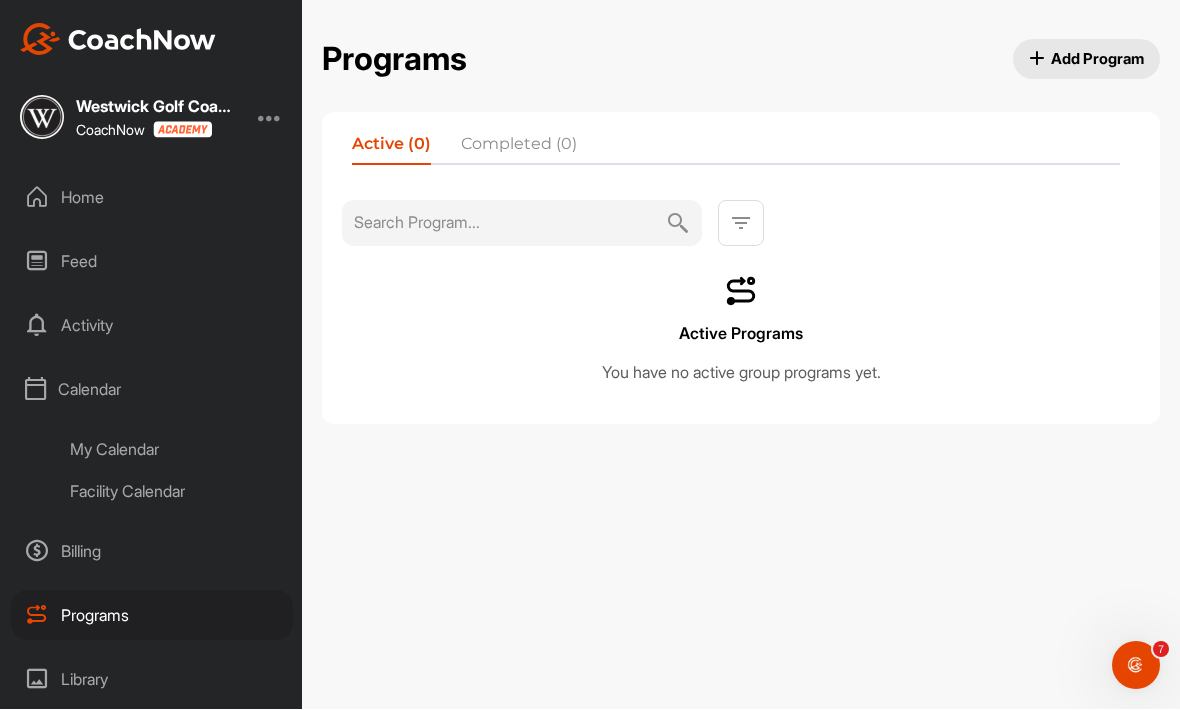 click on "My Calendar" at bounding box center [174, 450] 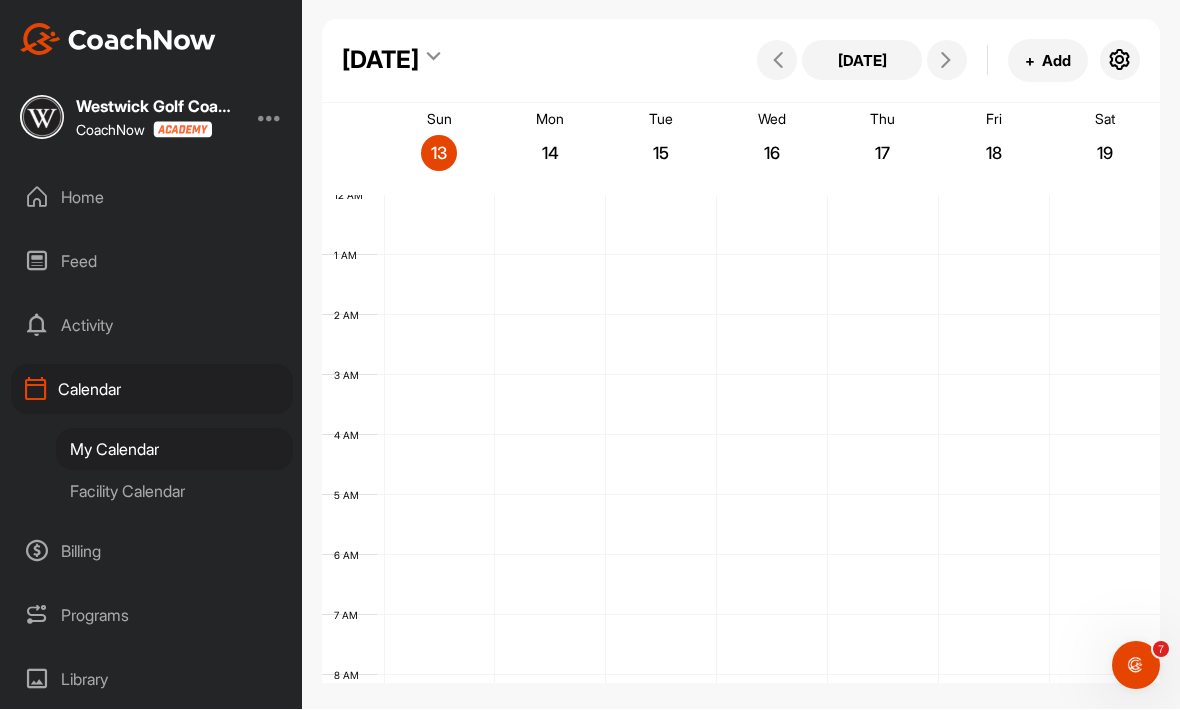 scroll, scrollTop: 346, scrollLeft: 0, axis: vertical 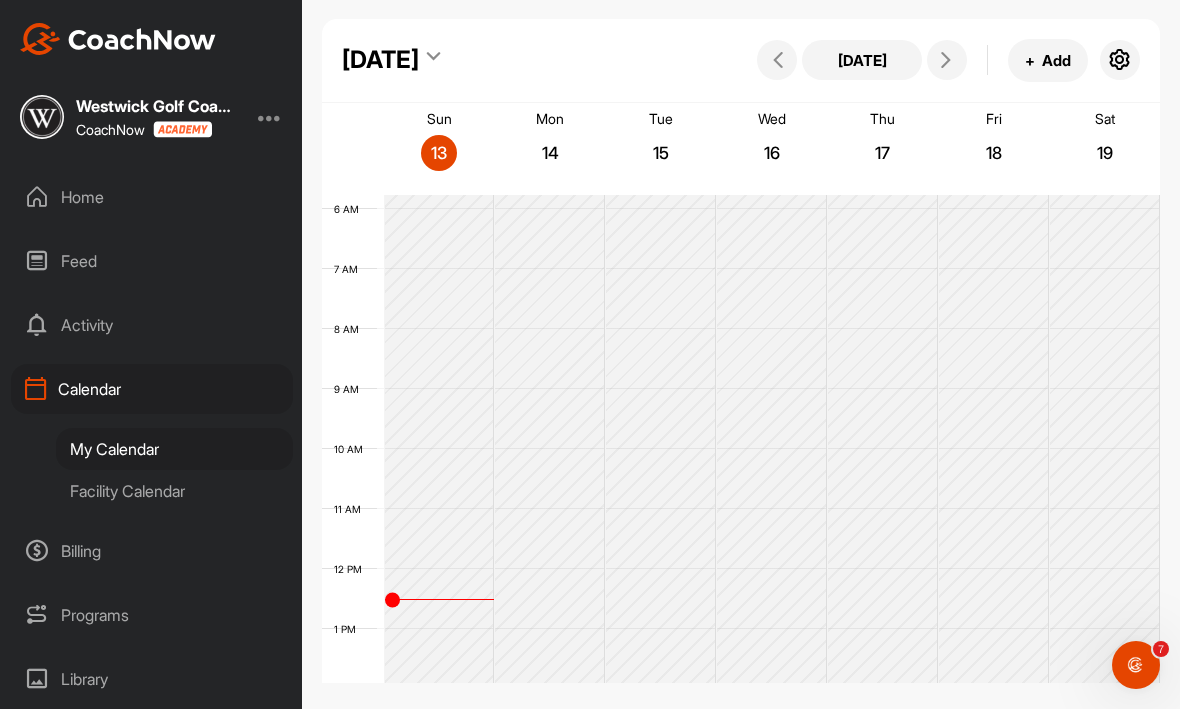 click at bounding box center (1120, 61) 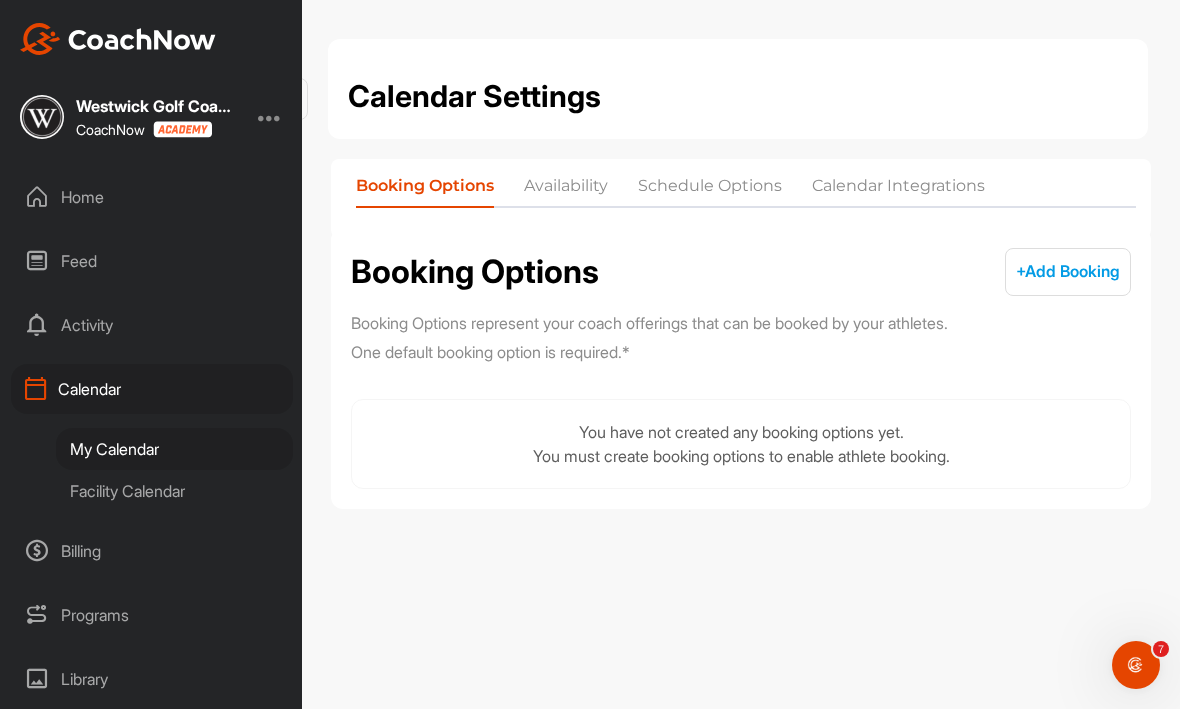 click on "Availability" at bounding box center (566, 191) 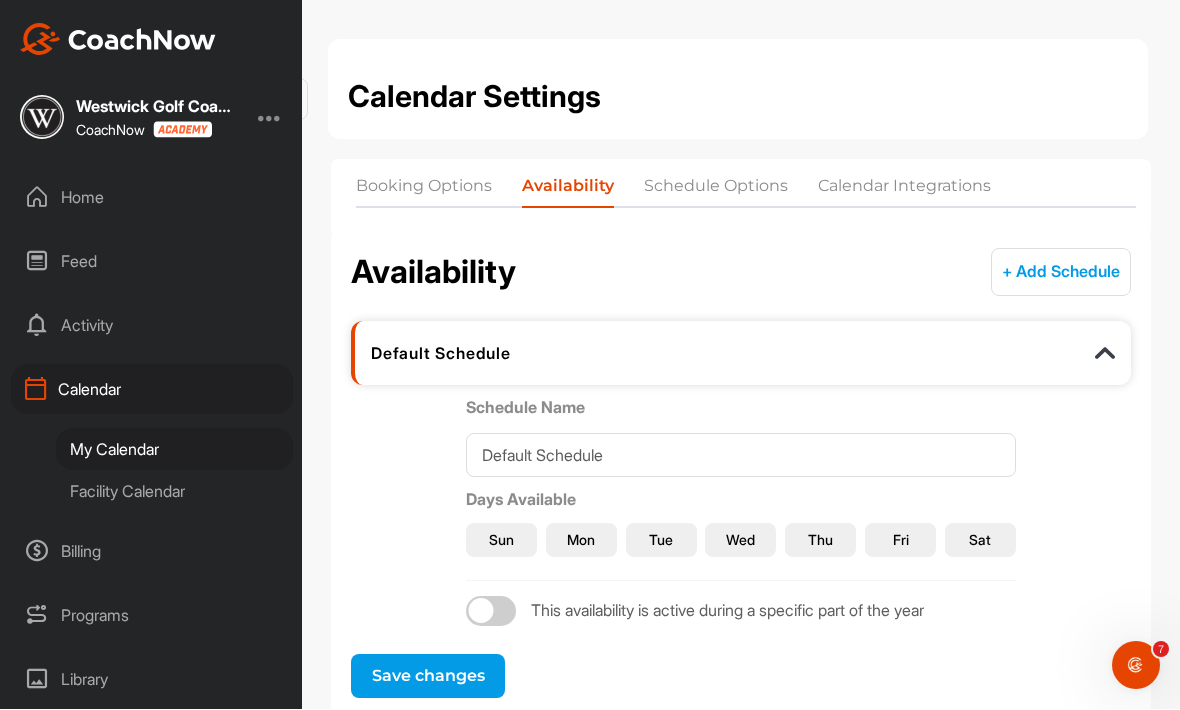 click on "My Calendar" at bounding box center [174, 450] 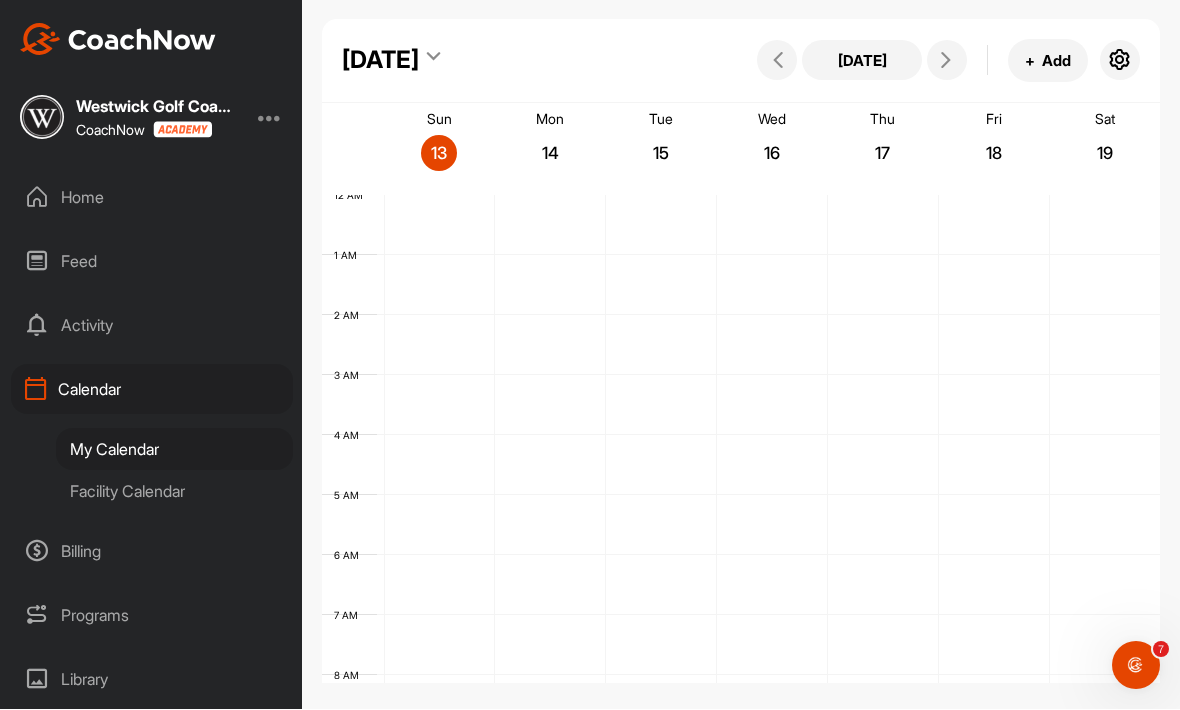 scroll, scrollTop: 346, scrollLeft: 0, axis: vertical 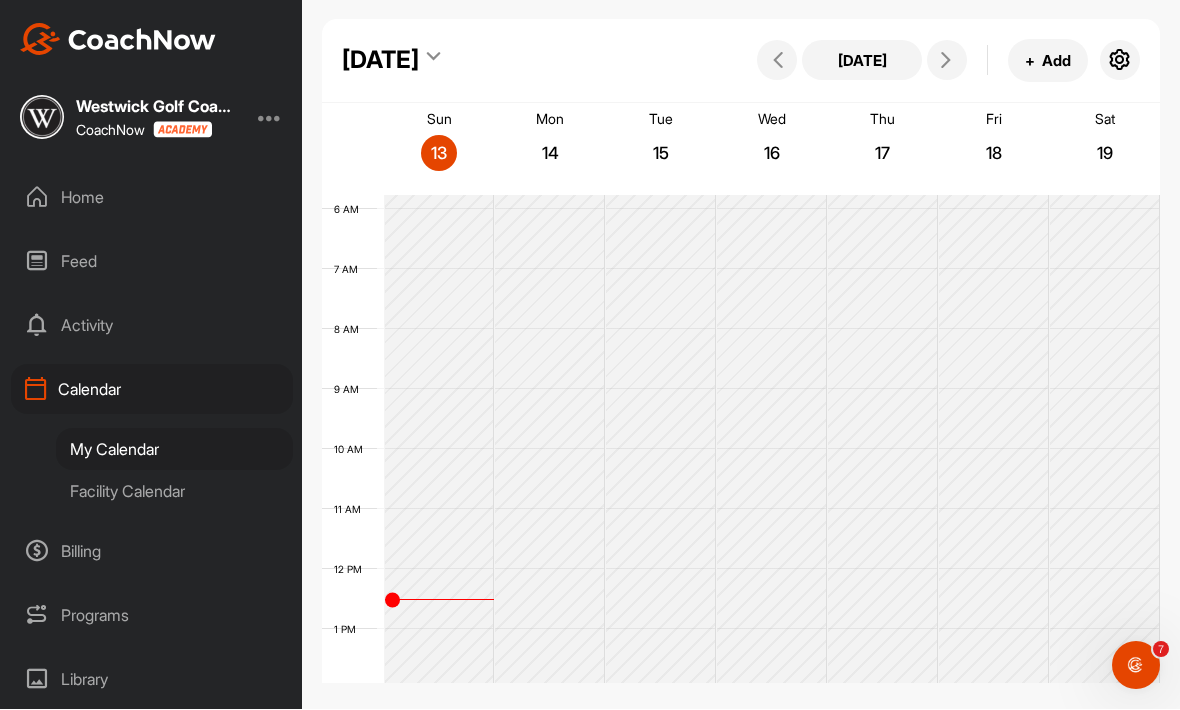 click at bounding box center [1120, 61] 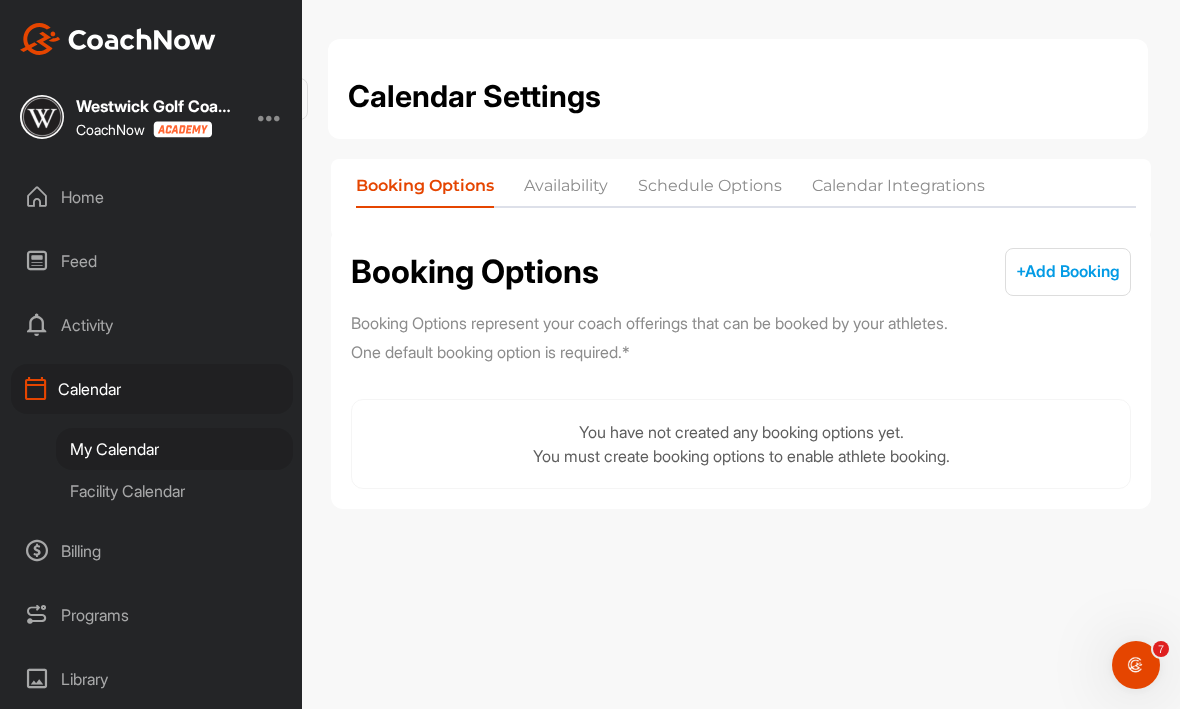 click on "+  Add Booking" at bounding box center (1068, 272) 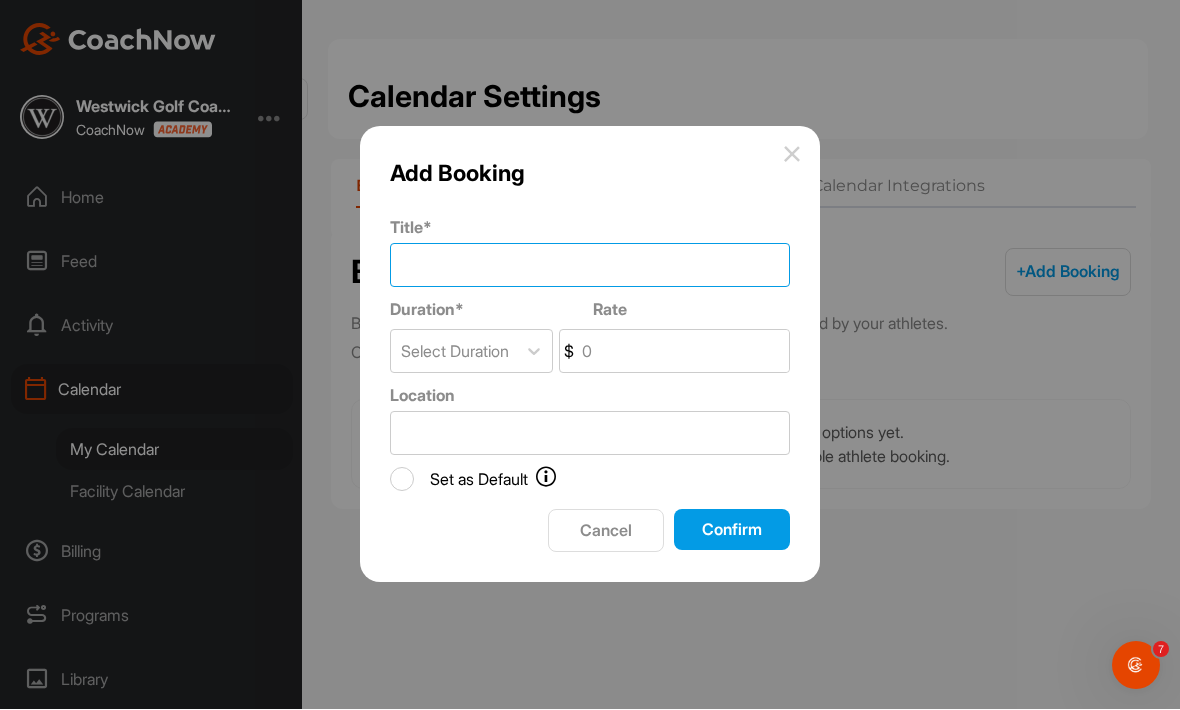 click on "Title  *" at bounding box center (590, 266) 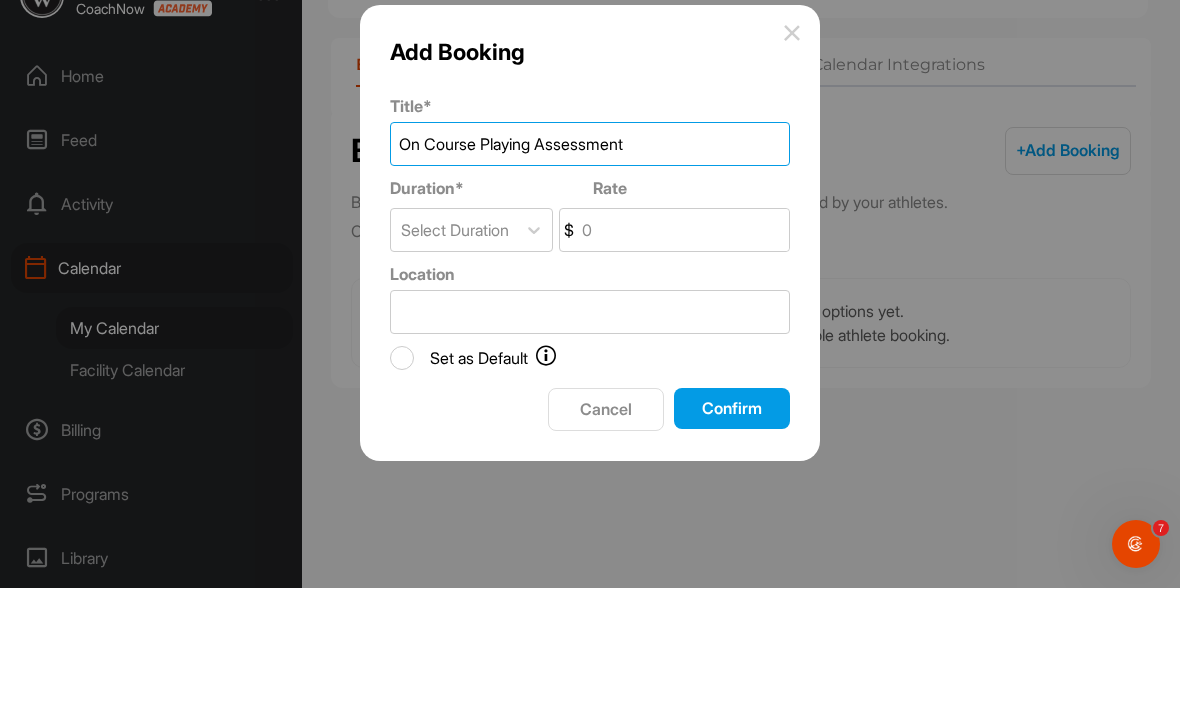 type on "On Course Playing Assessment" 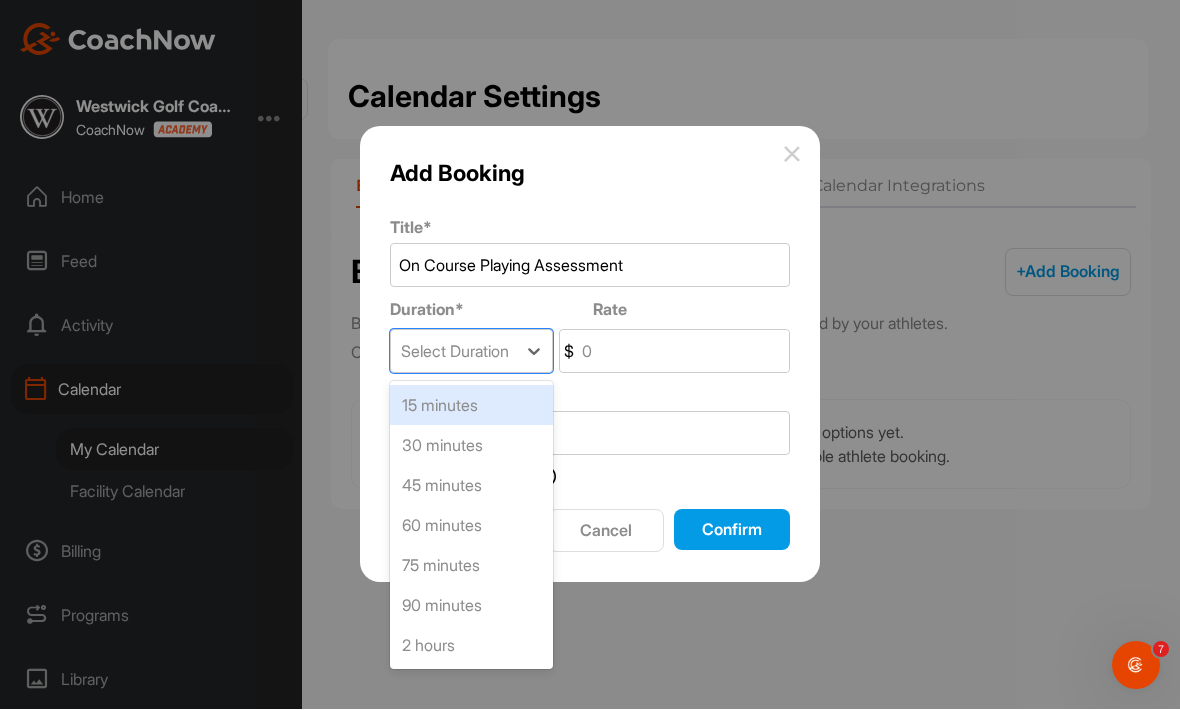 click on "90 minutes" at bounding box center [471, 606] 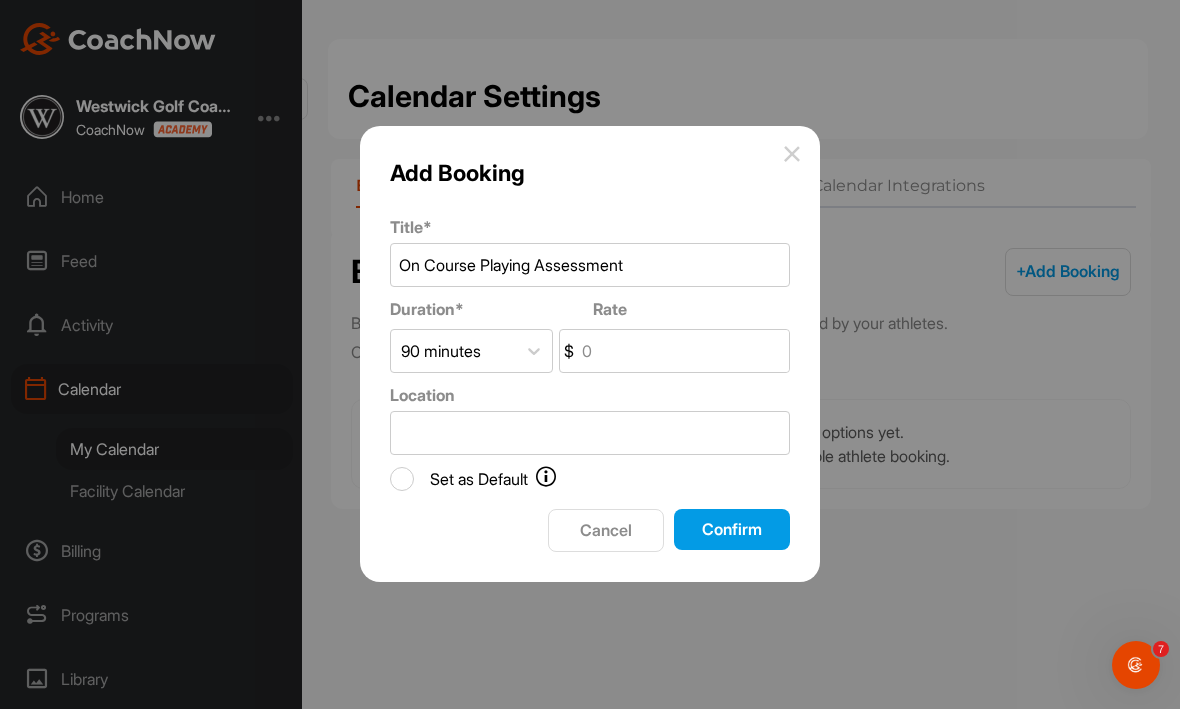 click on "Rate" at bounding box center [683, 352] 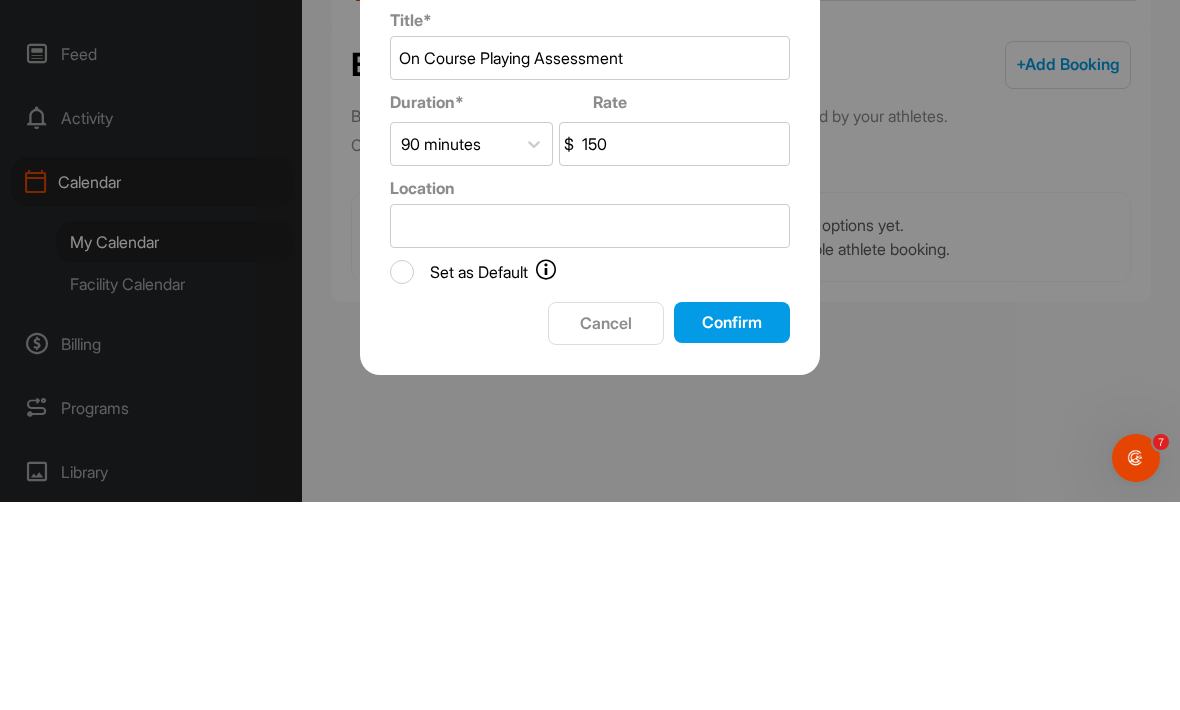 type on "150" 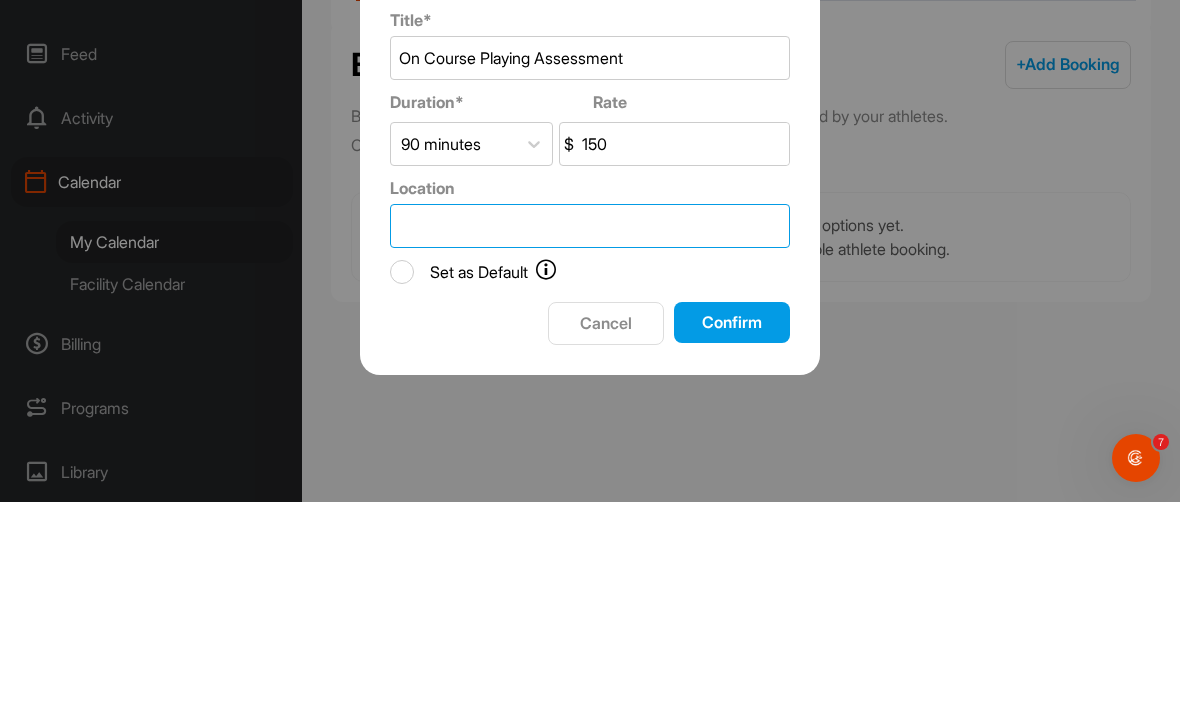 click on "Location" at bounding box center [590, 434] 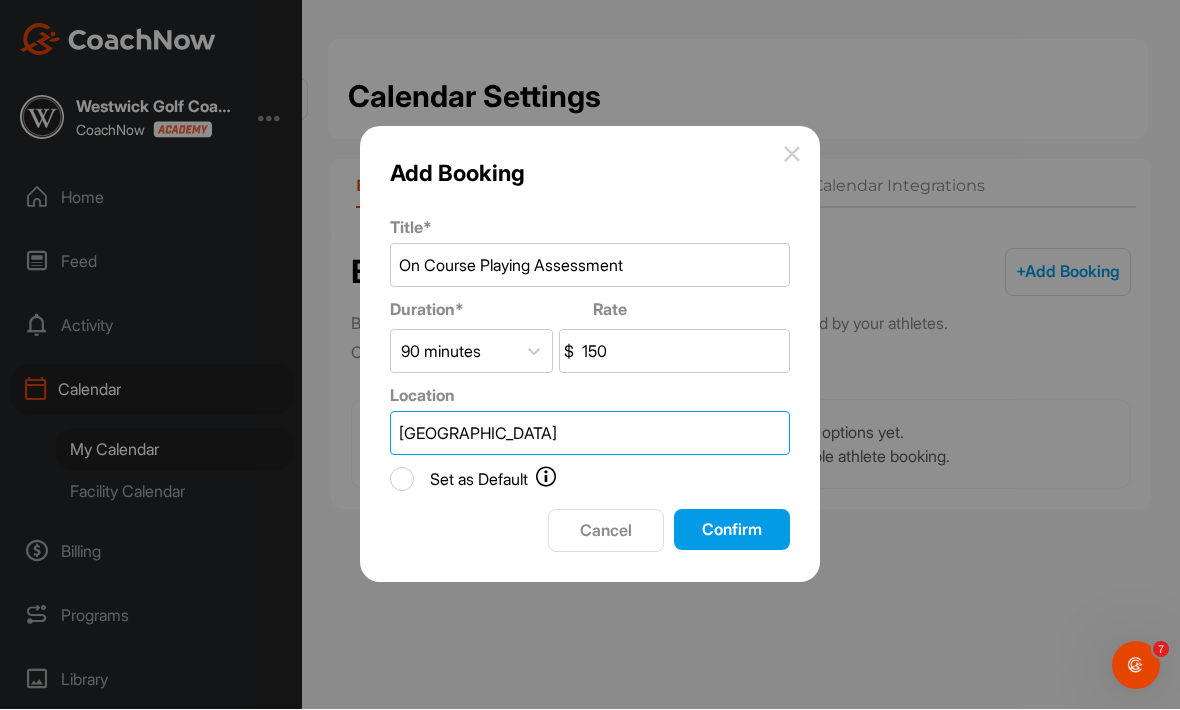 type on "[GEOGRAPHIC_DATA]" 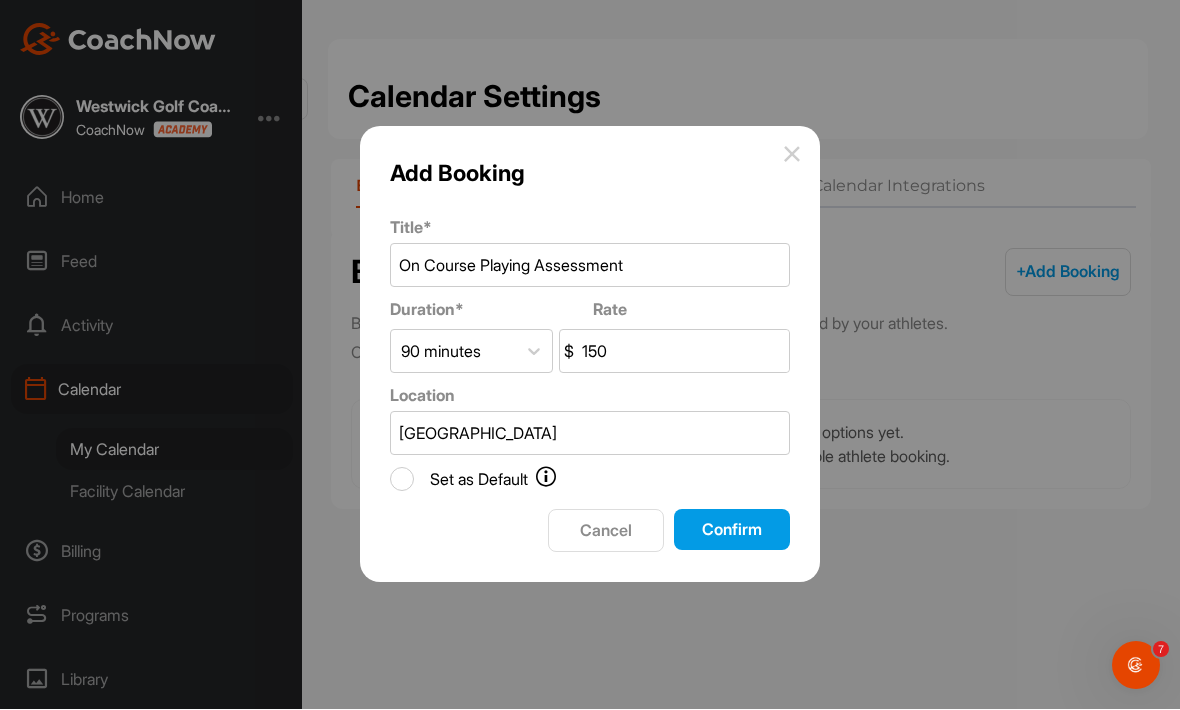 click at bounding box center (546, 477) 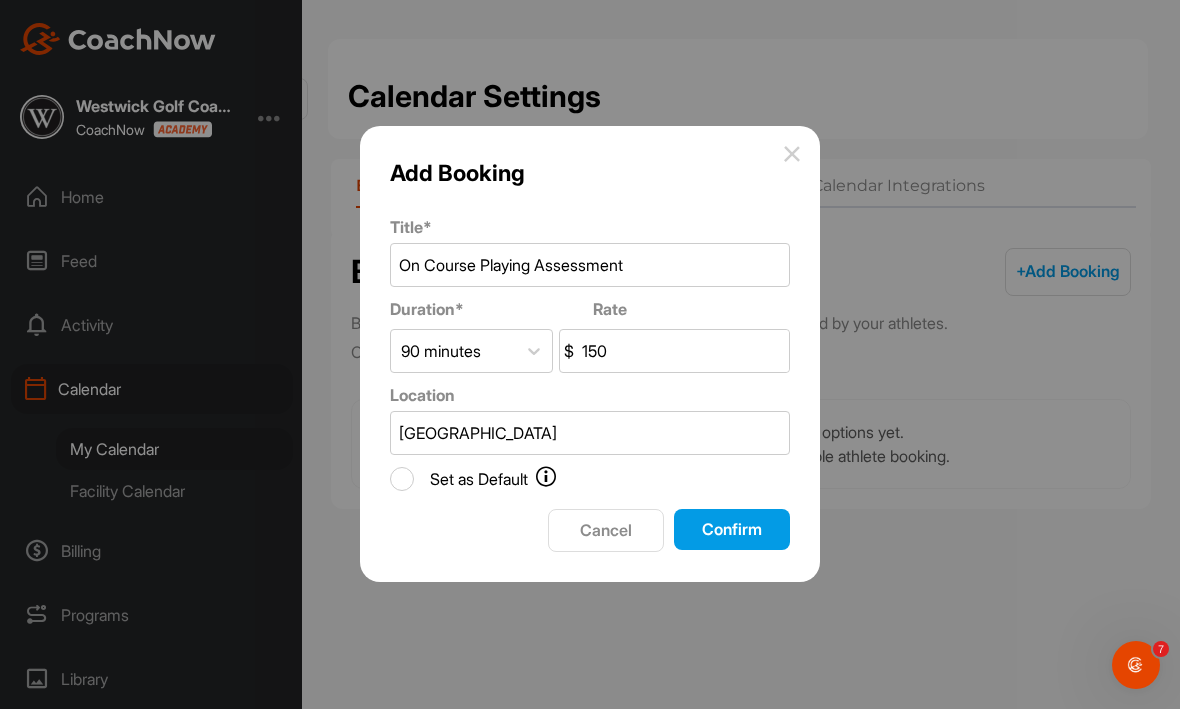 click at bounding box center (546, 477) 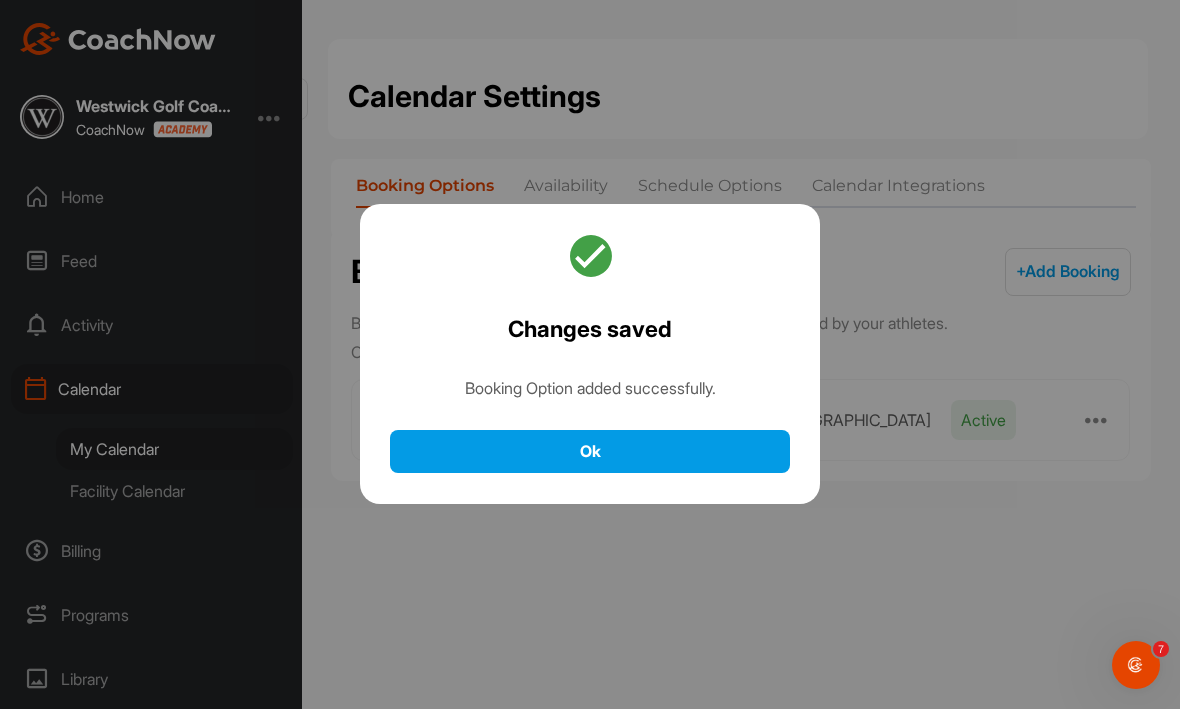 click on "Ok" at bounding box center (590, 452) 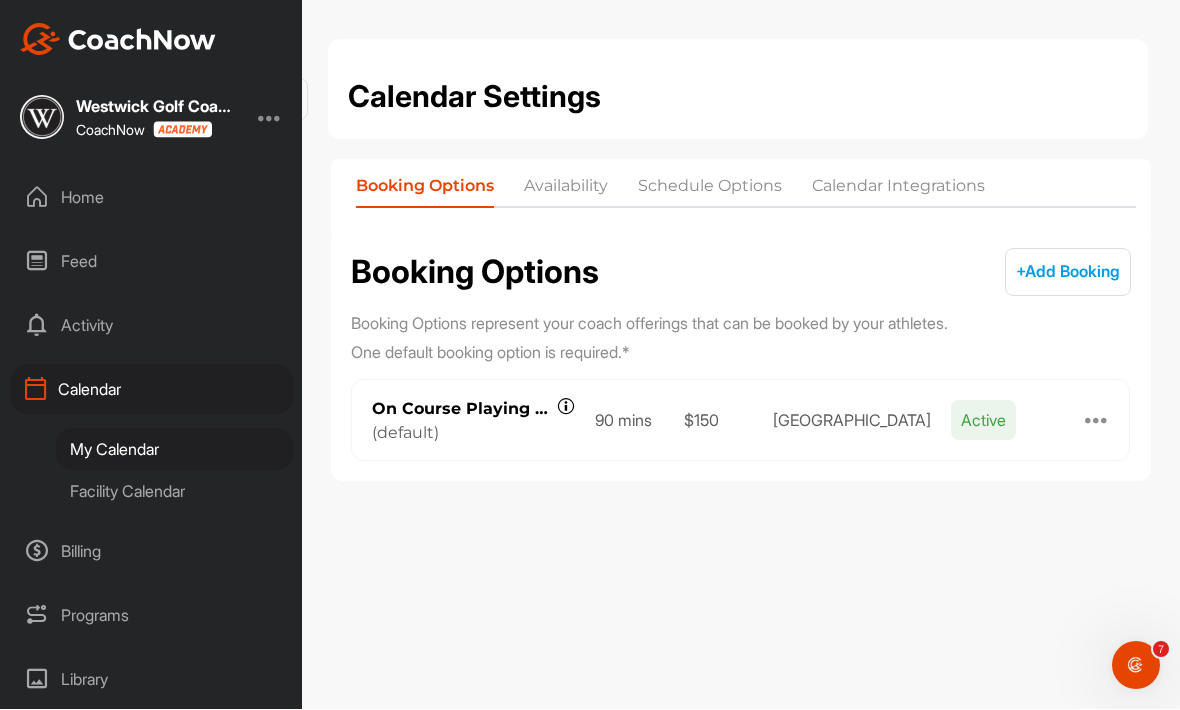 click on "On Course Playing Assessment  On Course Playing Assessment  ( default ) 90 mins $150 Burnley Golf Course Active" at bounding box center (740, 421) 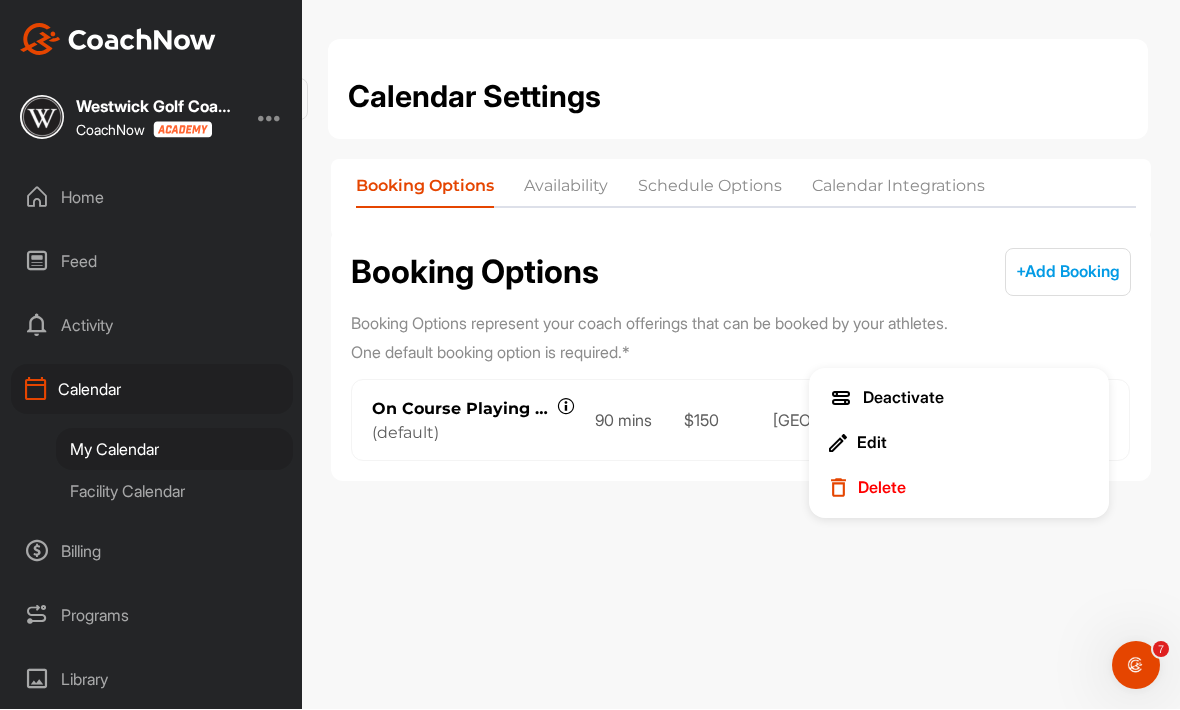click on "Edit" at bounding box center [872, 443] 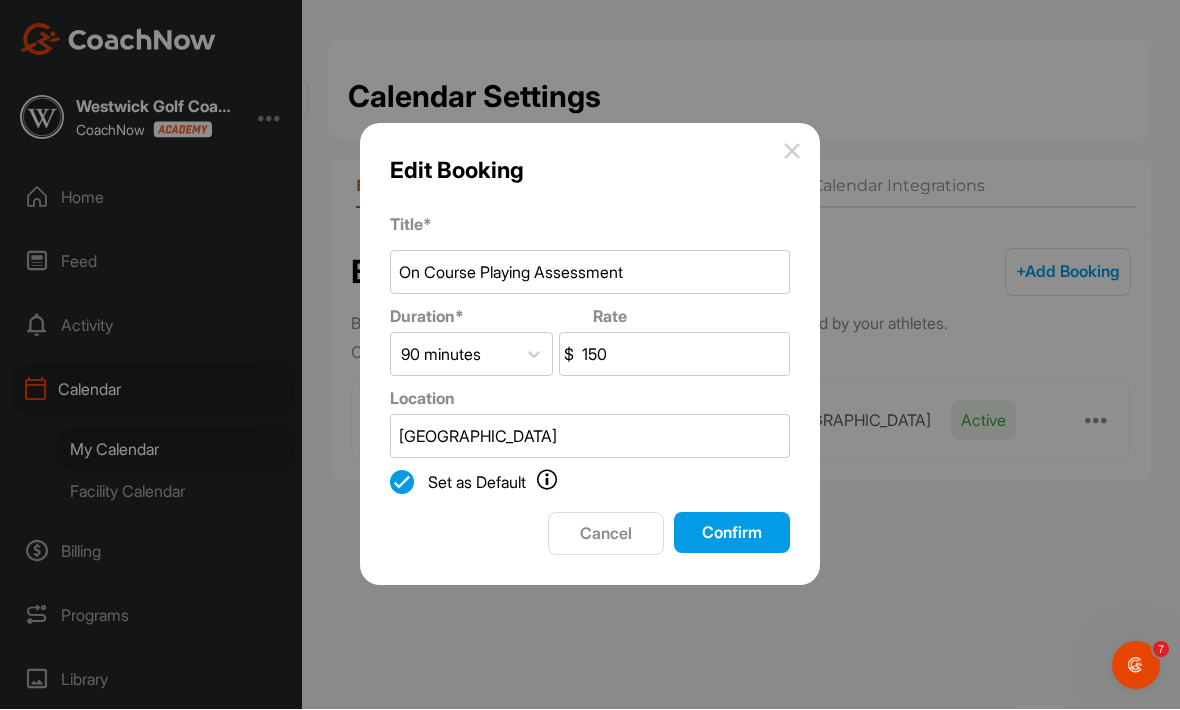 click on "Set as Default" at bounding box center [402, 483] 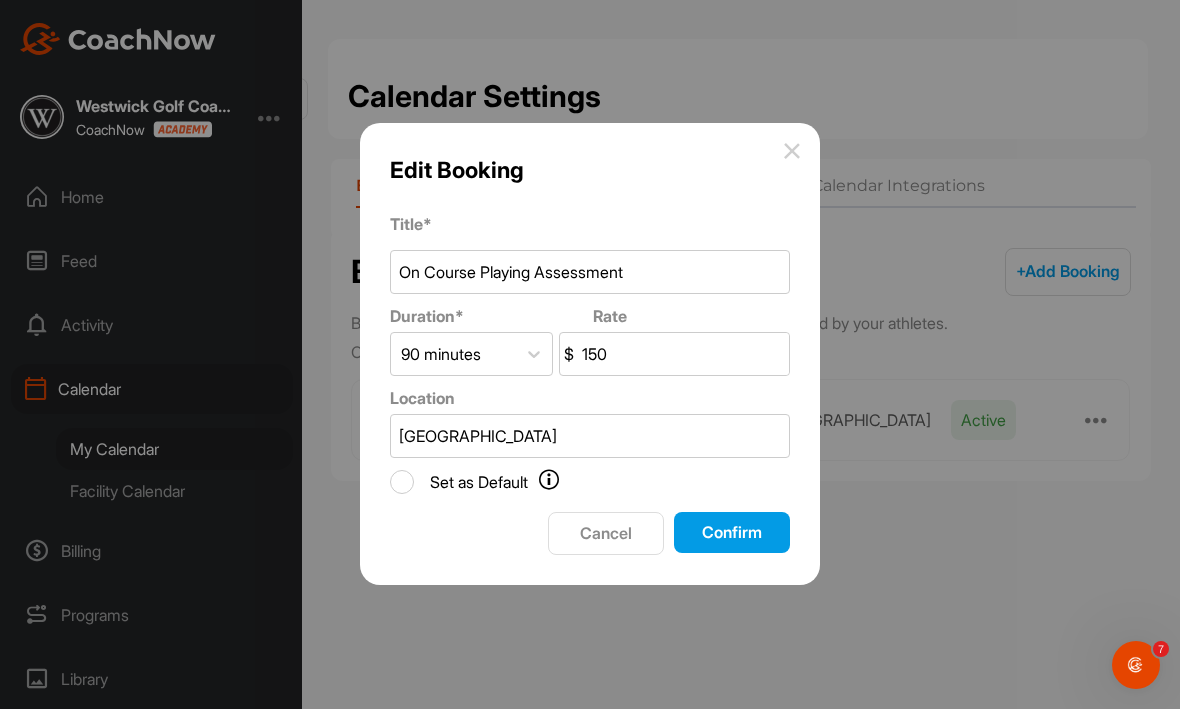 click on "Confirm" at bounding box center (732, 533) 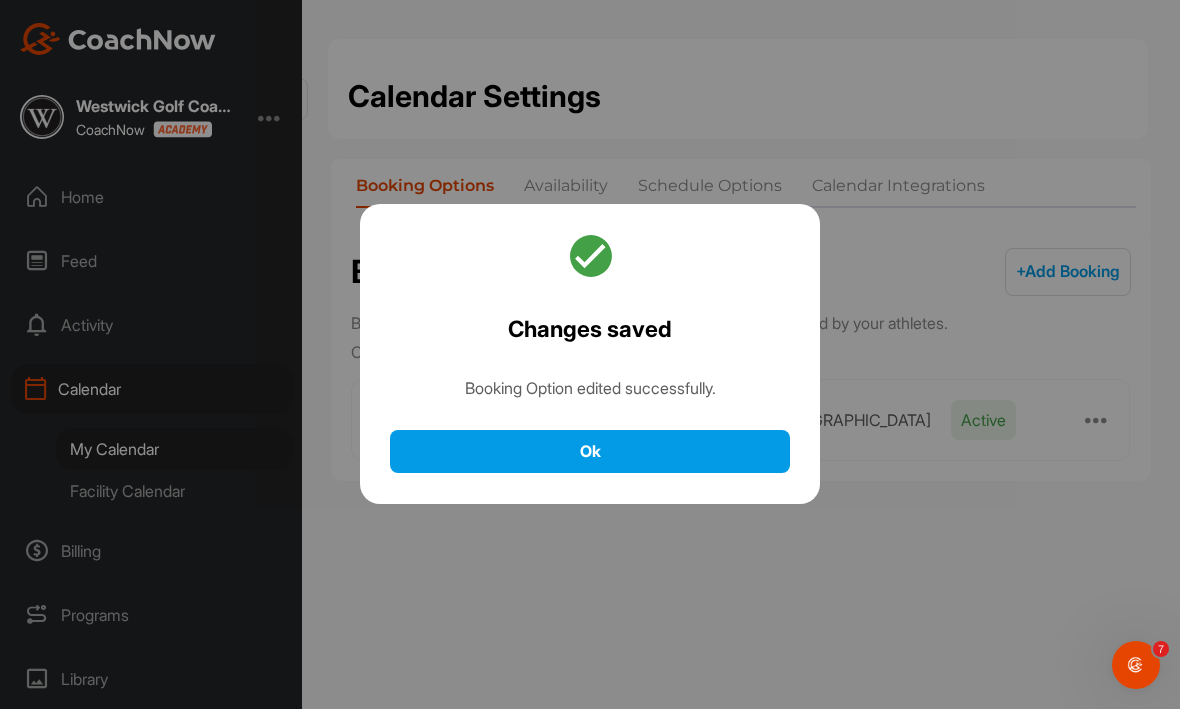 click on "Ok" at bounding box center (590, 452) 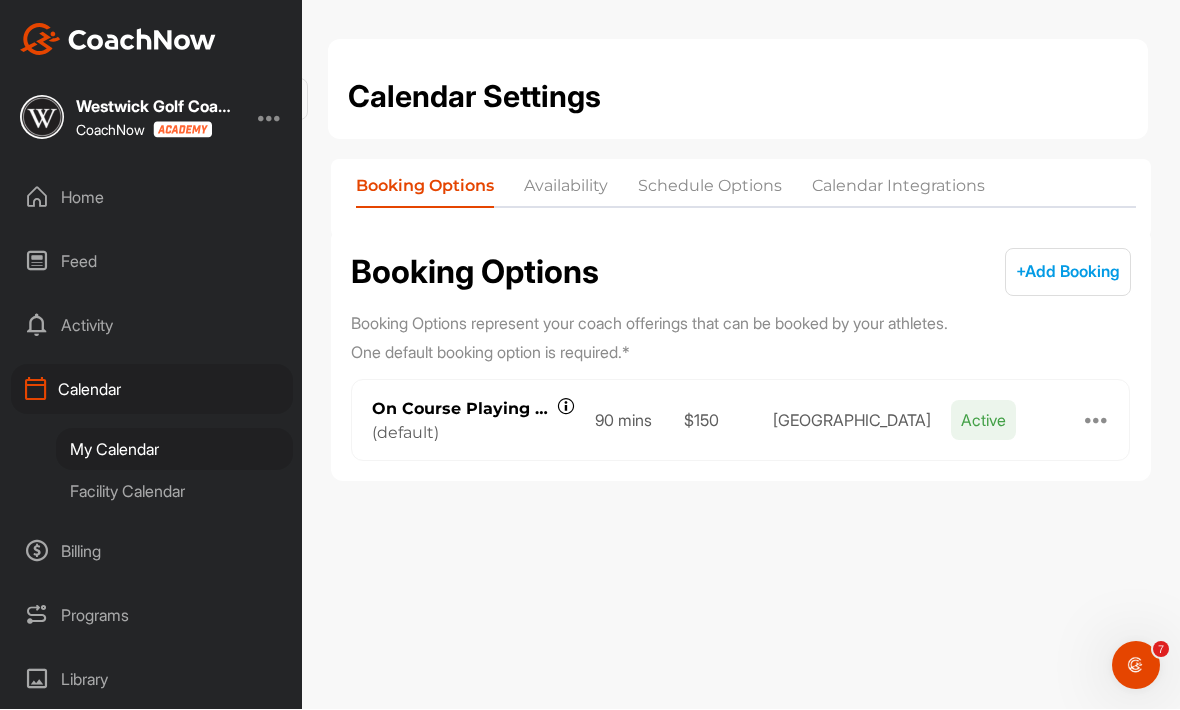 click at bounding box center [1097, 421] 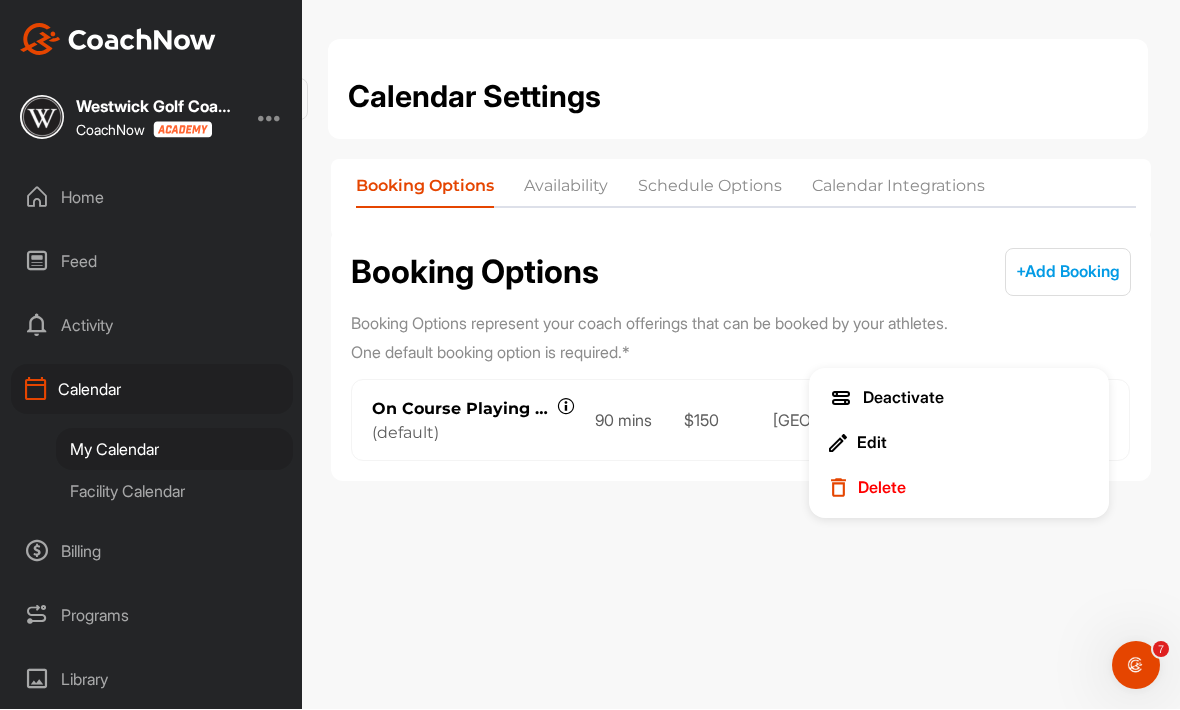 click on "Edit" at bounding box center (959, 444) 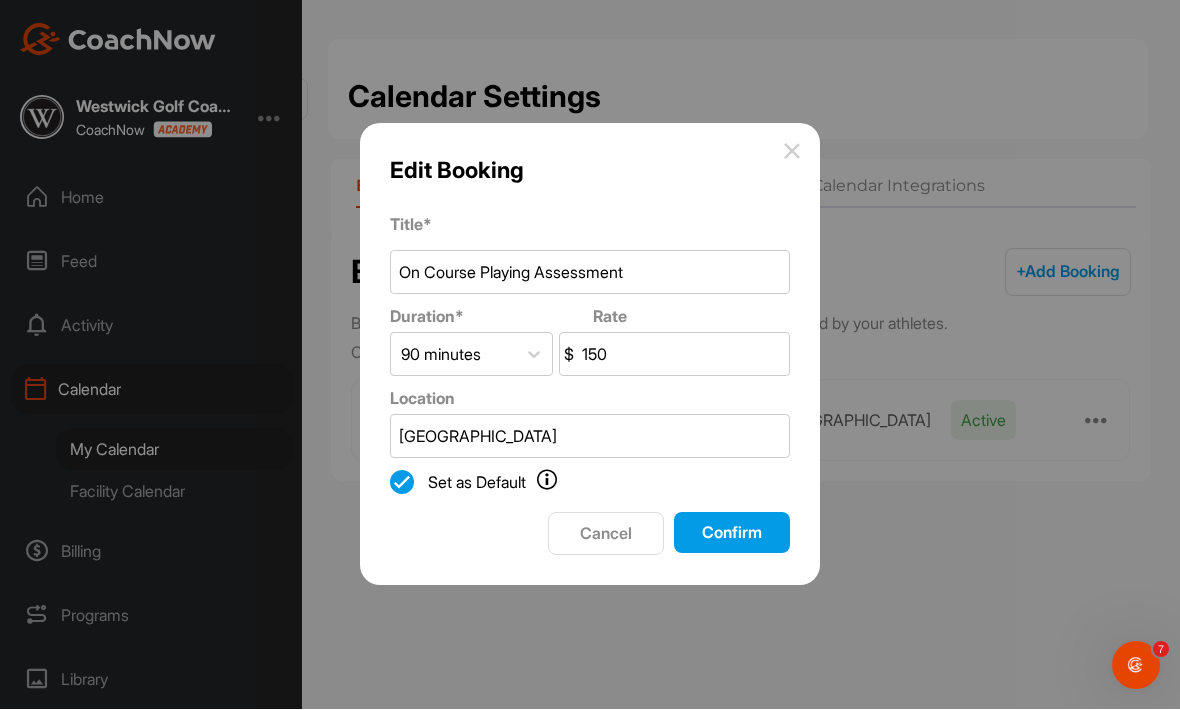 click on "Confirm" at bounding box center [732, 533] 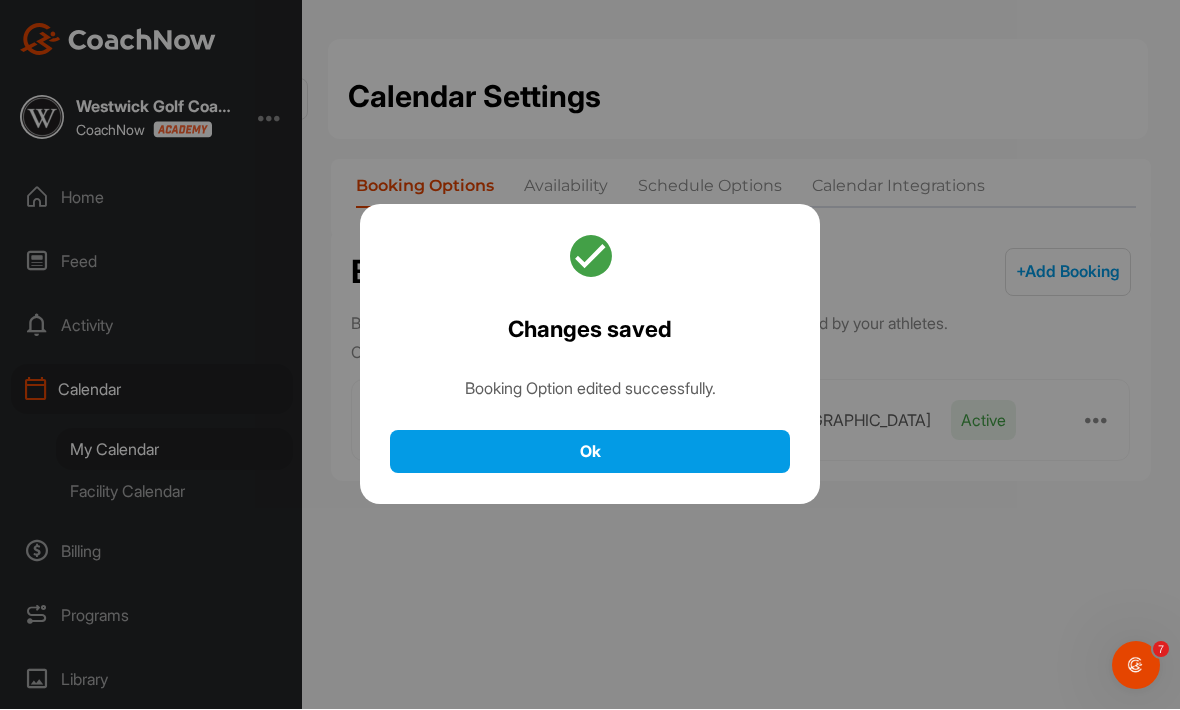 click at bounding box center [590, 355] 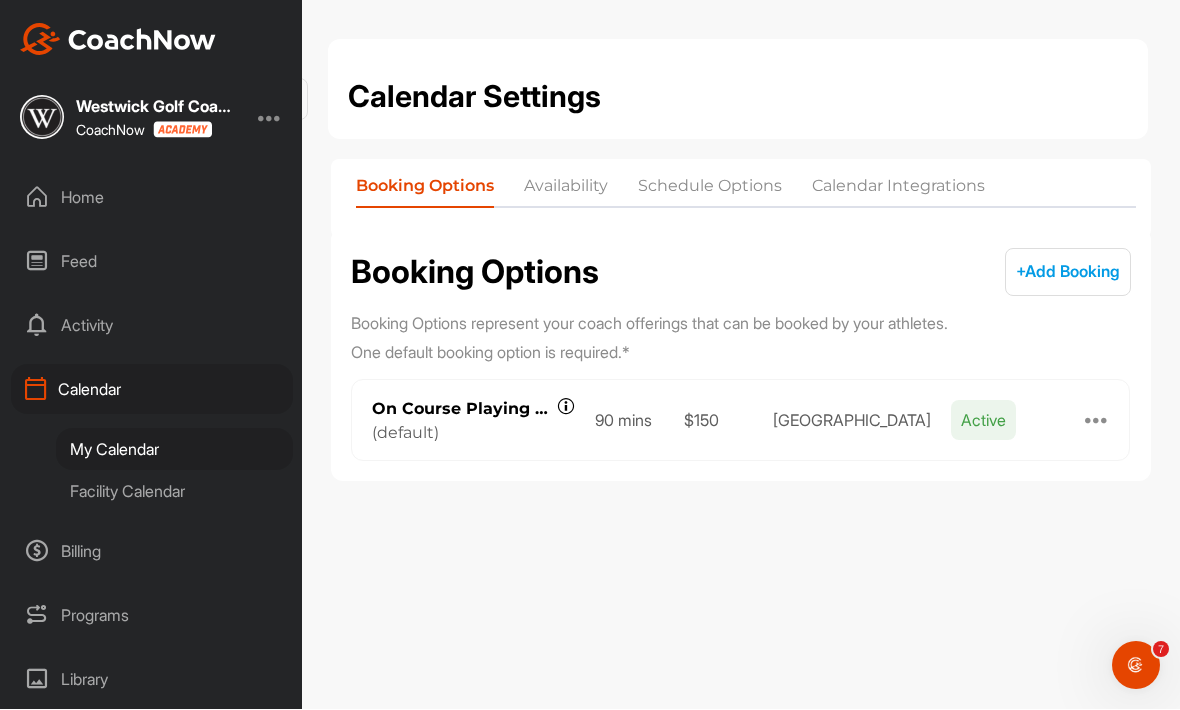 click on "Schedule Options" at bounding box center [710, 191] 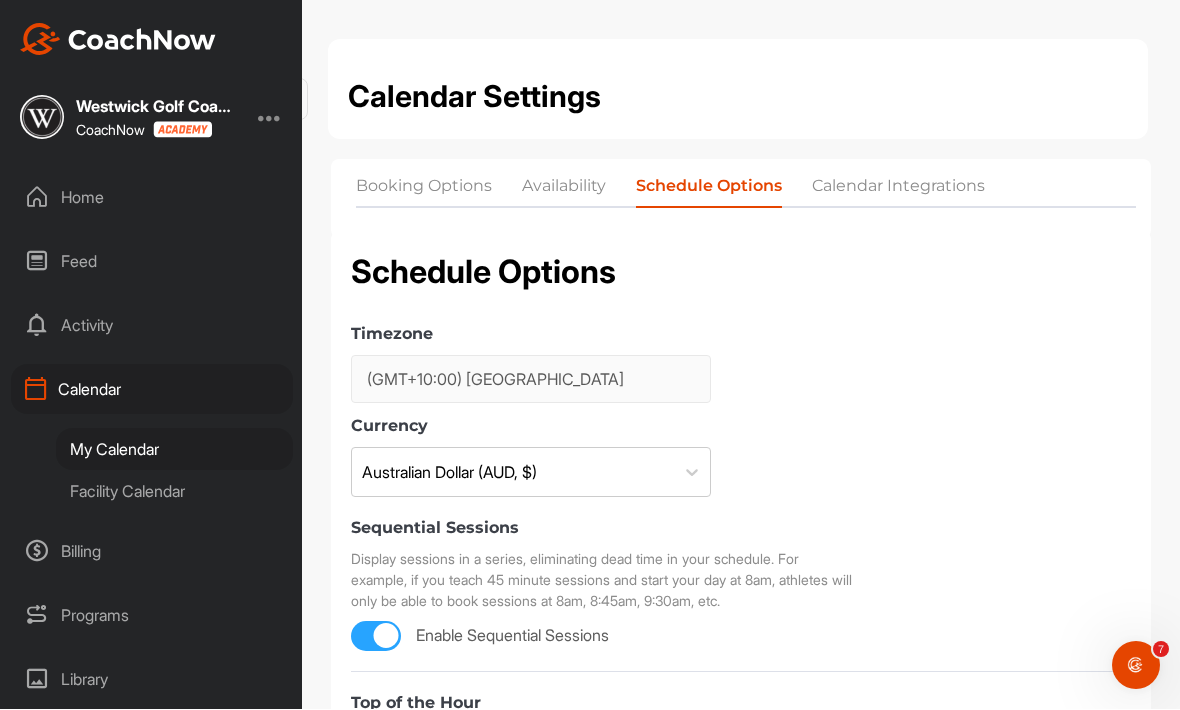 scroll, scrollTop: 0, scrollLeft: 0, axis: both 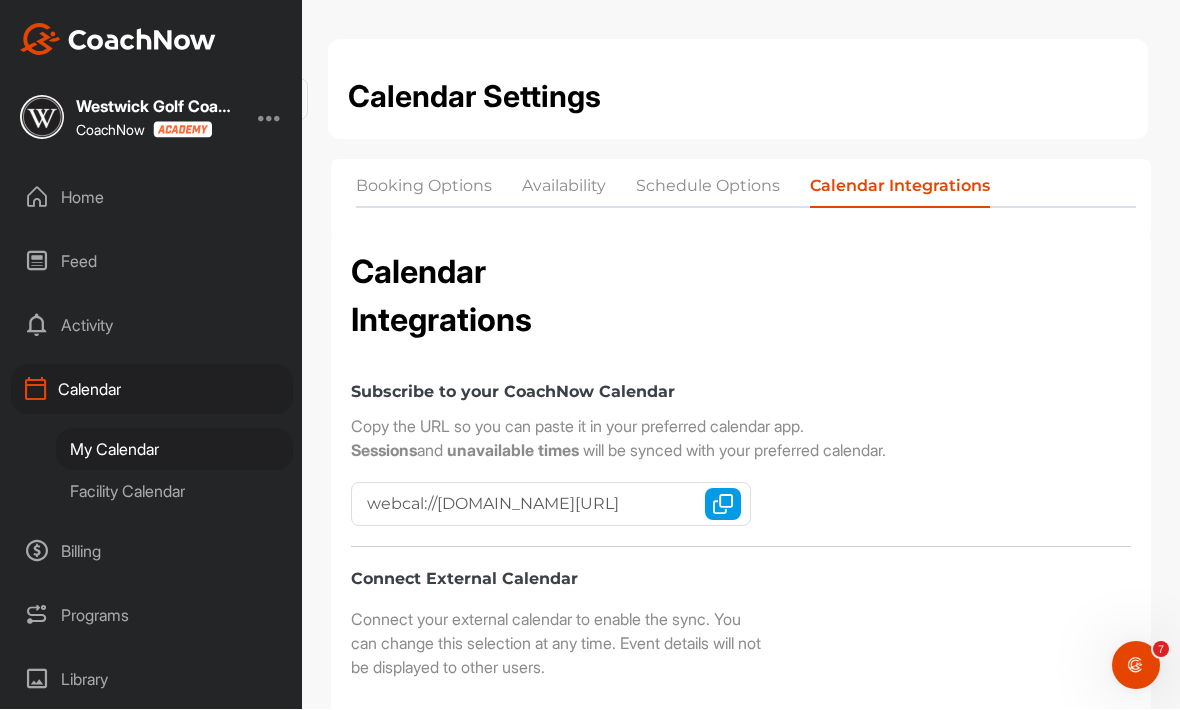 click on "Availability" at bounding box center [564, 191] 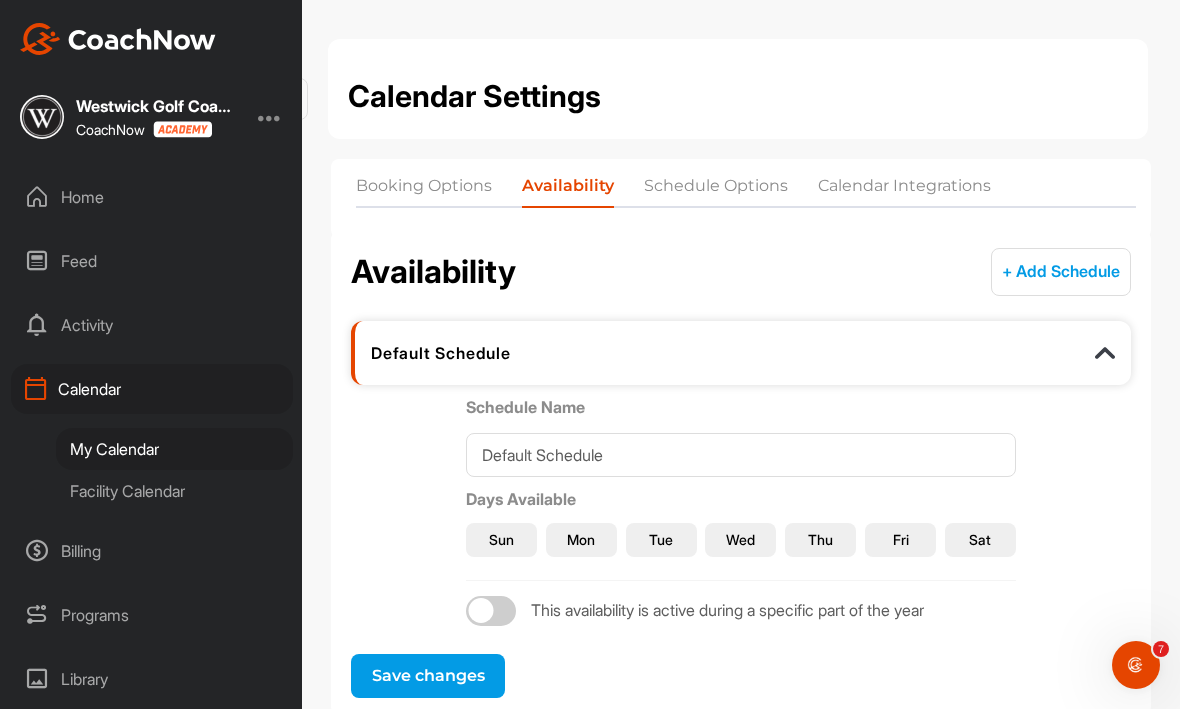 click on "Sun" at bounding box center [501, 540] 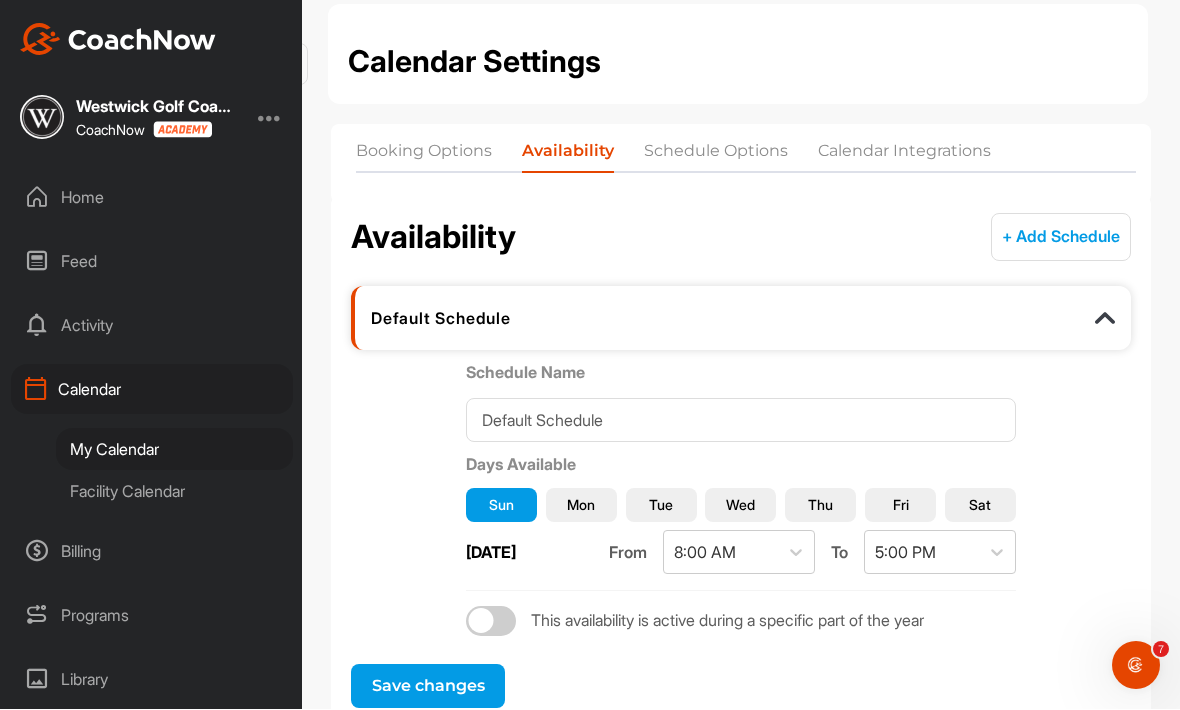 scroll, scrollTop: 34, scrollLeft: 0, axis: vertical 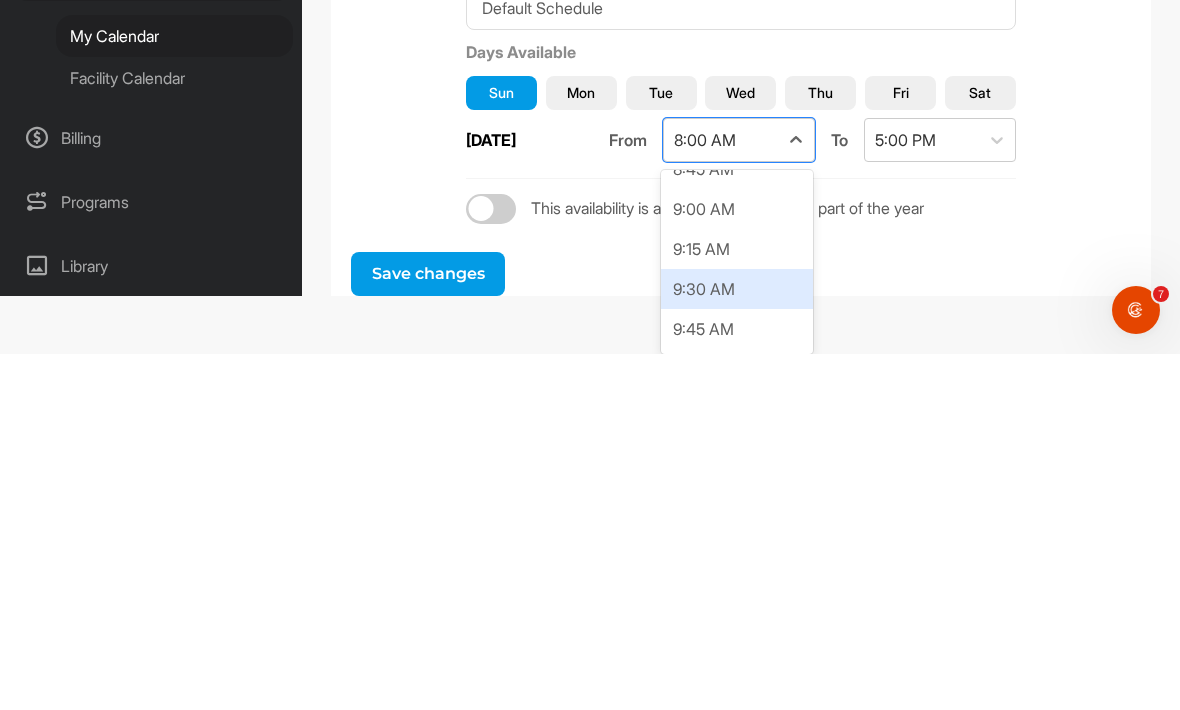 click on "9:30 AM" at bounding box center [737, 645] 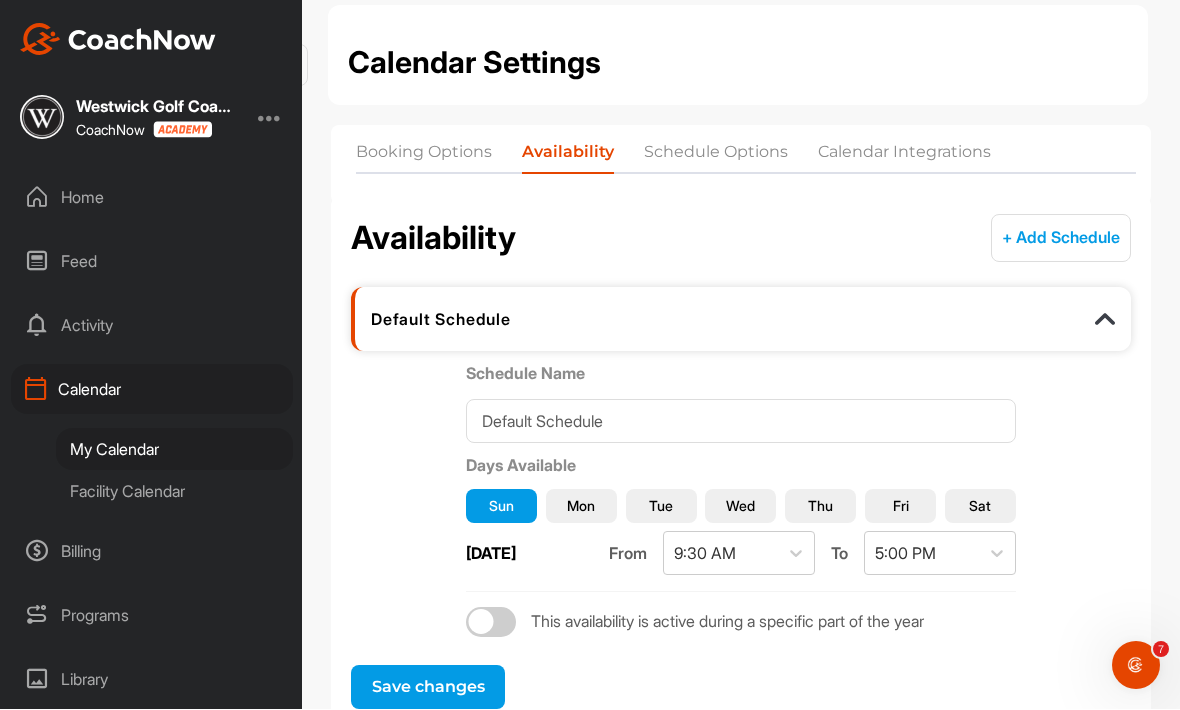 click on "Mon" at bounding box center [581, 506] 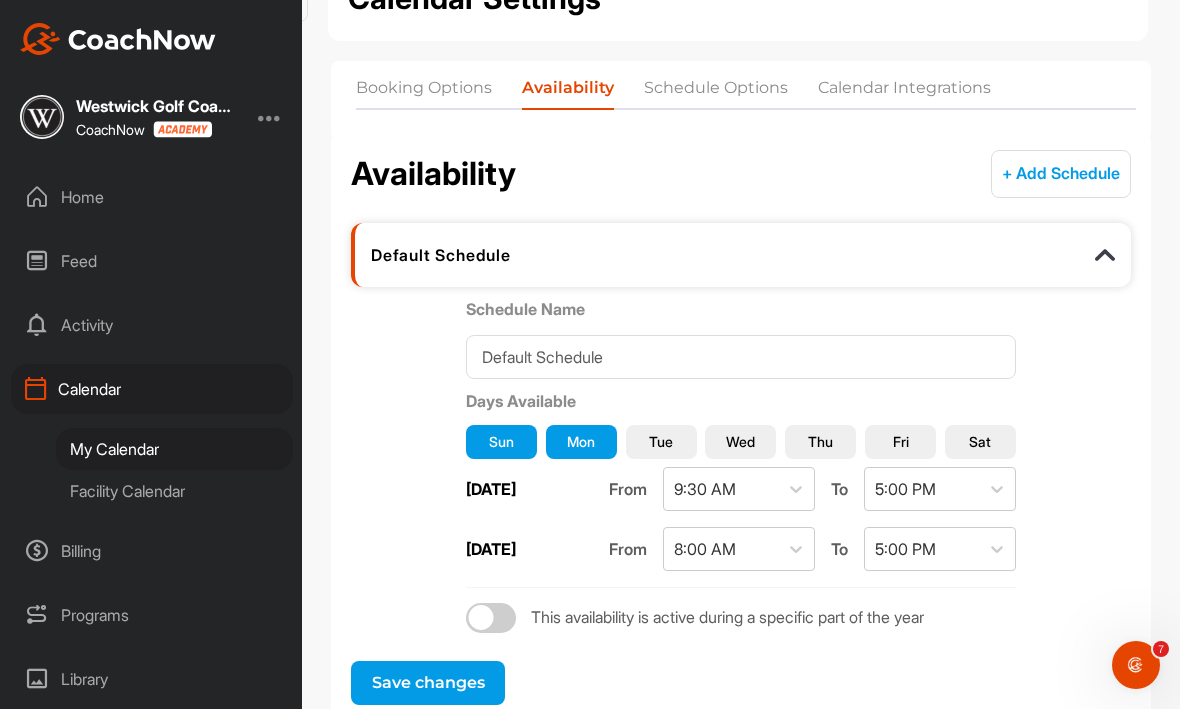 scroll, scrollTop: 94, scrollLeft: 0, axis: vertical 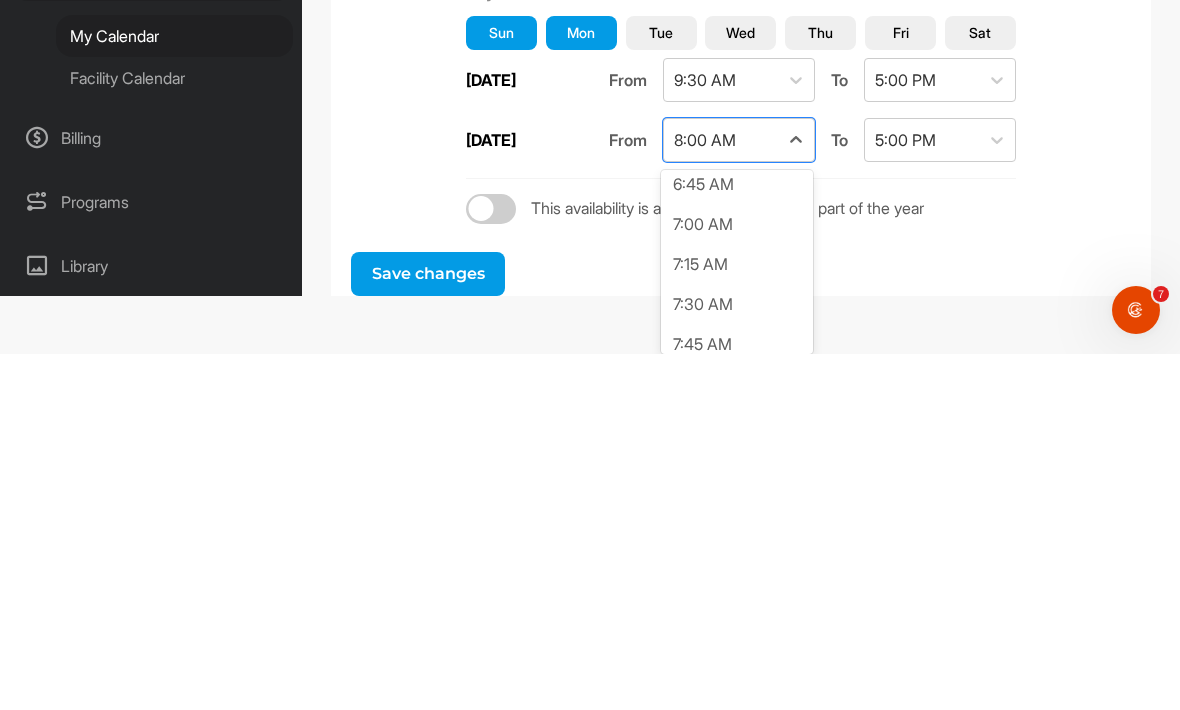 click on "7:30 AM" at bounding box center [737, 660] 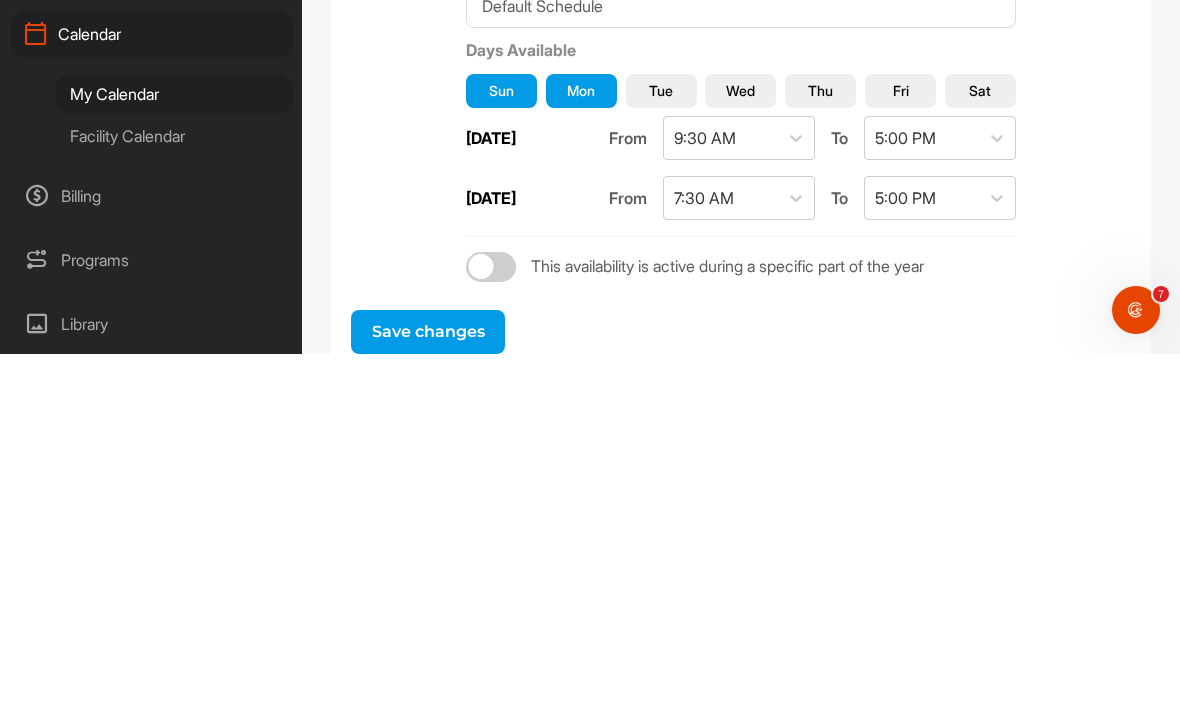 scroll, scrollTop: 0, scrollLeft: 0, axis: both 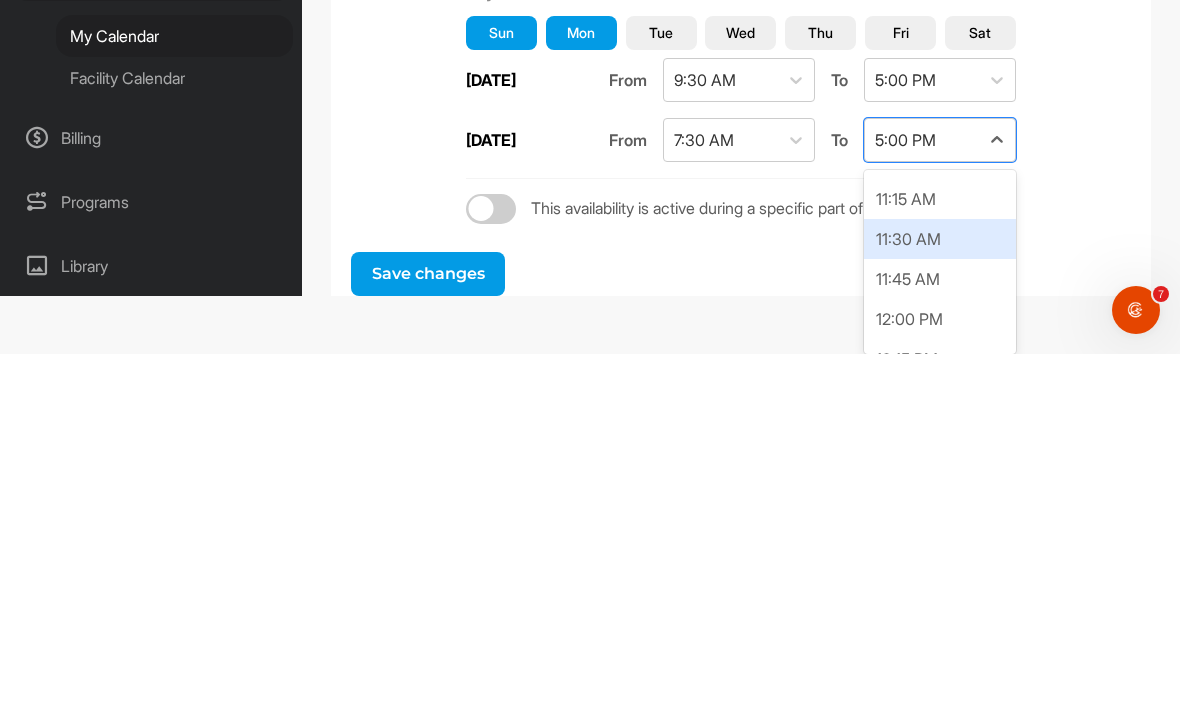 click on "11:30 AM" at bounding box center (940, 595) 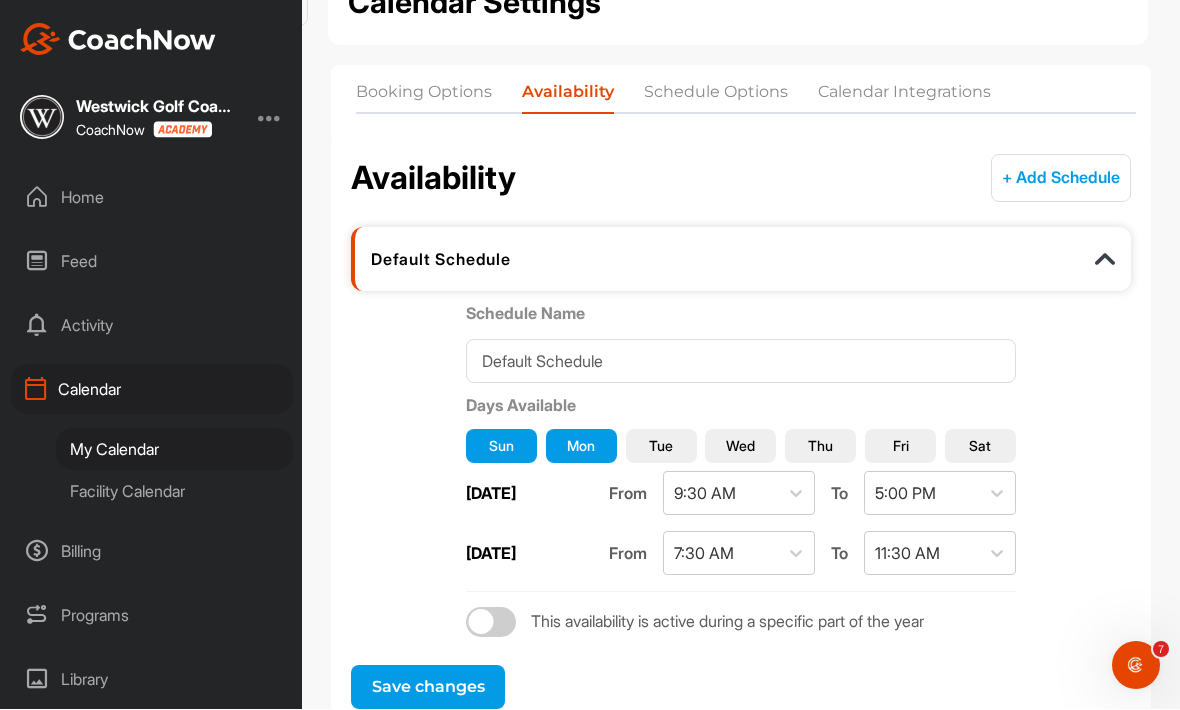click on "Tue" at bounding box center [661, 446] 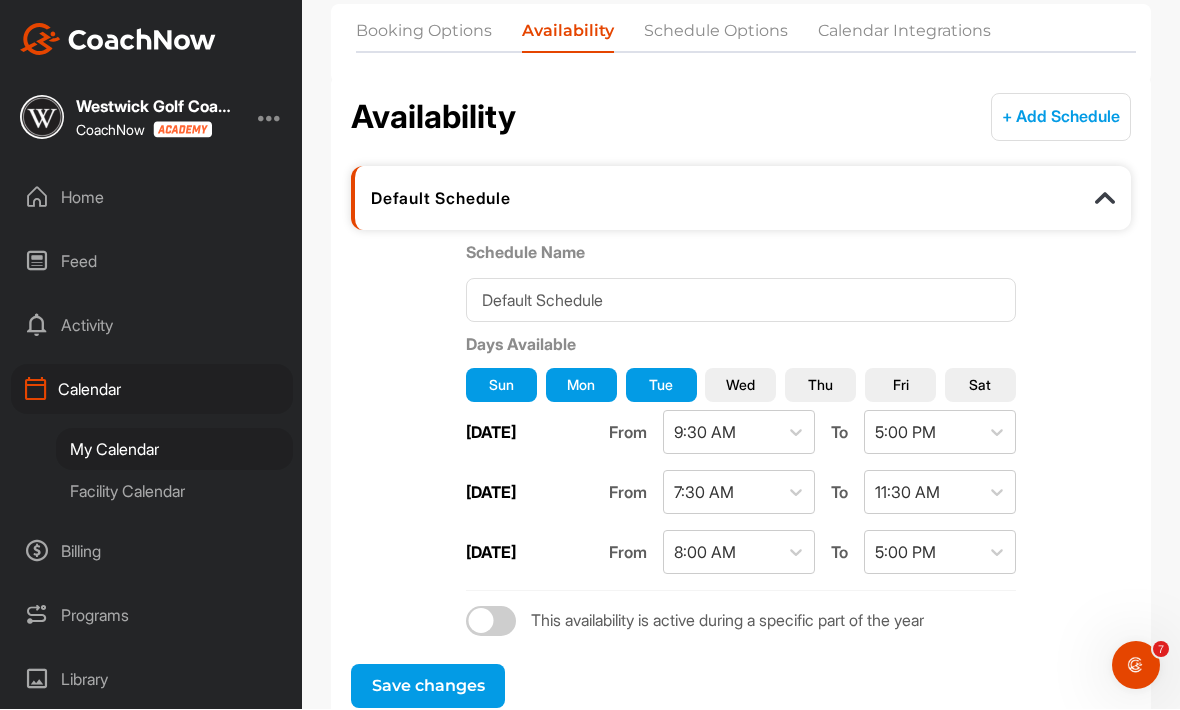 scroll, scrollTop: 154, scrollLeft: 0, axis: vertical 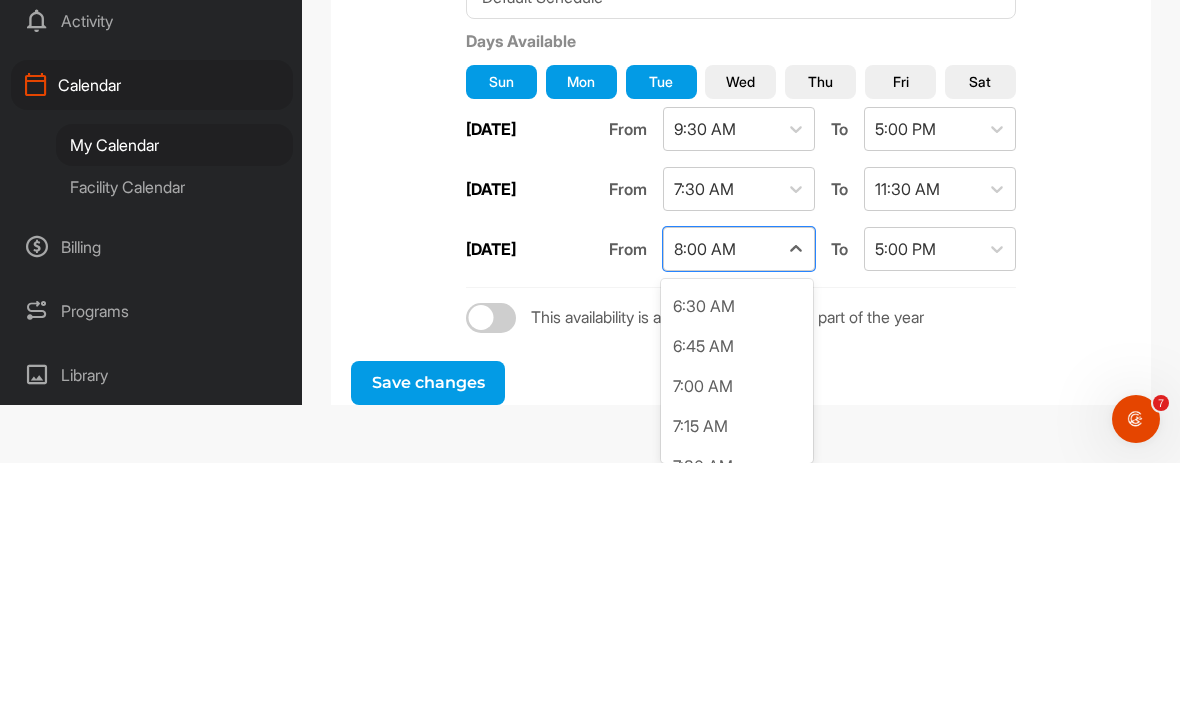 click on "Tue" at bounding box center [661, 329] 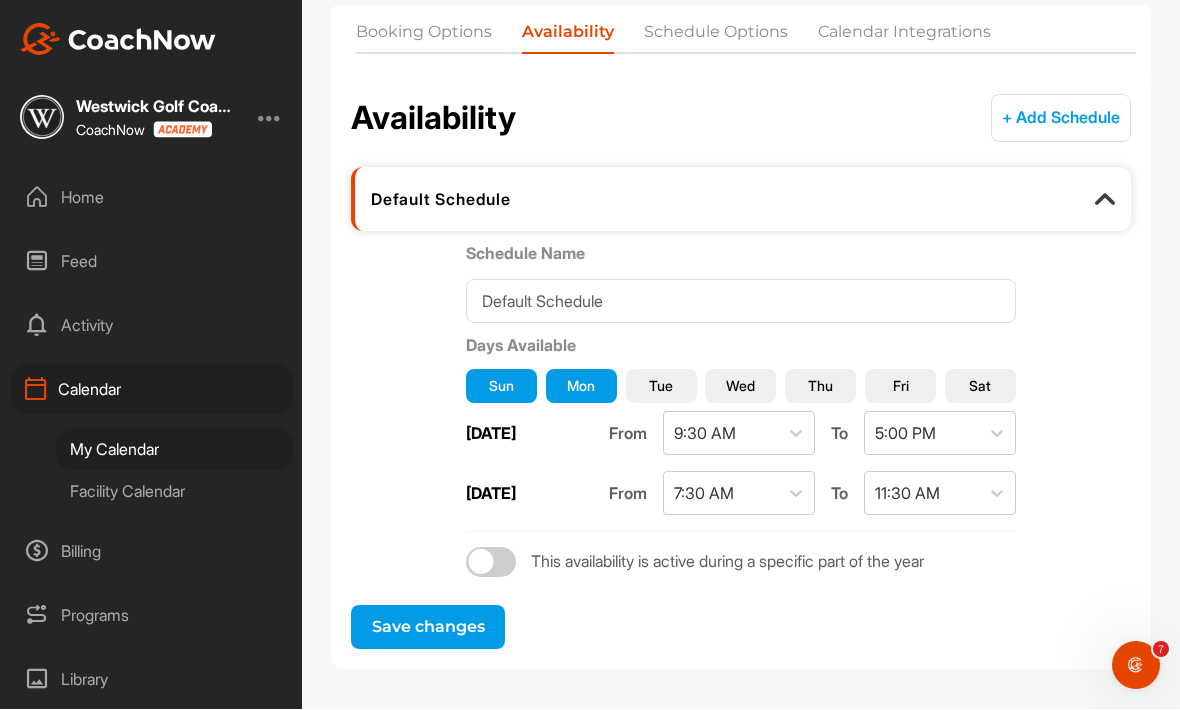 scroll, scrollTop: 94, scrollLeft: 0, axis: vertical 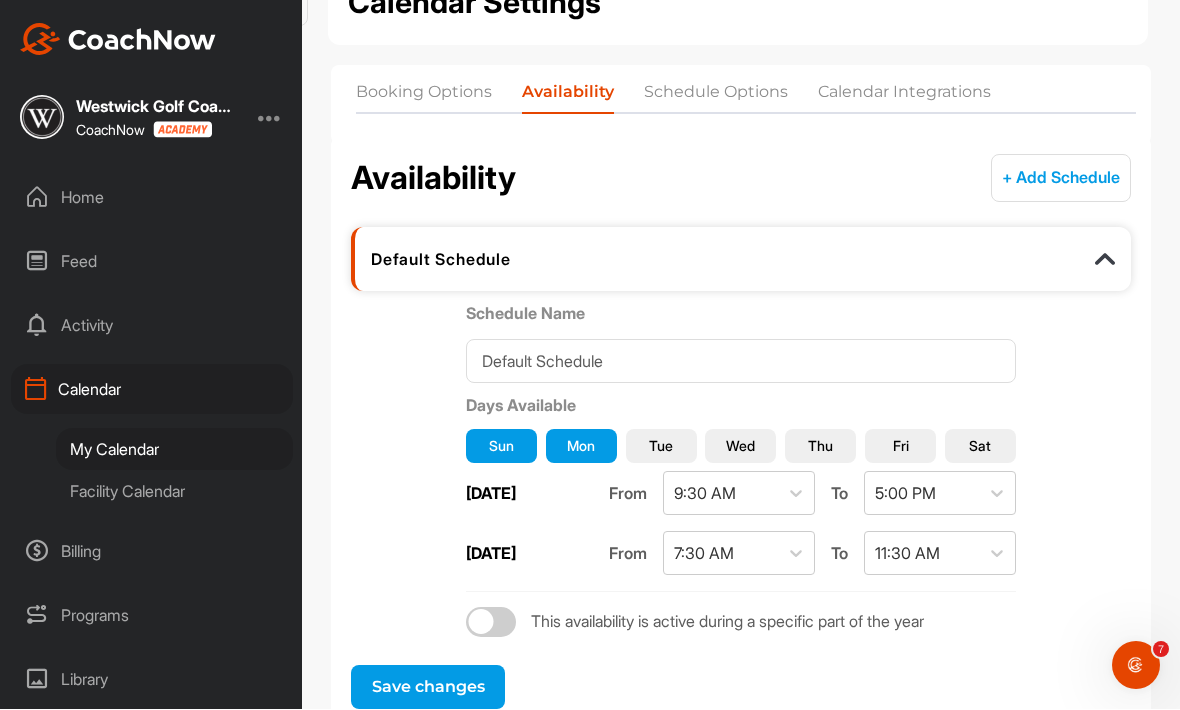 click on "Thu" at bounding box center (820, 446) 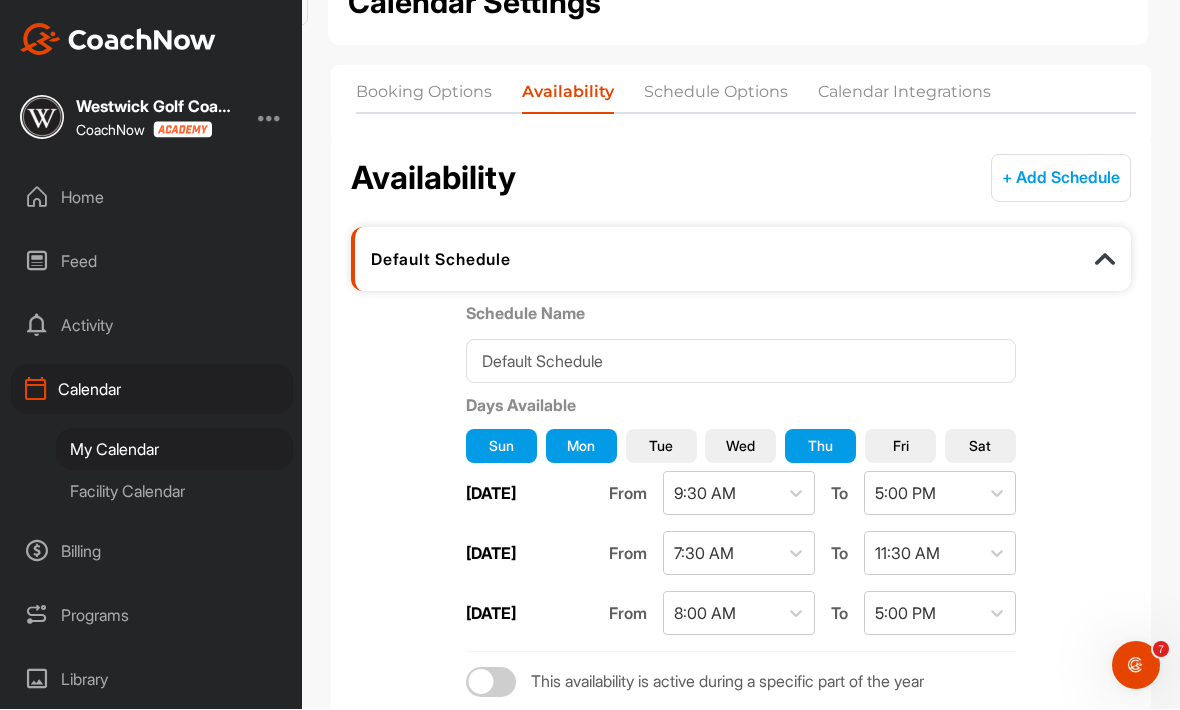 scroll, scrollTop: 67, scrollLeft: 0, axis: vertical 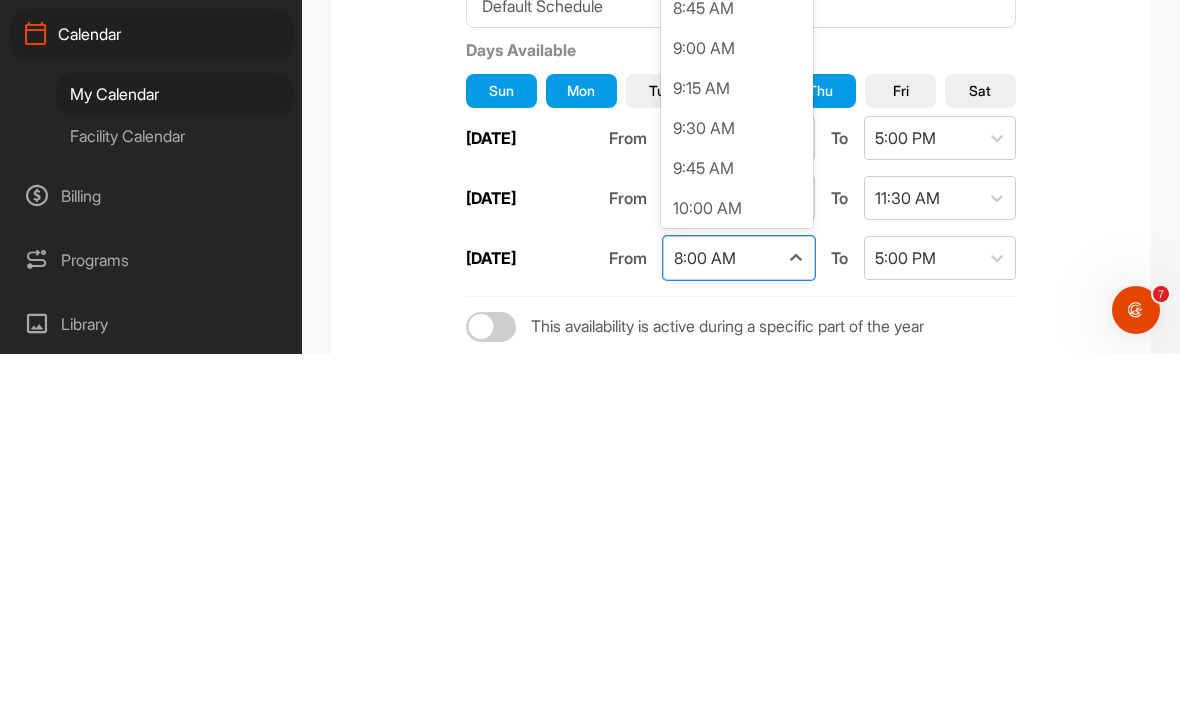 click on "9:30 AM" at bounding box center (737, 484) 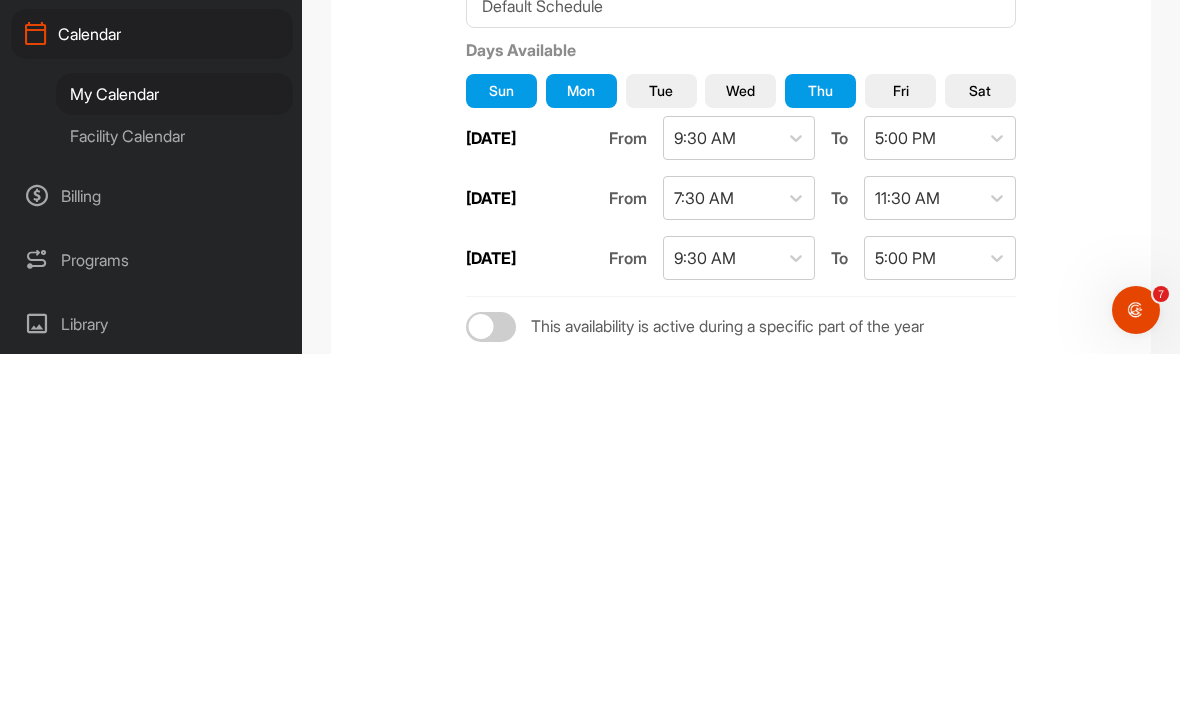 scroll 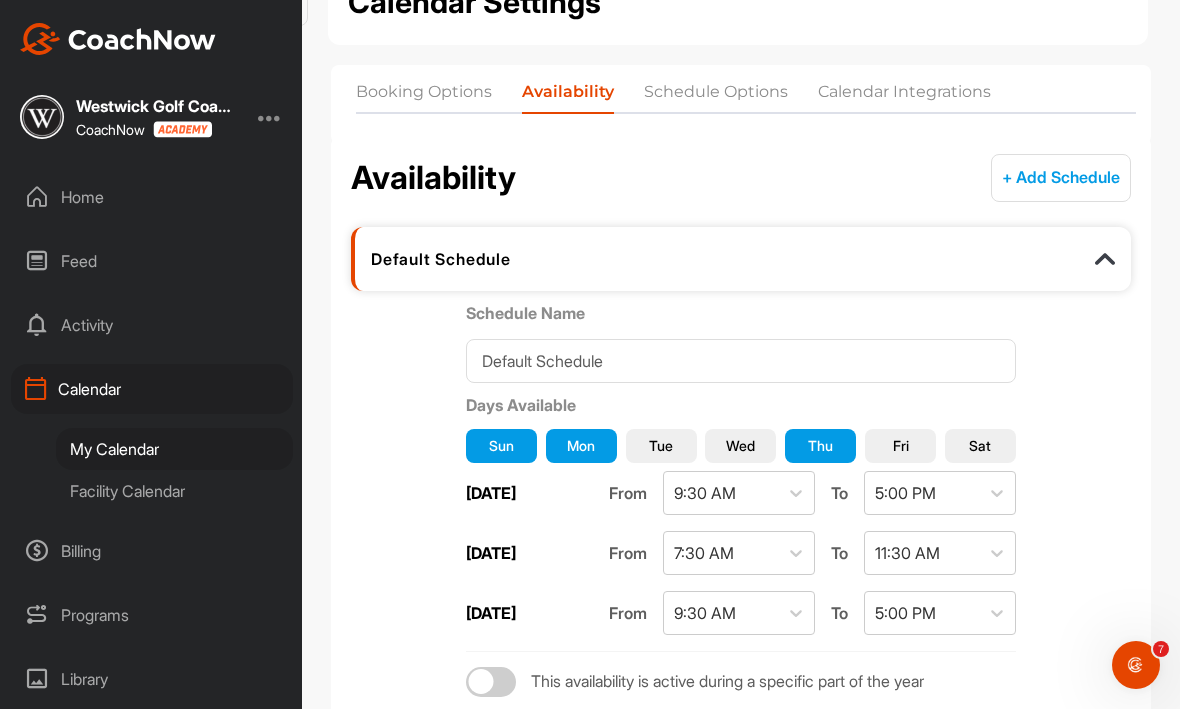 click on "Schedule Name Default Schedule Days Available Sun Mon Tue Wed Thu Fri Sat Sunday From 9:30 AM To 5:00 PM Monday From 7:30 AM To 11:30 AM Thursday From 9:30 AM To 5:00 PM This availability is active during a specific part of the year" at bounding box center [741, 500] 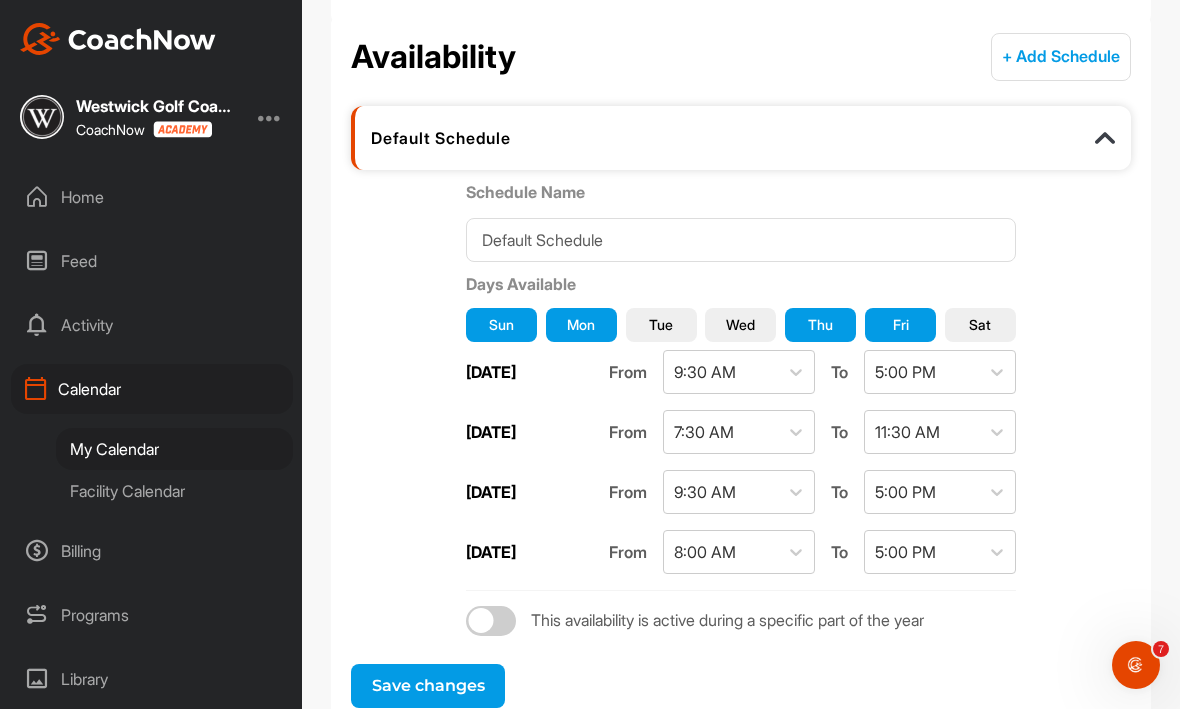 scroll, scrollTop: 214, scrollLeft: 0, axis: vertical 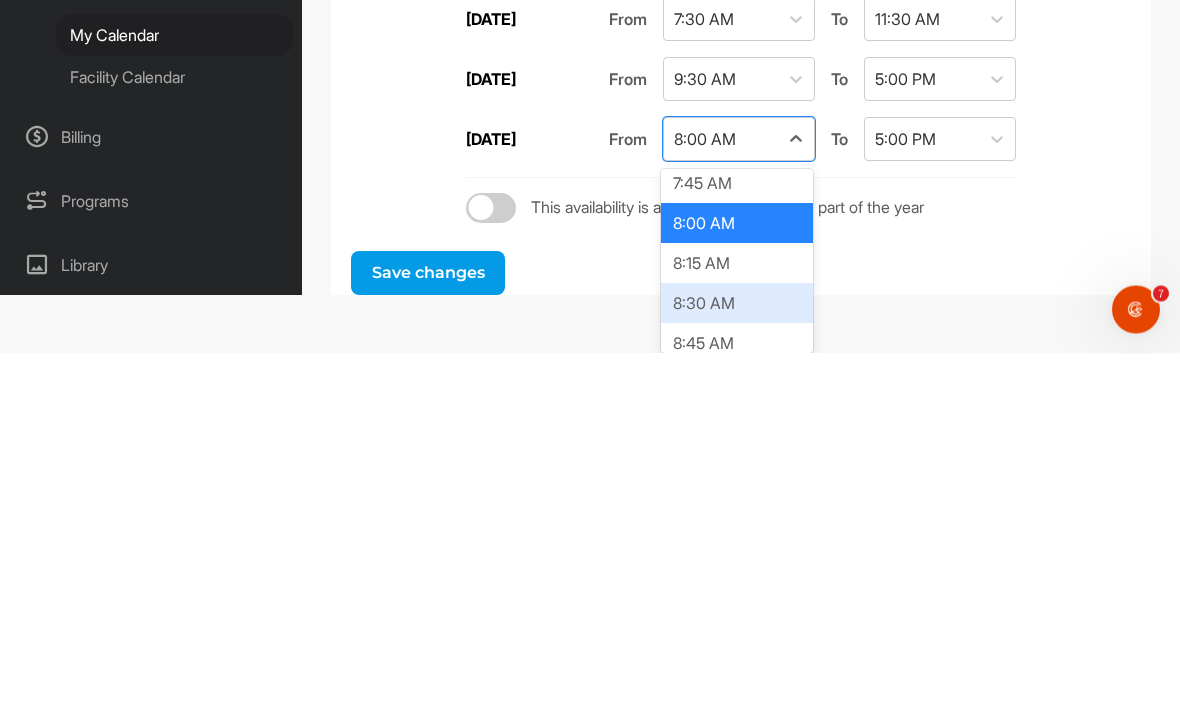click on "8:30 AM" at bounding box center (737, 660) 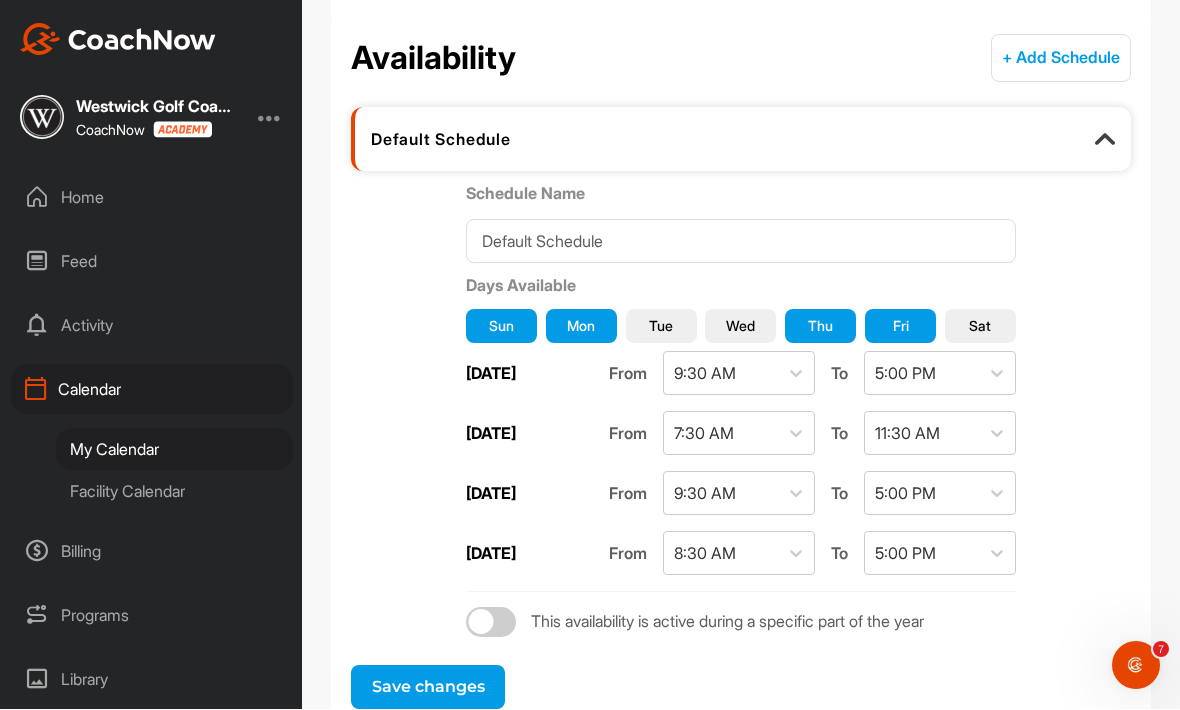 click on "Sat" at bounding box center [980, 327] 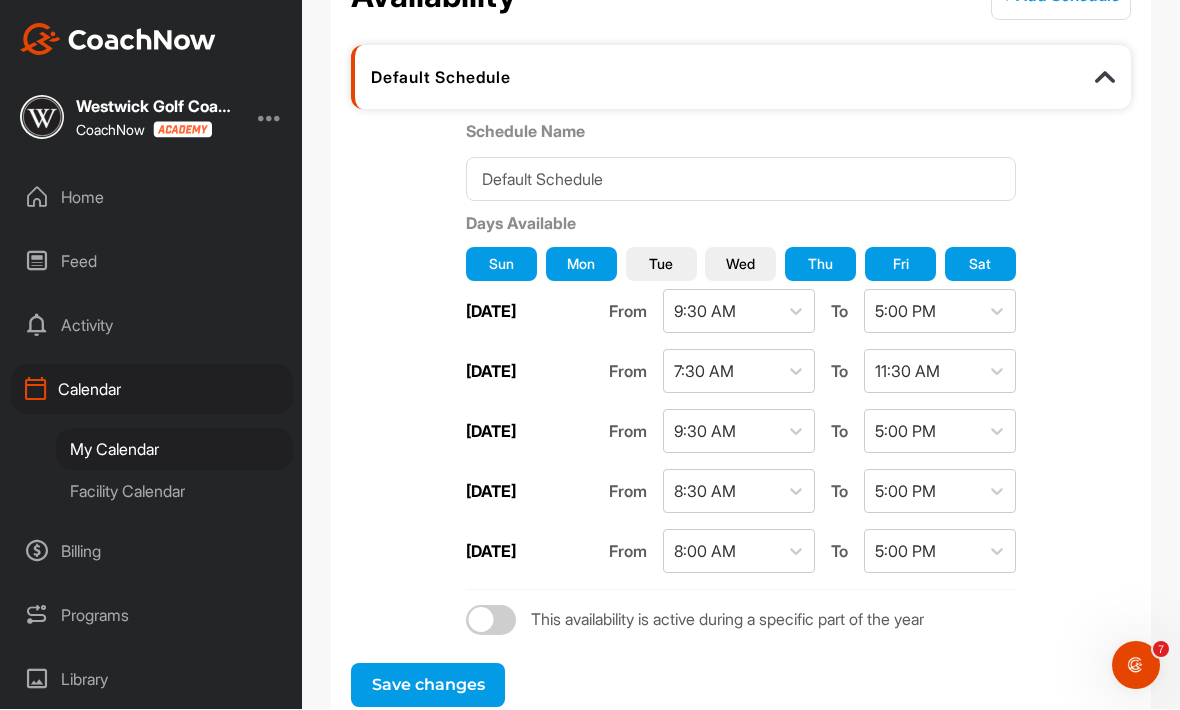 scroll, scrollTop: 274, scrollLeft: 0, axis: vertical 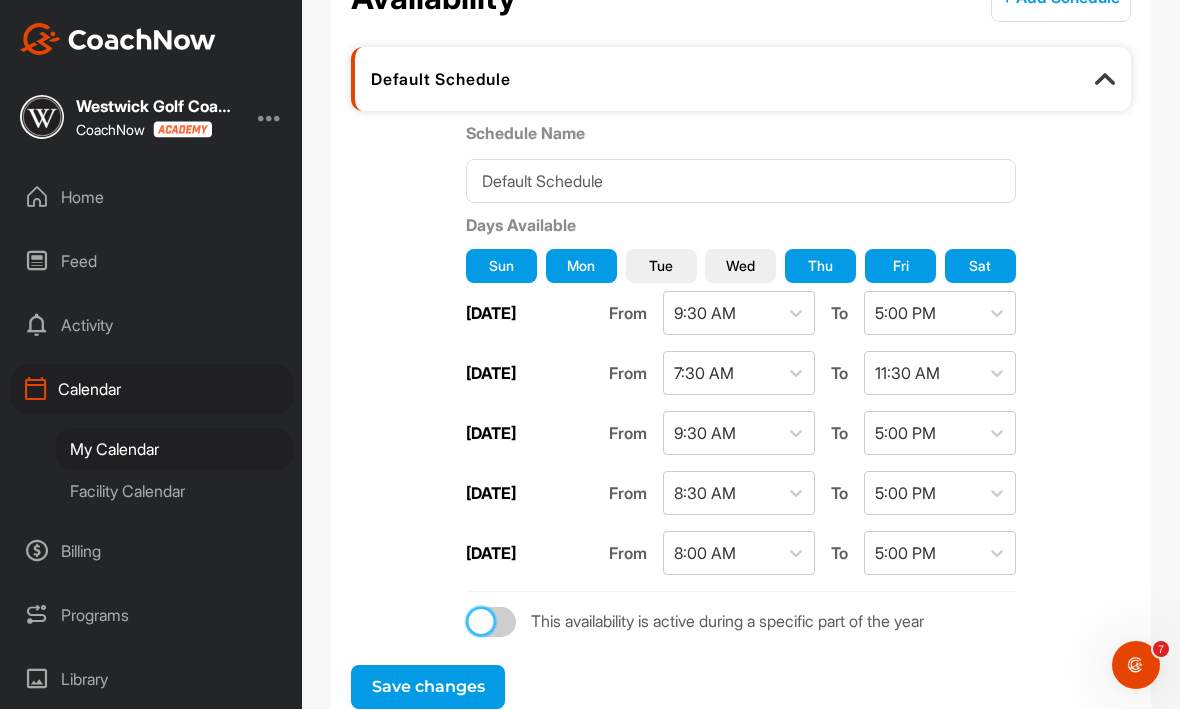 checkbox on "true" 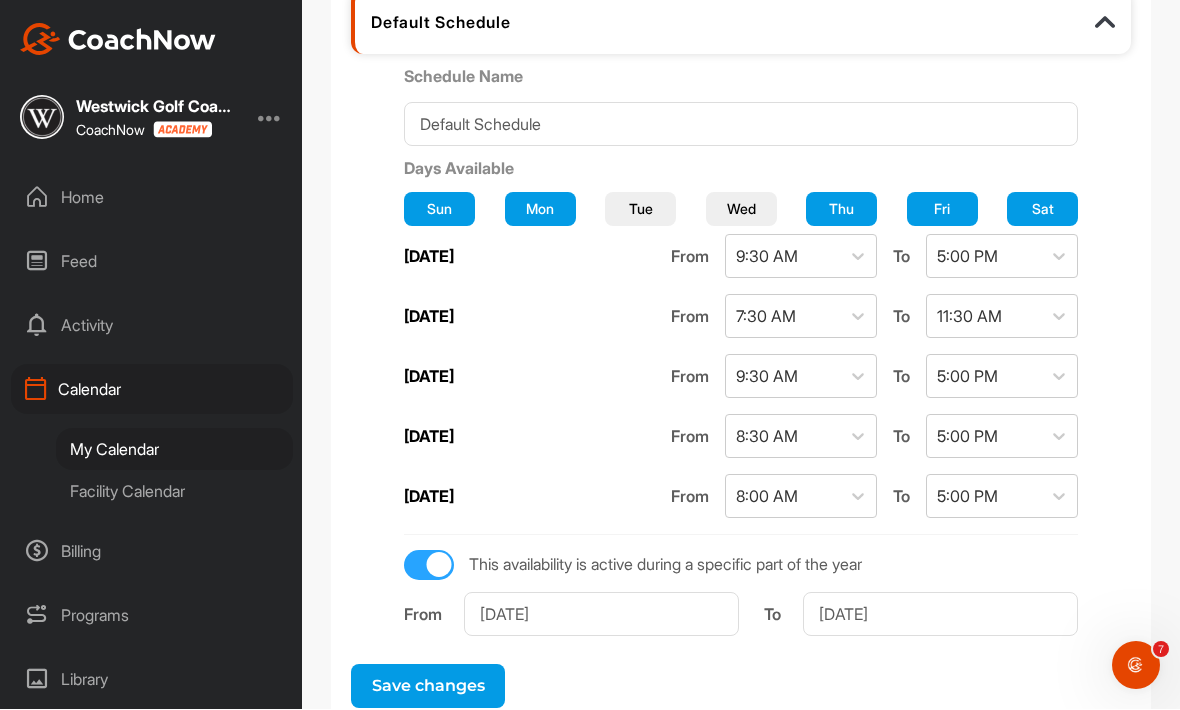 scroll, scrollTop: 330, scrollLeft: 0, axis: vertical 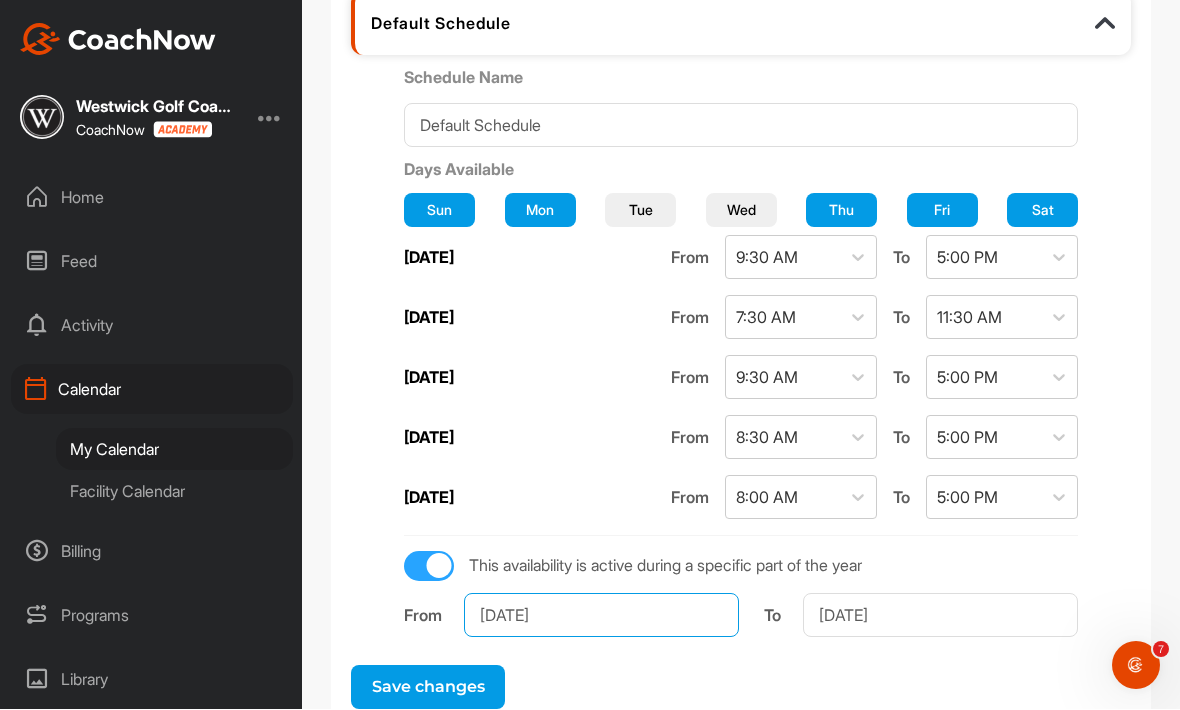 click on "Jan 1, 2025" at bounding box center [601, 616] 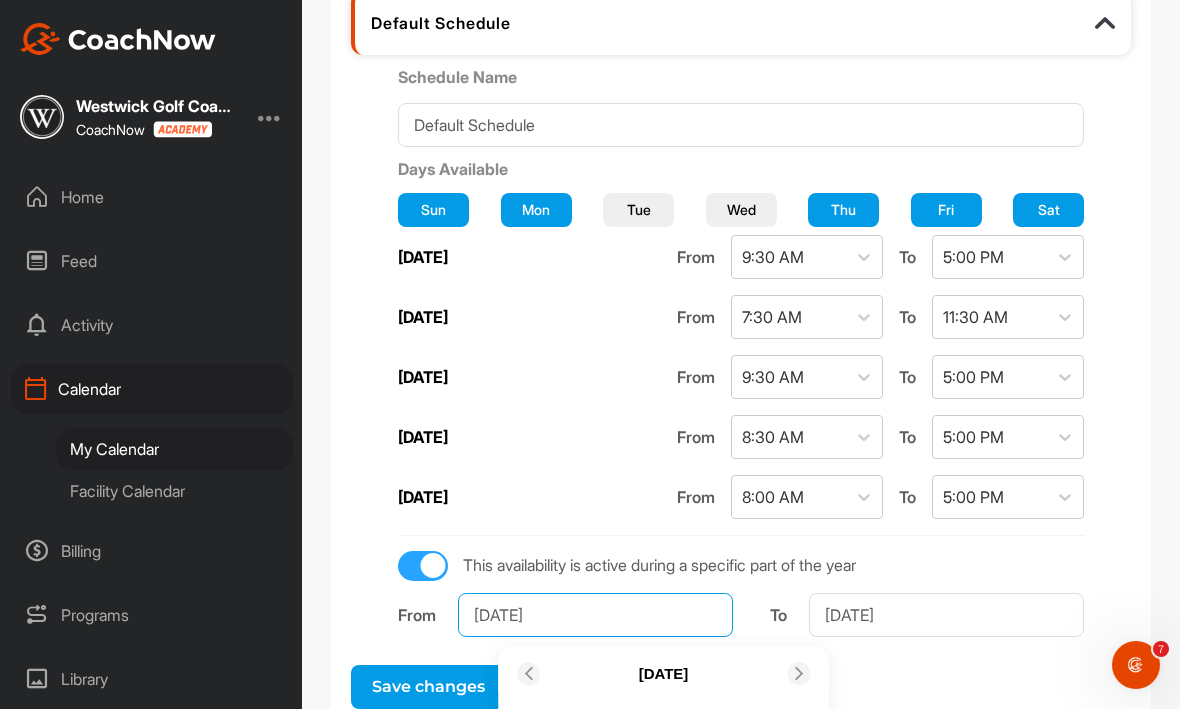 scroll, scrollTop: 67, scrollLeft: 0, axis: vertical 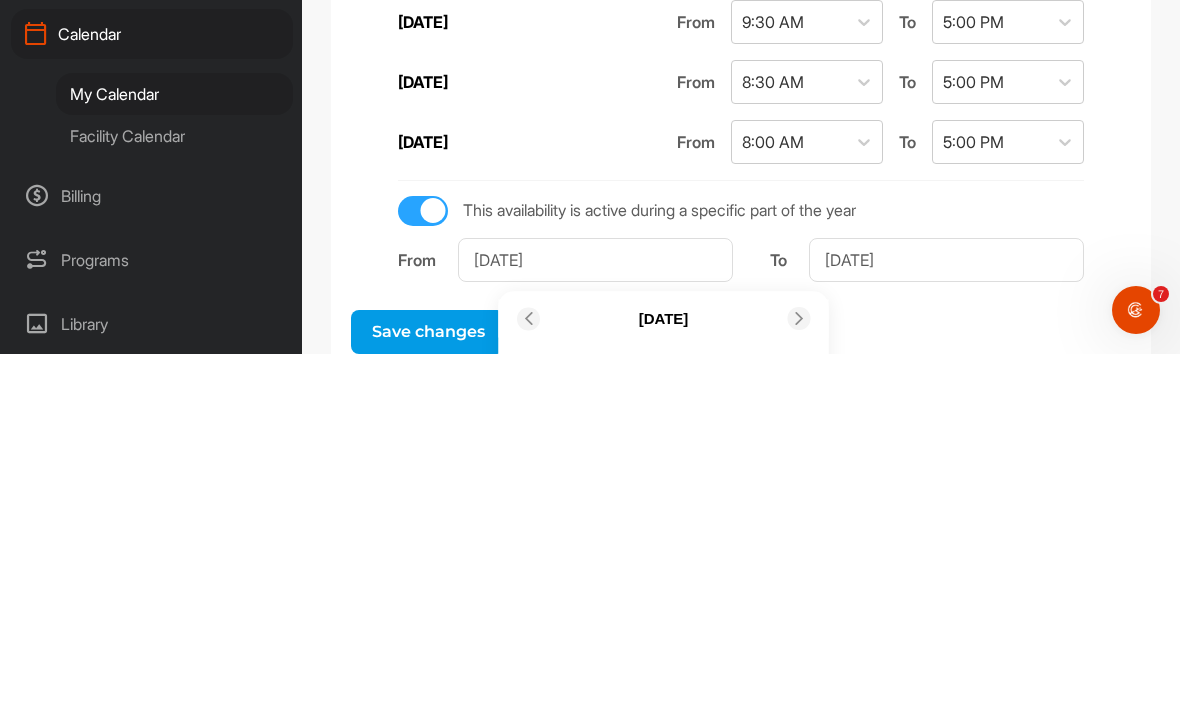 click at bounding box center [801, 674] 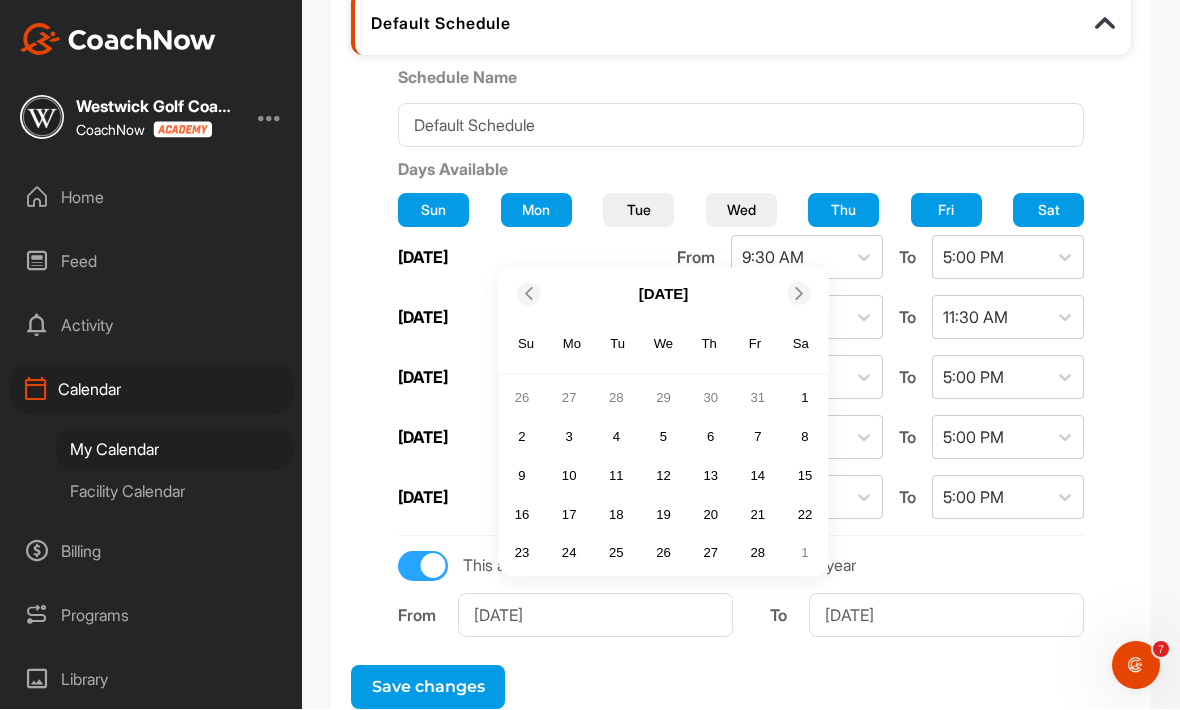 click at bounding box center [799, 294] 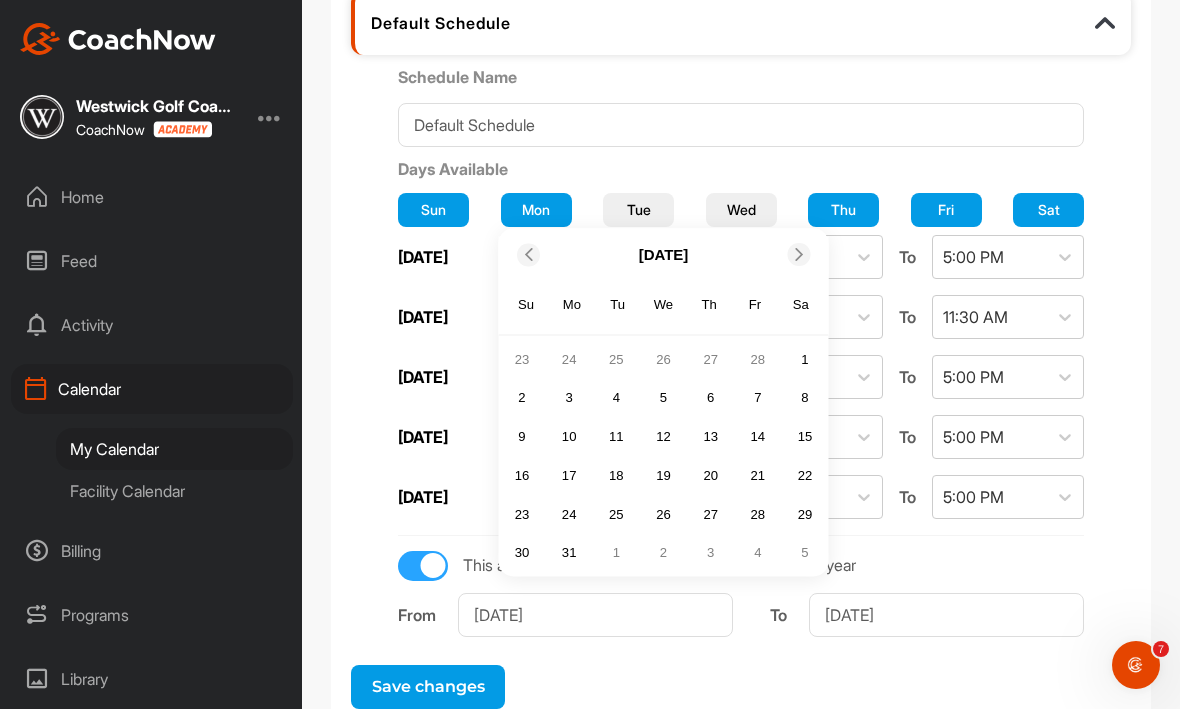 click at bounding box center (798, 256) 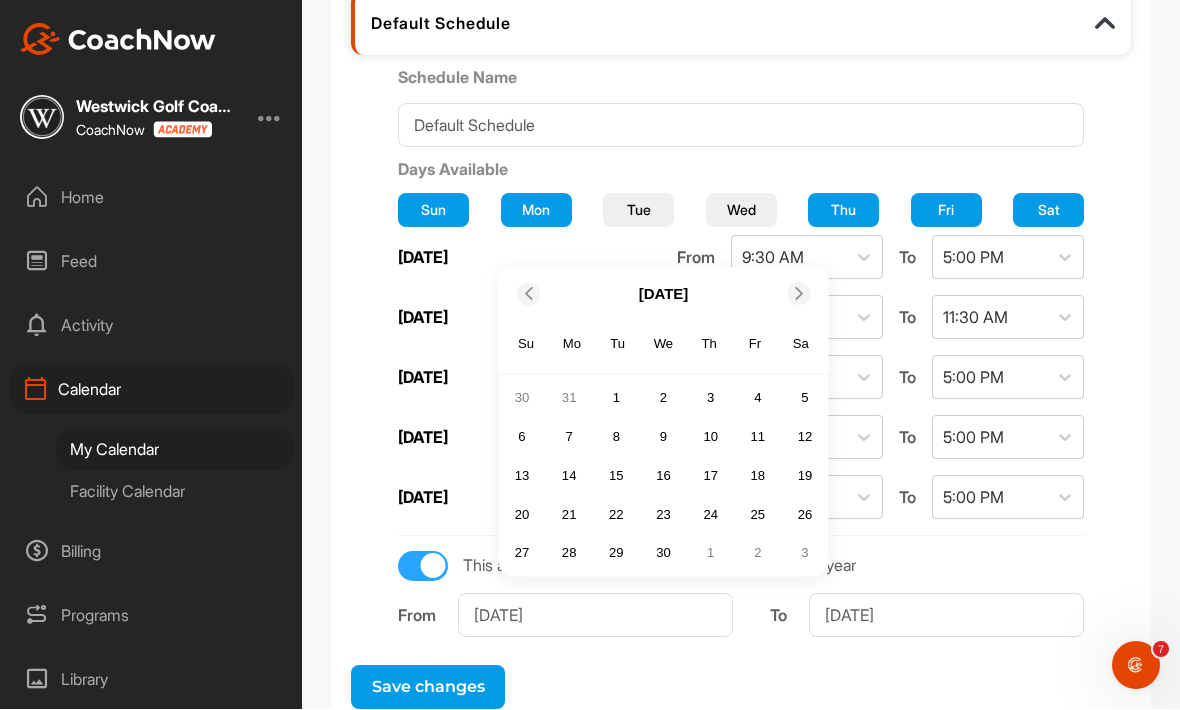click on "6" at bounding box center (522, 437) 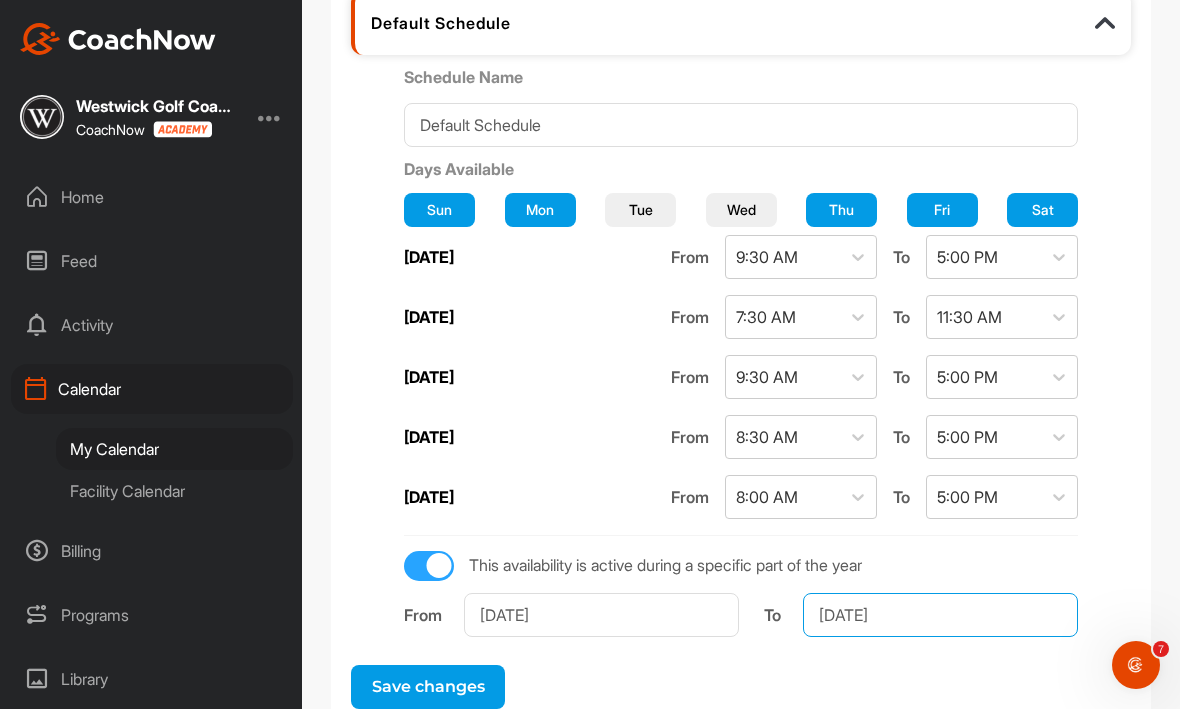 click on "Dec 31, 2025" at bounding box center (940, 616) 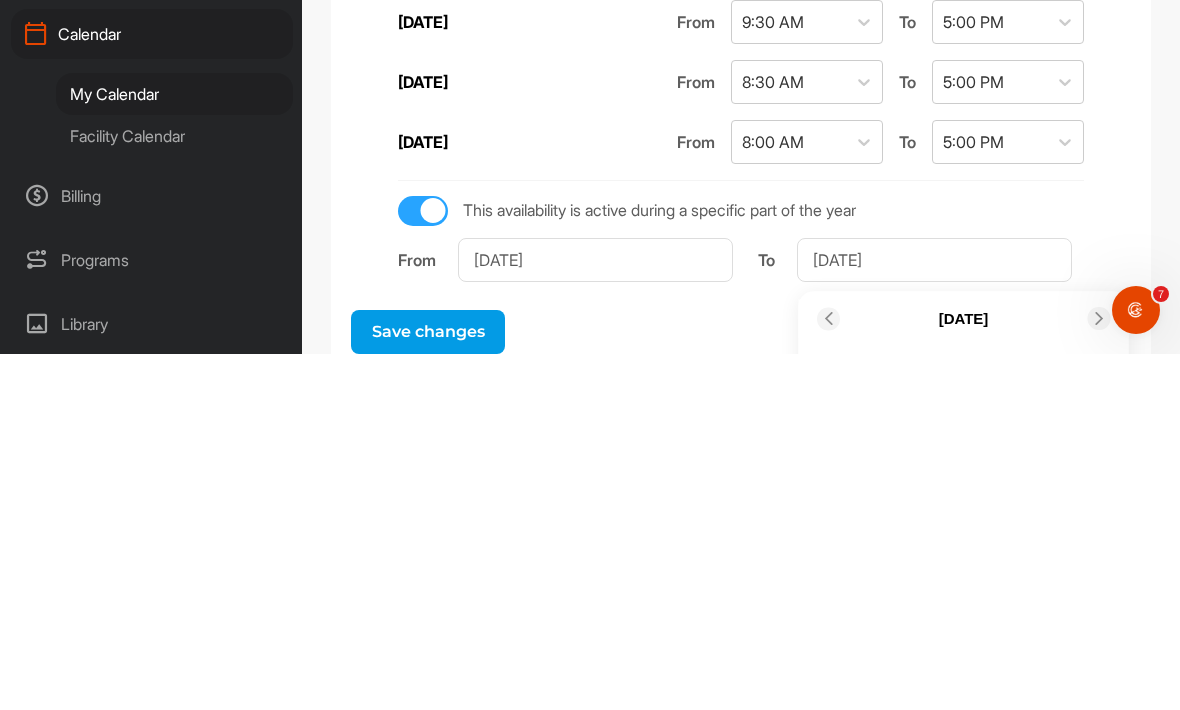 click at bounding box center [827, 674] 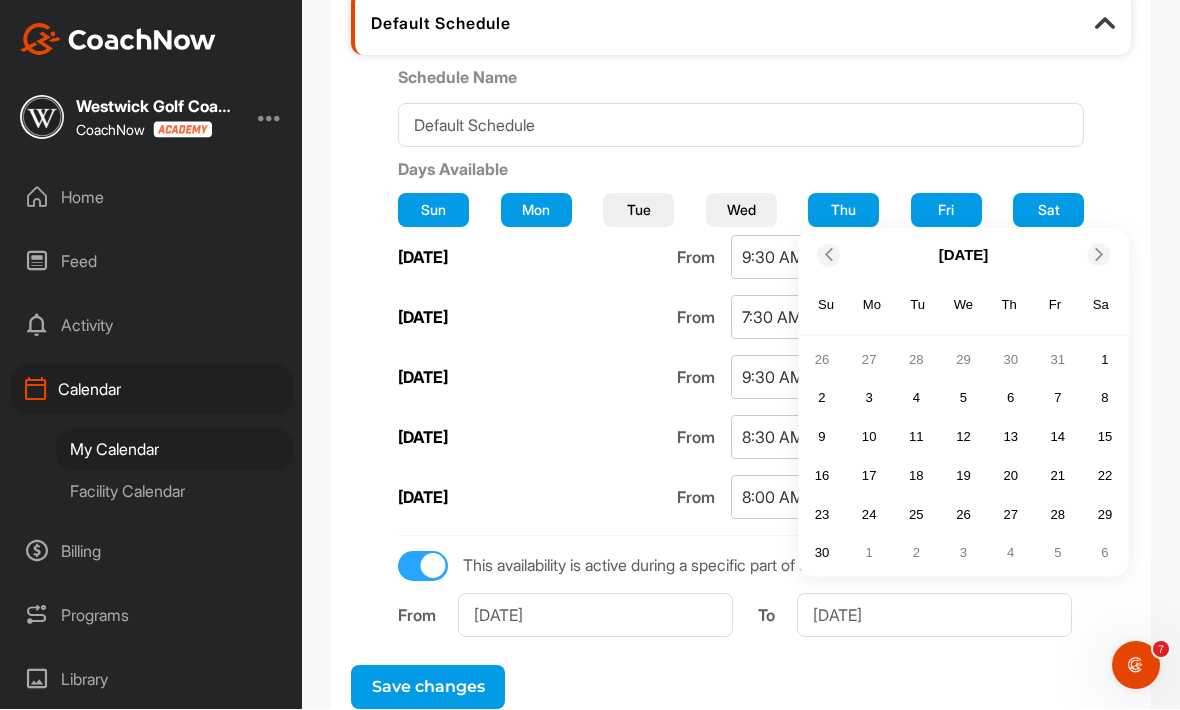 click at bounding box center [828, 256] 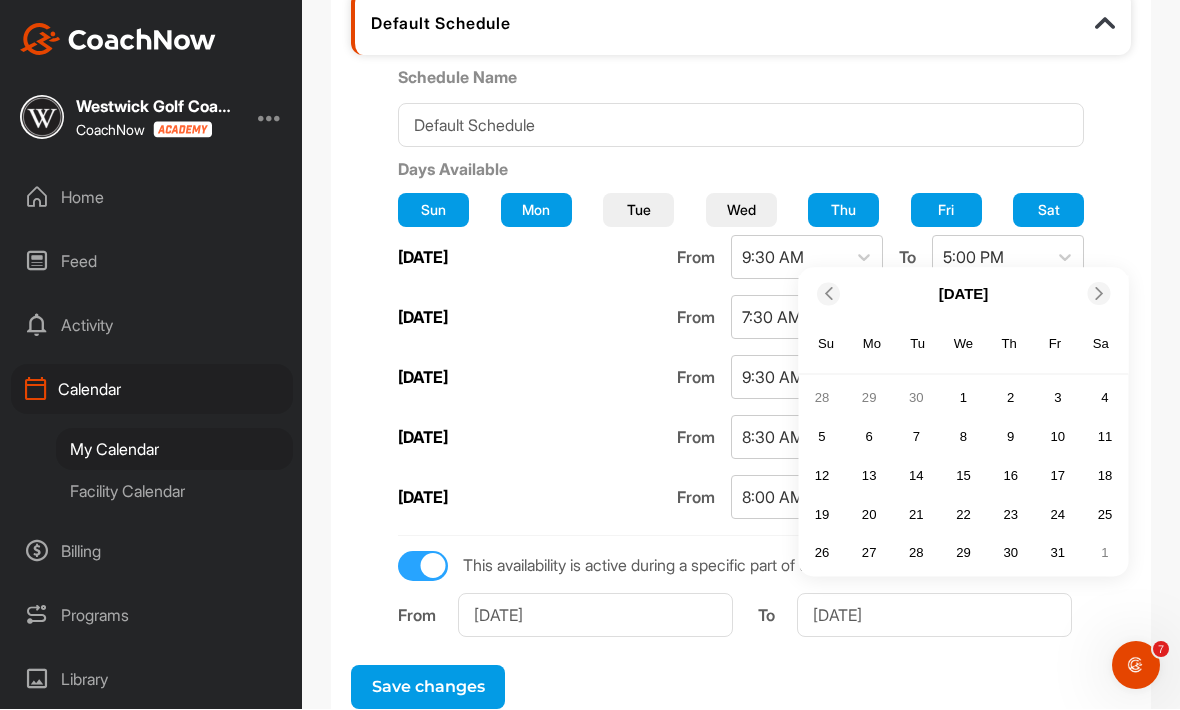 click at bounding box center [827, 294] 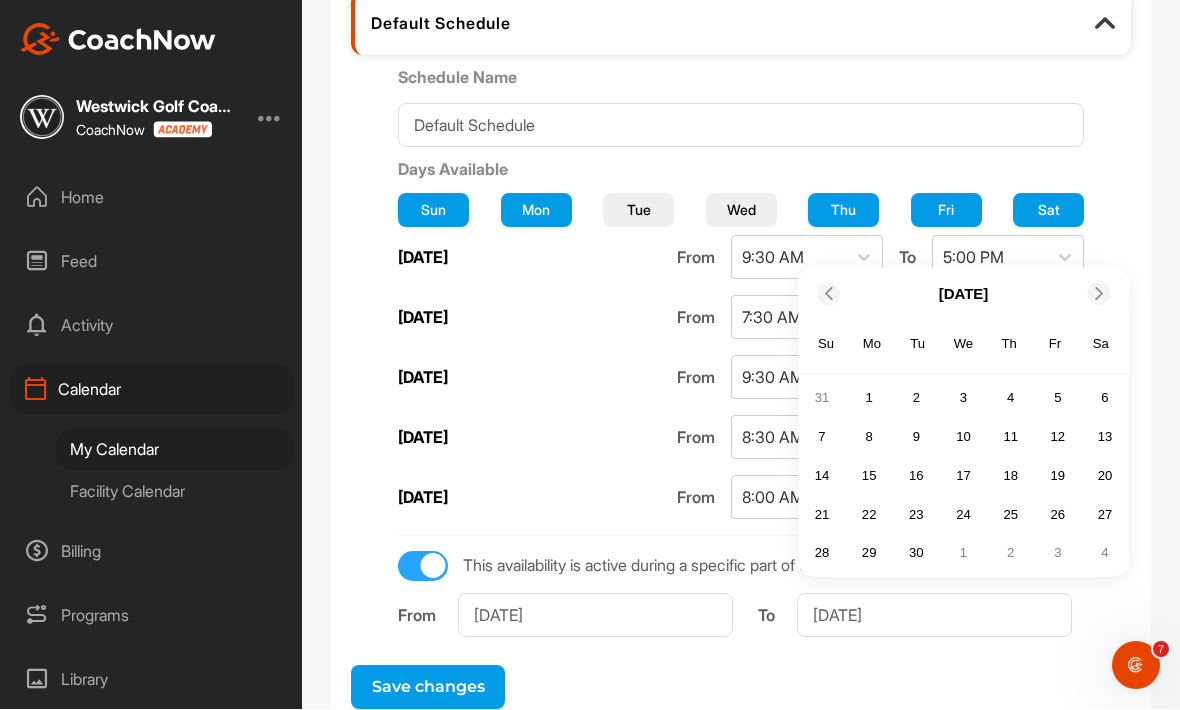 click at bounding box center [1098, 295] 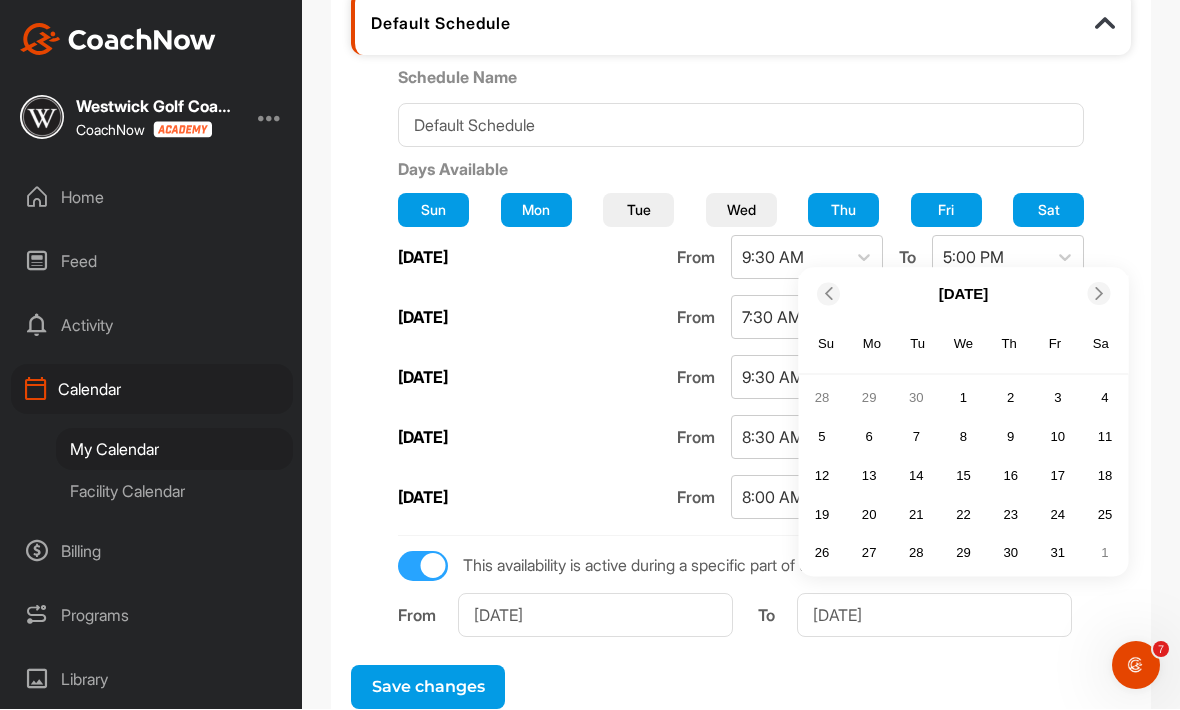 click on "5" at bounding box center [822, 437] 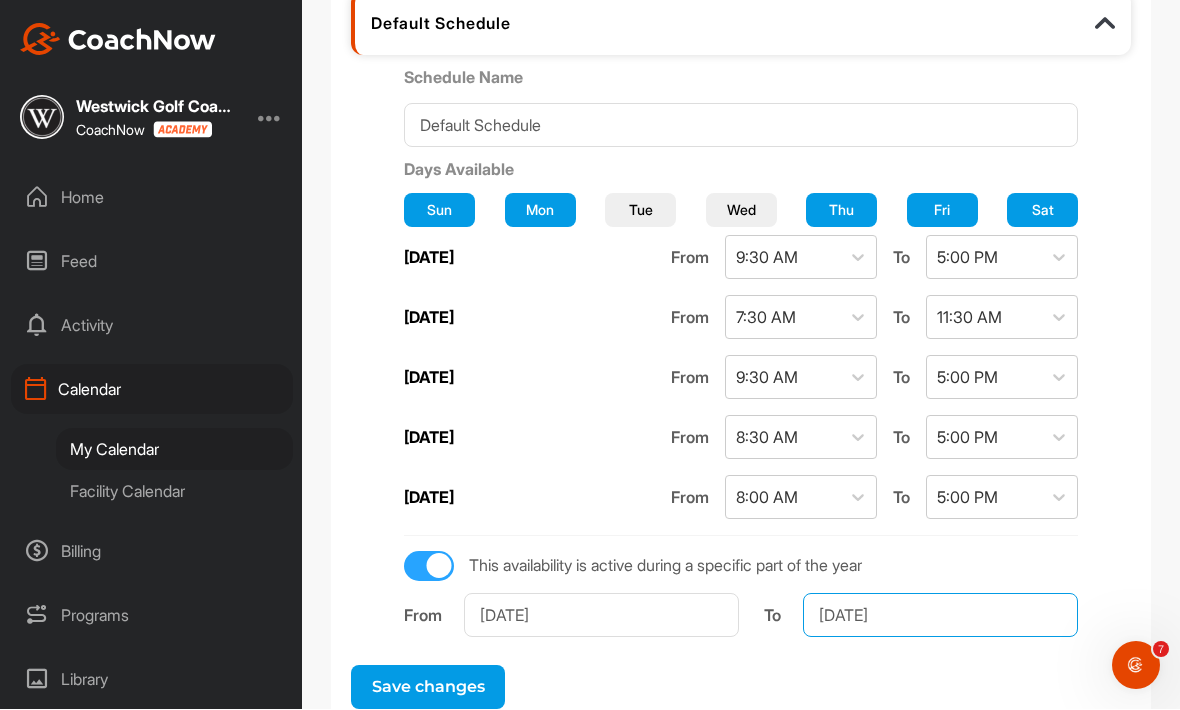 click on "Oct 5, 2025" at bounding box center [940, 616] 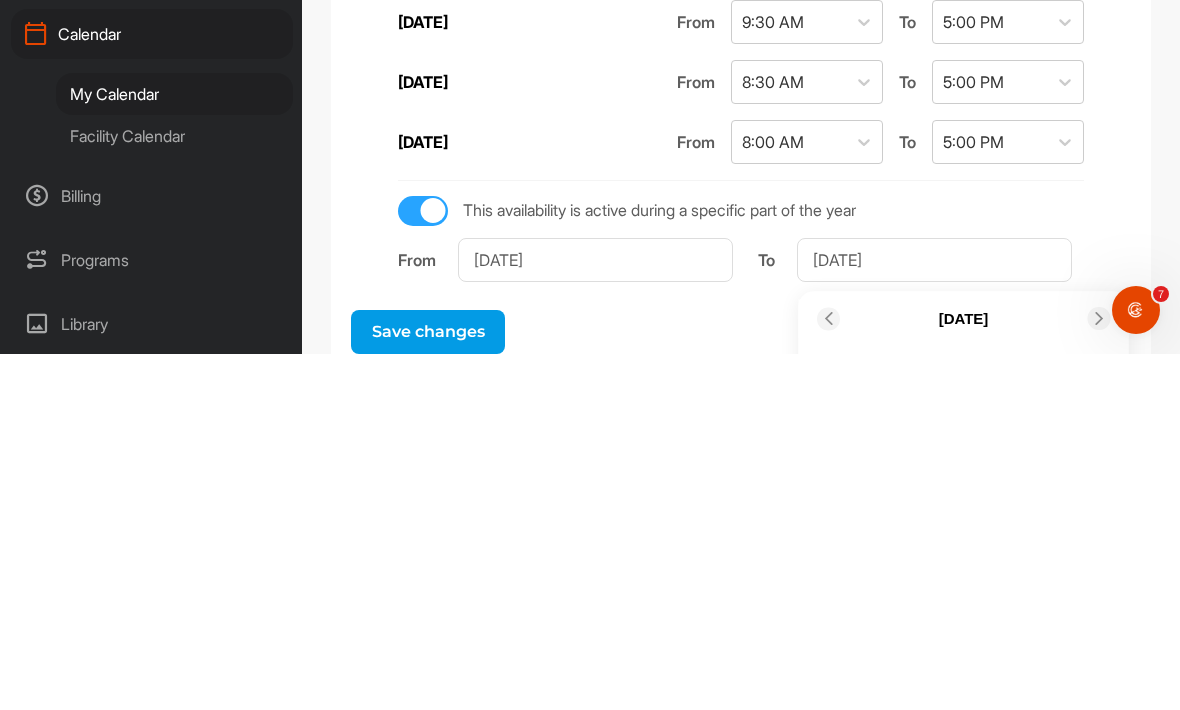 scroll, scrollTop: 0, scrollLeft: 0, axis: both 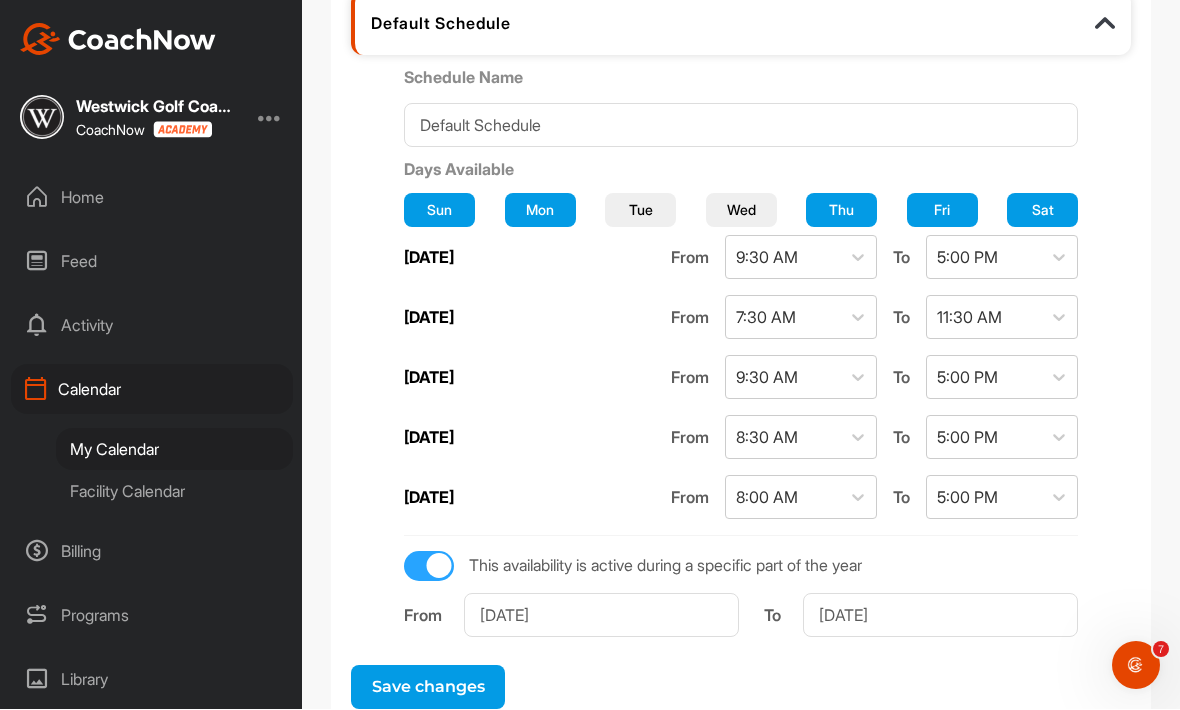 click on "Save changes" at bounding box center [428, 688] 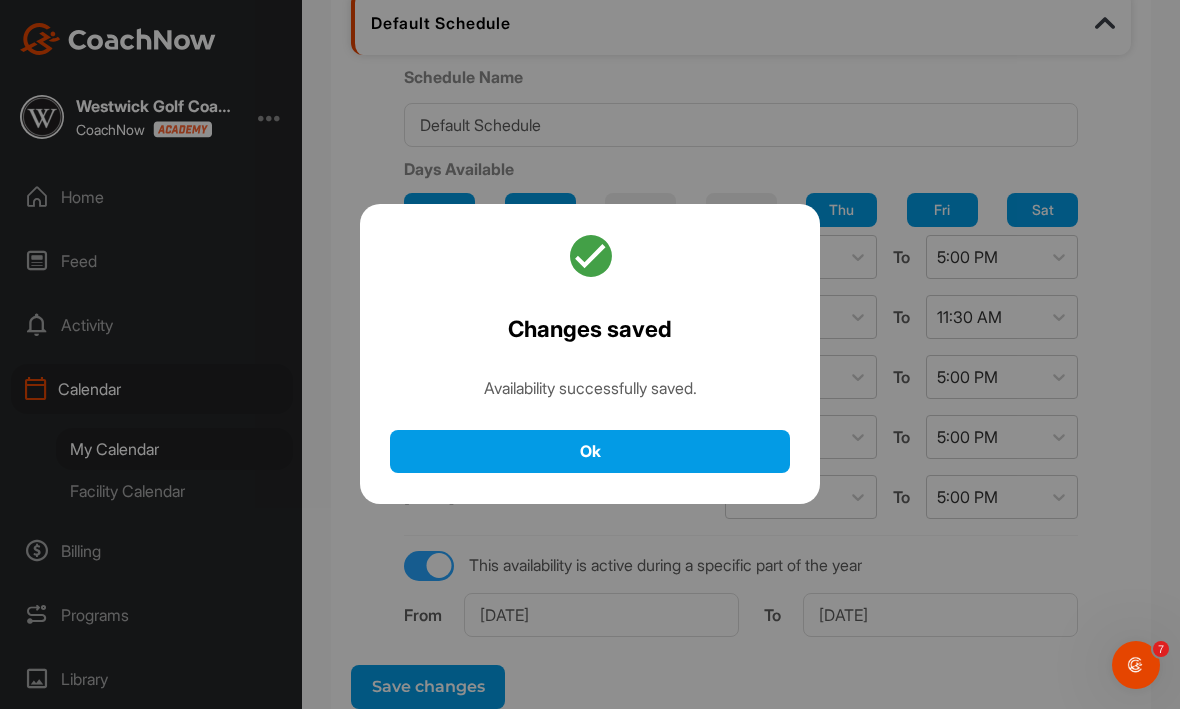 click on "Ok" at bounding box center [590, 452] 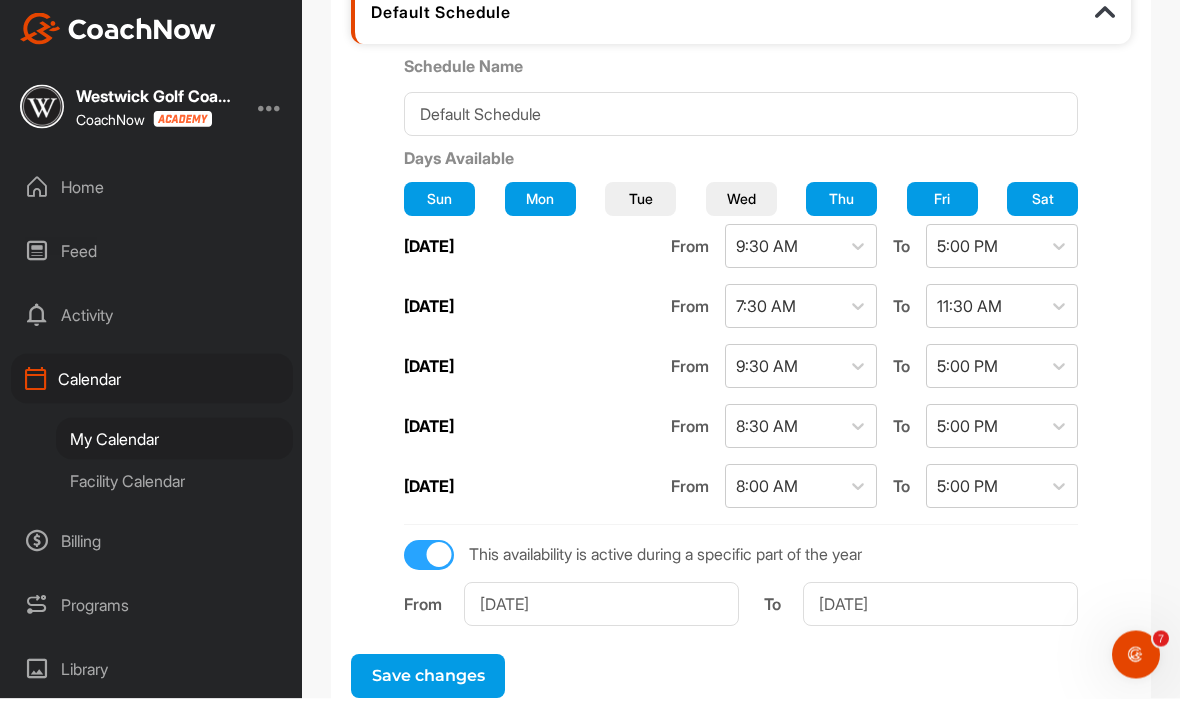 scroll, scrollTop: 0, scrollLeft: 0, axis: both 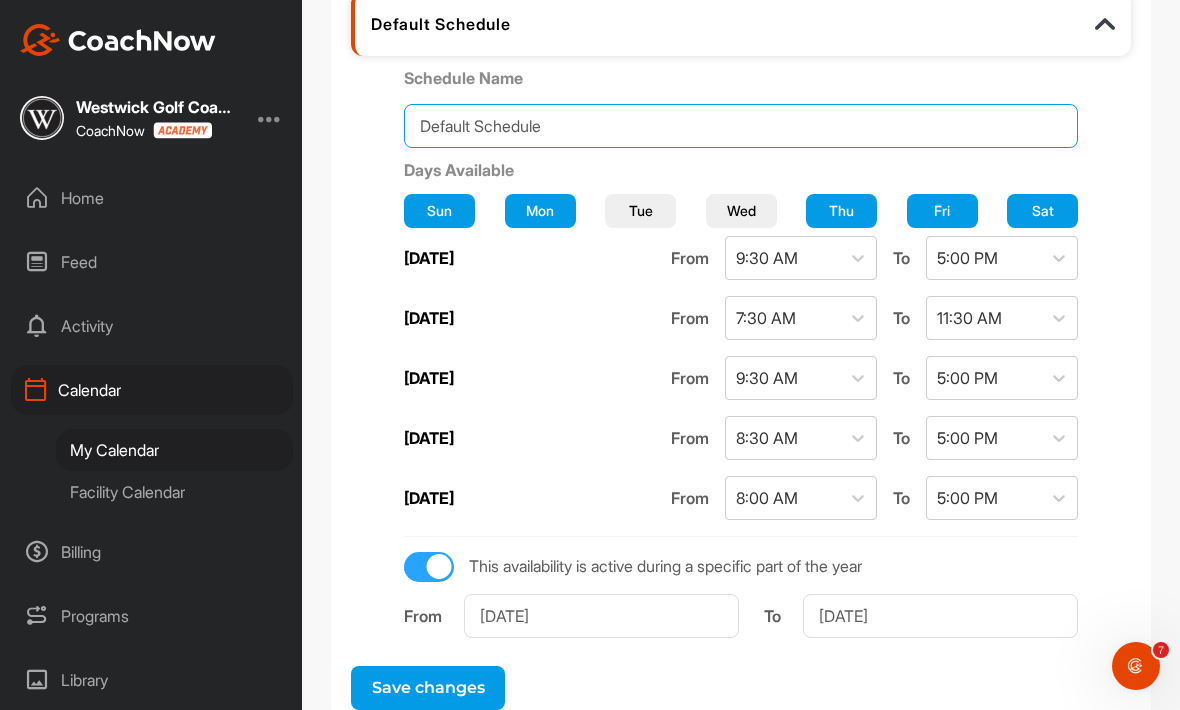 click on "Default Schedule" at bounding box center [741, 126] 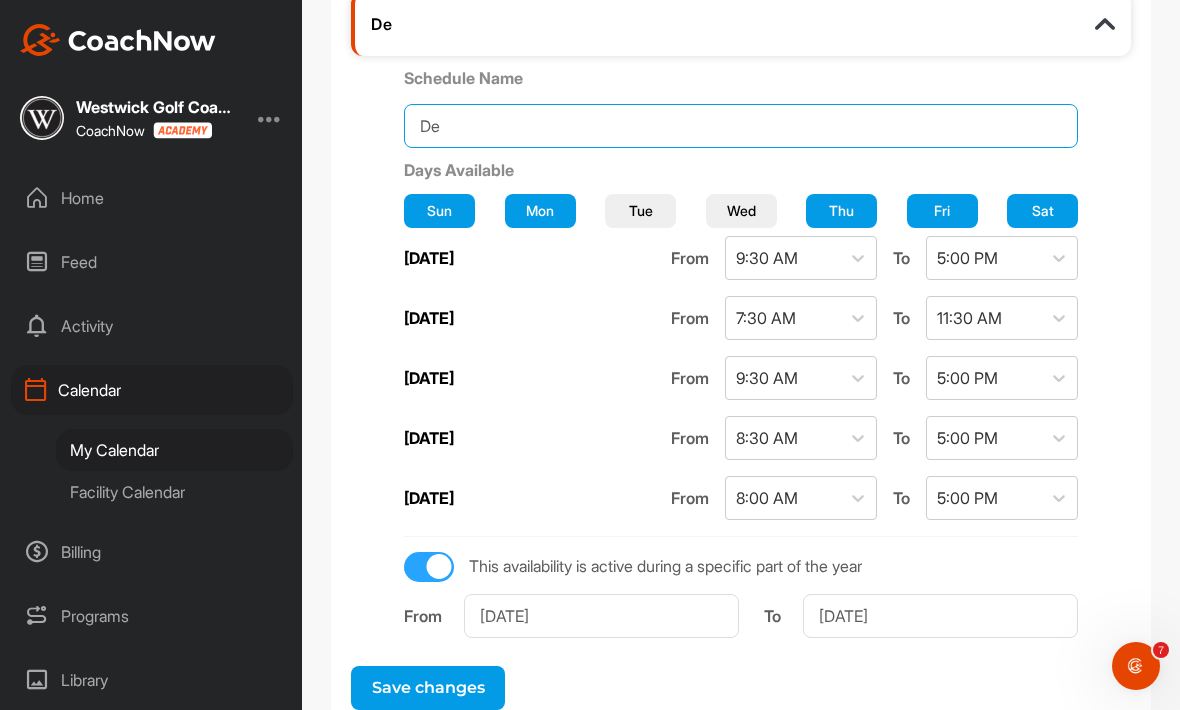 type on "D" 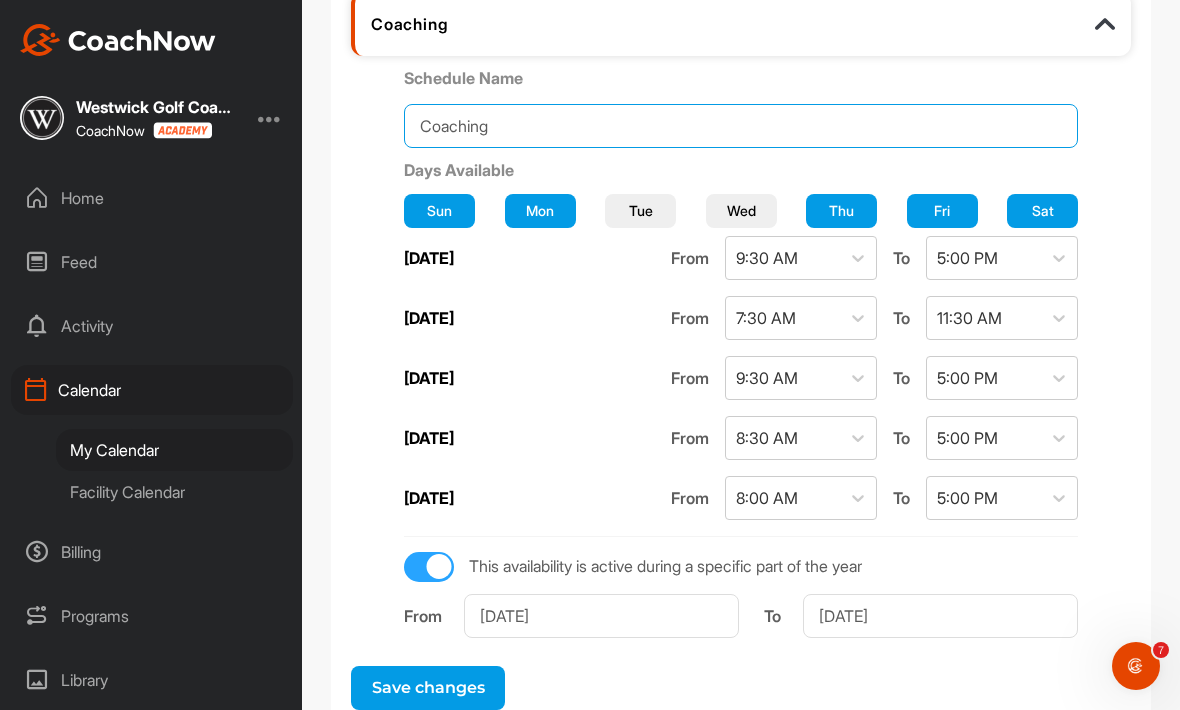 click on "Coaching" at bounding box center [741, 126] 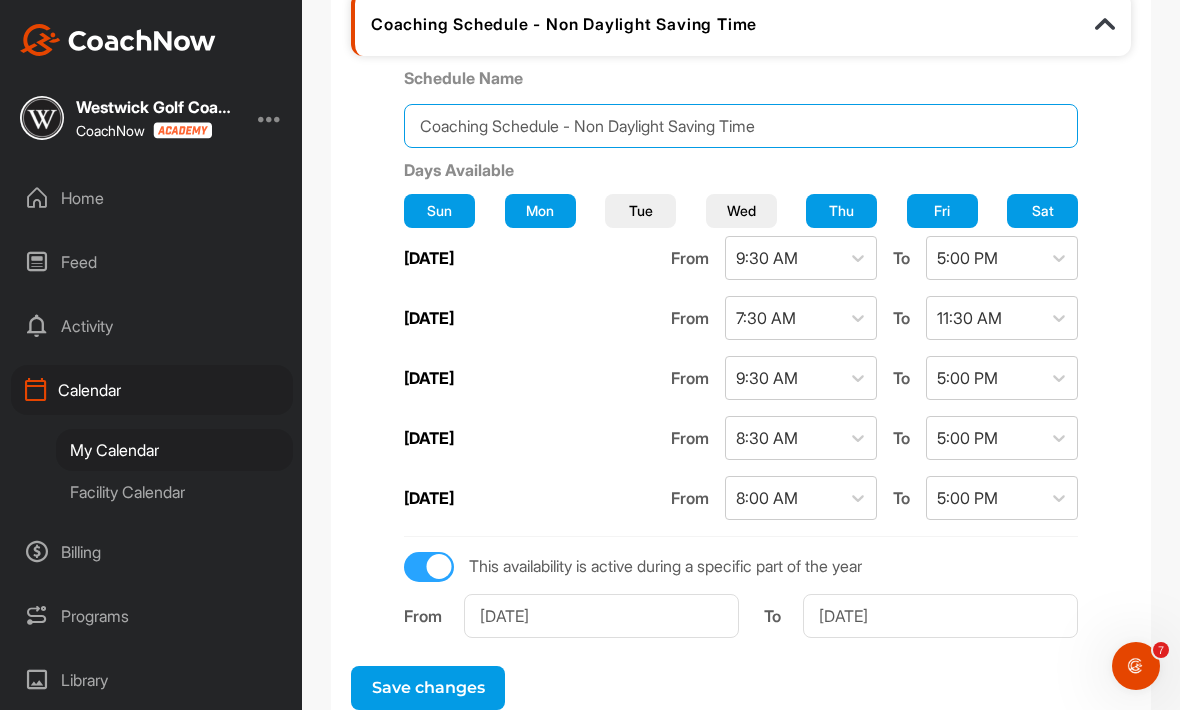 type on "Coaching Schedule - Non Daylight Saving Time" 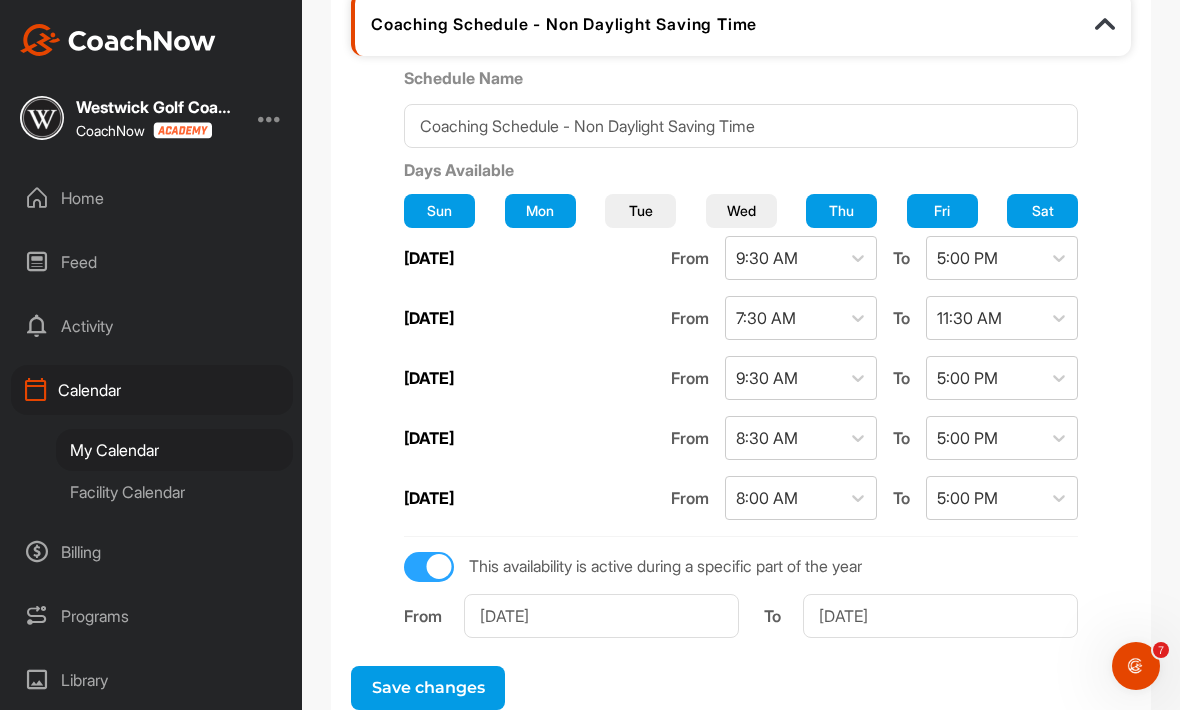 click on "Save changes" at bounding box center (428, 688) 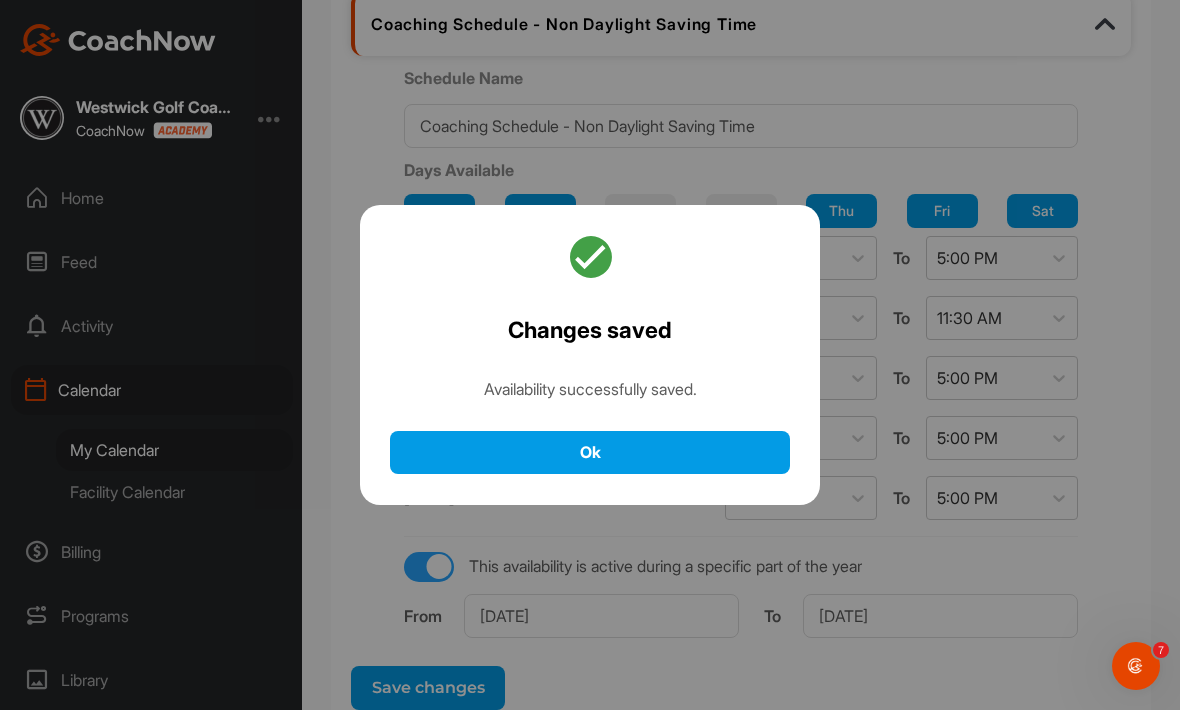 click on "Ok" at bounding box center [590, 452] 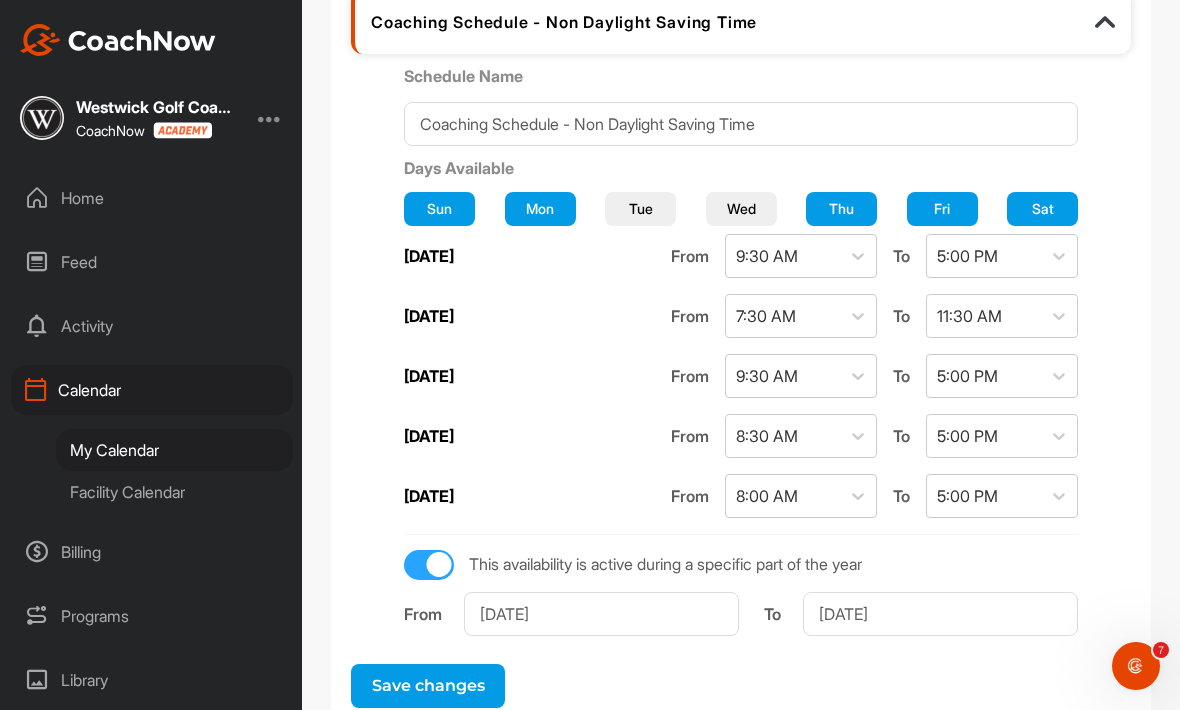 scroll, scrollTop: 330, scrollLeft: 0, axis: vertical 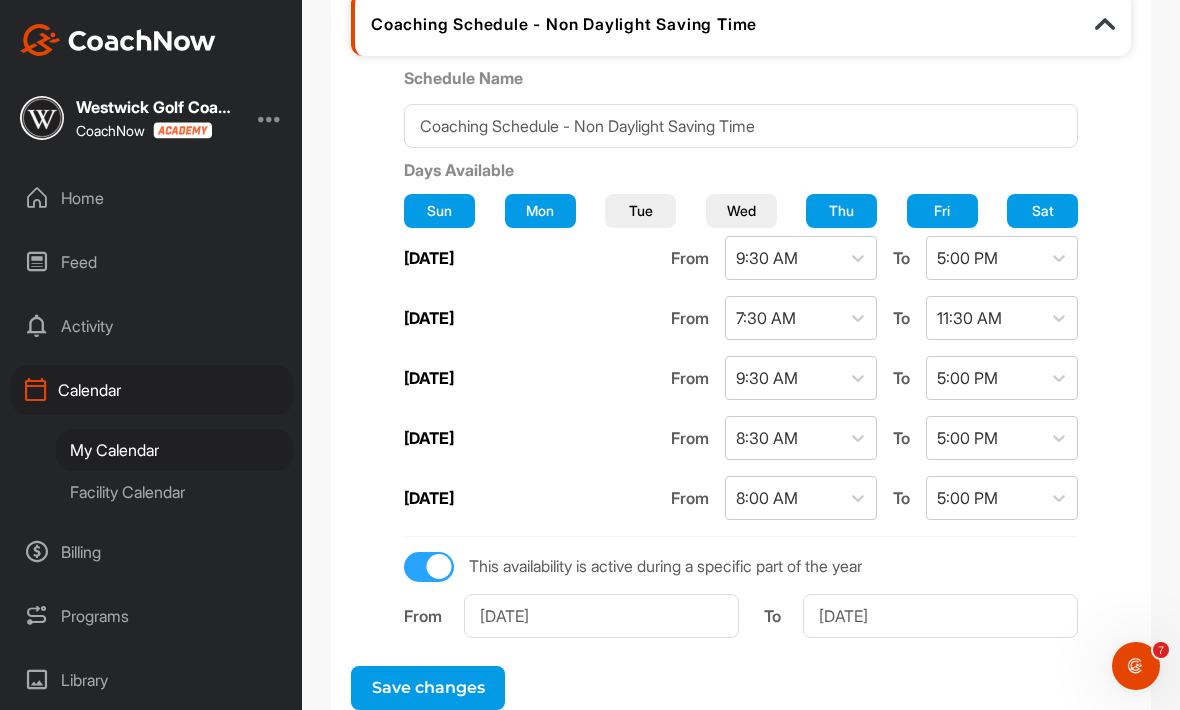 click on "Facility Calendar" at bounding box center (174, 492) 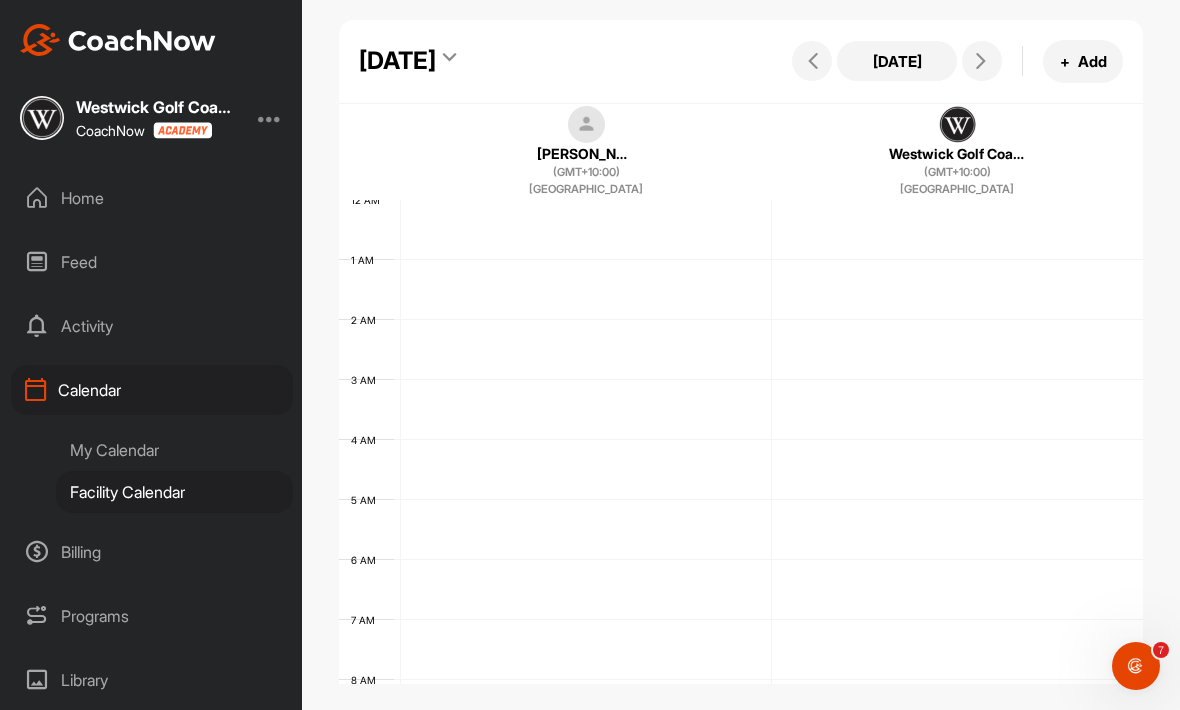 scroll, scrollTop: 346, scrollLeft: 0, axis: vertical 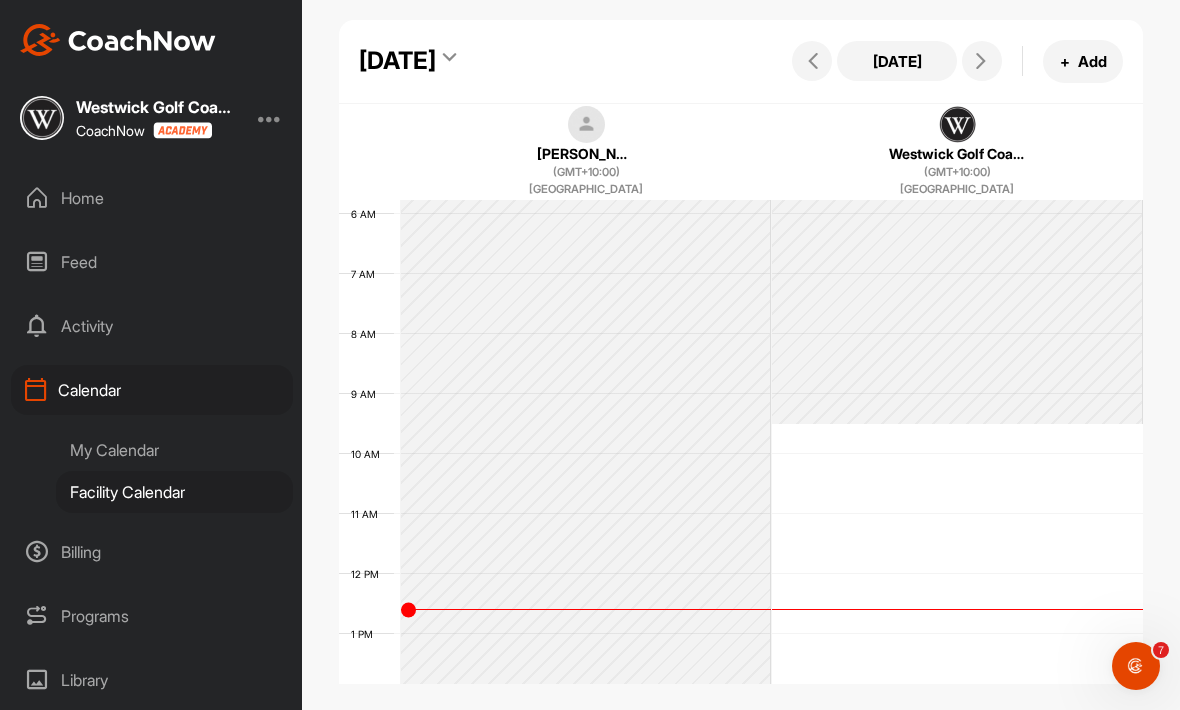 click at bounding box center [958, 125] 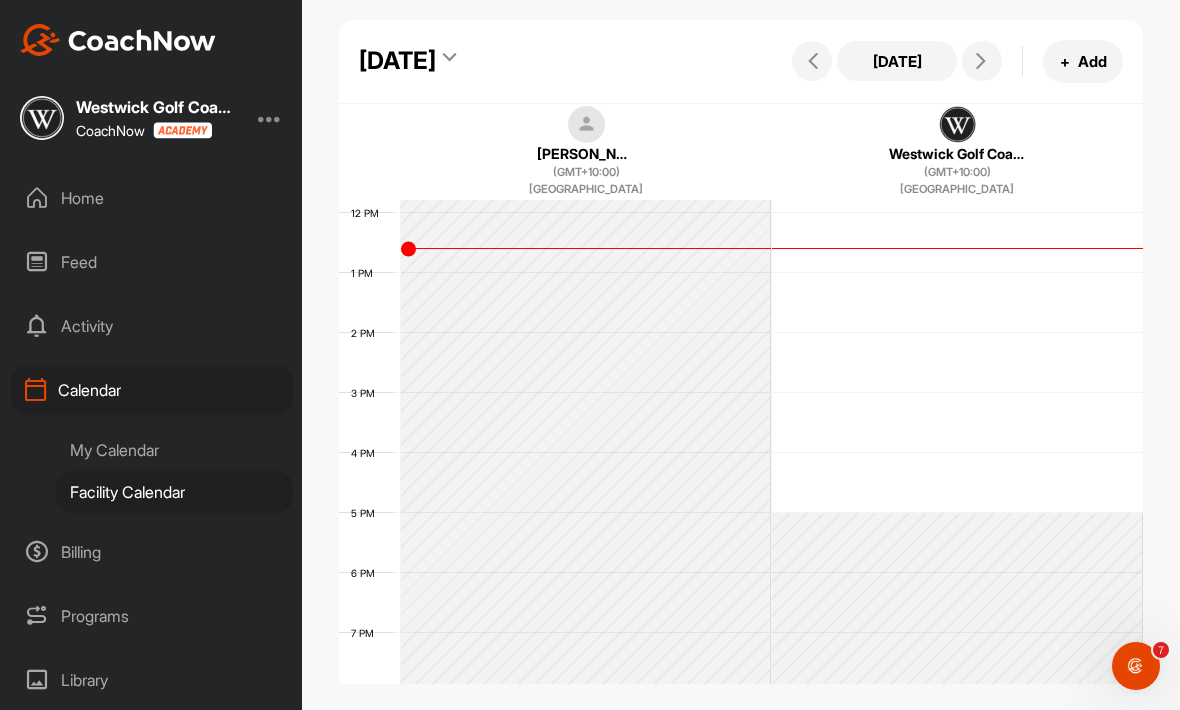 scroll, scrollTop: 712, scrollLeft: 0, axis: vertical 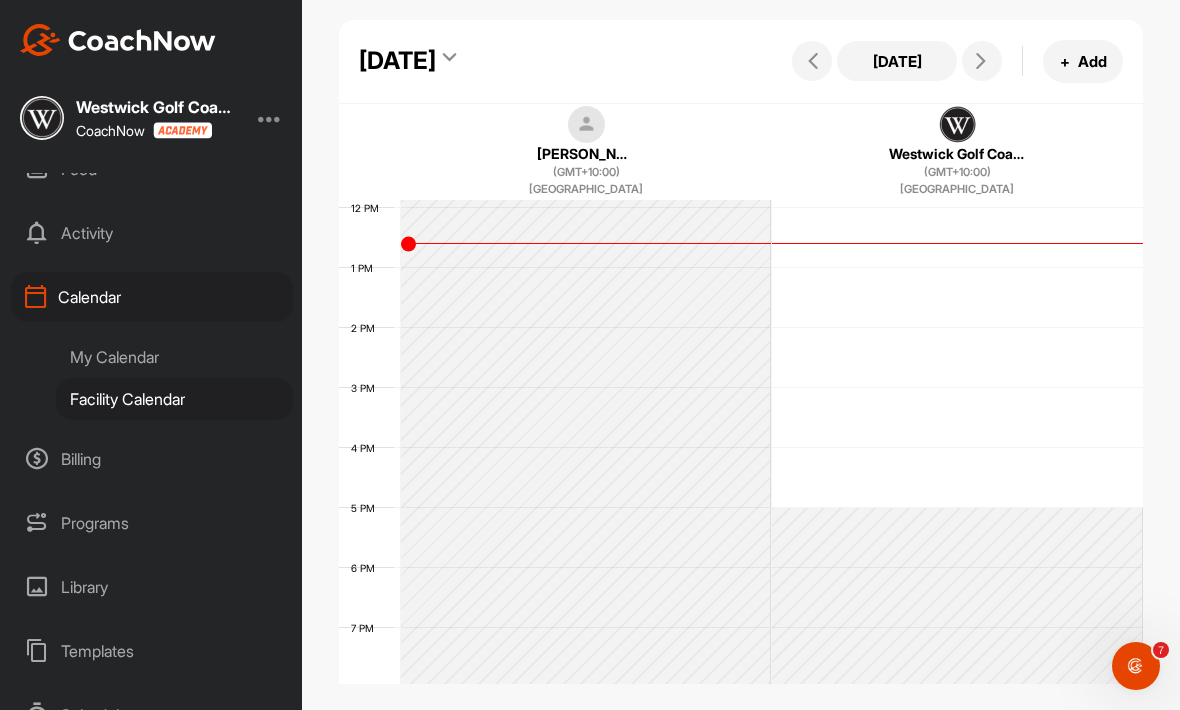 click on "Programs" at bounding box center [152, 523] 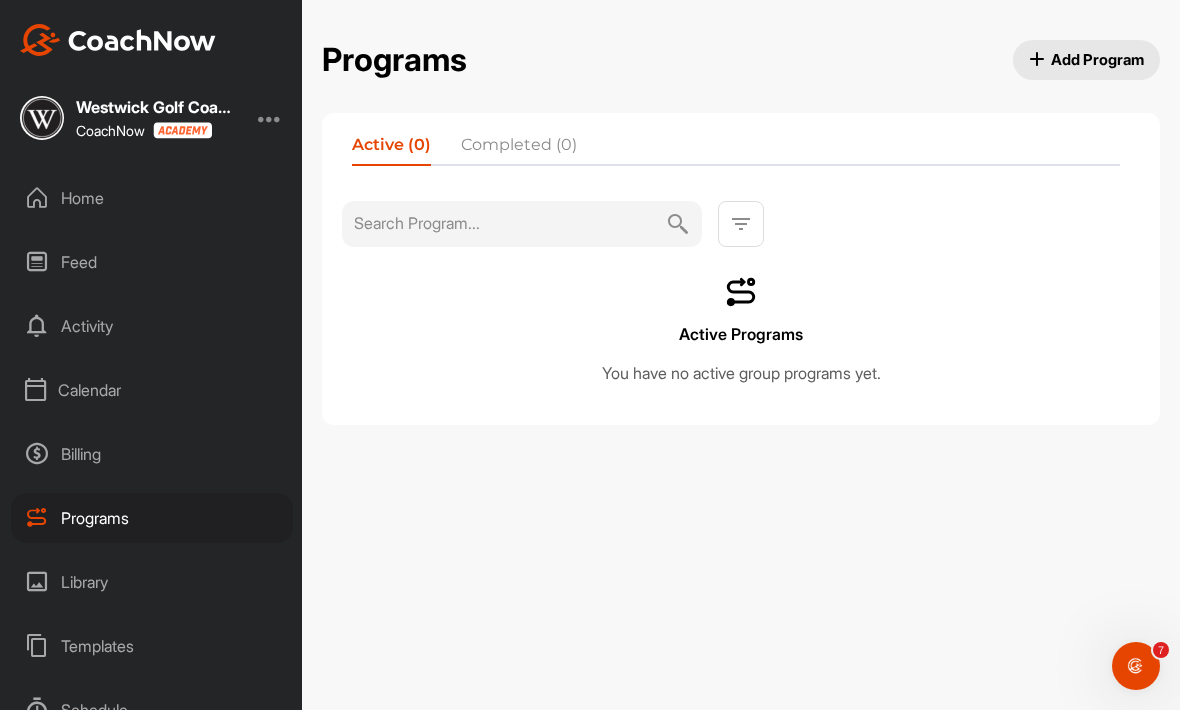 click on "Add Program" at bounding box center [1087, 59] 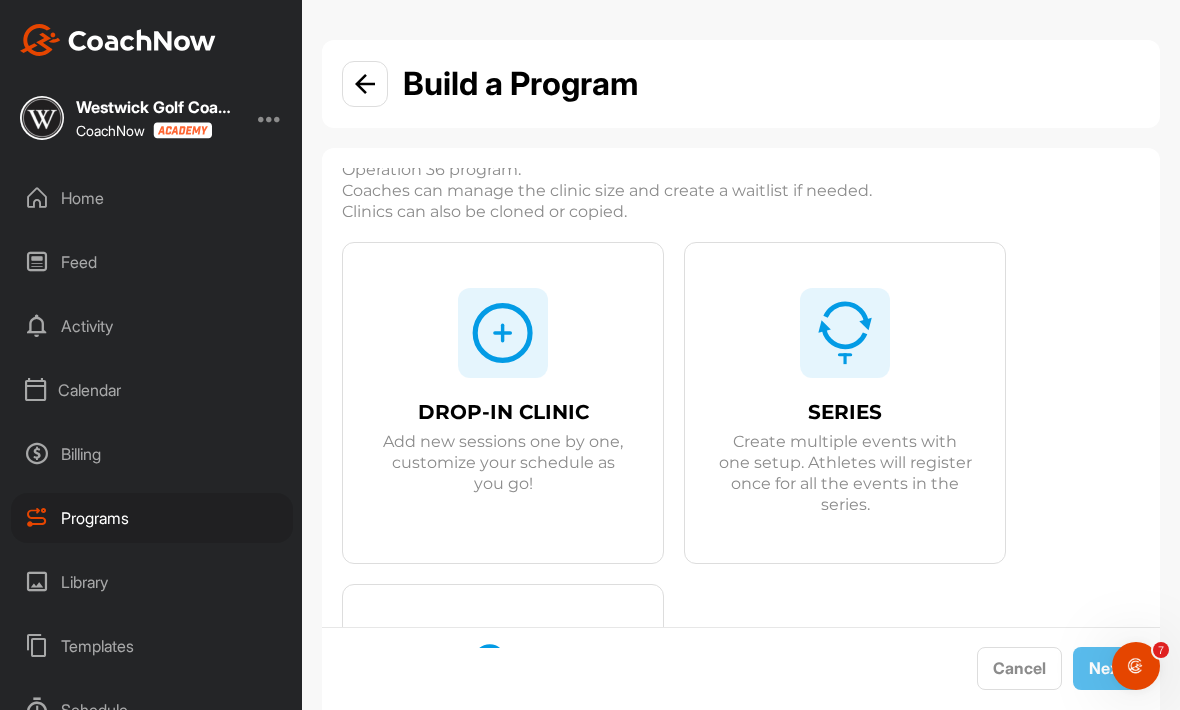 scroll, scrollTop: 44, scrollLeft: 0, axis: vertical 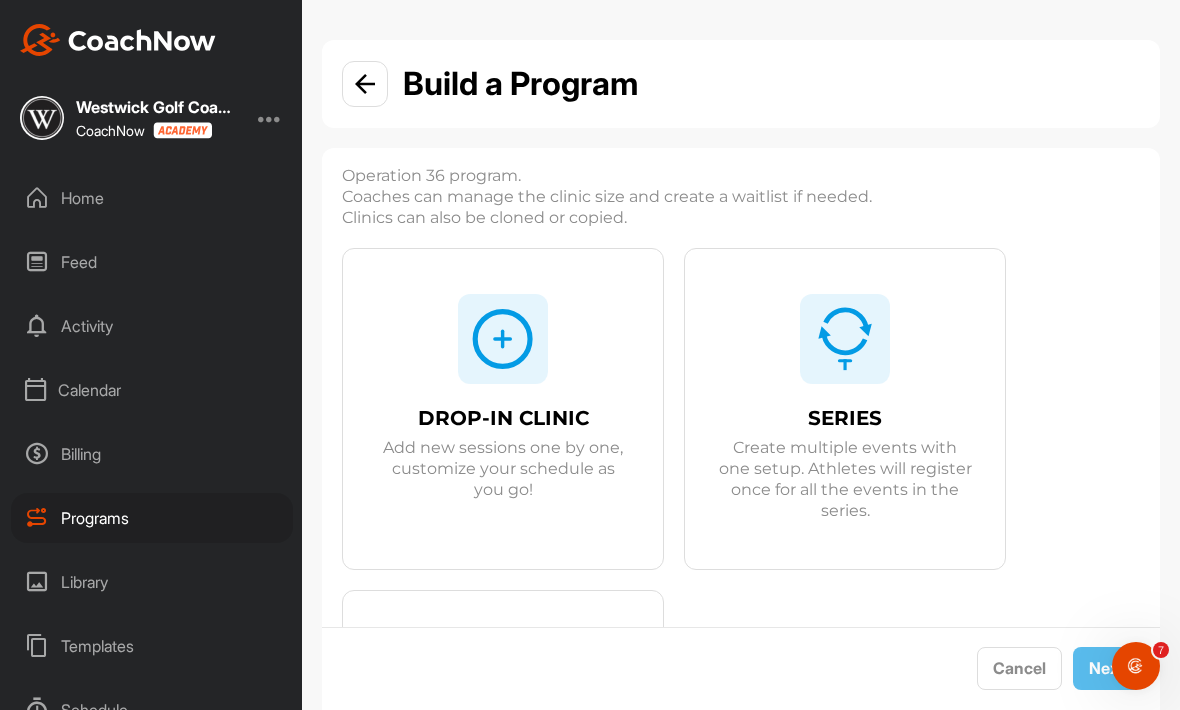 click on "SERIES Create multiple events with one setup. Athletes will register once for all the events in the series." at bounding box center [845, 431] 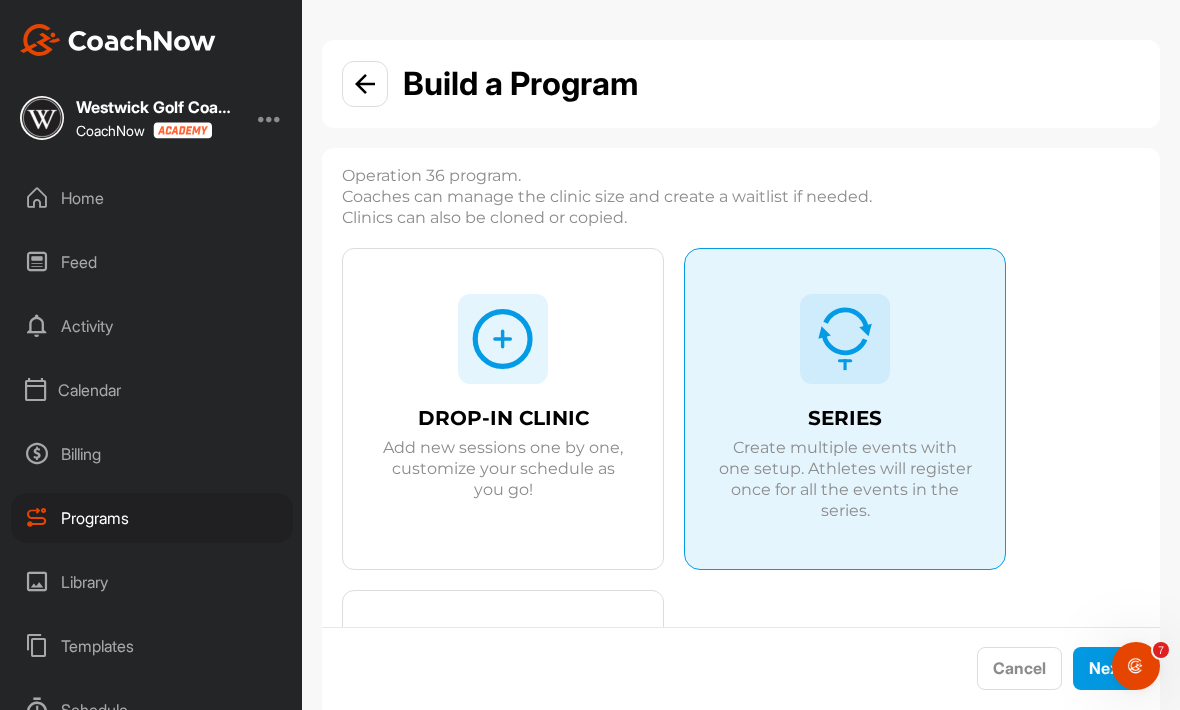 click on "SERIES Create multiple events with one setup. Athletes will register once for all the events in the series." at bounding box center (845, 431) 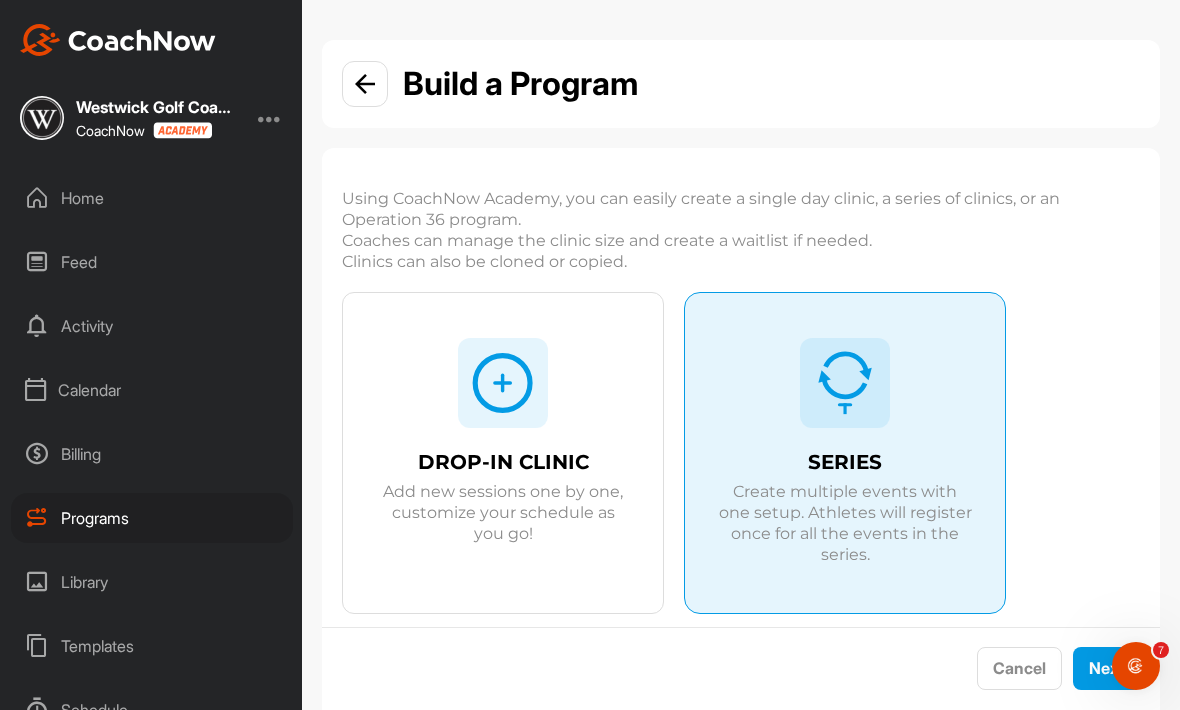 scroll, scrollTop: 0, scrollLeft: 0, axis: both 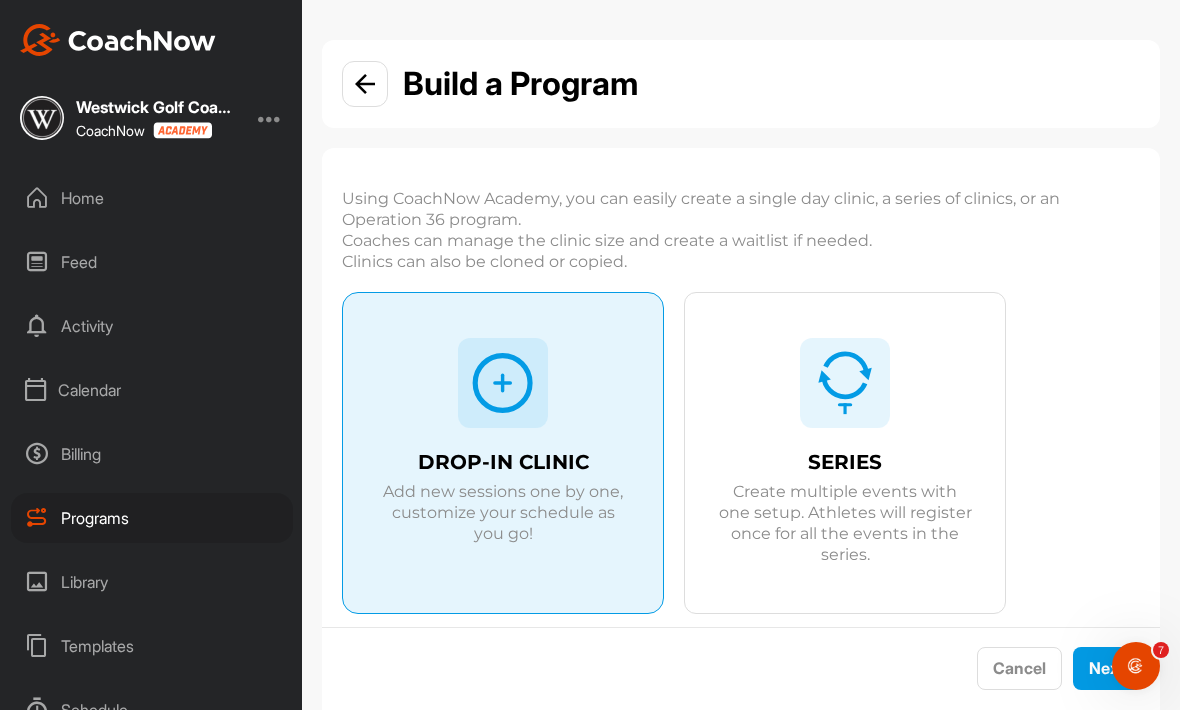 click at bounding box center [503, 383] 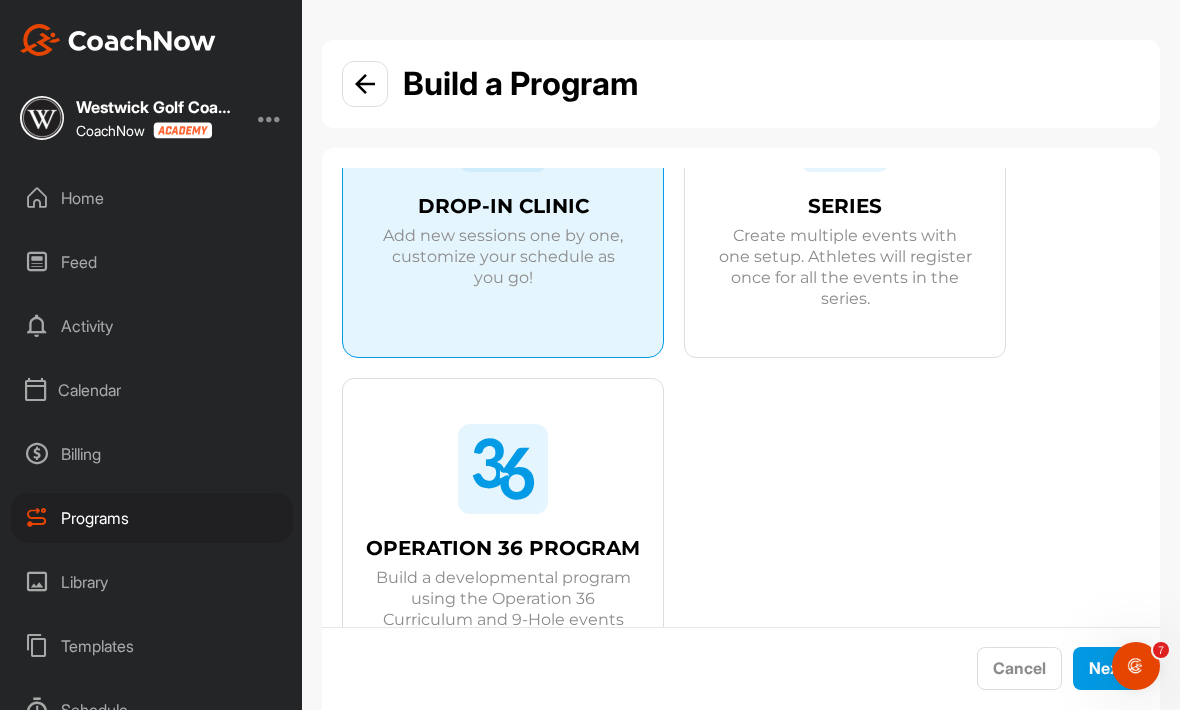 scroll, scrollTop: 243, scrollLeft: 0, axis: vertical 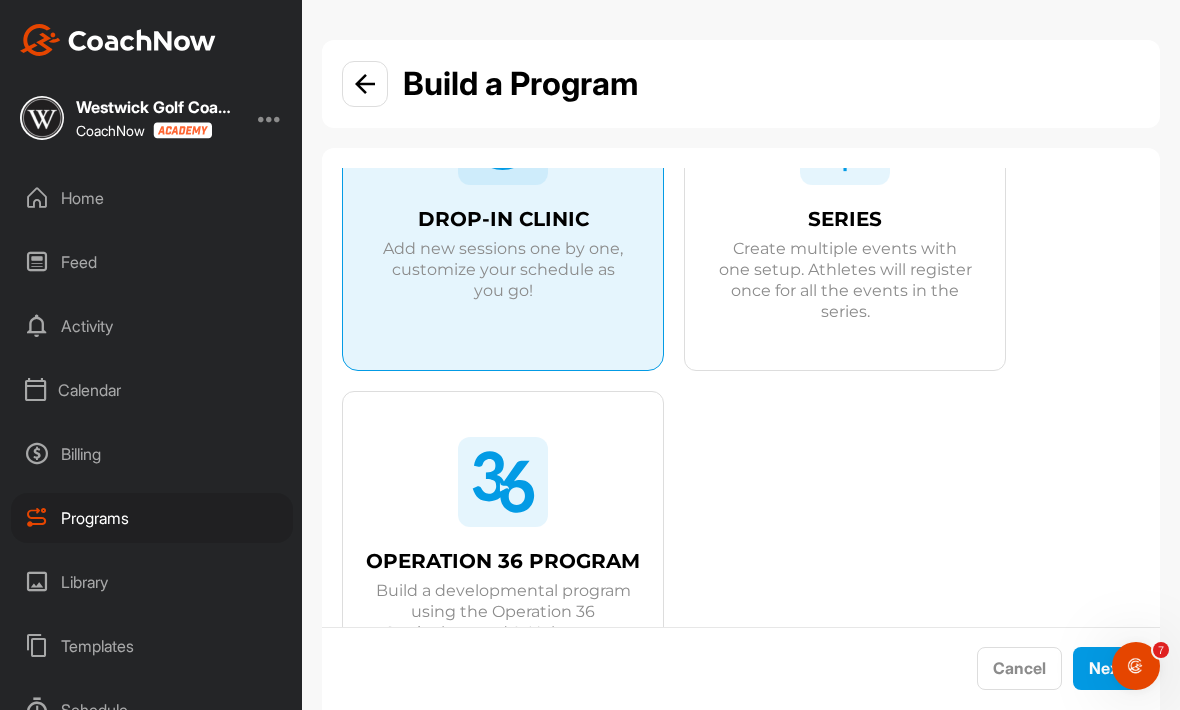 click on "Create multiple events with one setup. Athletes will register once for all the events in the series." at bounding box center [845, 280] 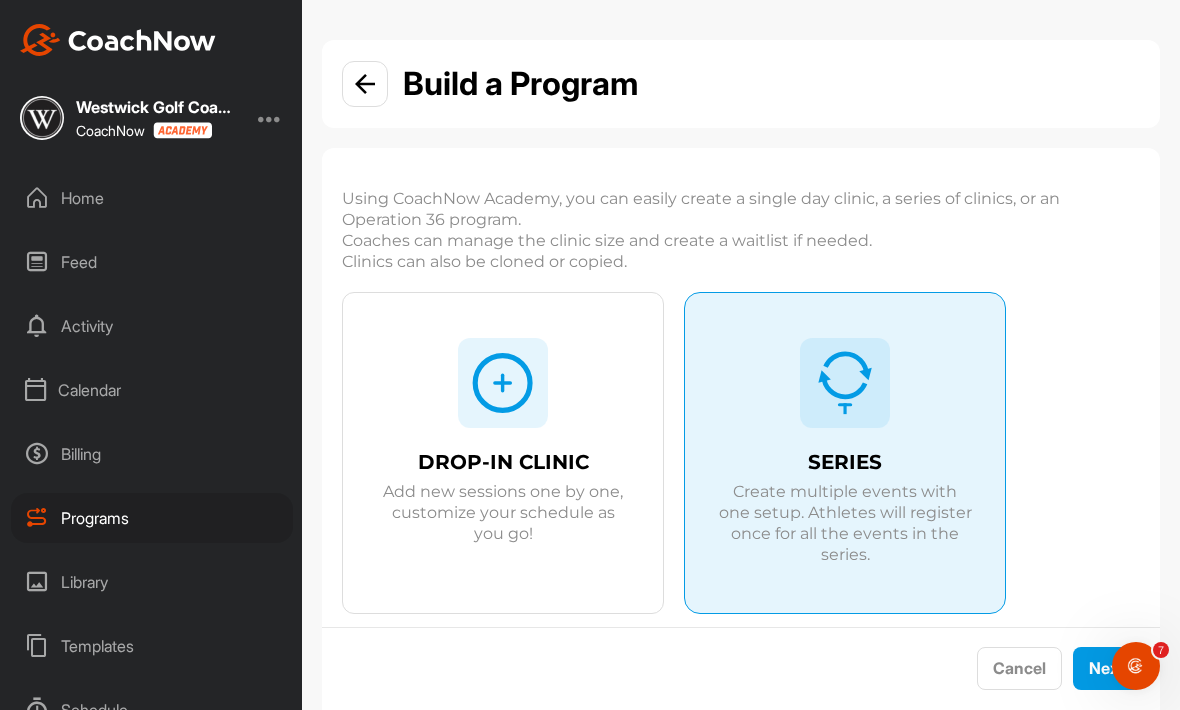 scroll, scrollTop: 0, scrollLeft: 0, axis: both 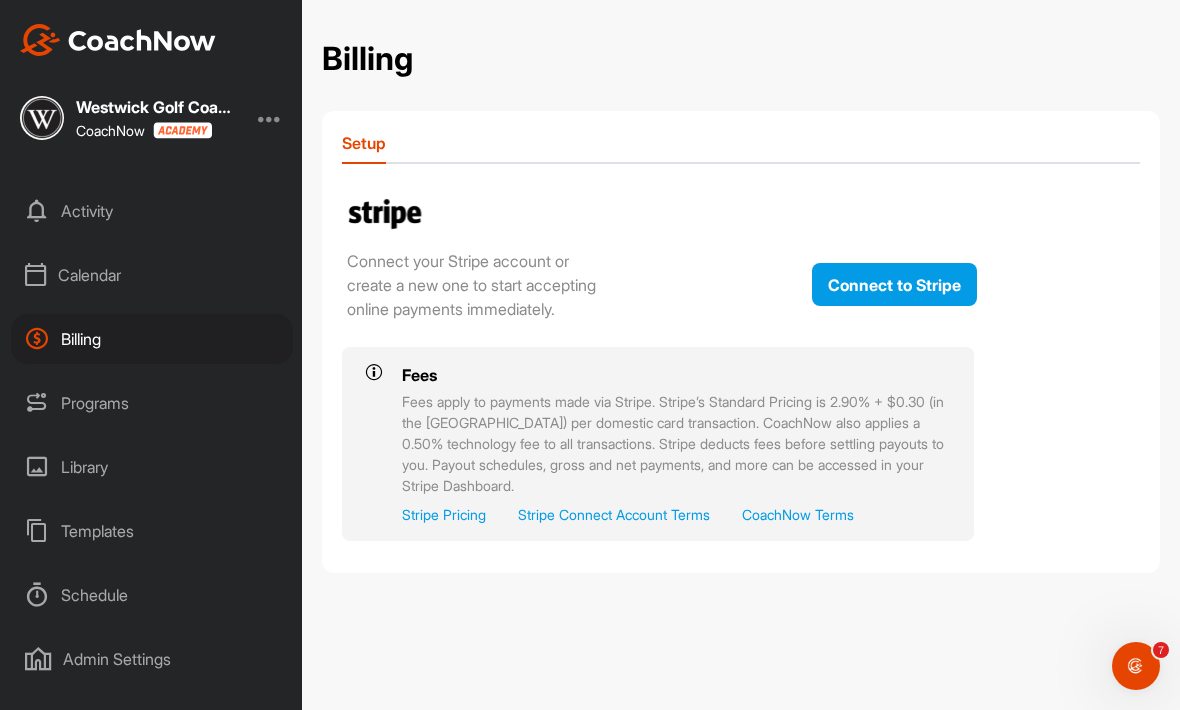 click on "Schedule" at bounding box center [152, 595] 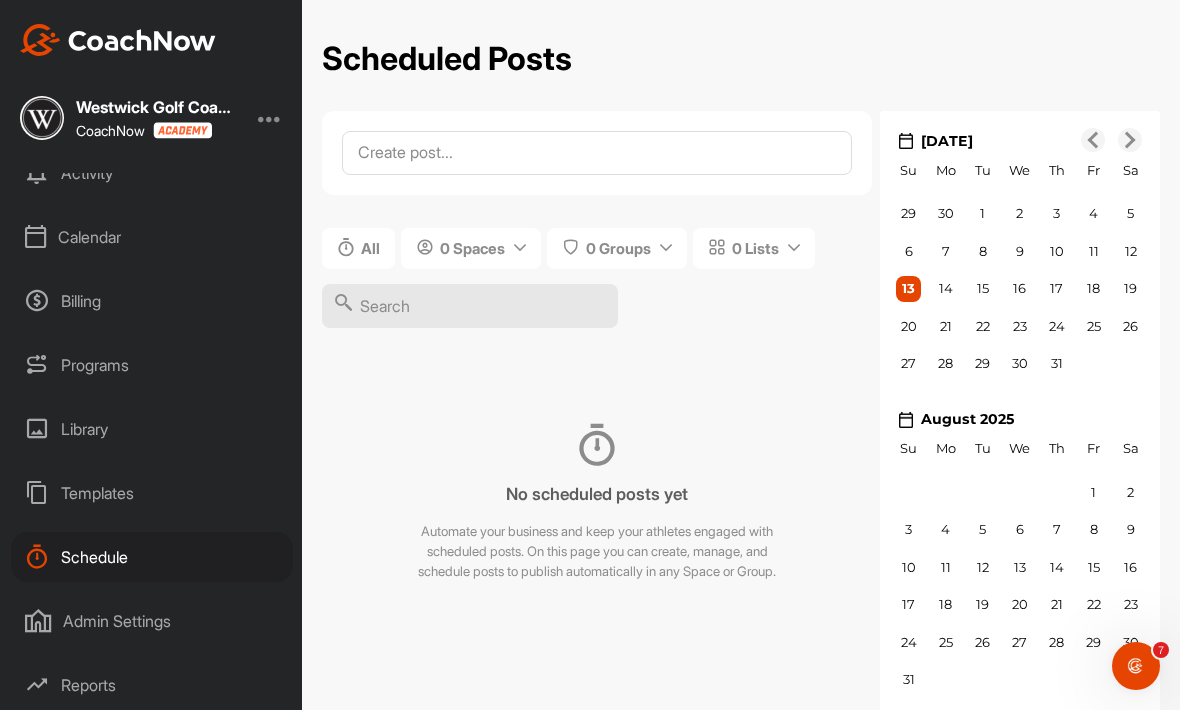 scroll, scrollTop: 151, scrollLeft: 0, axis: vertical 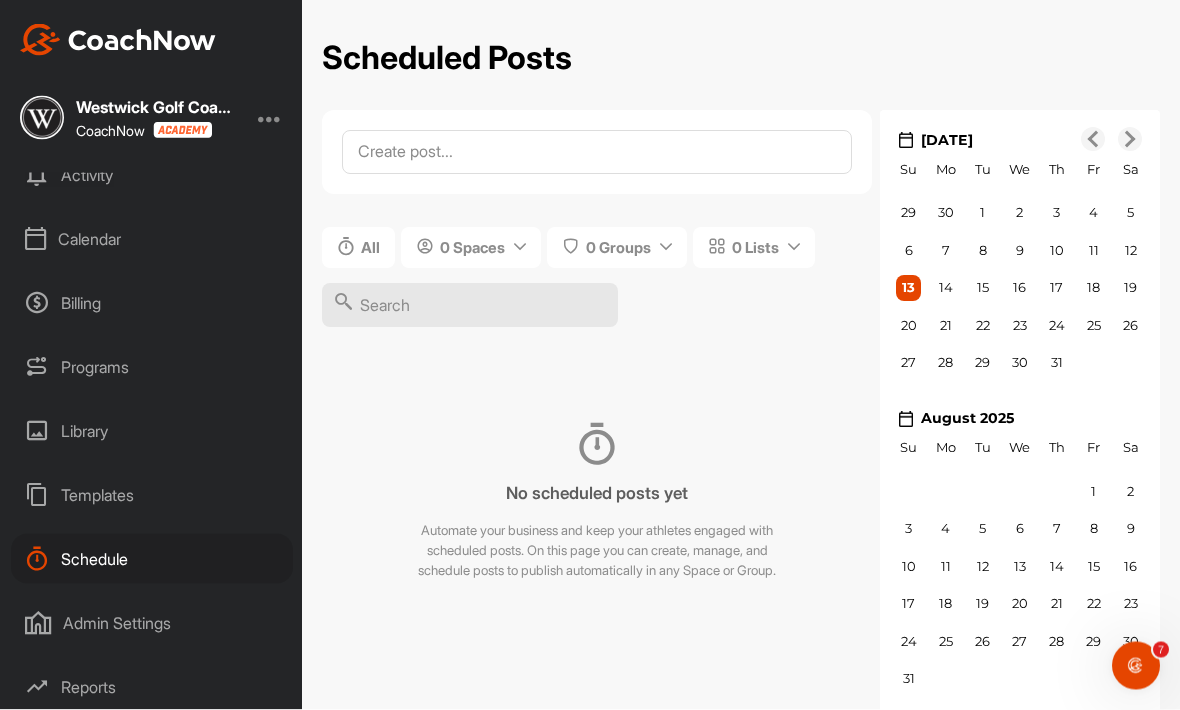 click on "Admin Settings" at bounding box center (152, 623) 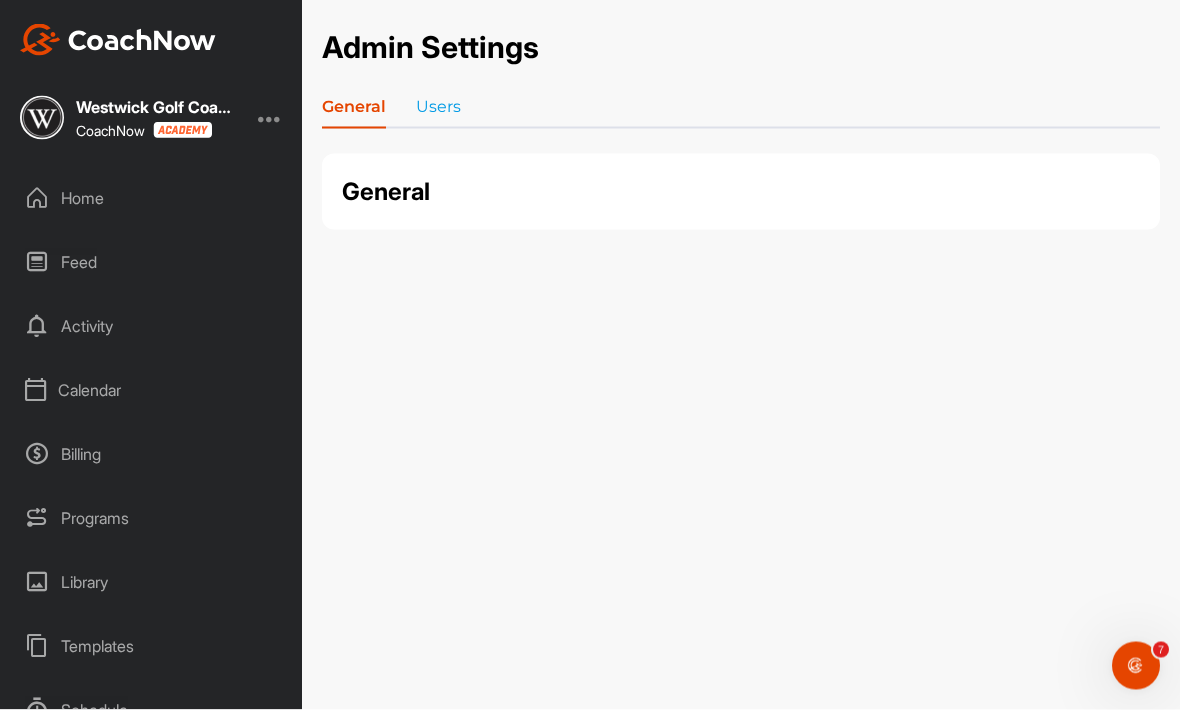 scroll, scrollTop: 0, scrollLeft: 0, axis: both 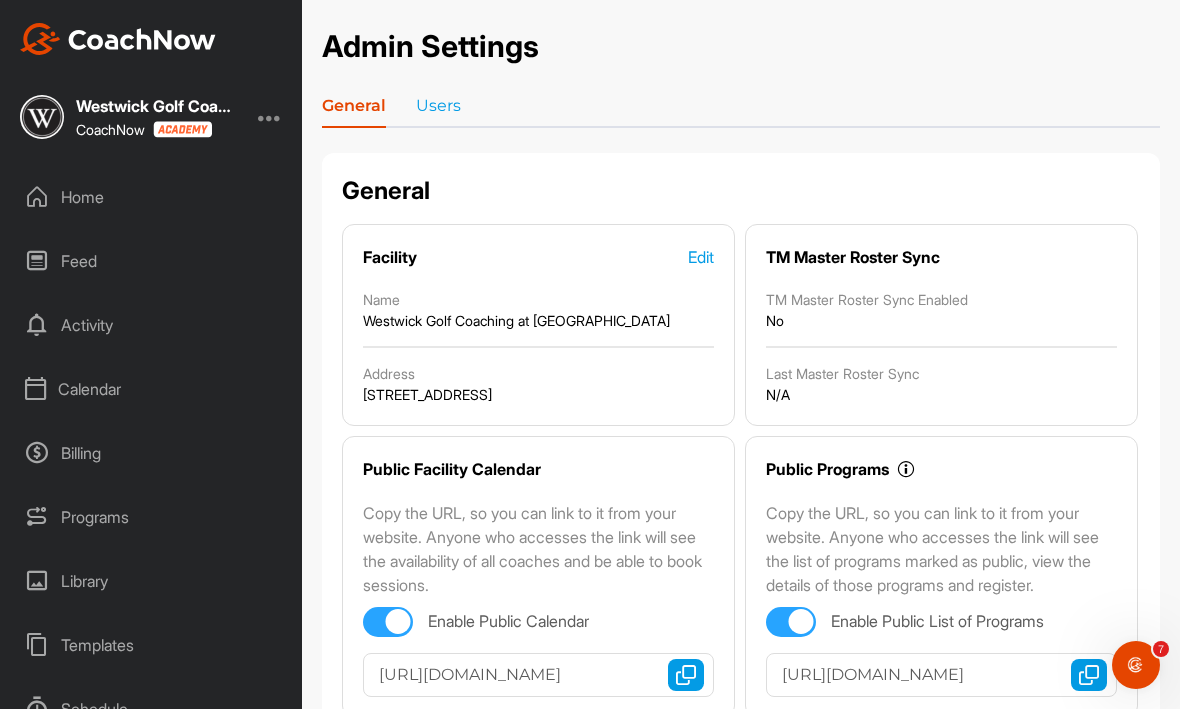 click on "Activity" at bounding box center [152, 326] 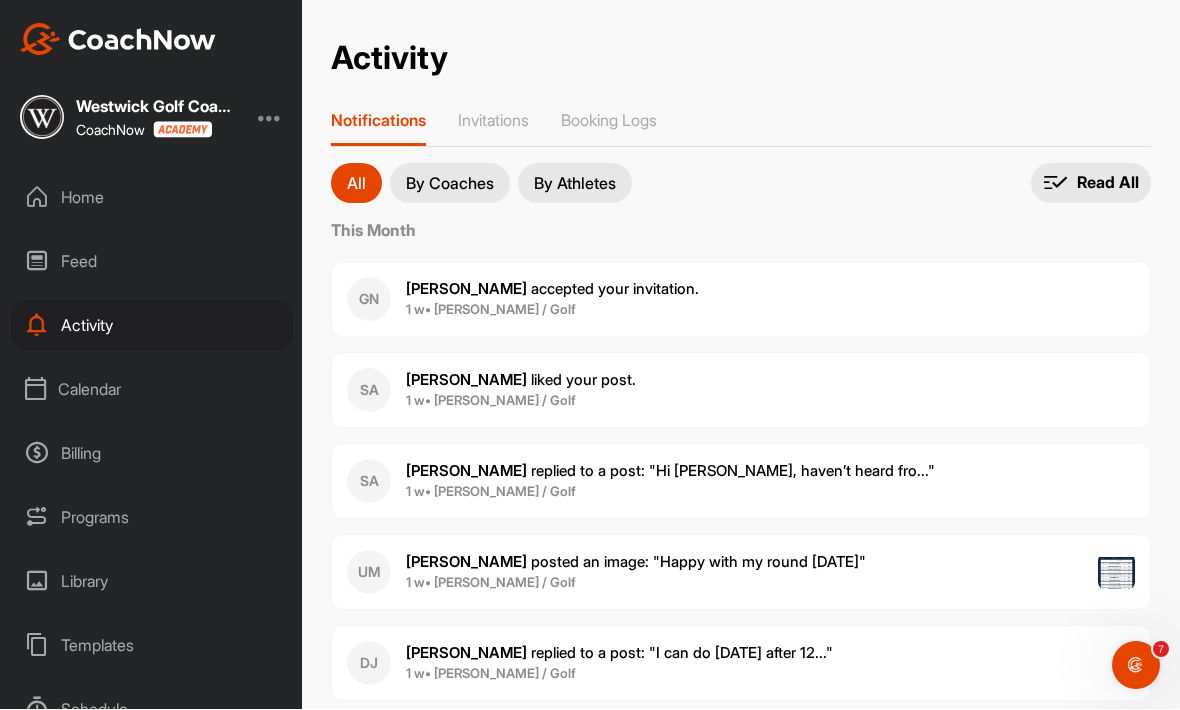 click on "Programs" at bounding box center [152, 518] 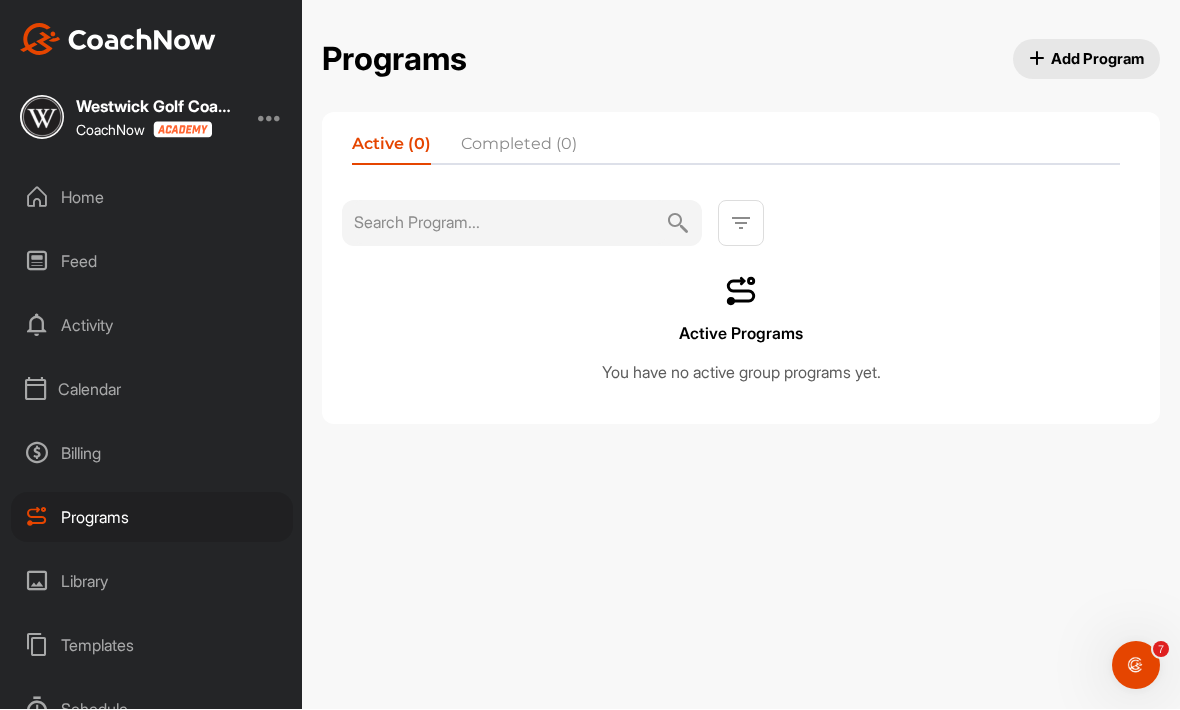 click at bounding box center [741, 224] 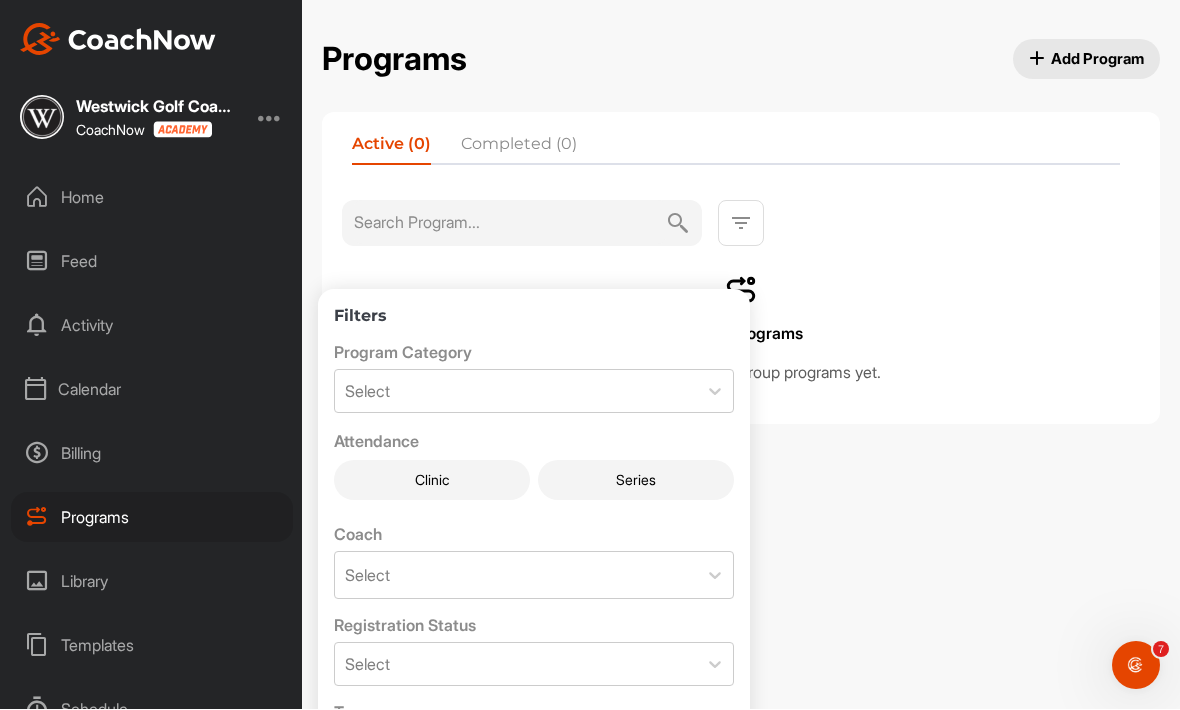 click on "Programs   Add Program Active (0) Completed (0) Active Programs You have no active group programs yet. Filters Program Category Select Attendance Clinic Series Coach Select Registration Status Select Tags Select Reset Apply" at bounding box center [741, 355] 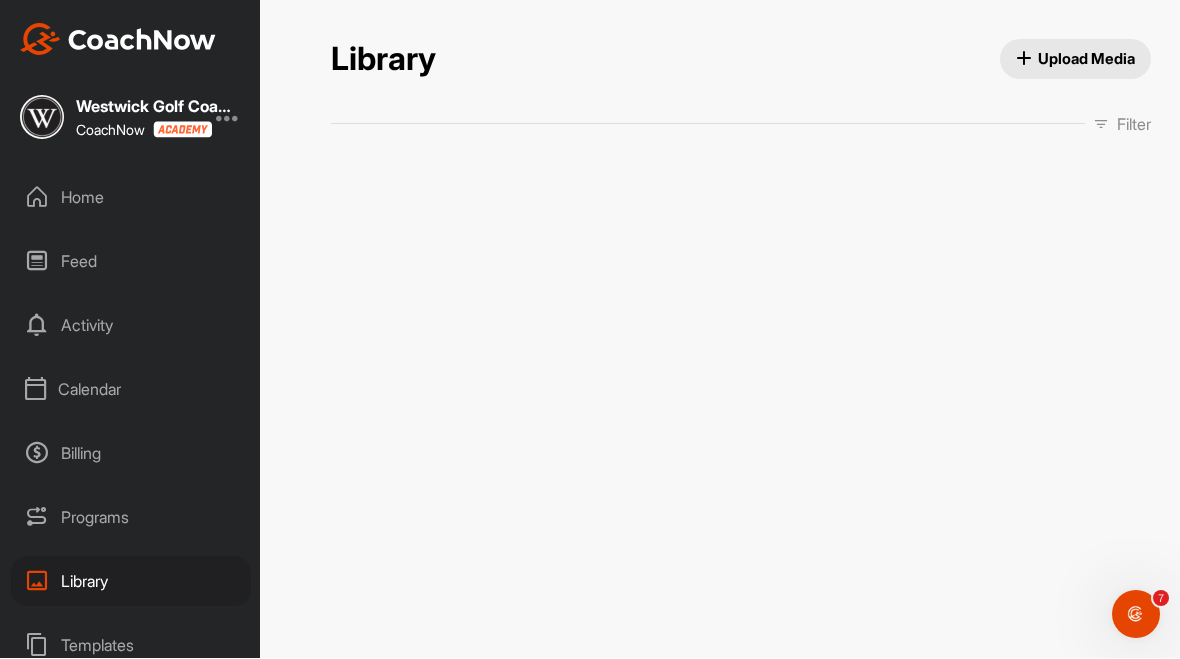 click on "Programs" at bounding box center [131, 518] 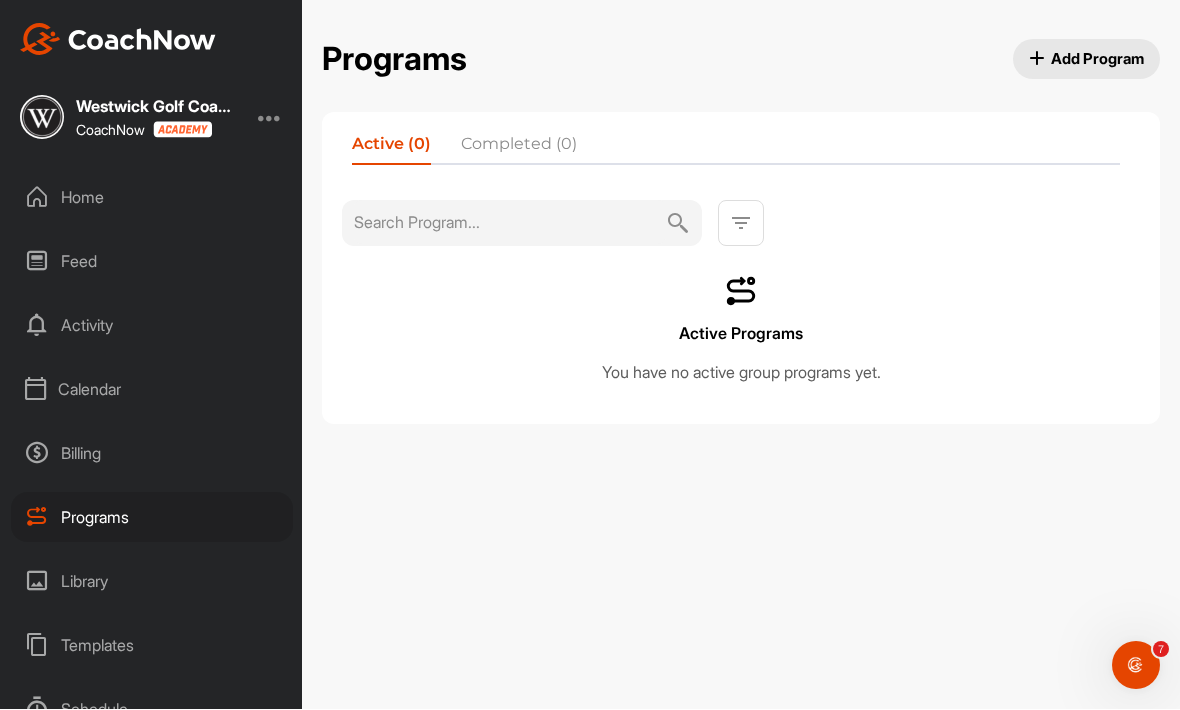click on "Add Program" at bounding box center (1087, 59) 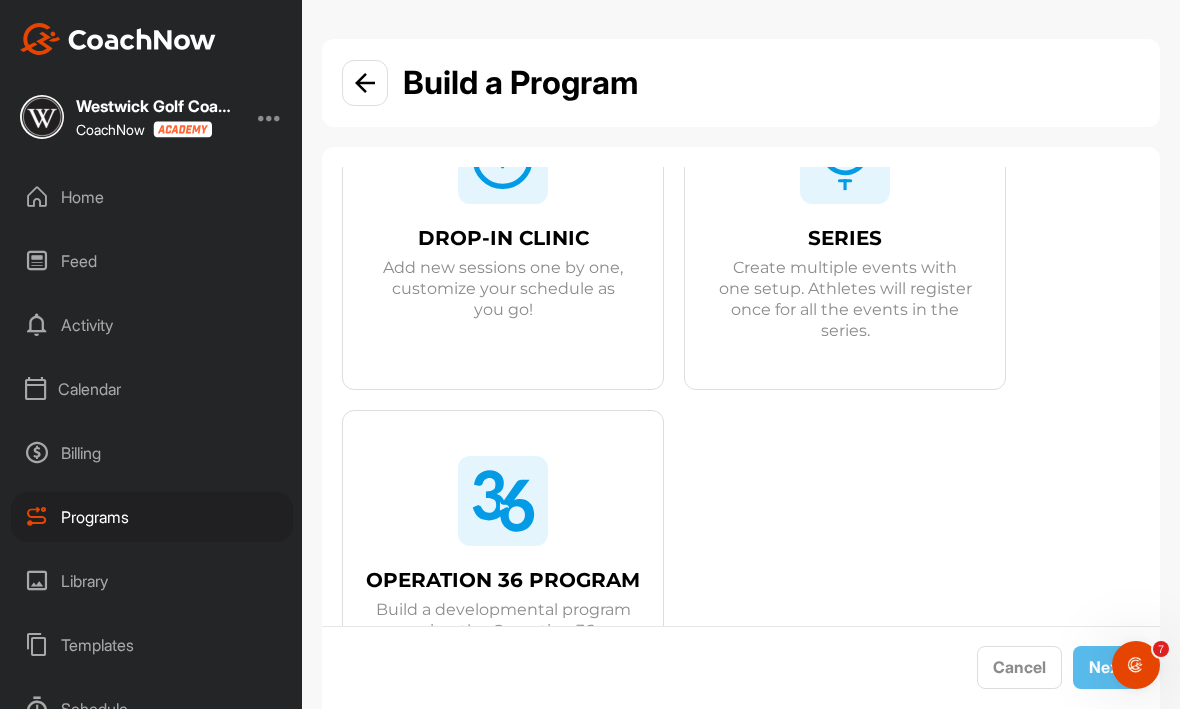 scroll, scrollTop: 222, scrollLeft: 0, axis: vertical 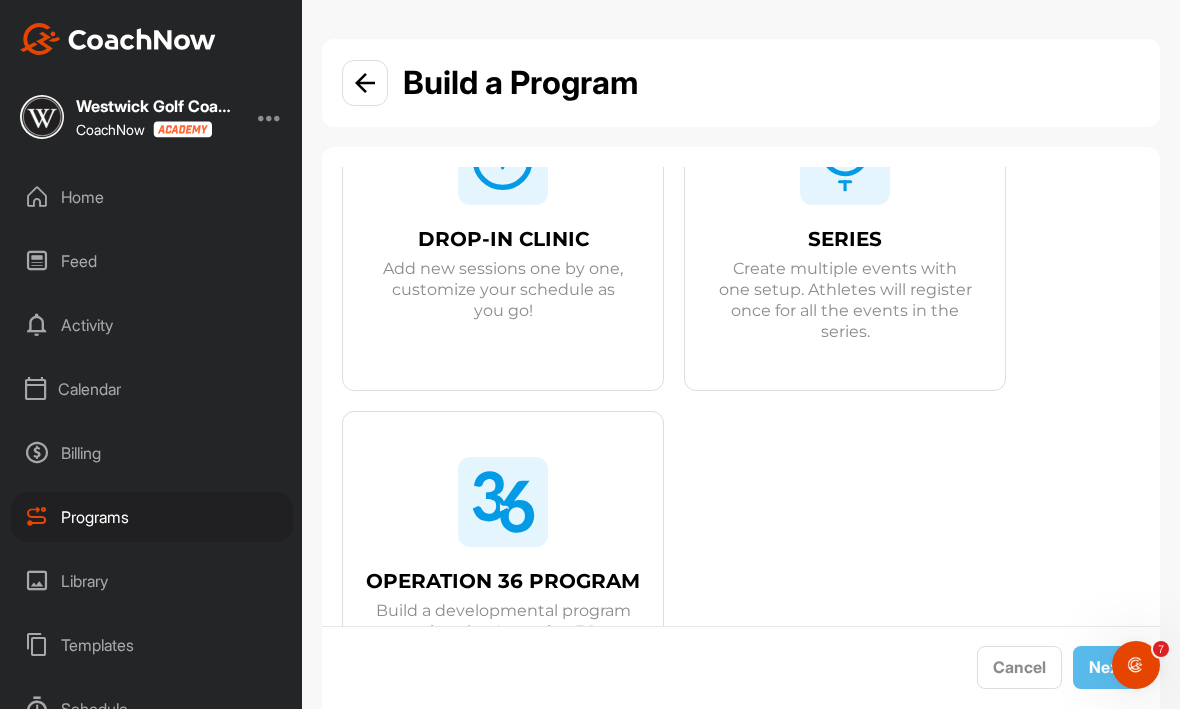 click on "SERIES" at bounding box center (845, 240) 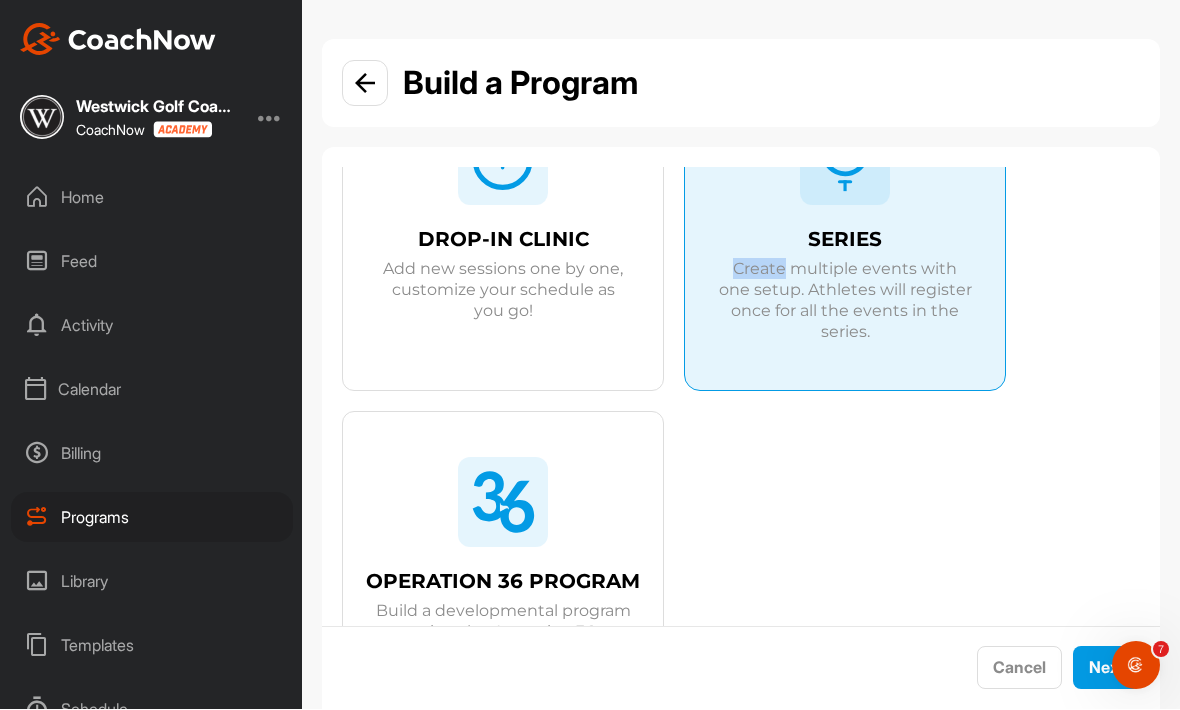 click on "Next" at bounding box center (1107, 668) 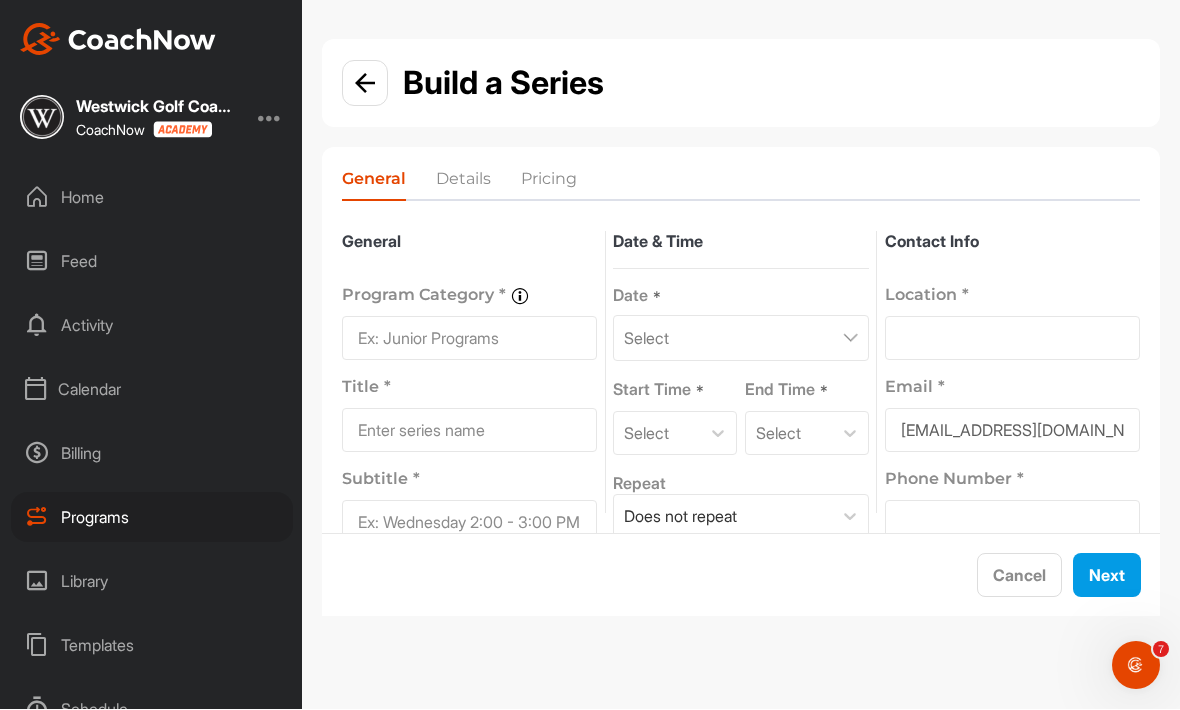 click at bounding box center (469, 339) 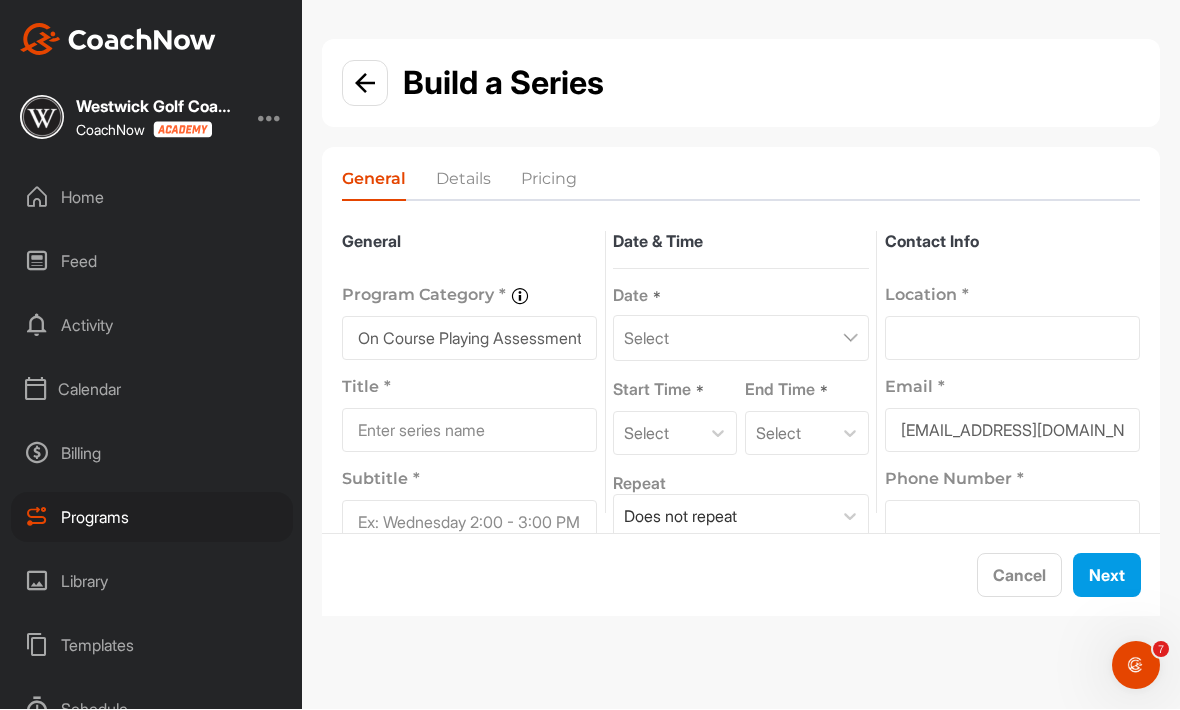 click at bounding box center (469, 431) 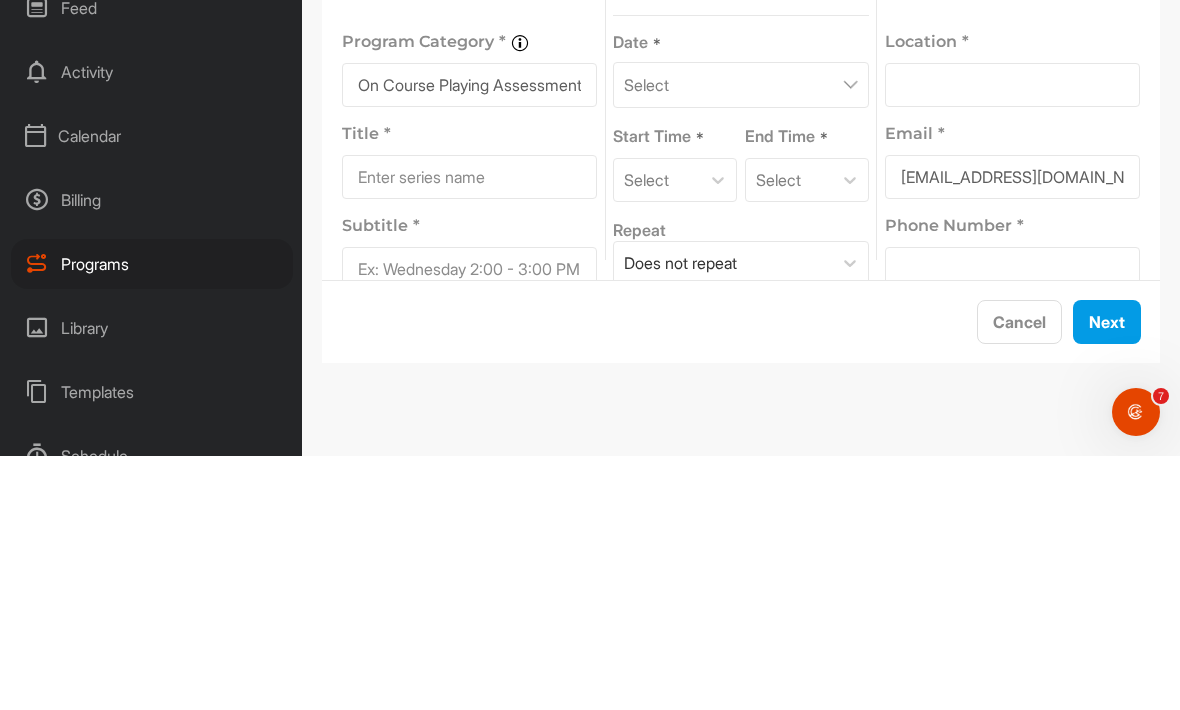 click on "On Course Playing Assessment" at bounding box center [469, 339] 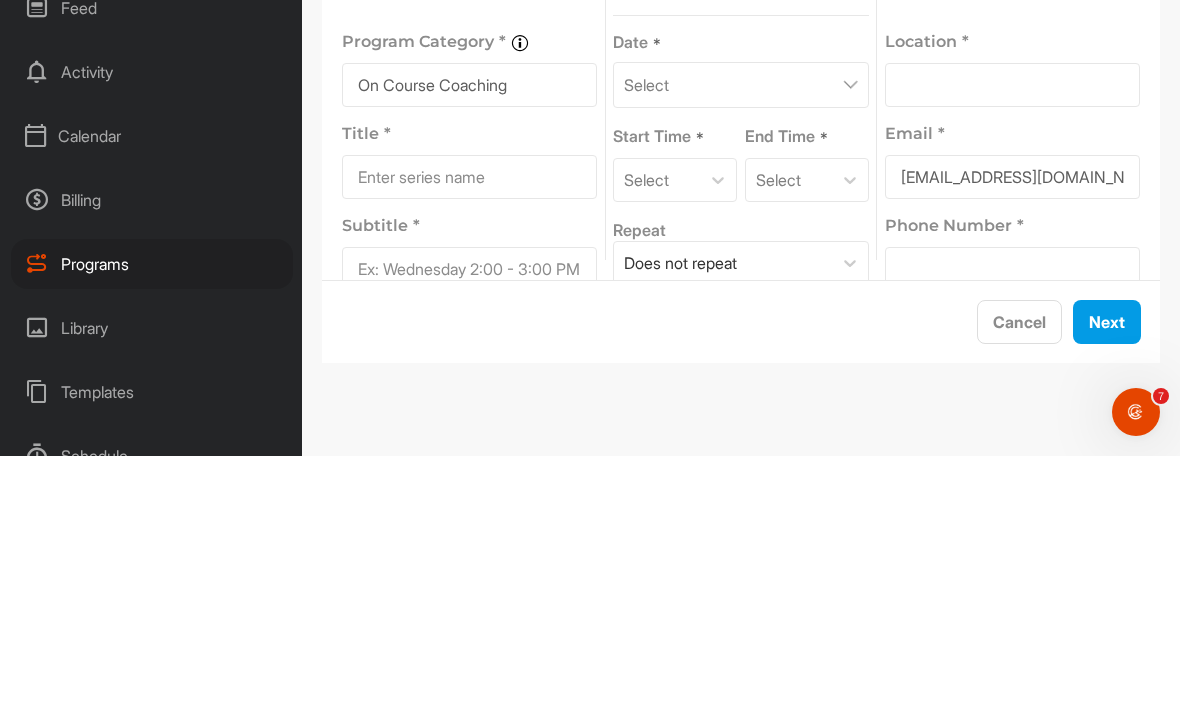 type on "On Course Coaching" 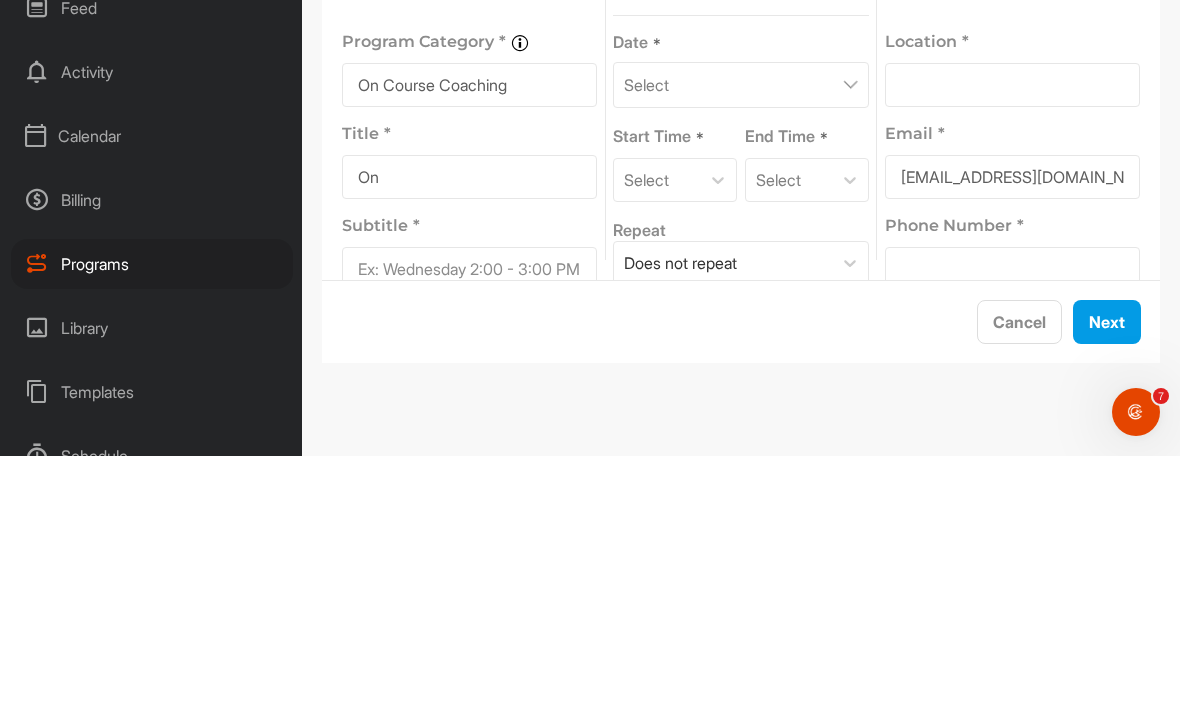 type on "O" 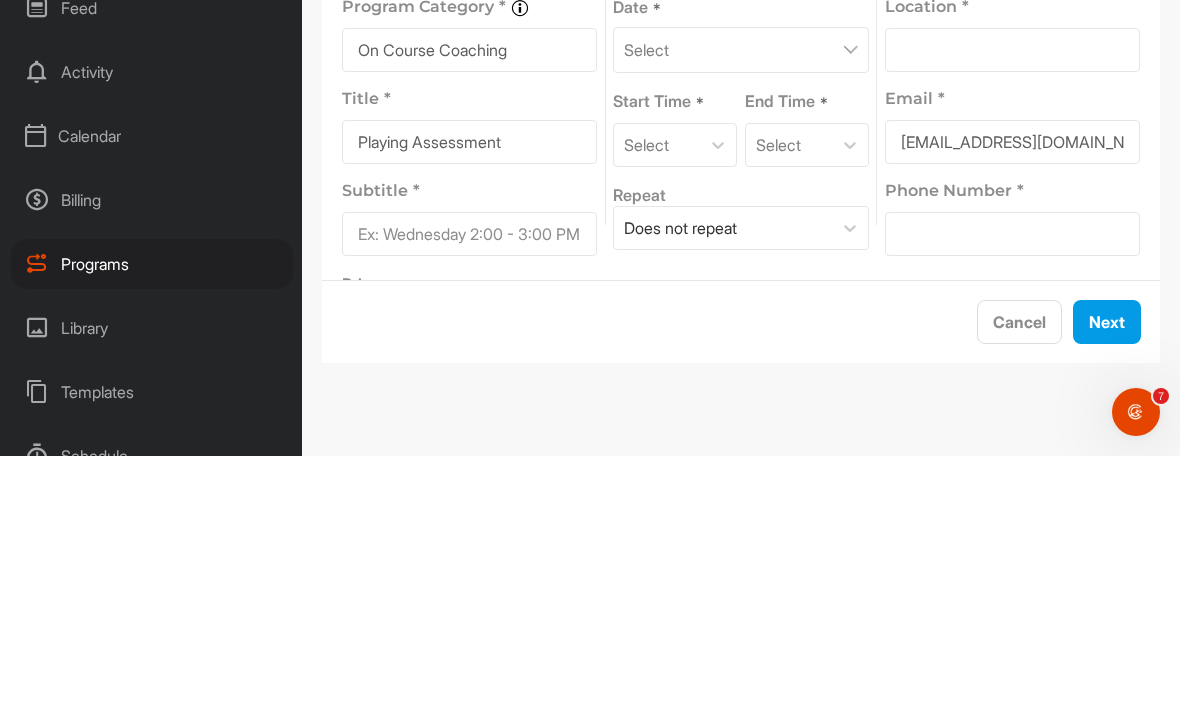 scroll, scrollTop: 35, scrollLeft: 0, axis: vertical 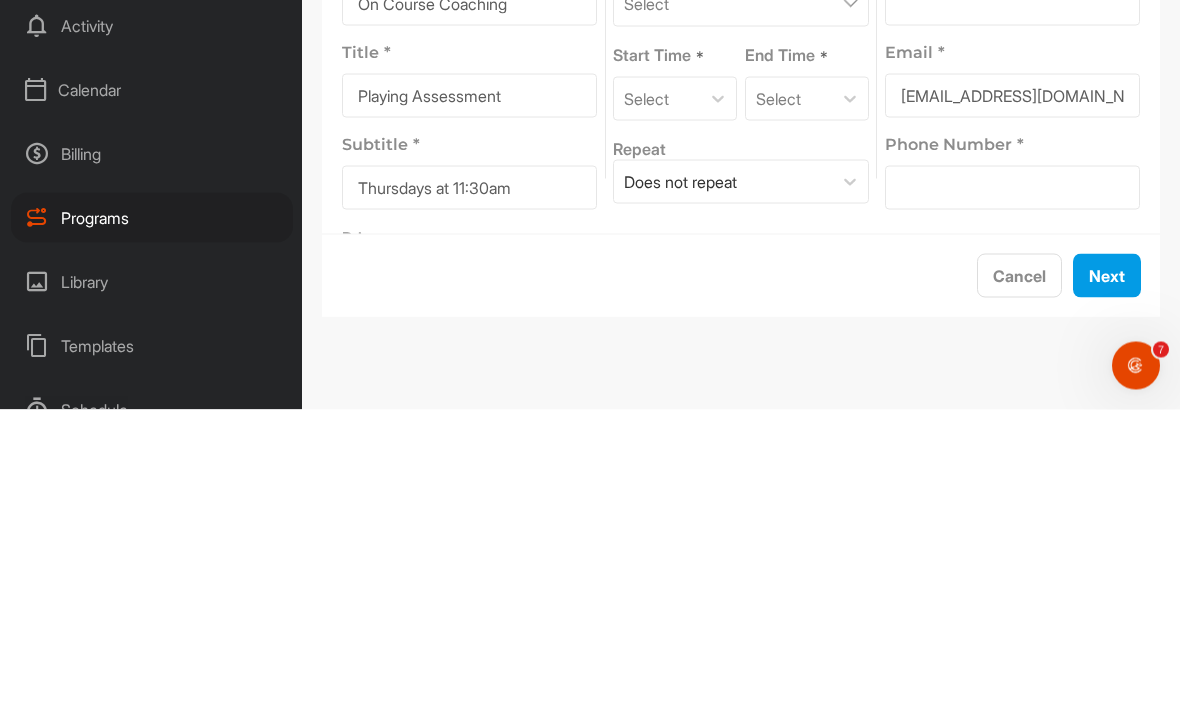 click on "Public" at bounding box center [536, 580] 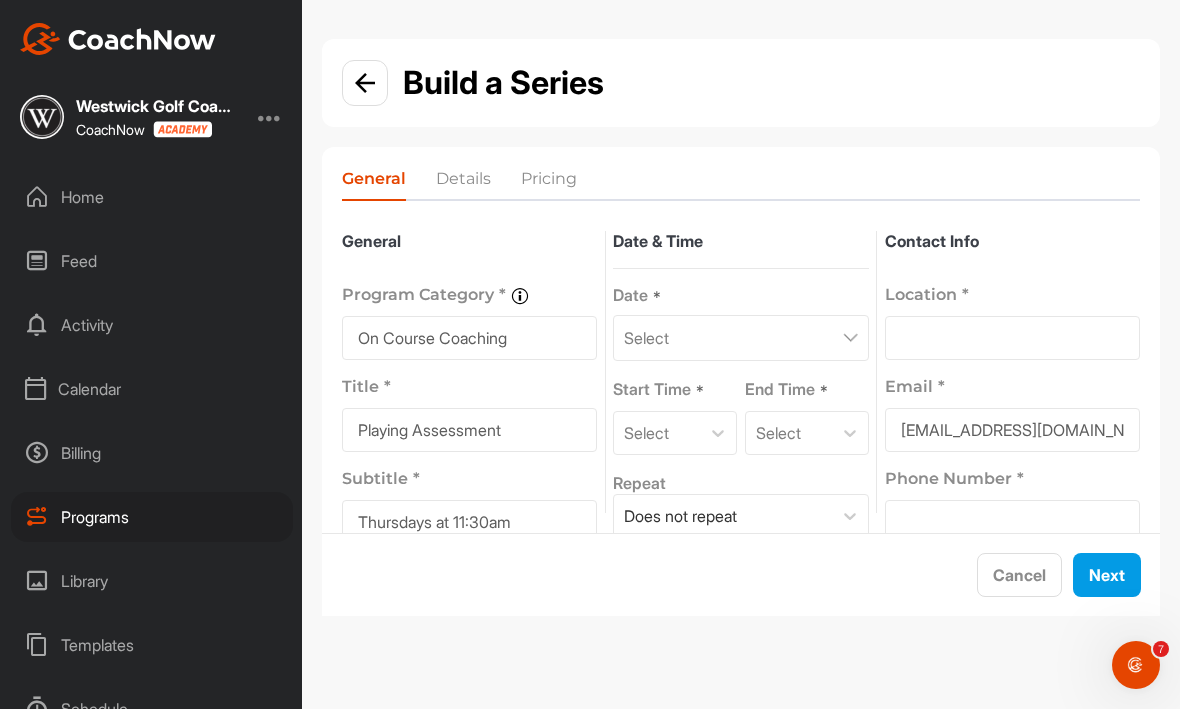 scroll, scrollTop: 0, scrollLeft: 0, axis: both 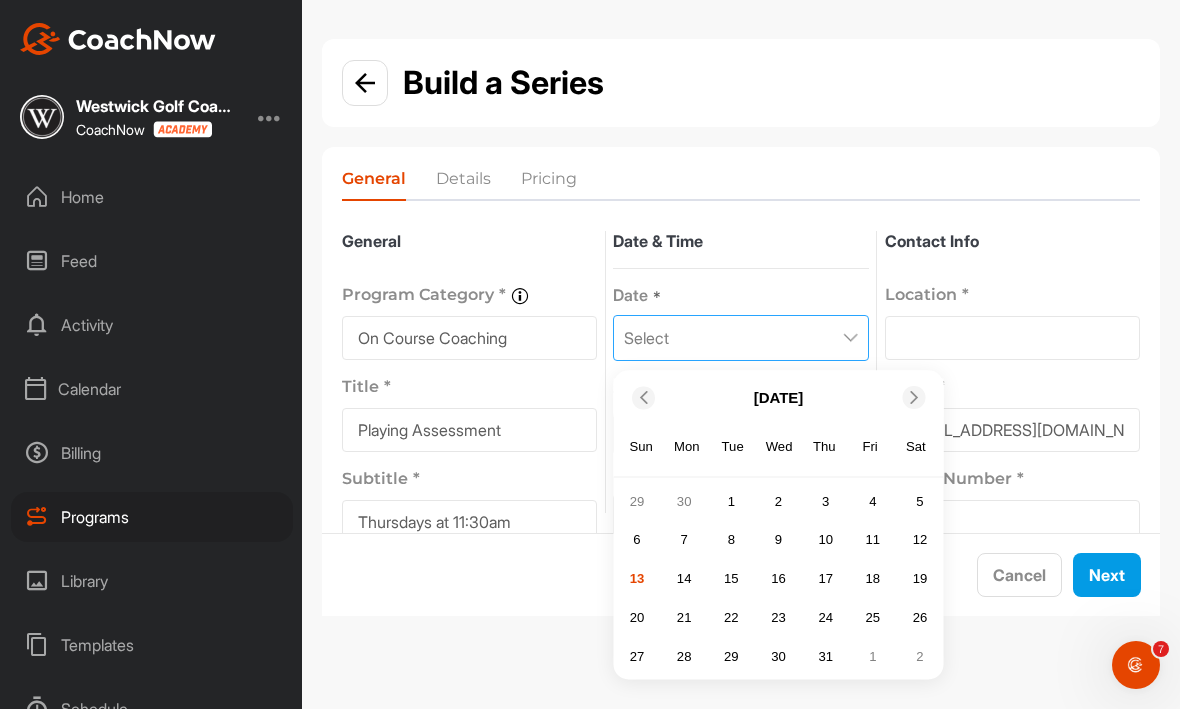 click on "24" at bounding box center [826, 618] 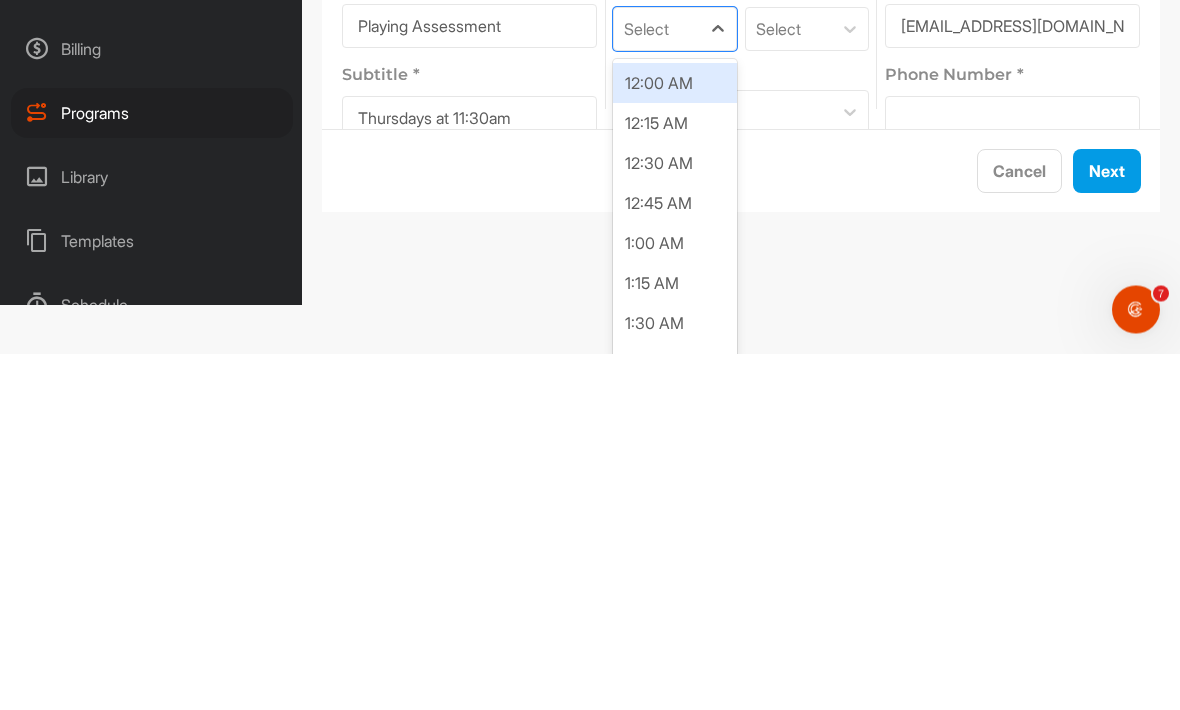 scroll, scrollTop: 66, scrollLeft: 0, axis: vertical 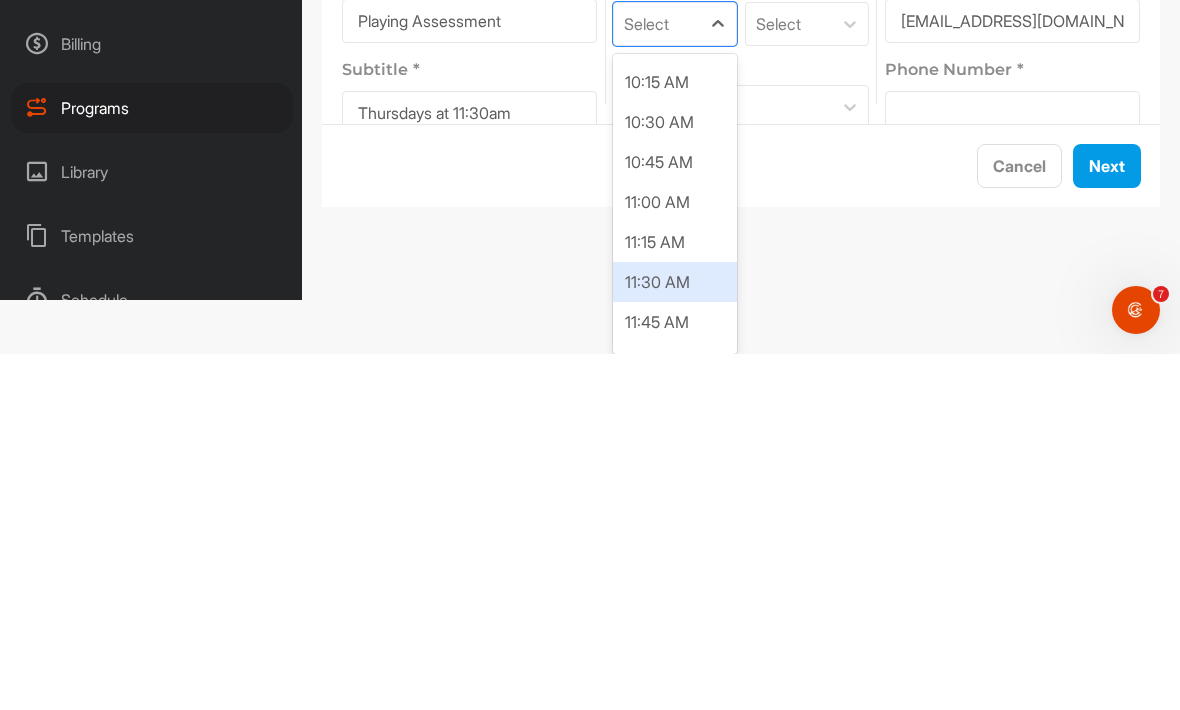 click on "11:30 AM" at bounding box center [675, 638] 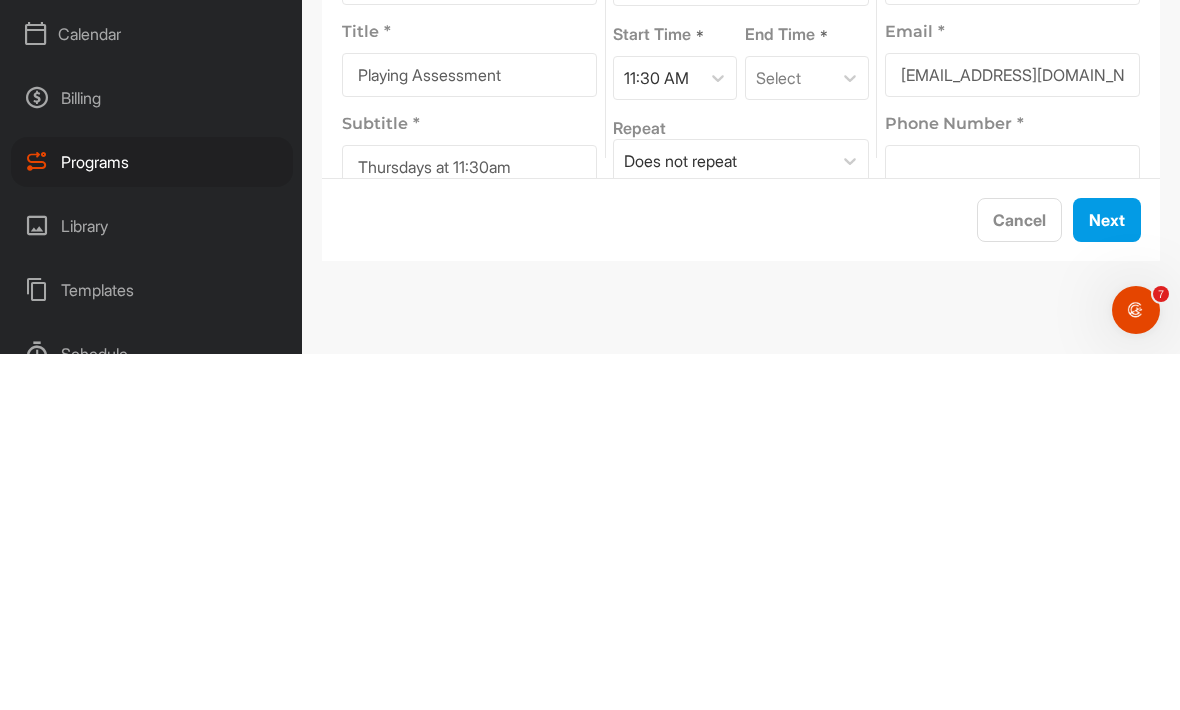 scroll, scrollTop: 0, scrollLeft: 0, axis: both 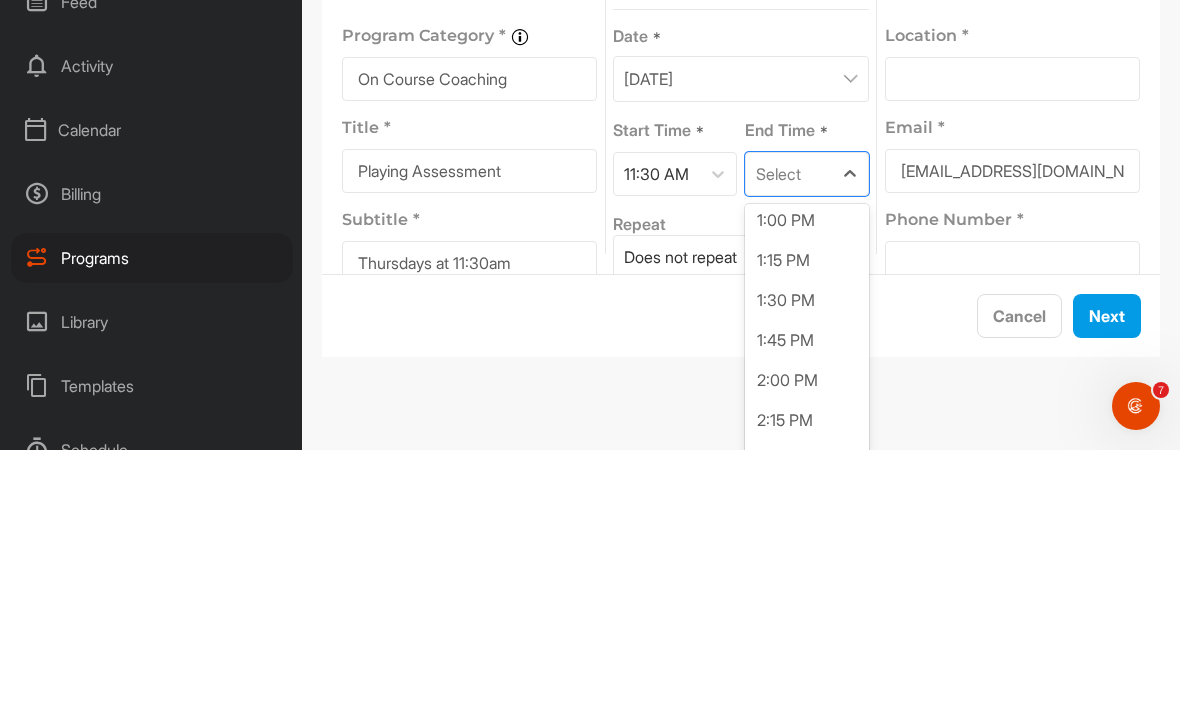 click on "1:30 PM" at bounding box center (807, 560) 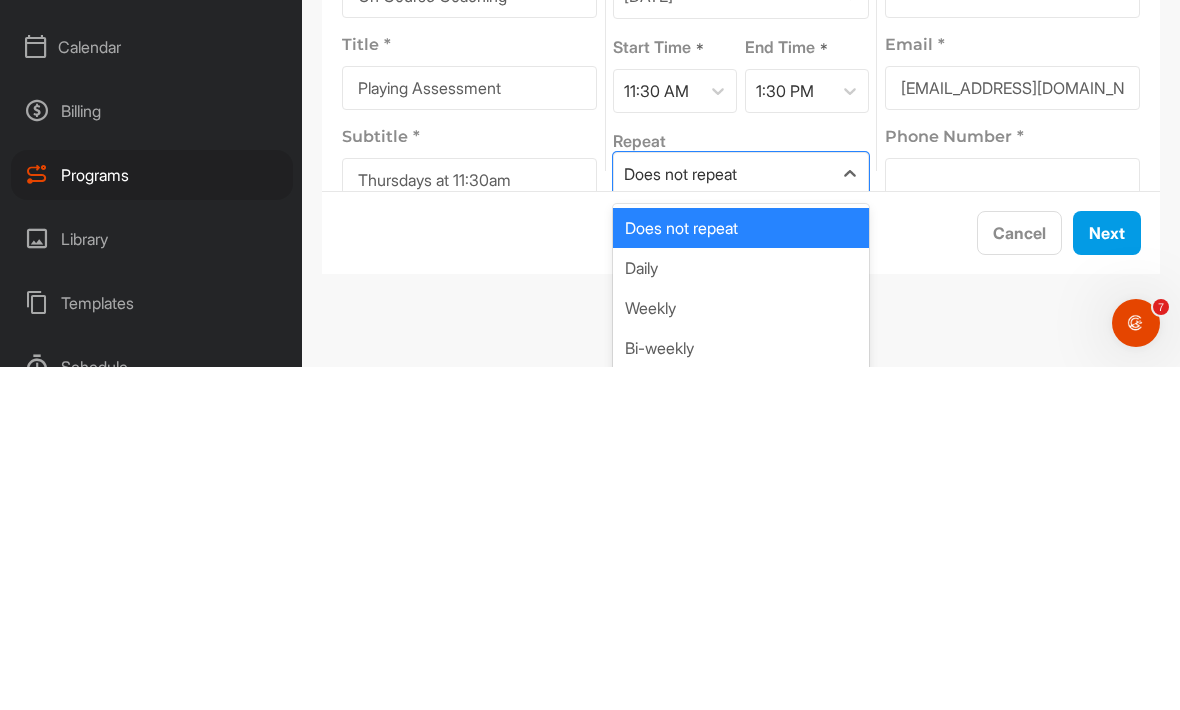 click on "Weekly" at bounding box center (740, 651) 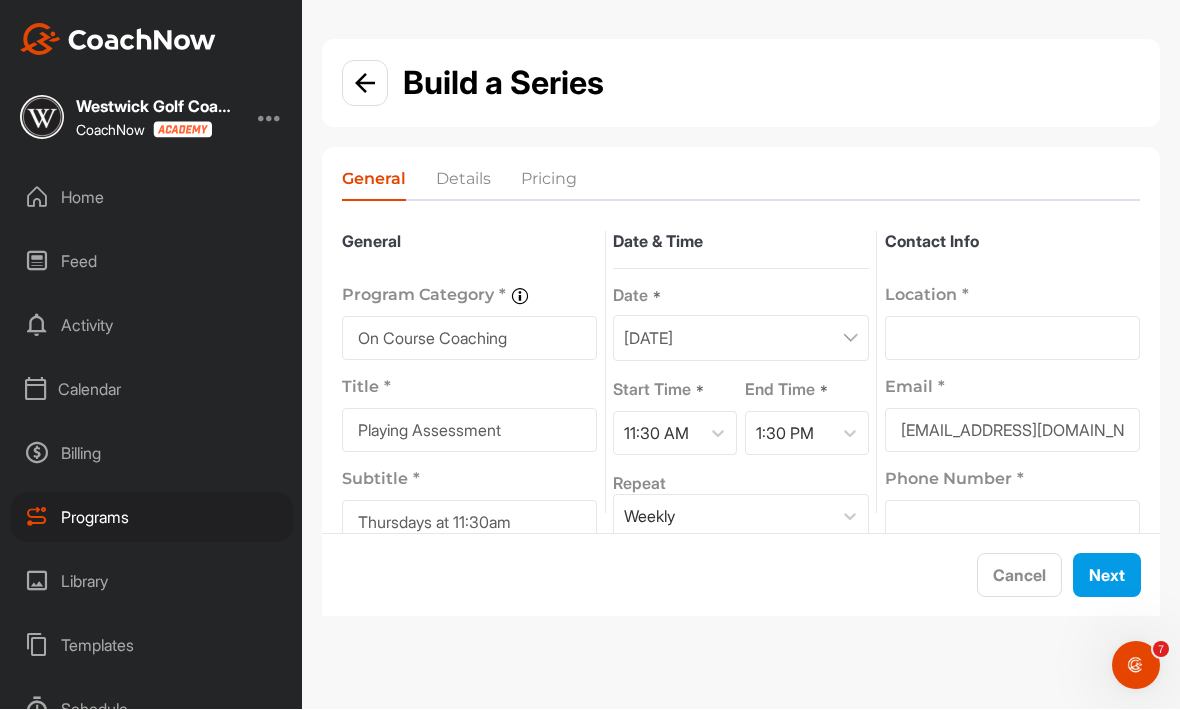click on "Thursdays at 11:30am" at bounding box center (469, 523) 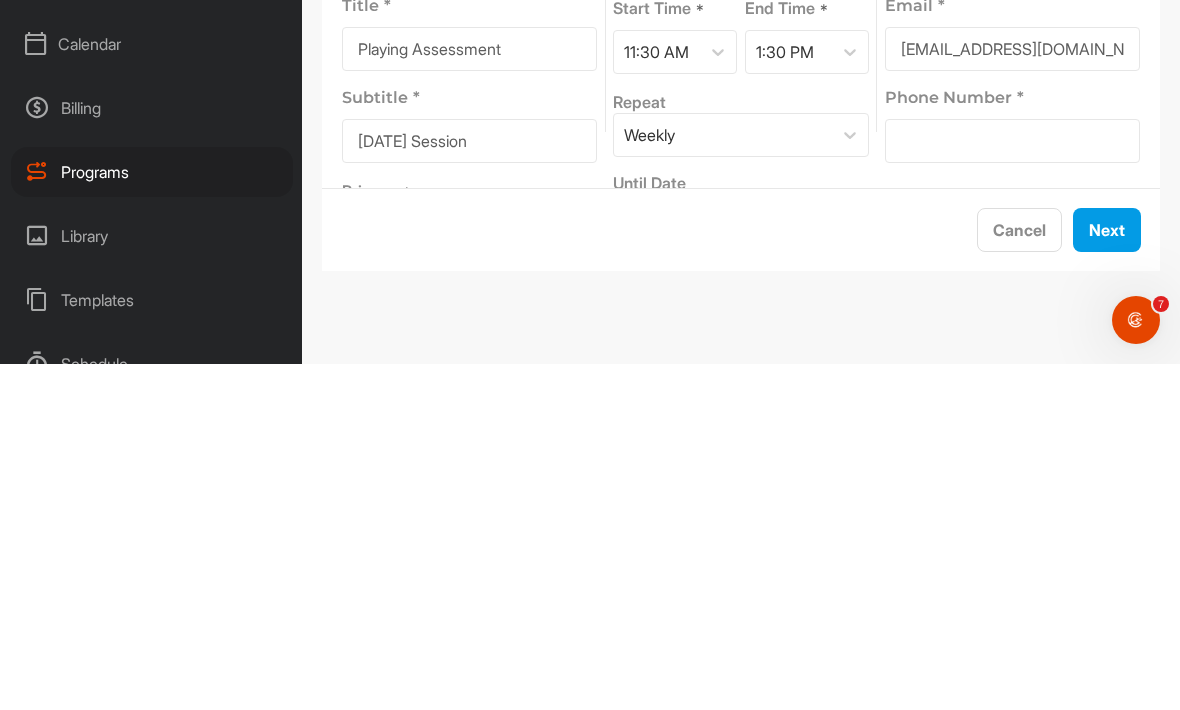 scroll, scrollTop: 35, scrollLeft: 0, axis: vertical 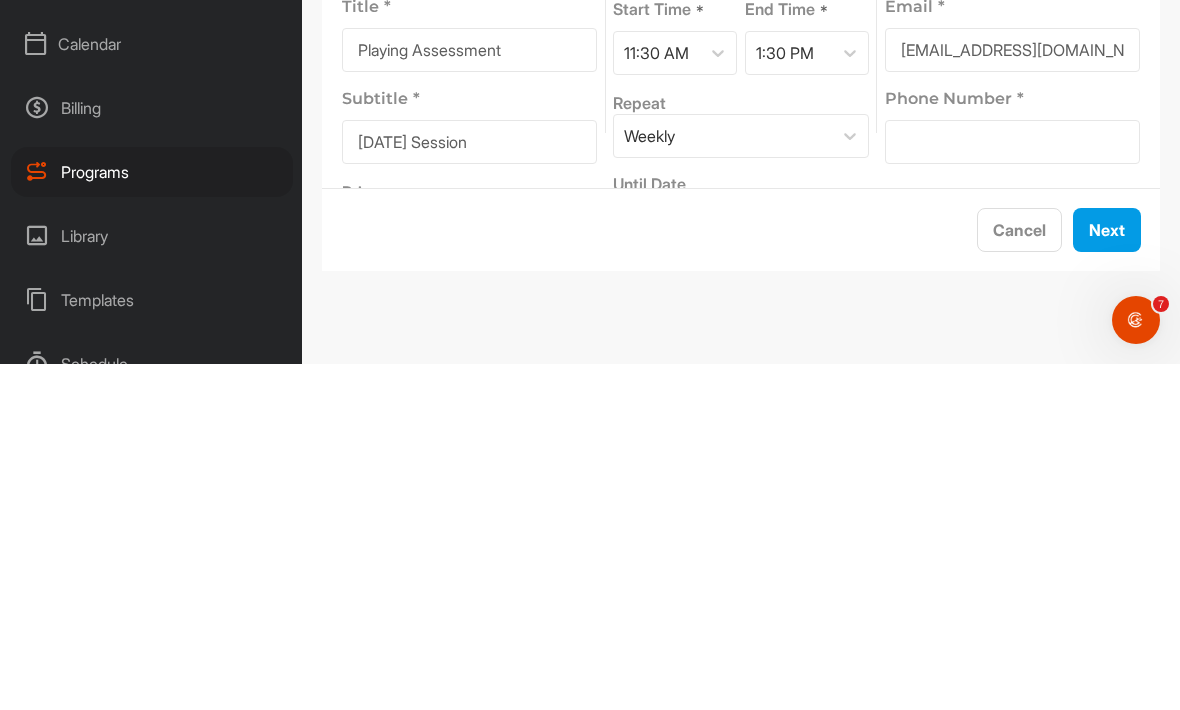 type on "[DATE] Session" 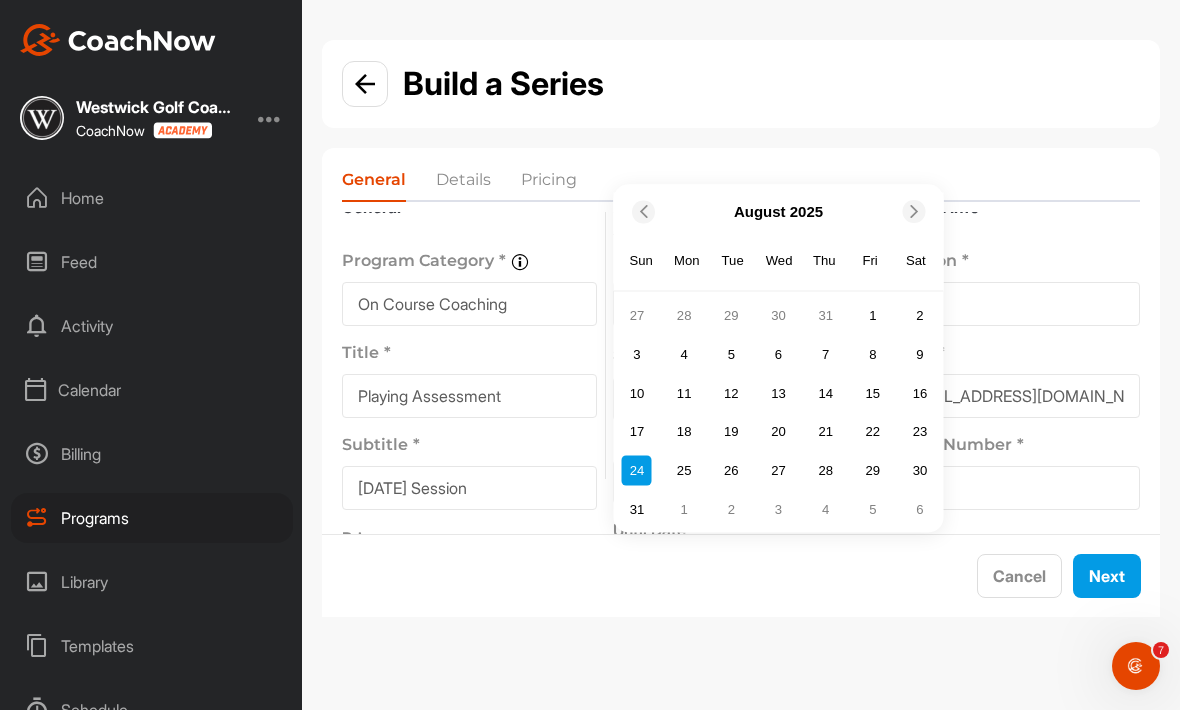 click at bounding box center [913, 211] 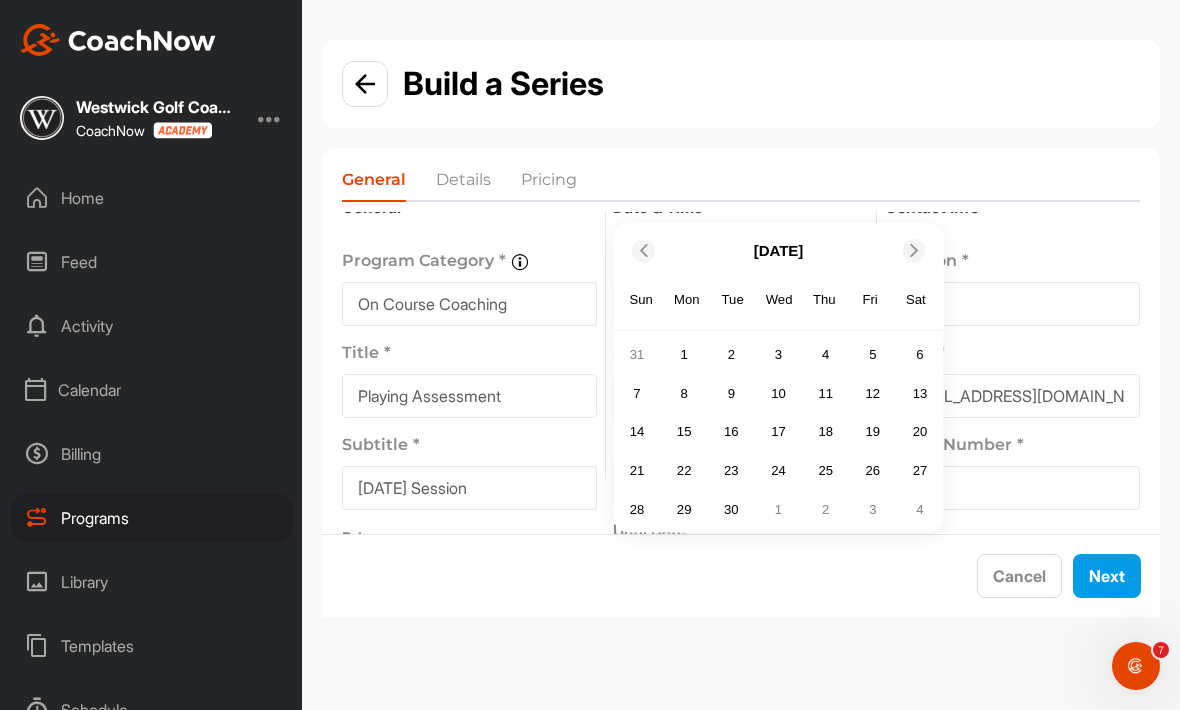 click at bounding box center (914, 250) 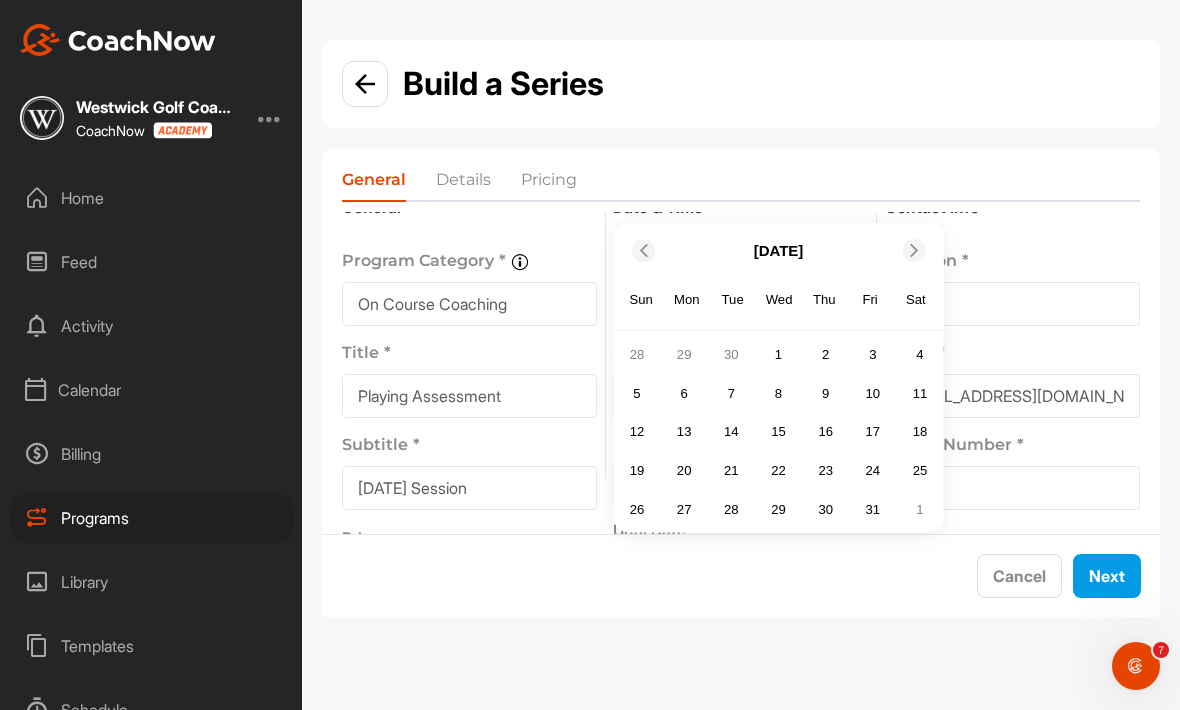 click at bounding box center (914, 250) 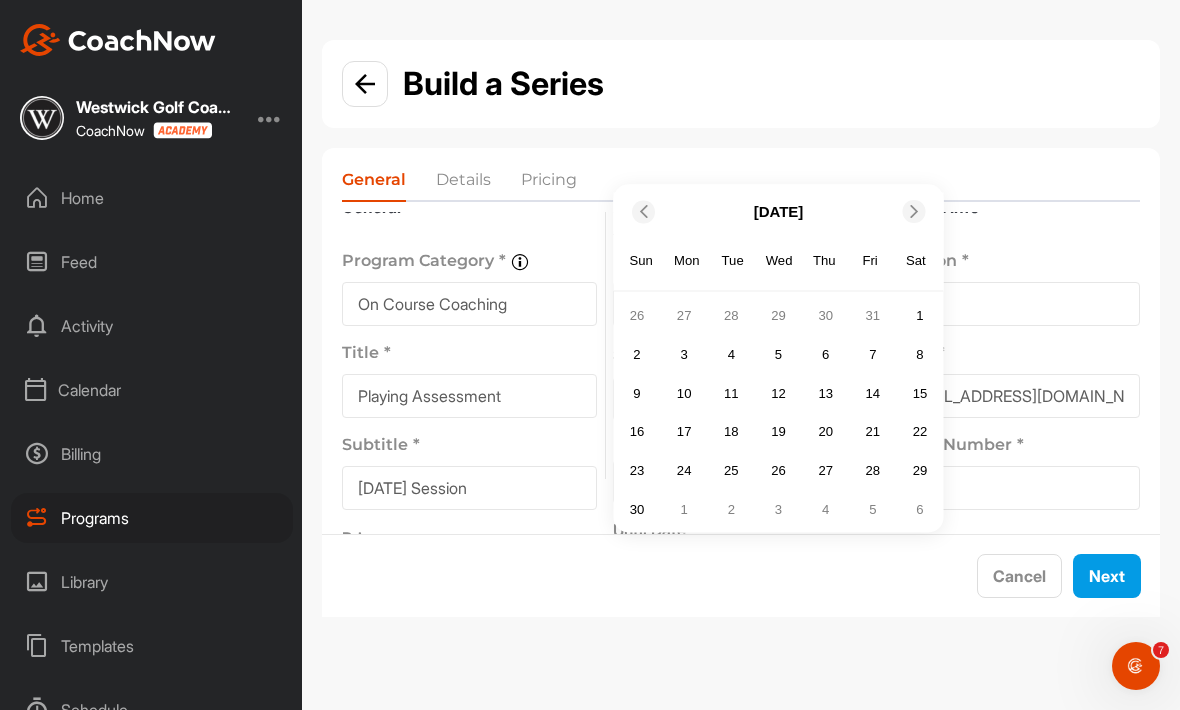 click at bounding box center [916, 211] 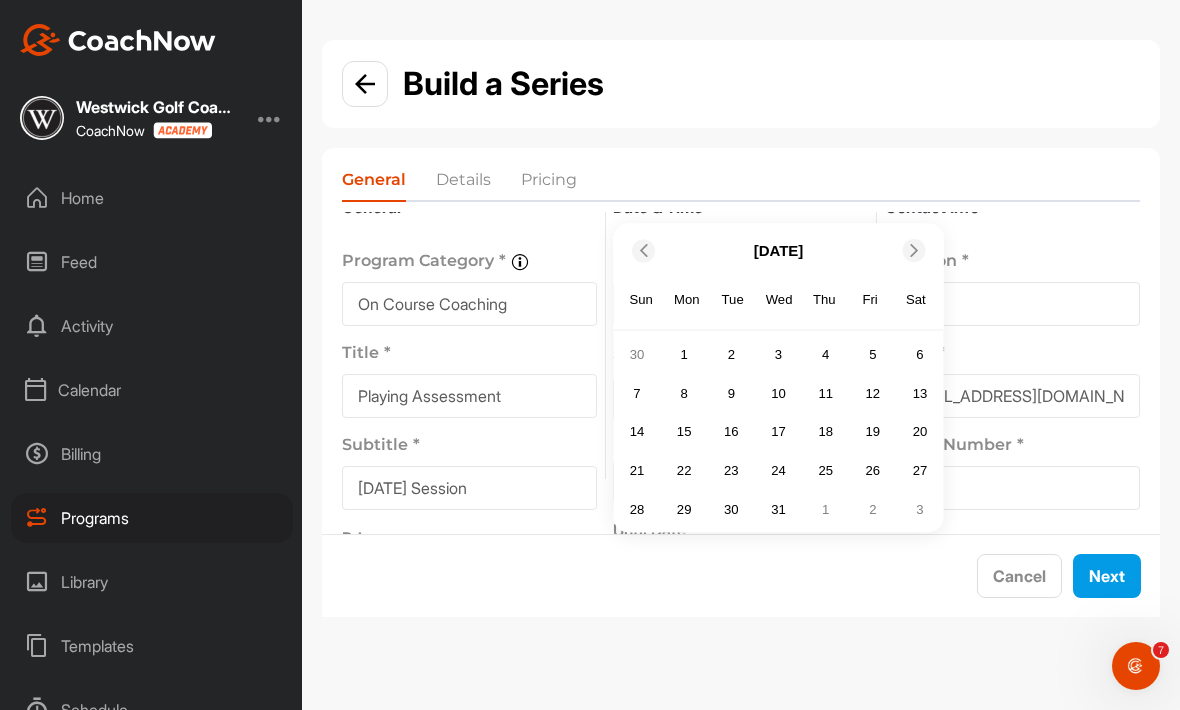 click on "18" at bounding box center (826, 432) 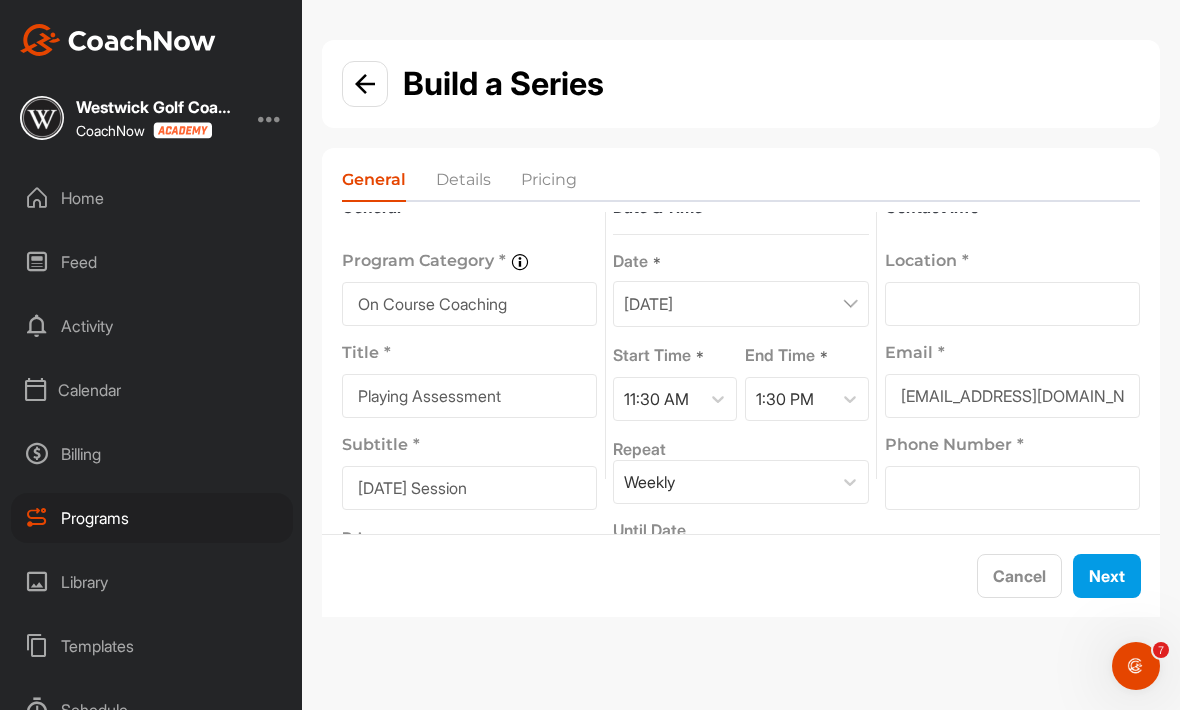 scroll, scrollTop: 0, scrollLeft: 0, axis: both 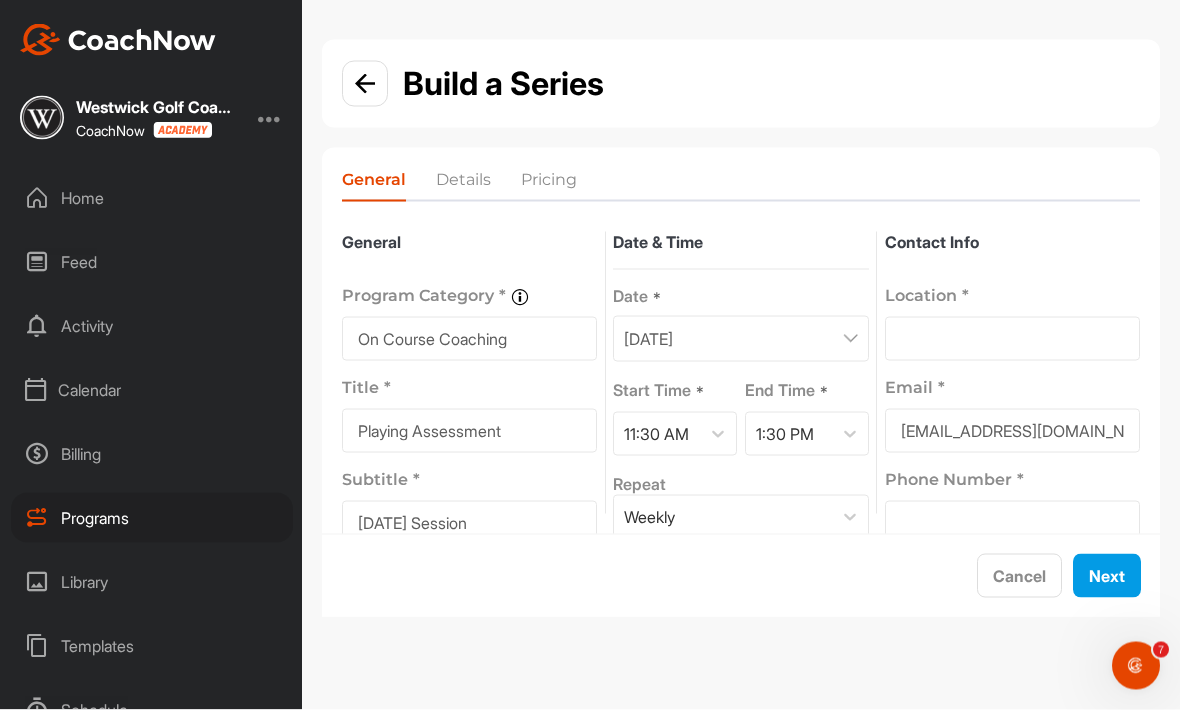 click at bounding box center [1012, 339] 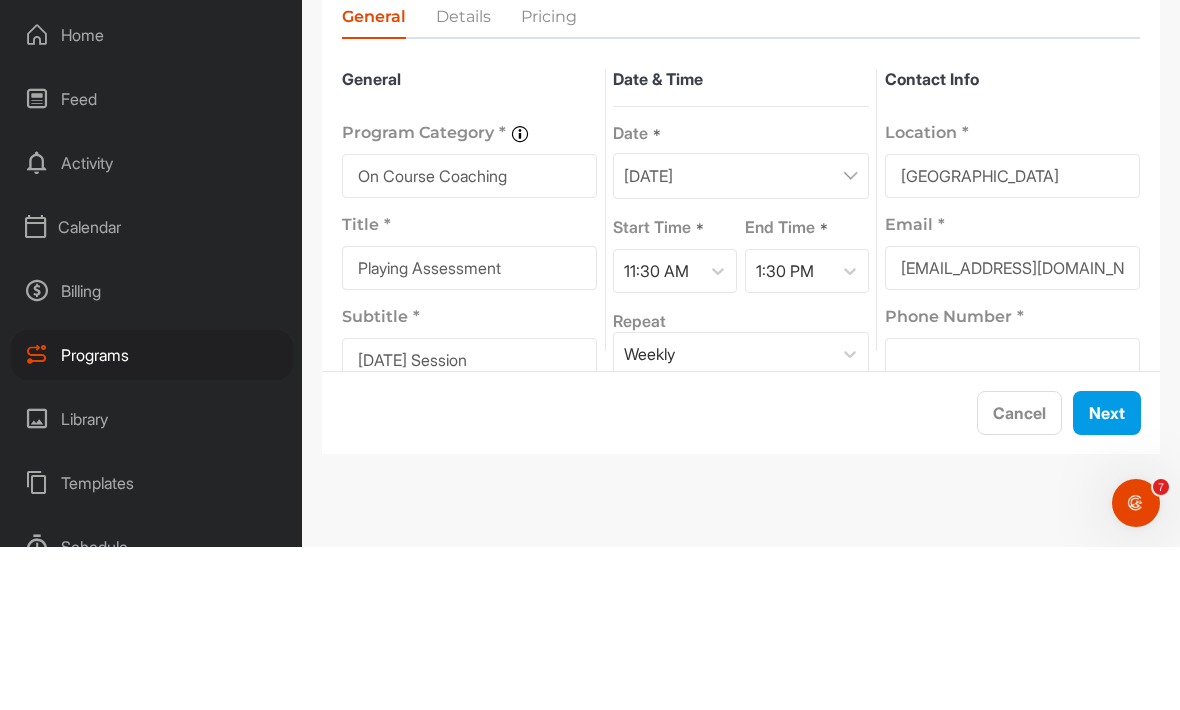 type on "[GEOGRAPHIC_DATA]" 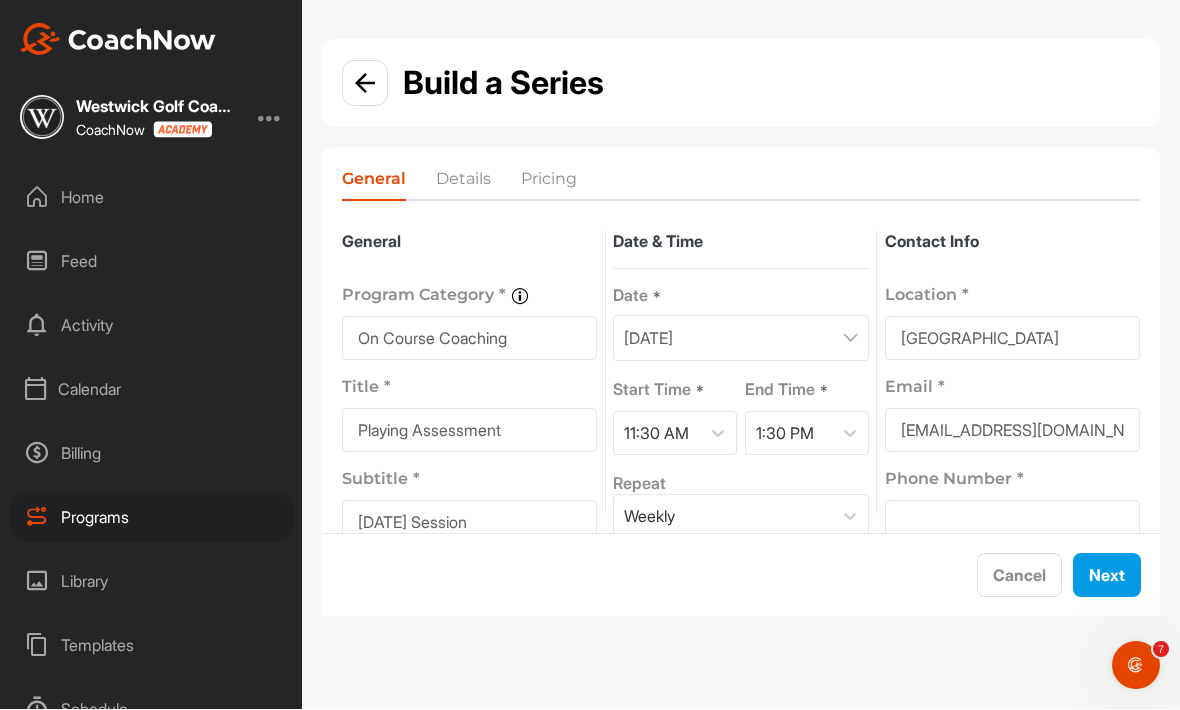 click at bounding box center [1012, 523] 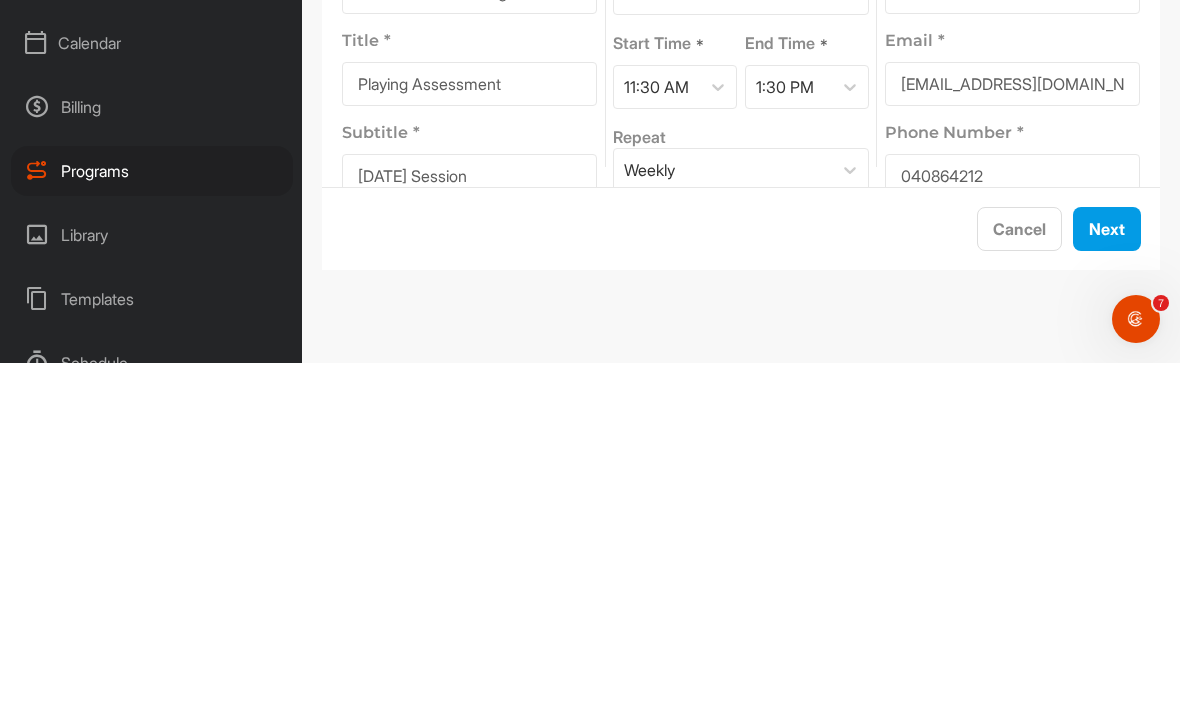 type on "0408642122" 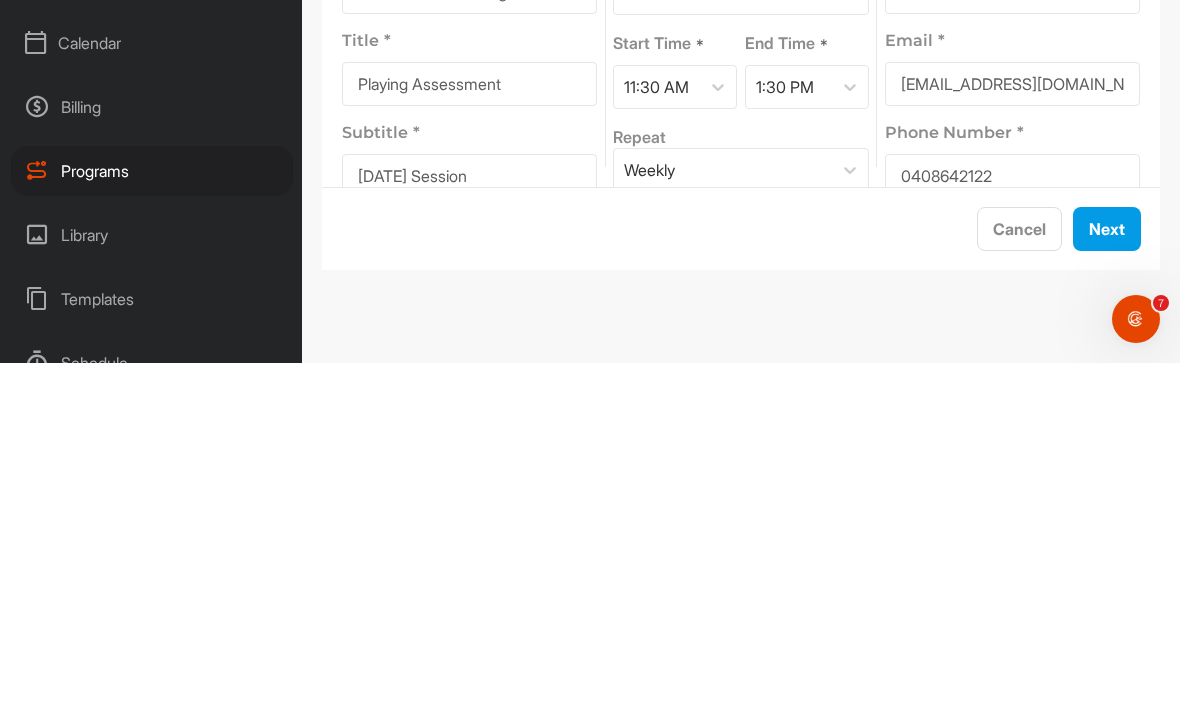click on "Next" at bounding box center [1107, 576] 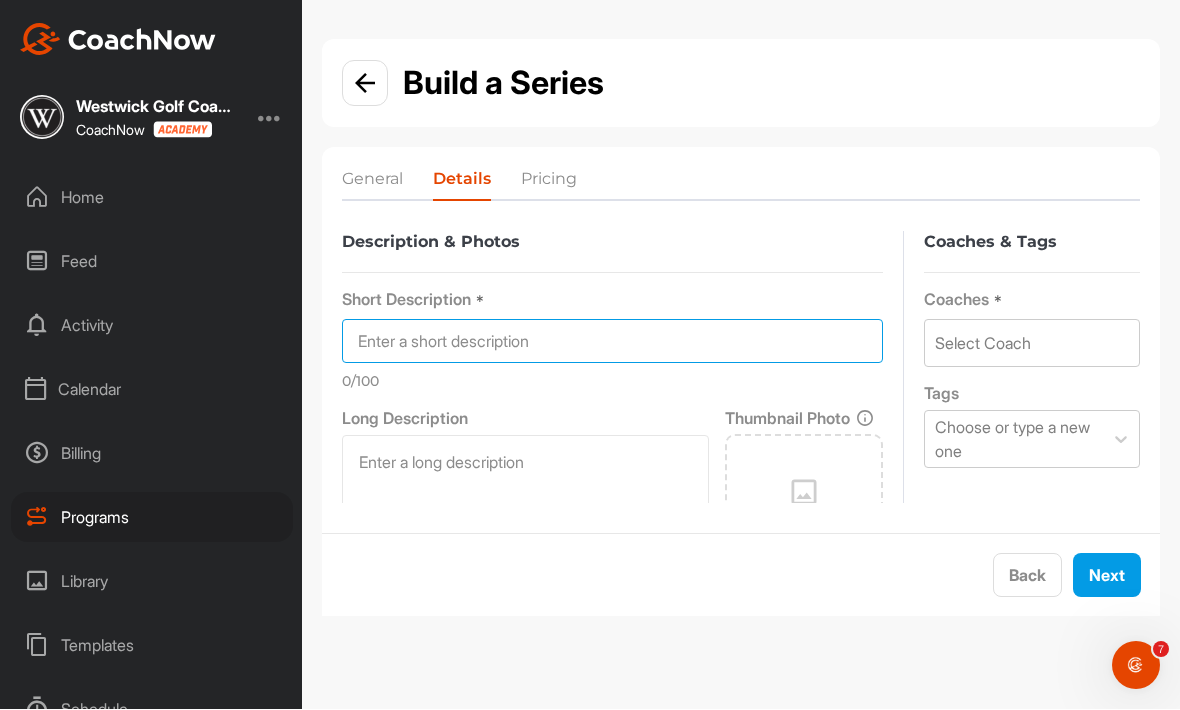 click at bounding box center (612, 342) 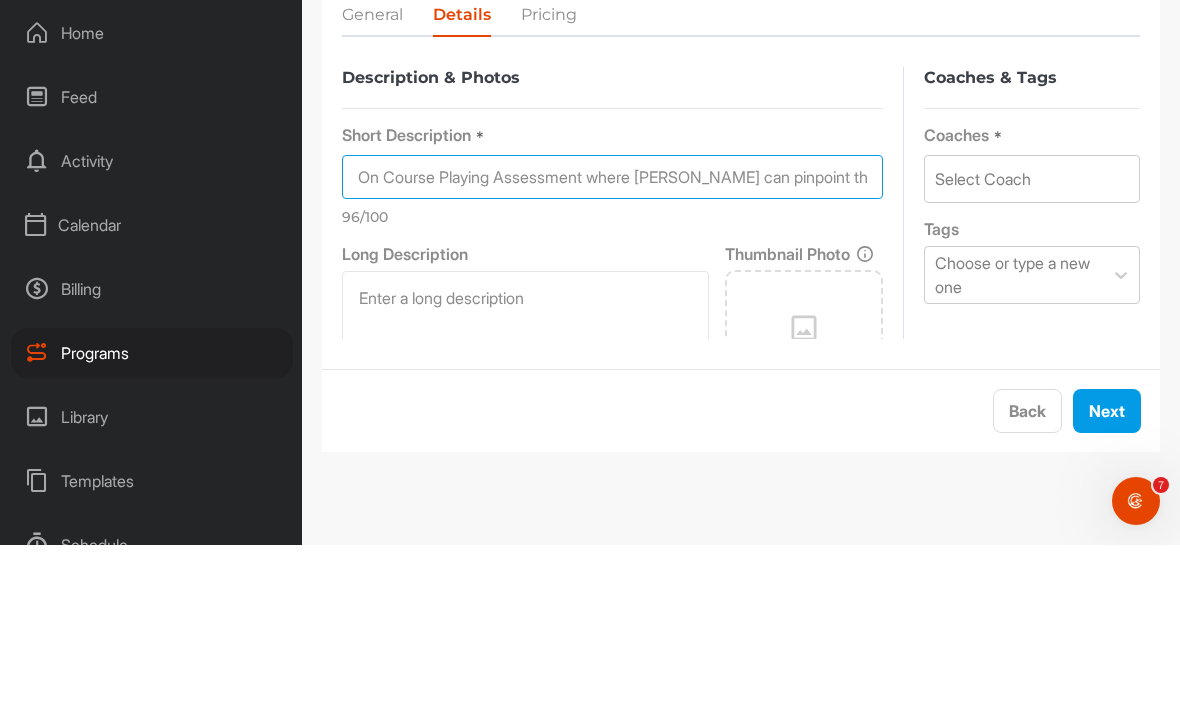 scroll, scrollTop: 0, scrollLeft: 0, axis: both 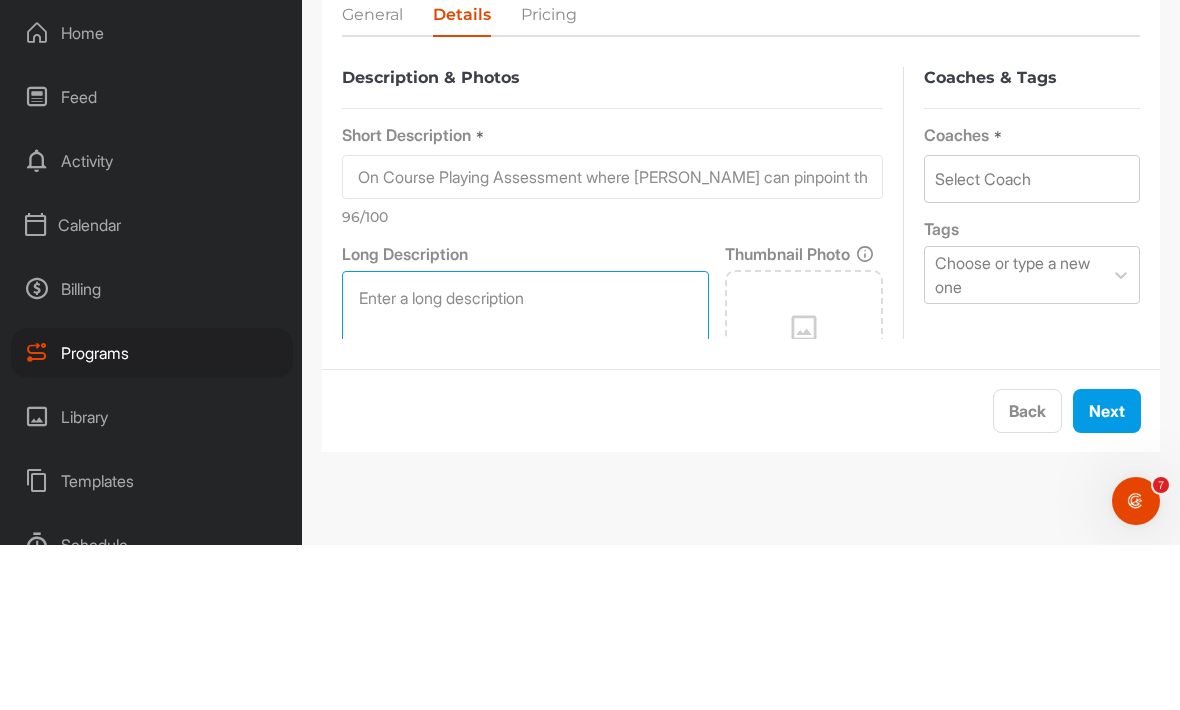 click at bounding box center [525, 576] 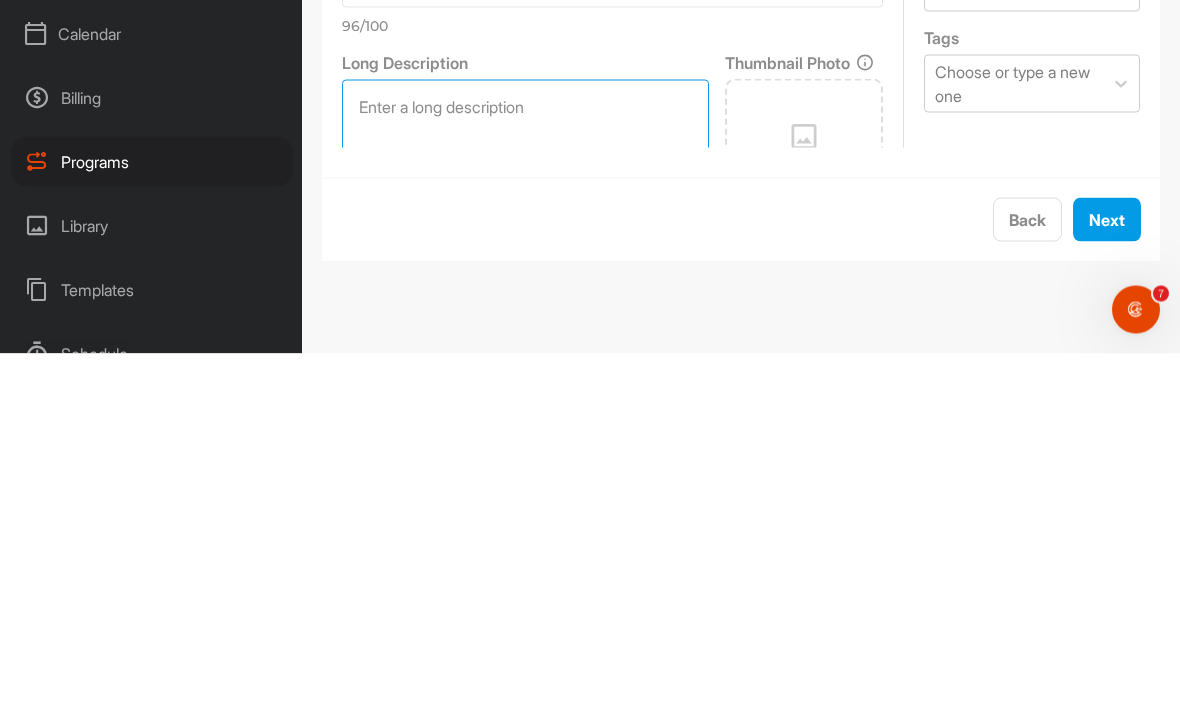 click at bounding box center (525, 576) 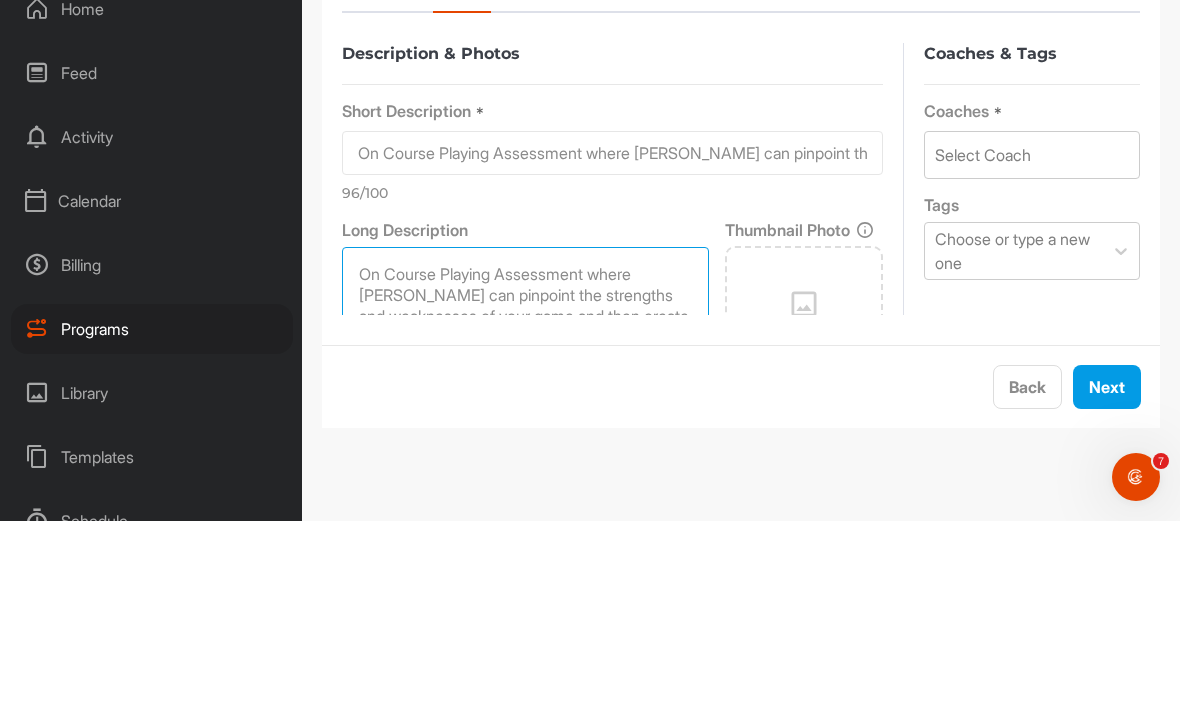 type on "On Course Playing Assessment where [PERSON_NAME] can pinpoint the strengths and weaknesses of your game and then create an improvement plan to get you instantly shooting lower scores." 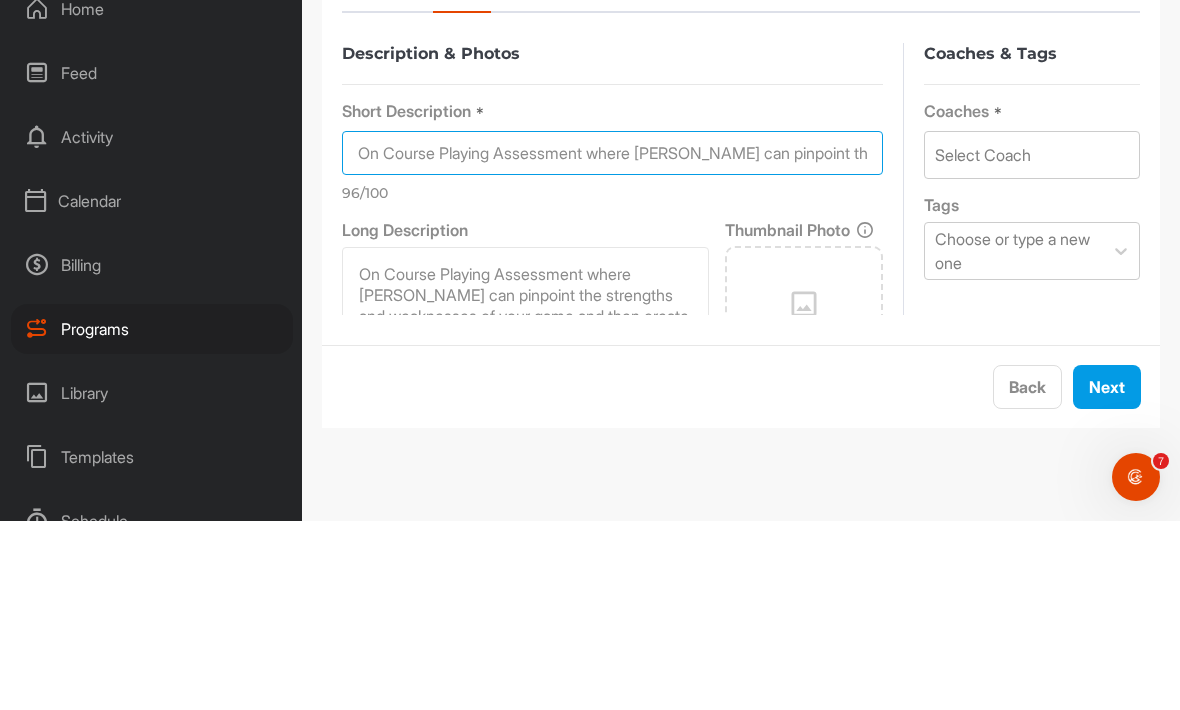 click on "On Course Playing Assessment where Brent can pinpoint the strengths and weaknesses of your game." at bounding box center [612, 342] 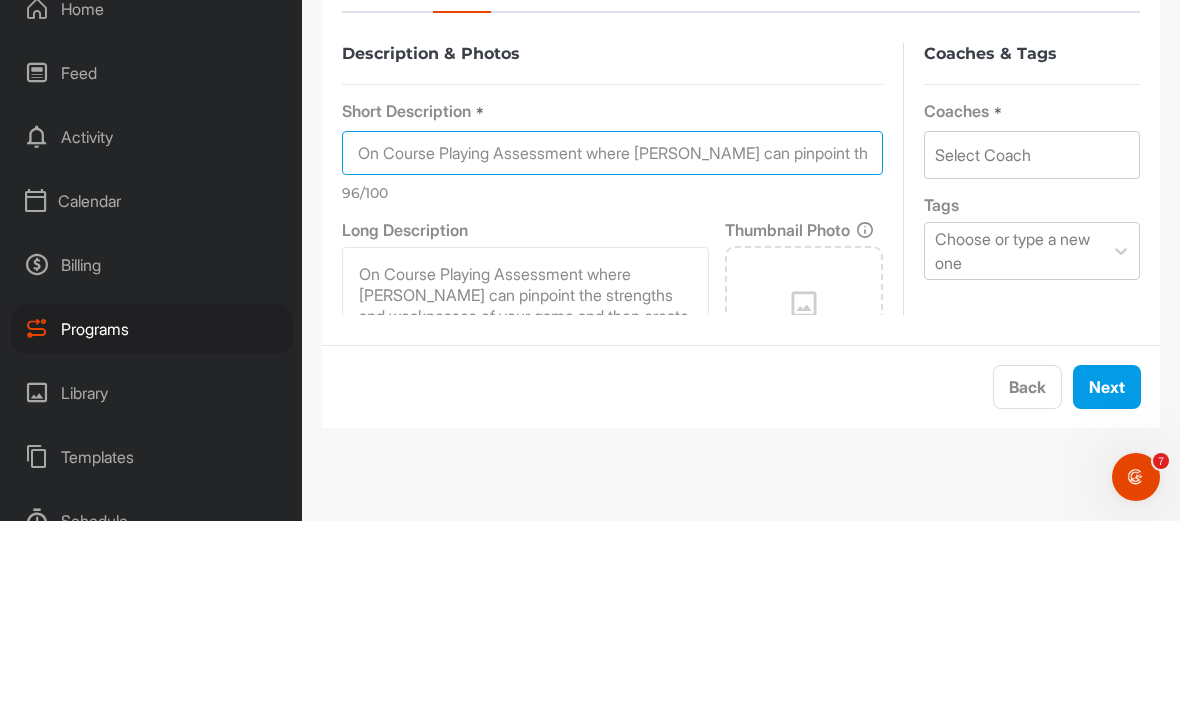 click on "On Course Playing Assessment where Brent can pinpoint the strengths and weaknesses of your game." at bounding box center [612, 342] 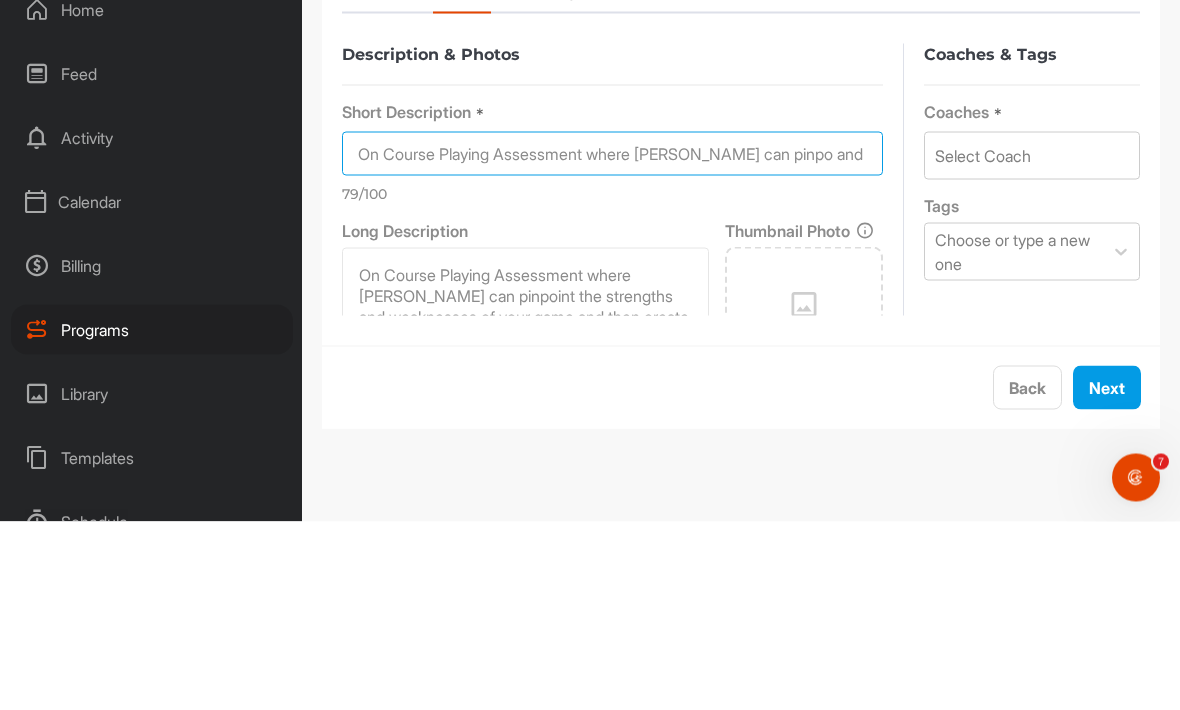 click on "On Course Playing Assessment where Brent can pinpo and weaknesses of your game." at bounding box center [612, 342] 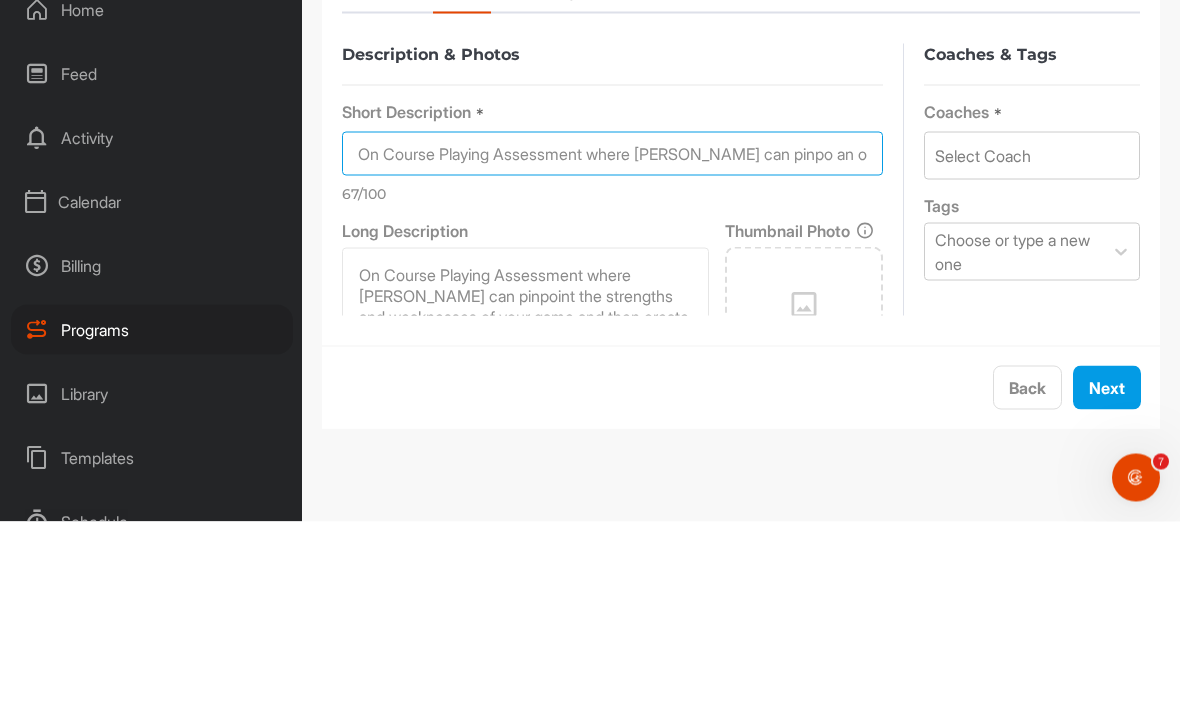 click on "On Course Playing Assessment where Brent can pinpo an of your game." at bounding box center (612, 342) 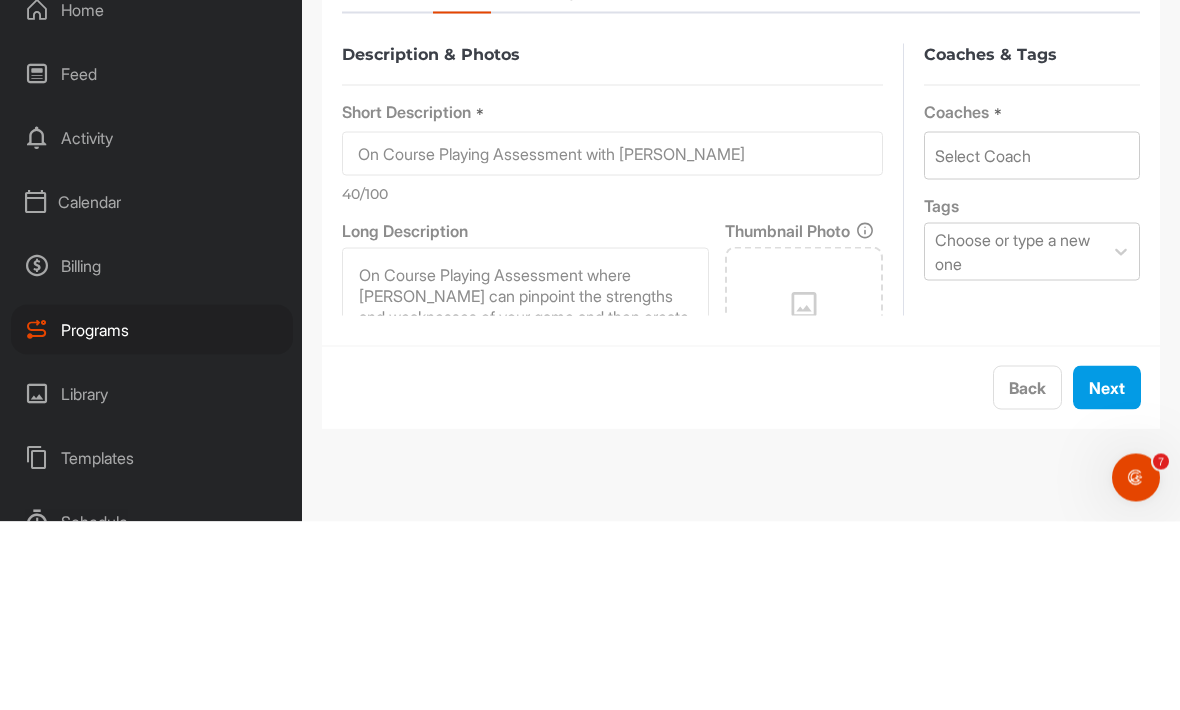 scroll, scrollTop: 0, scrollLeft: 0, axis: both 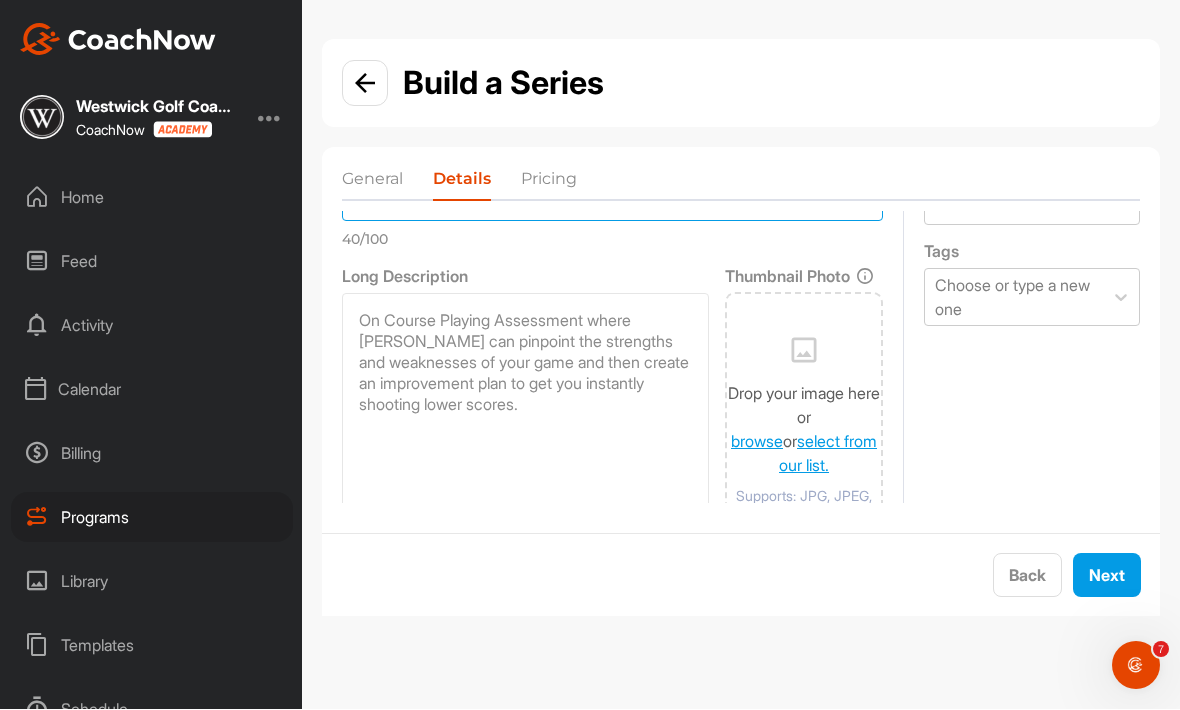 type on "On Course Playing Assessment with [PERSON_NAME]" 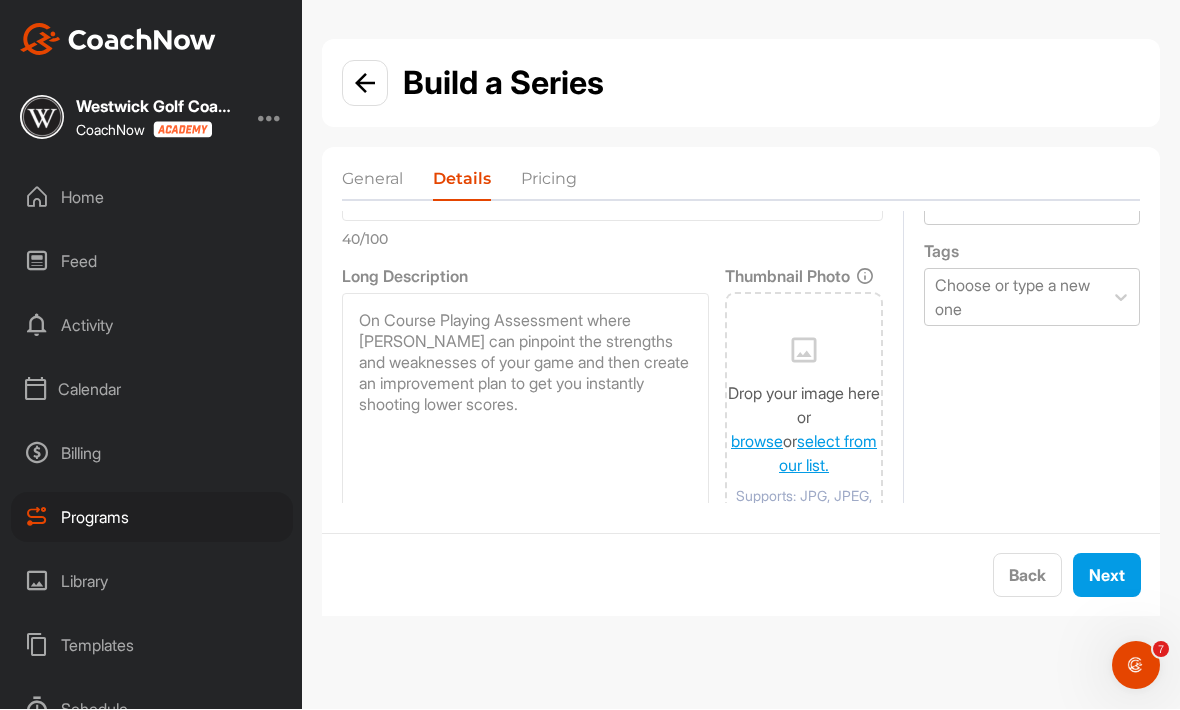 click on "select from our list." at bounding box center [828, 454] 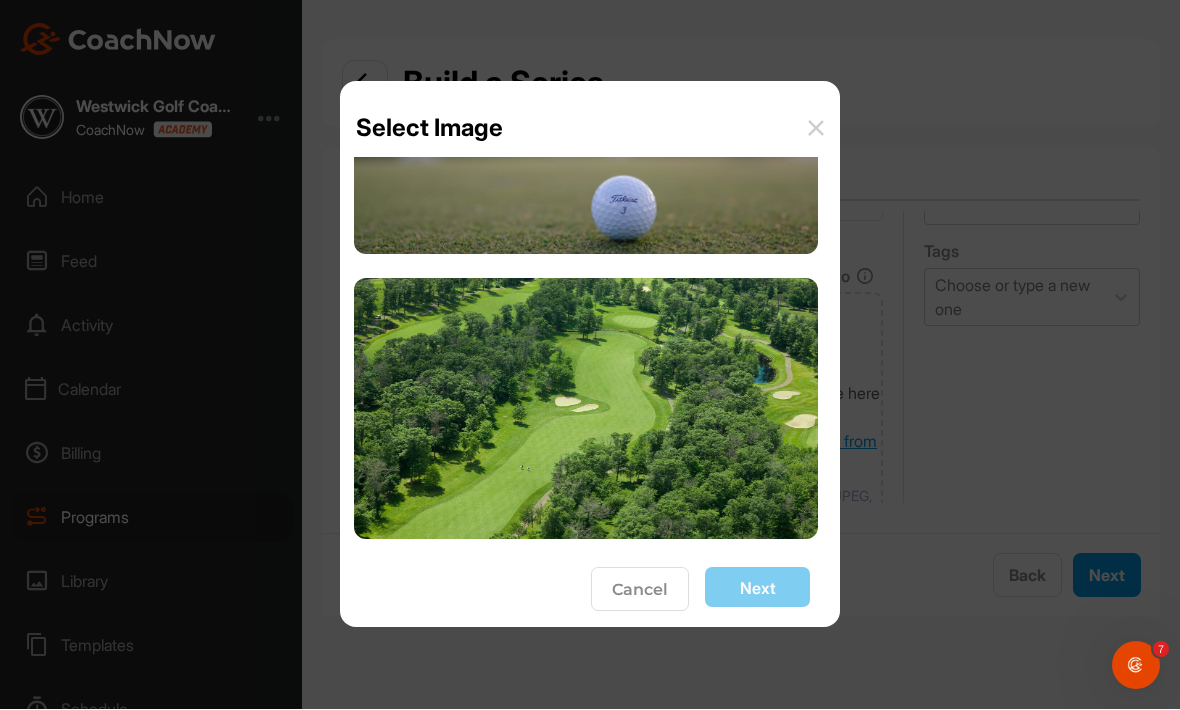 scroll, scrollTop: 2169, scrollLeft: 0, axis: vertical 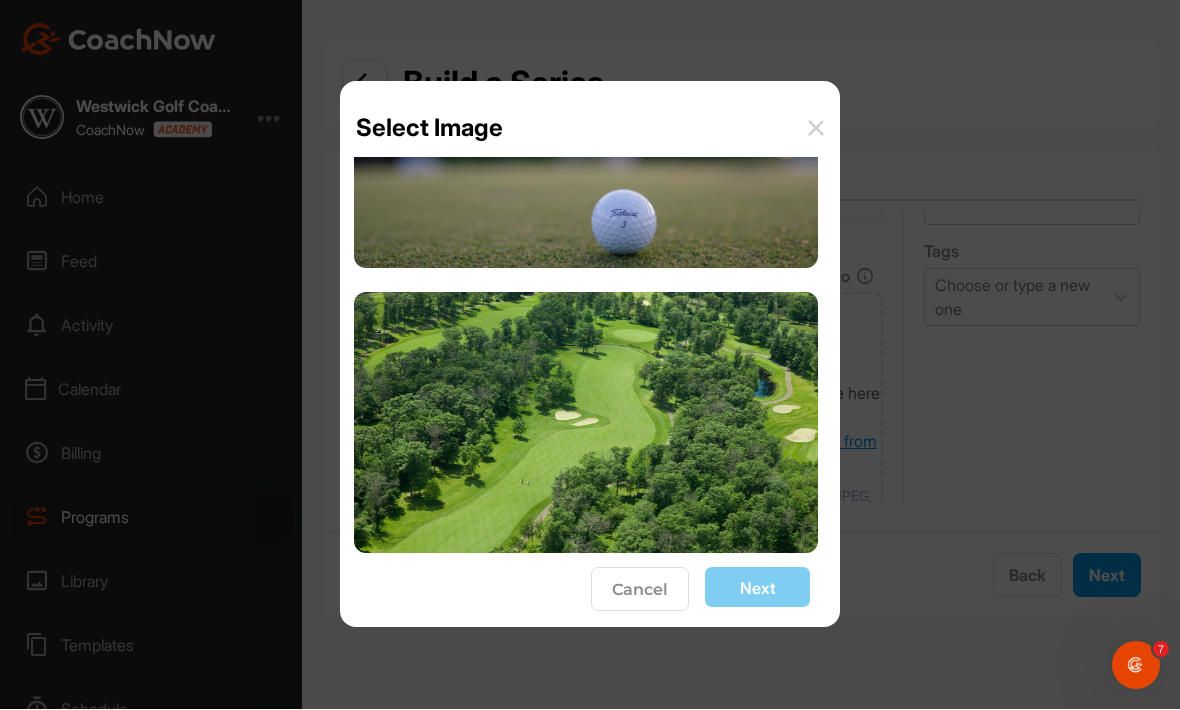click at bounding box center [586, 423] 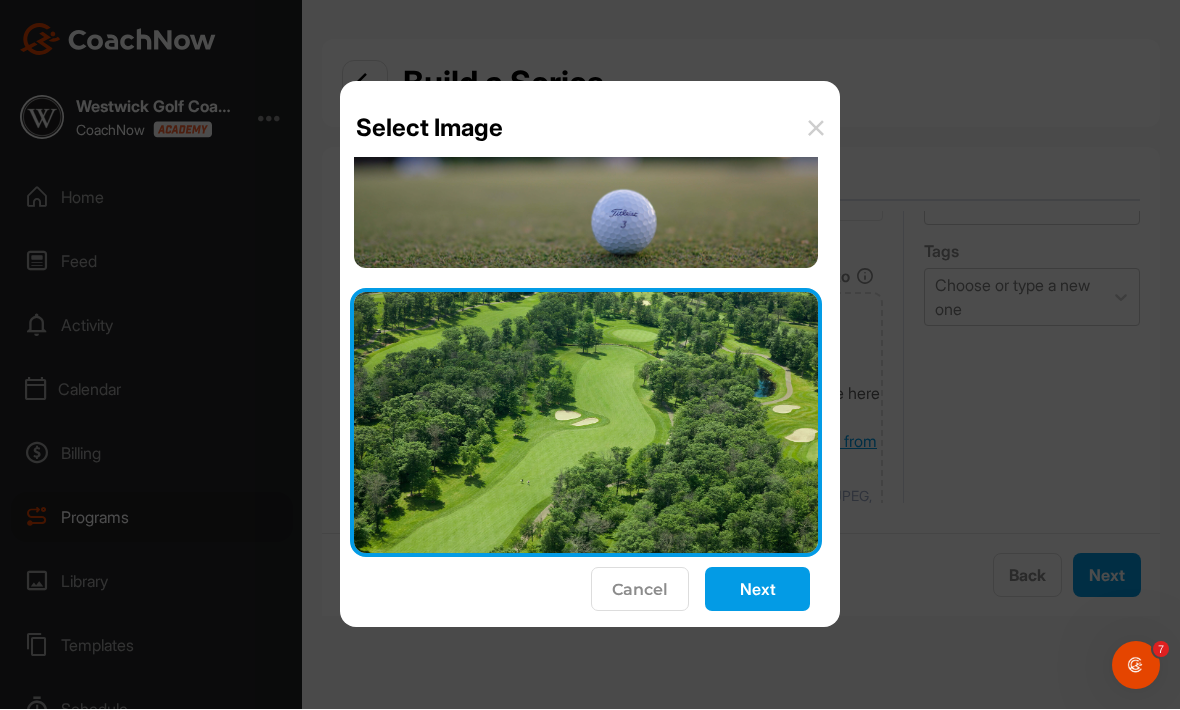 click on "Next" at bounding box center (757, 590) 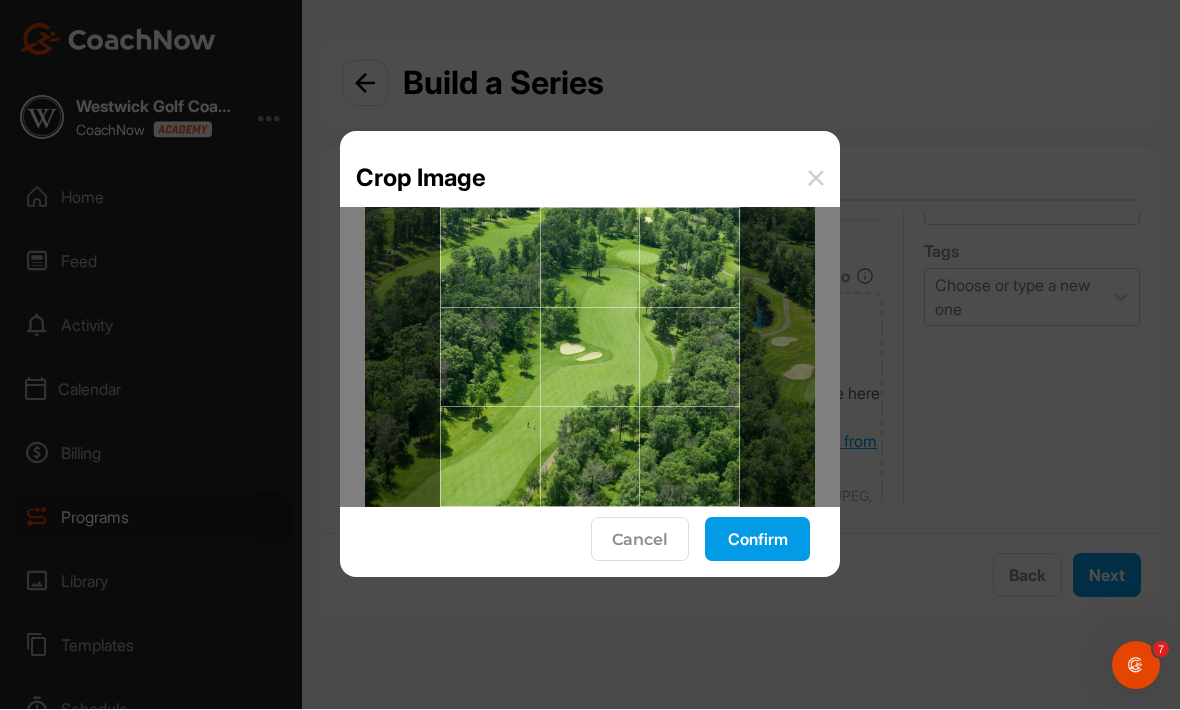 scroll, scrollTop: 0, scrollLeft: 0, axis: both 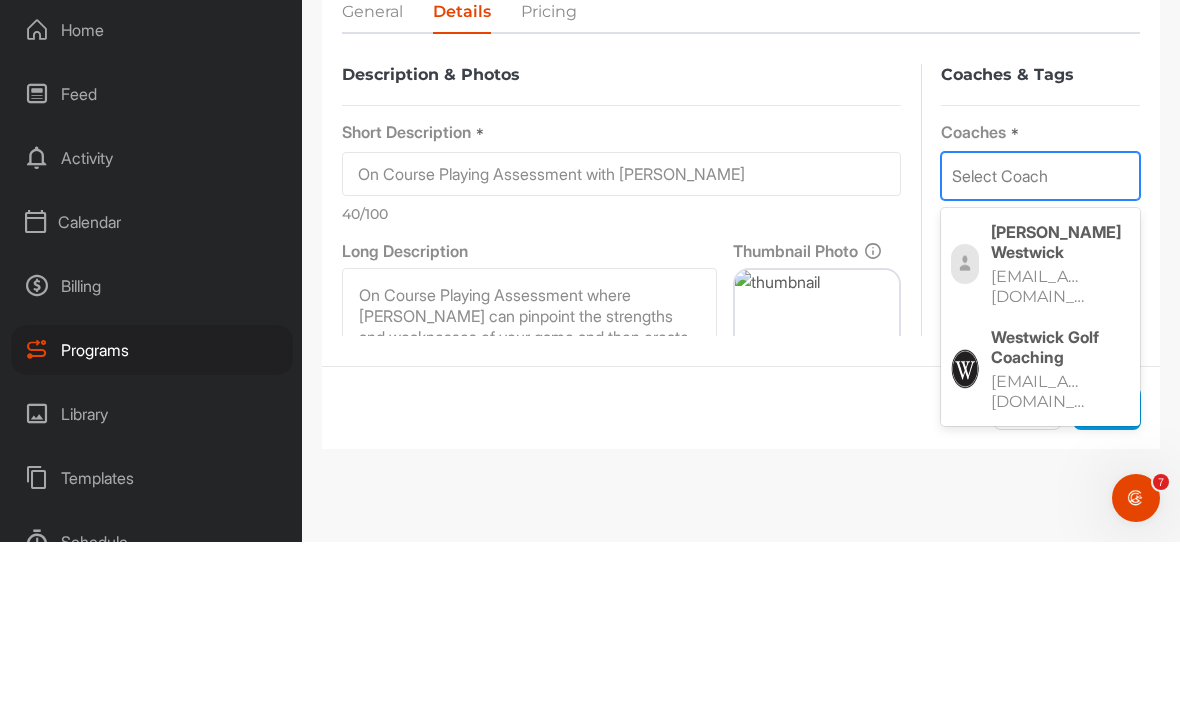 click on "Westwick   Golf Coaching" at bounding box center (1060, 515) 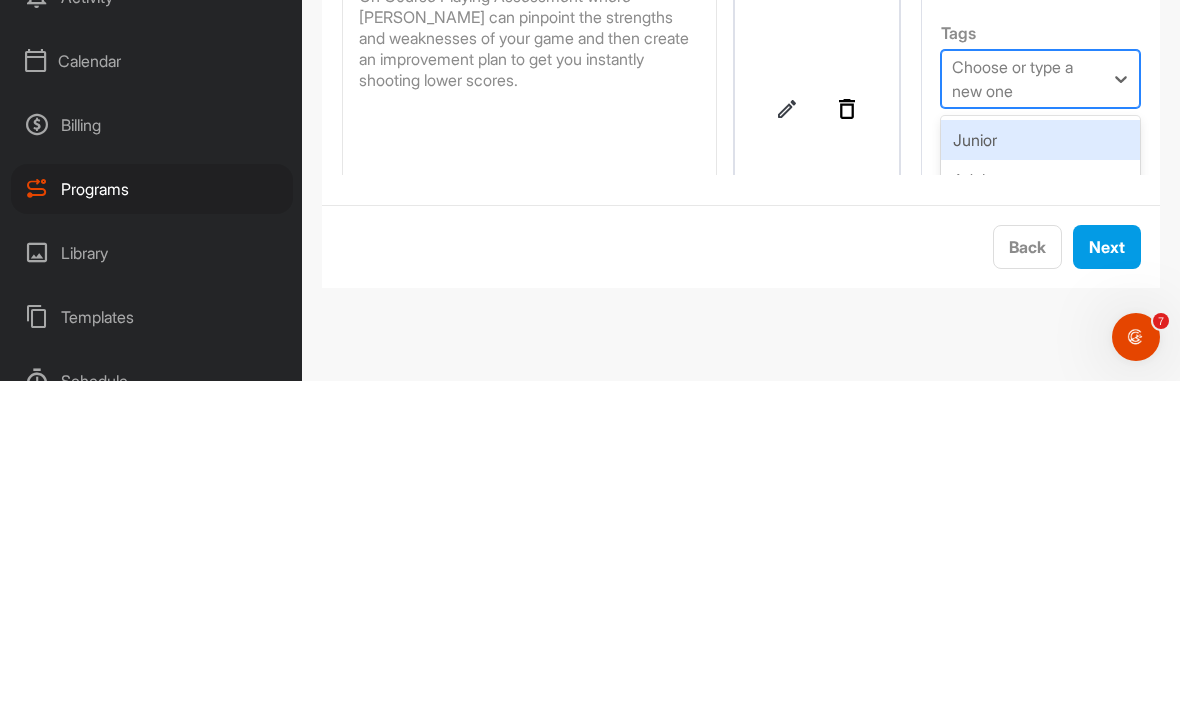 scroll, scrollTop: 140, scrollLeft: 0, axis: vertical 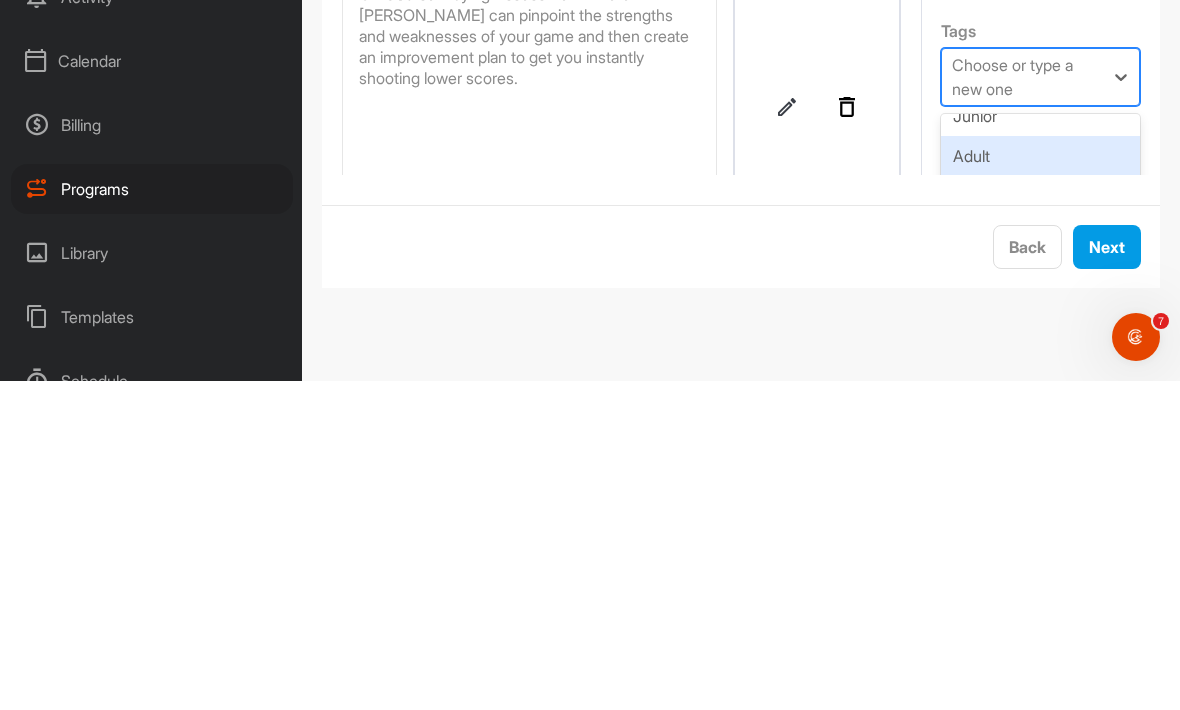click on "Adult" at bounding box center [1040, 485] 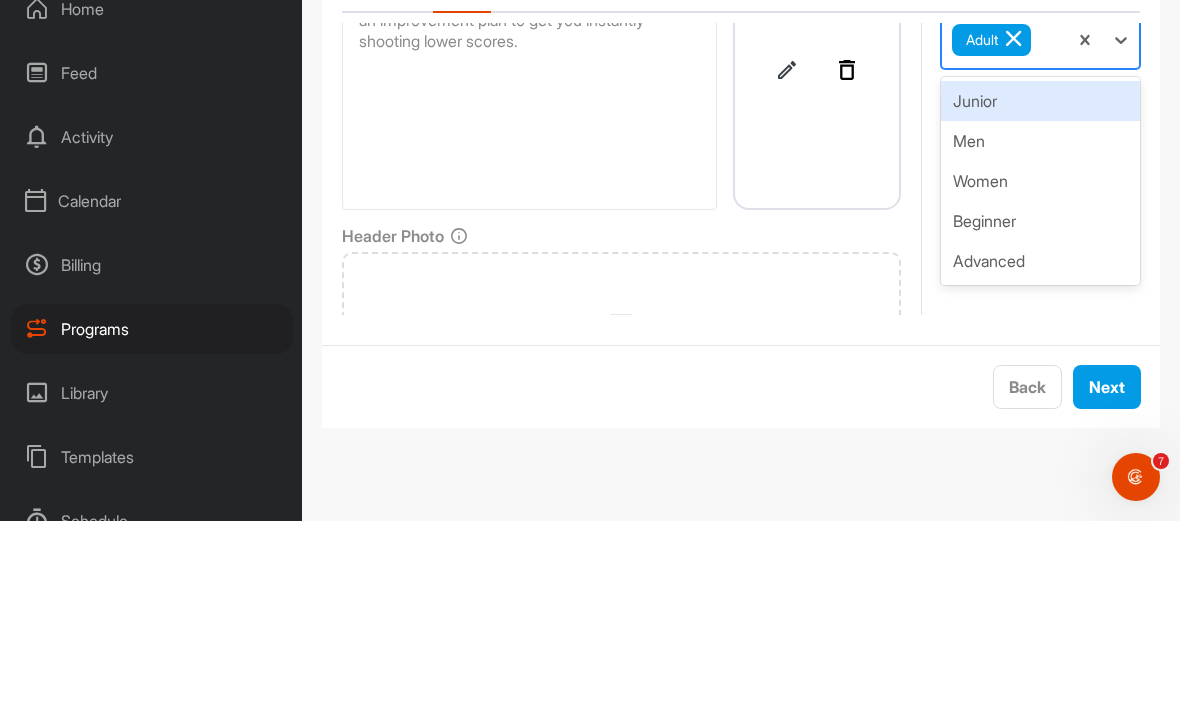 scroll, scrollTop: 316, scrollLeft: 3, axis: both 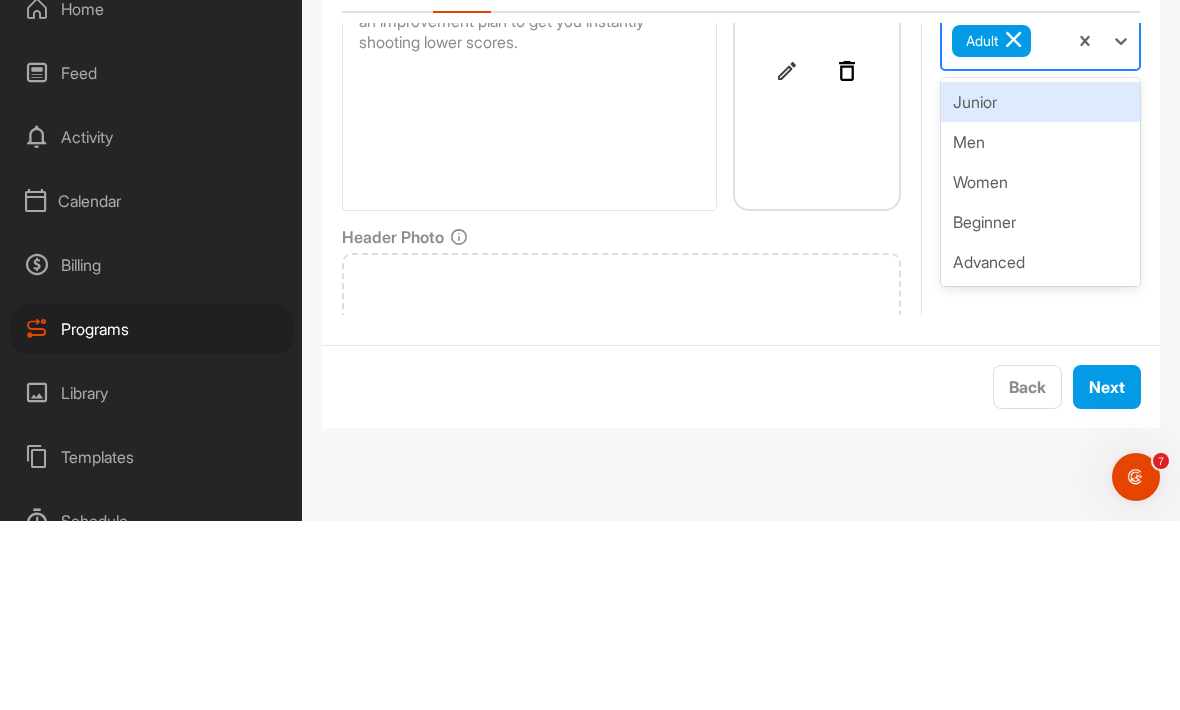 click on "Men" at bounding box center (1040, 331) 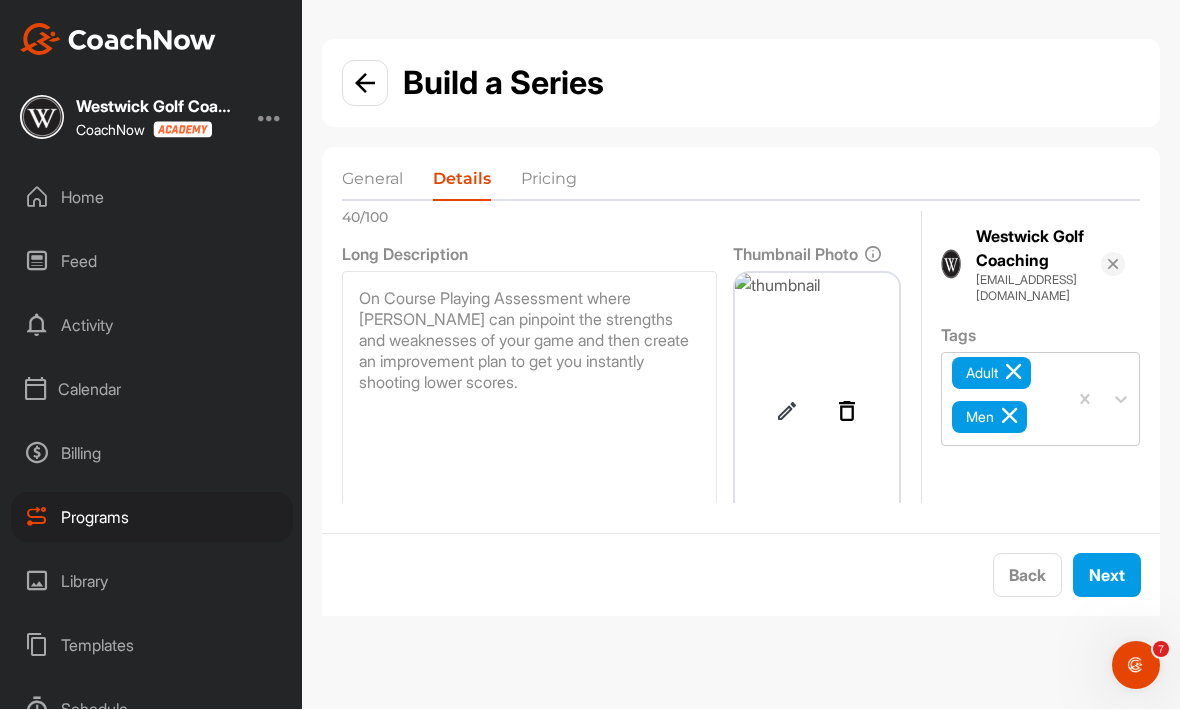 scroll, scrollTop: 162, scrollLeft: 46, axis: both 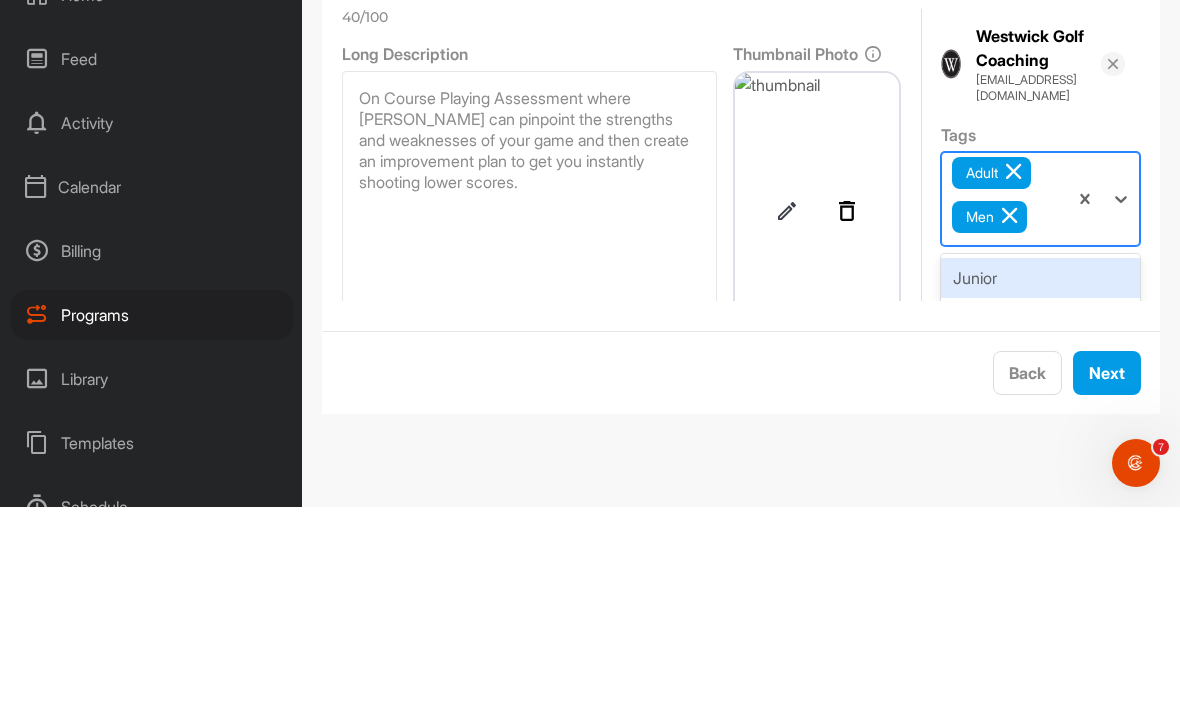 click on "Junior" at bounding box center [1040, 481] 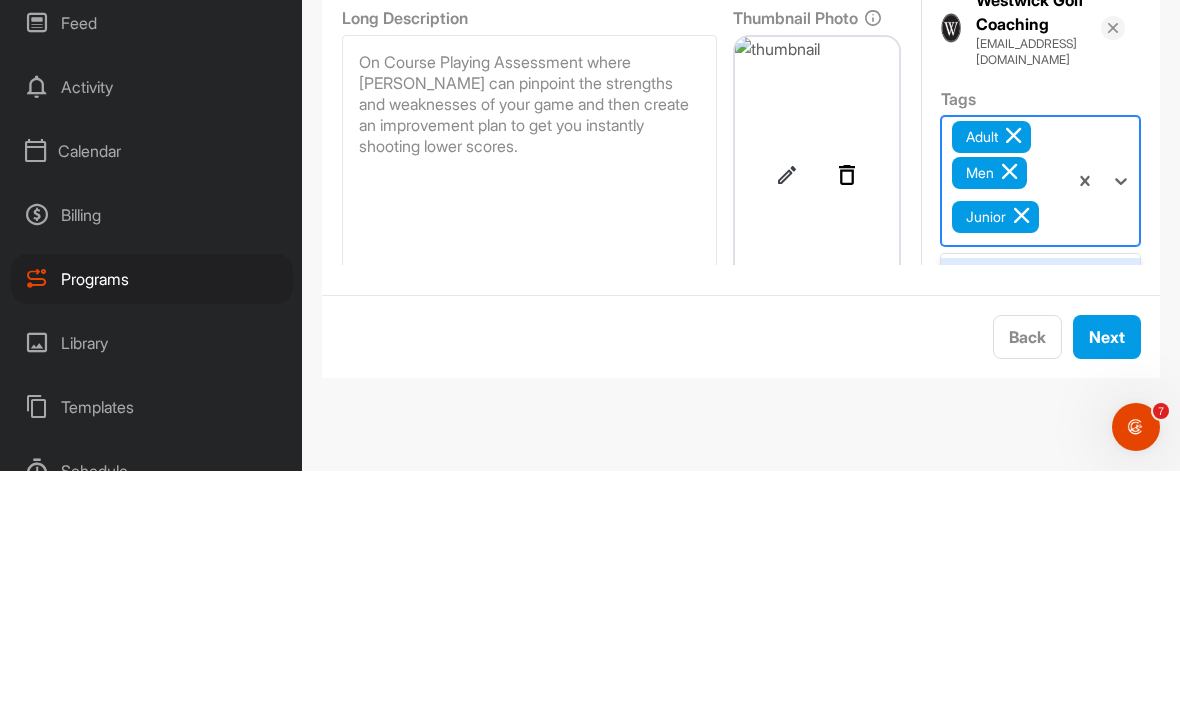 scroll, scrollTop: 177, scrollLeft: 42, axis: both 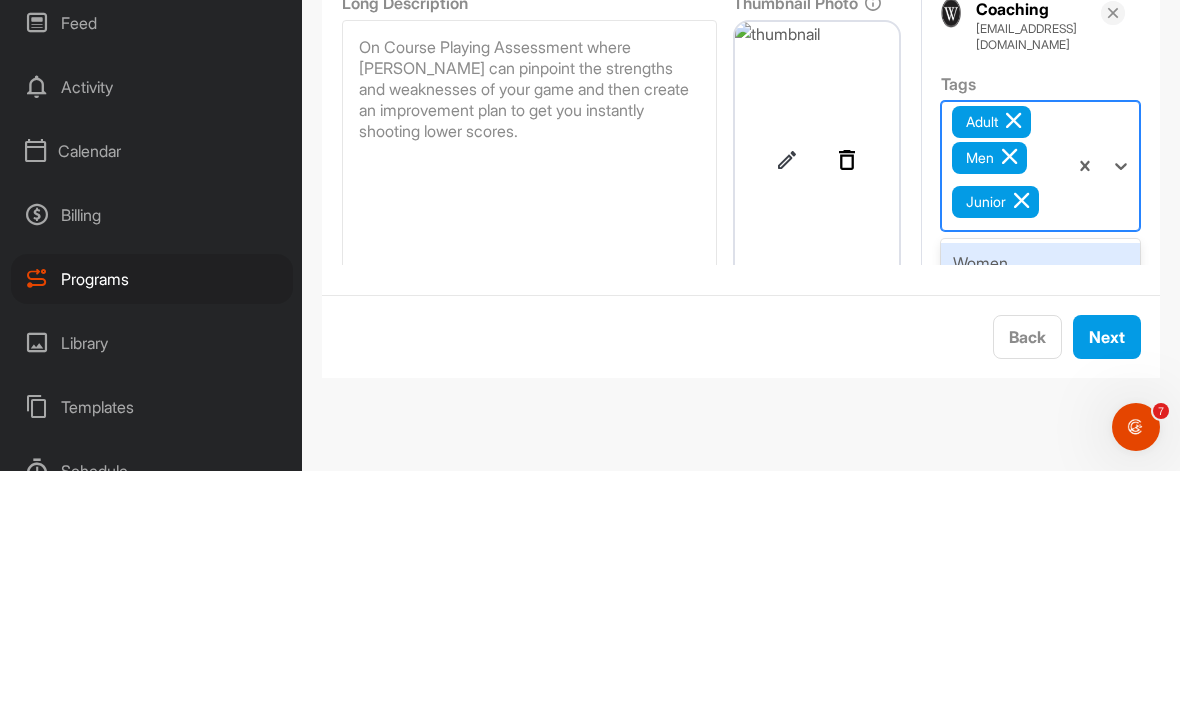 click on "Women" at bounding box center (1040, 502) 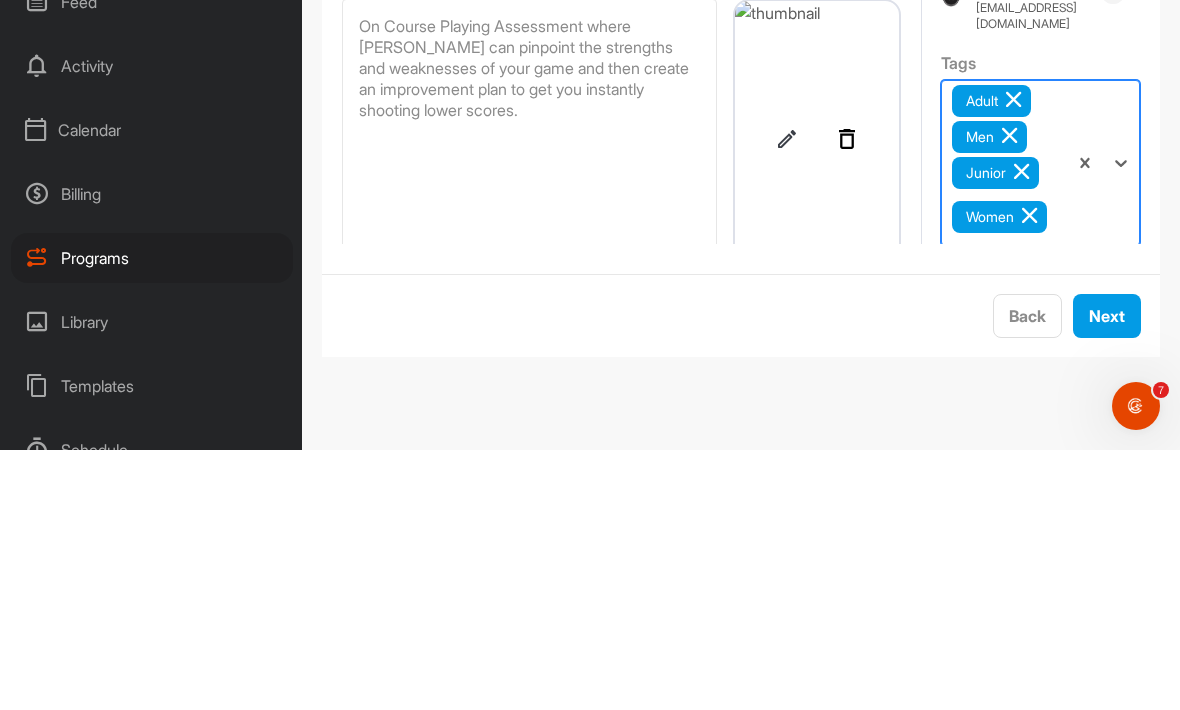 click on "Beginner" at bounding box center (1040, 538) 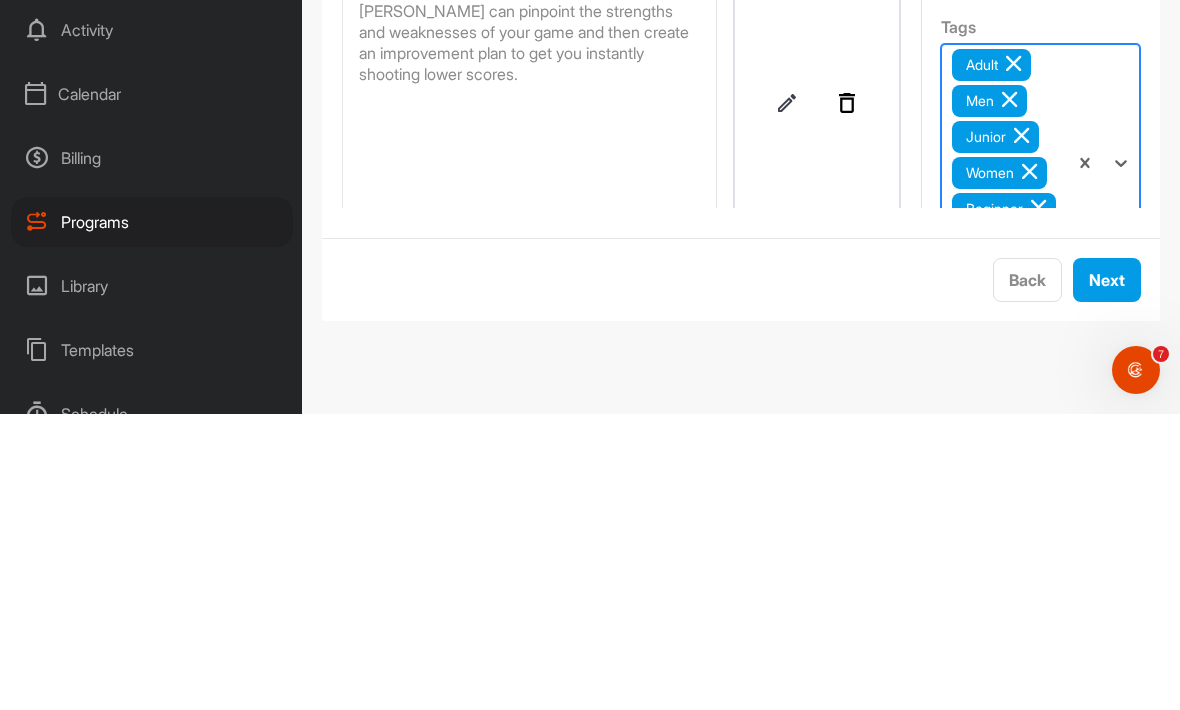 click on "Advanced" at bounding box center [1040, 610] 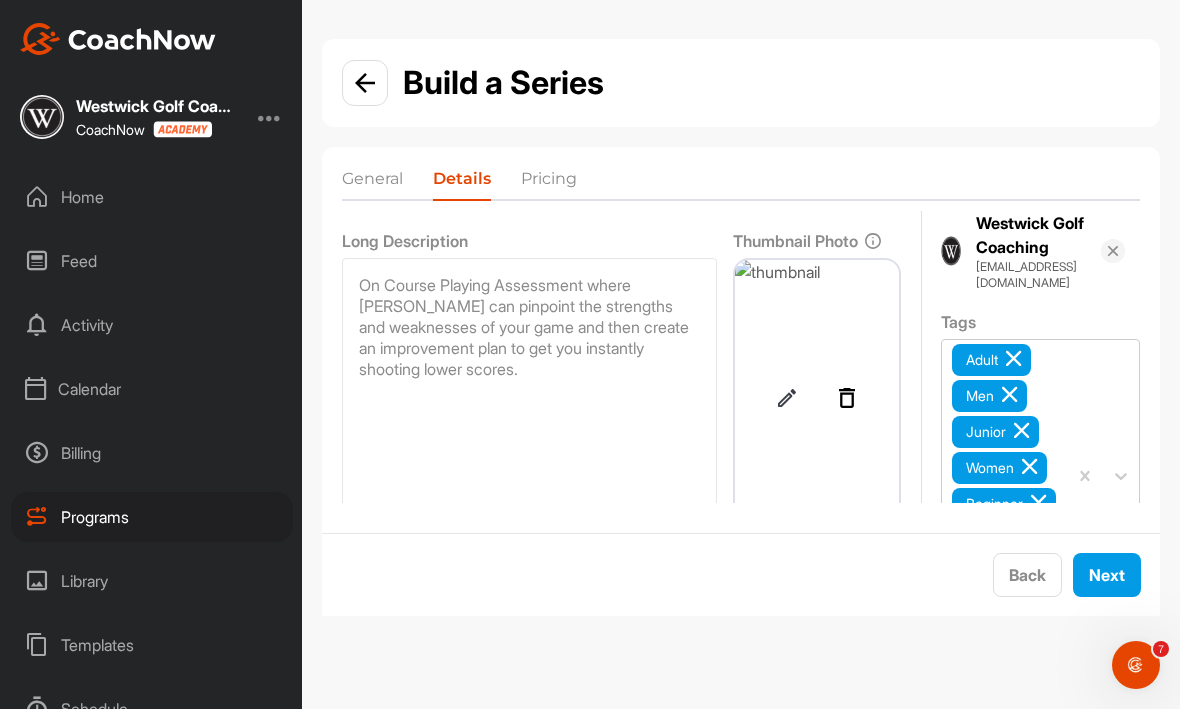click on "Next" at bounding box center (1107, 576) 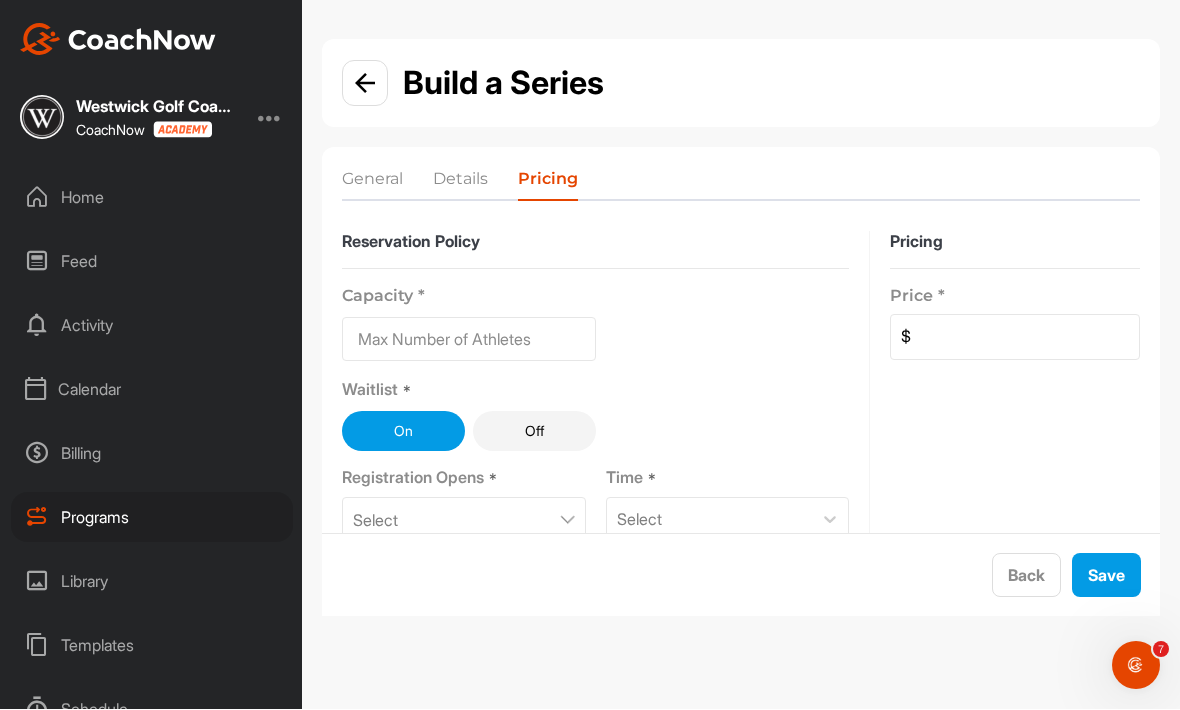 click at bounding box center [469, 340] 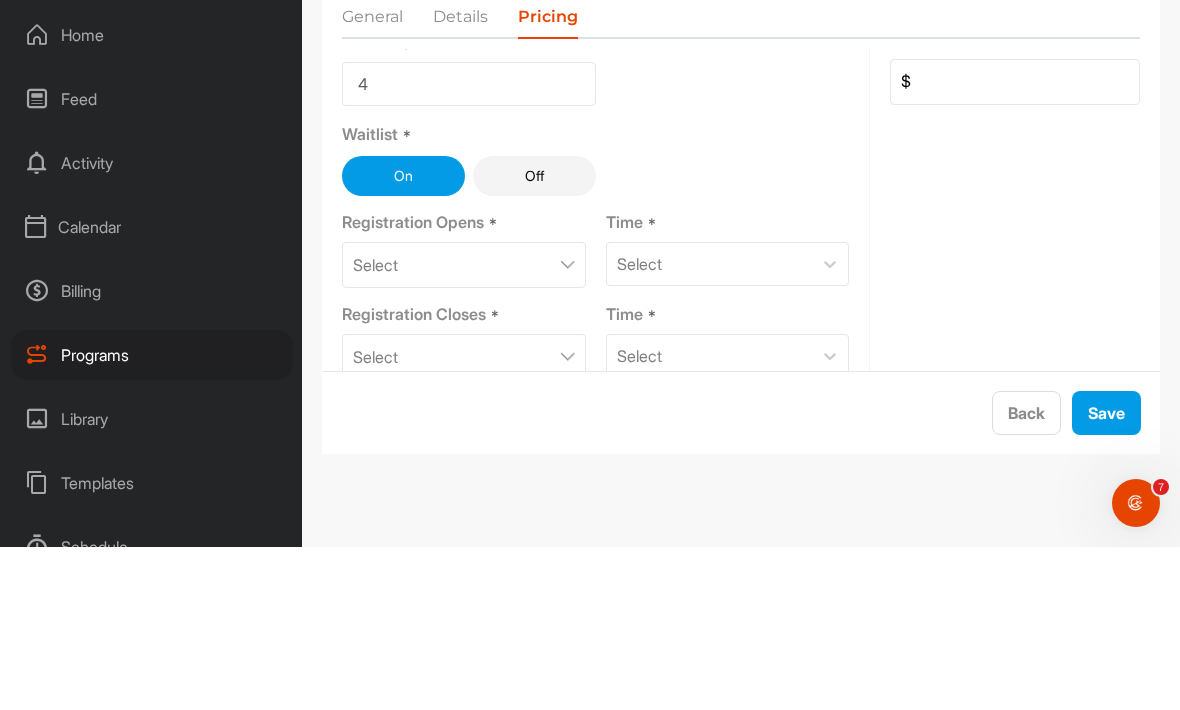 scroll, scrollTop: 99, scrollLeft: 0, axis: vertical 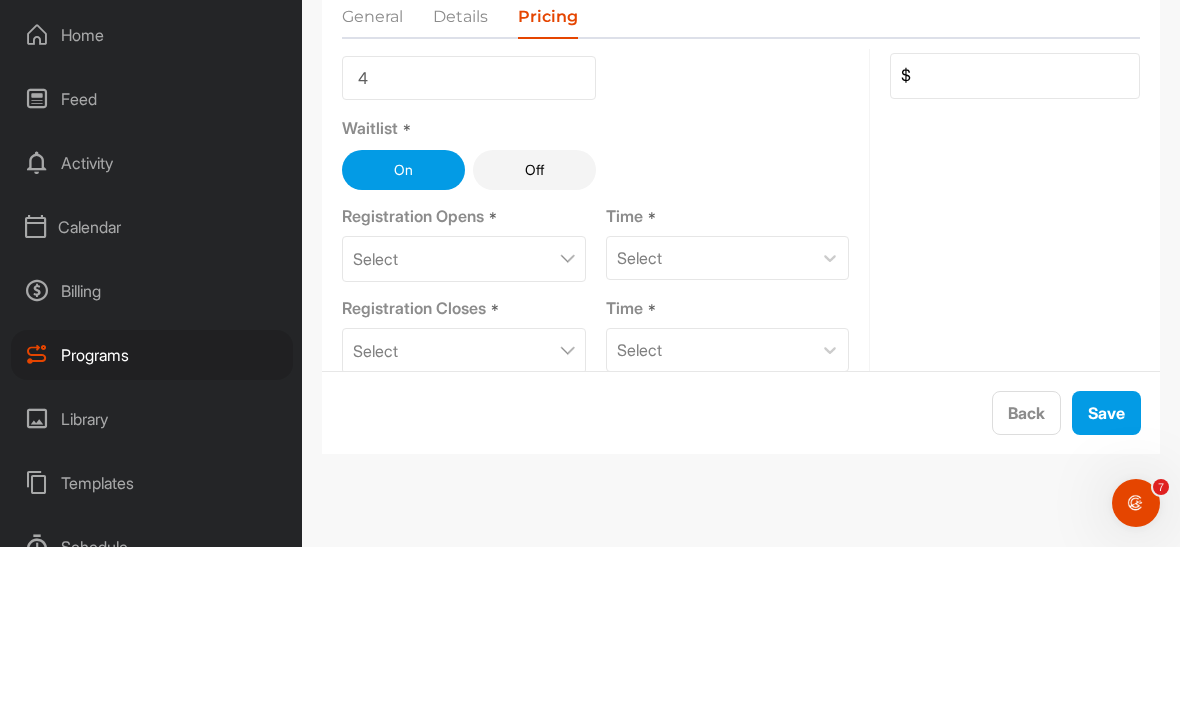 type on "4" 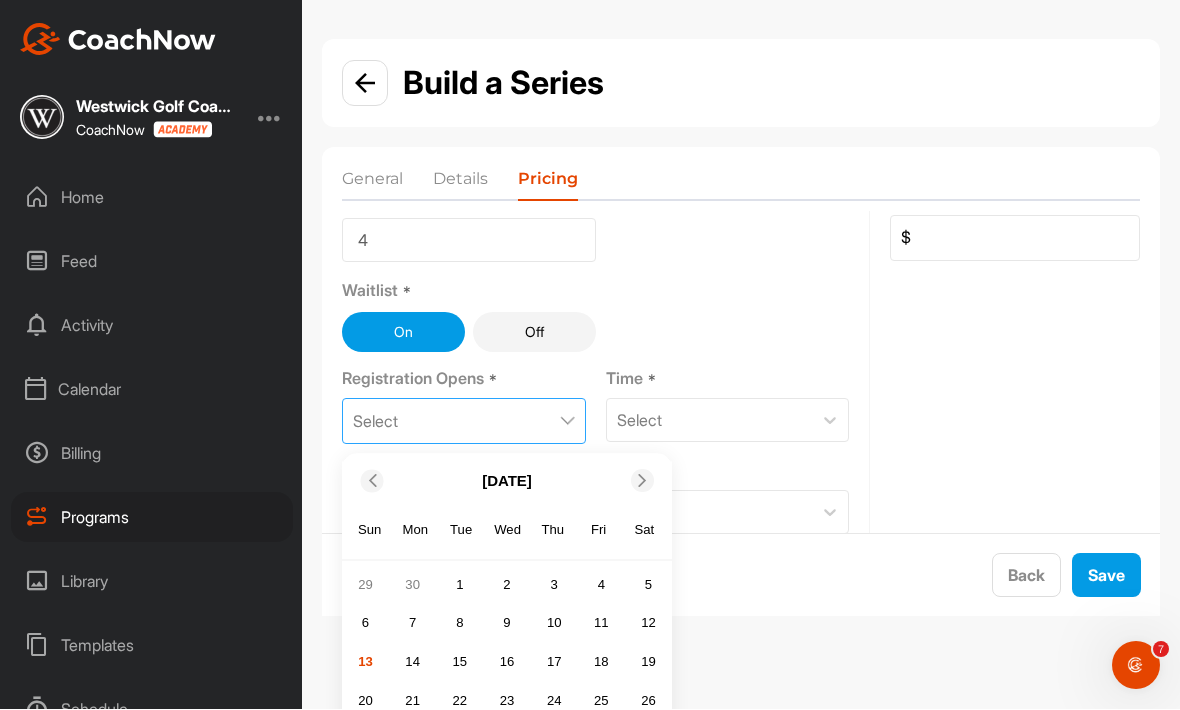click on "14" at bounding box center (413, 662) 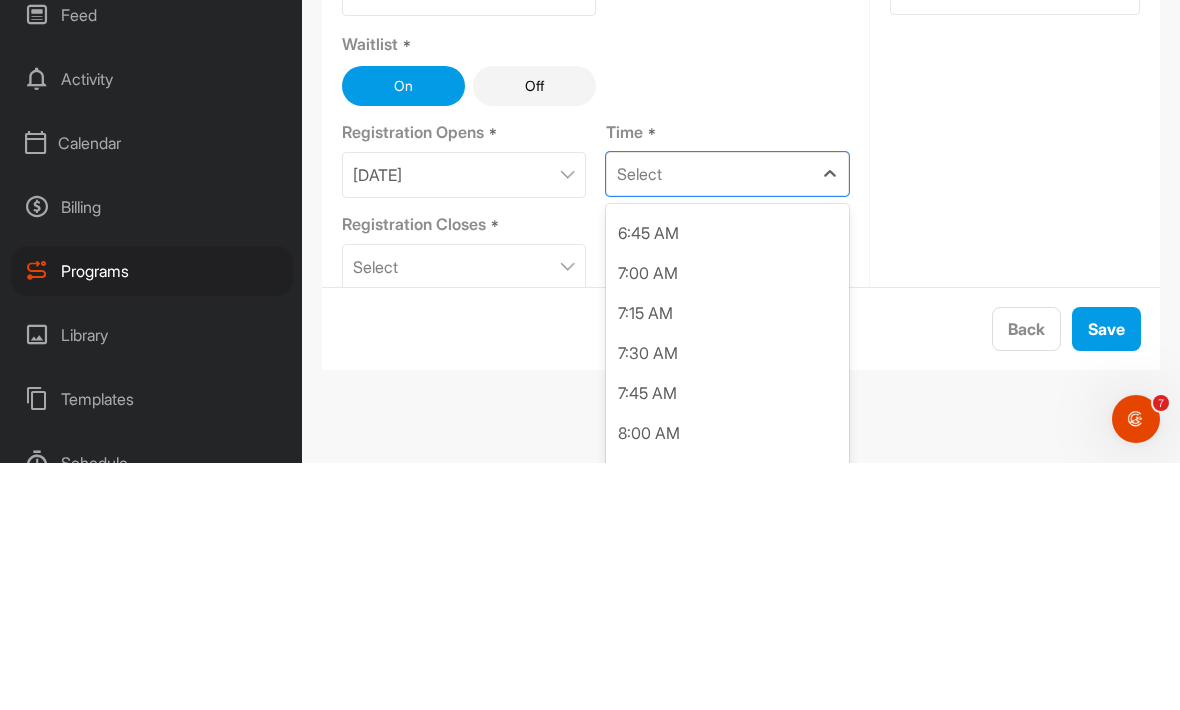 scroll, scrollTop: 1084, scrollLeft: 0, axis: vertical 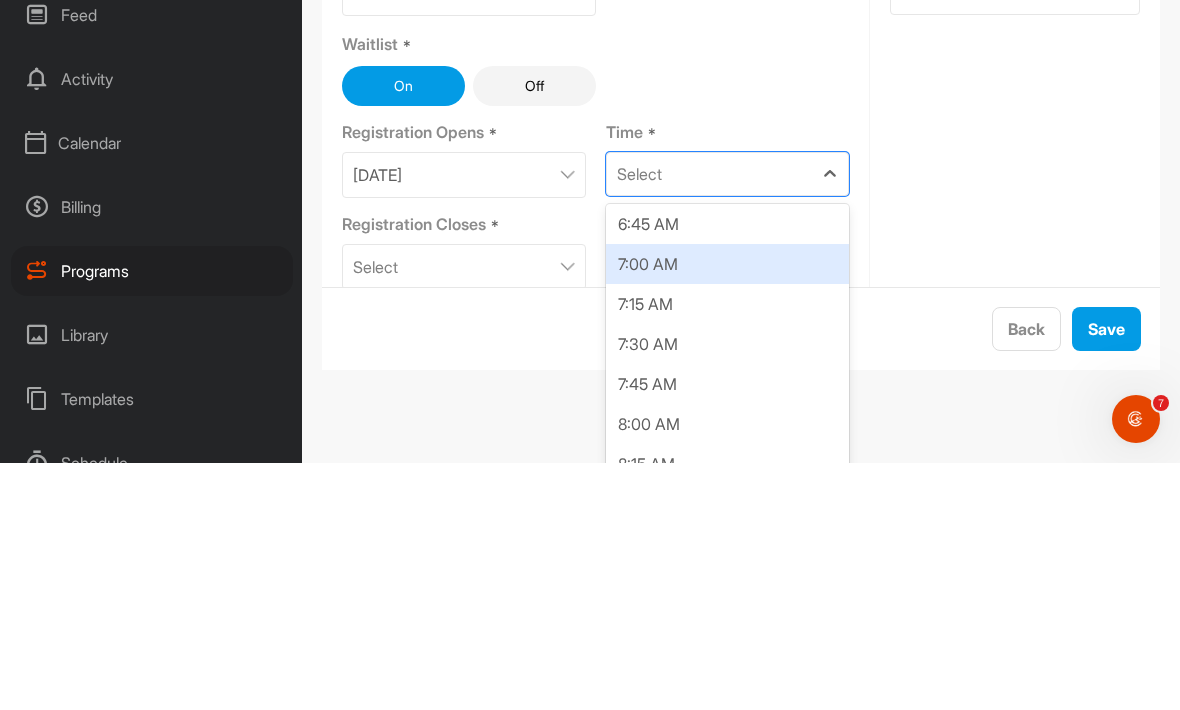 click on "7:00 AM" at bounding box center [728, 511] 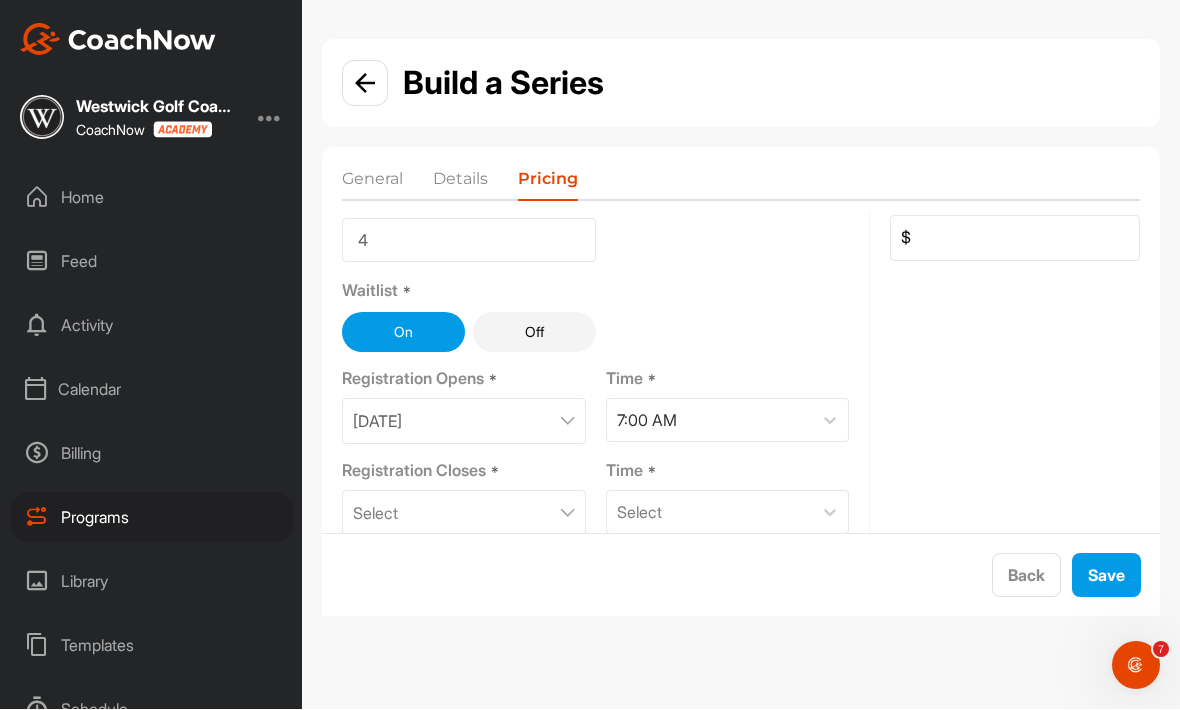 click at bounding box center [567, 514] 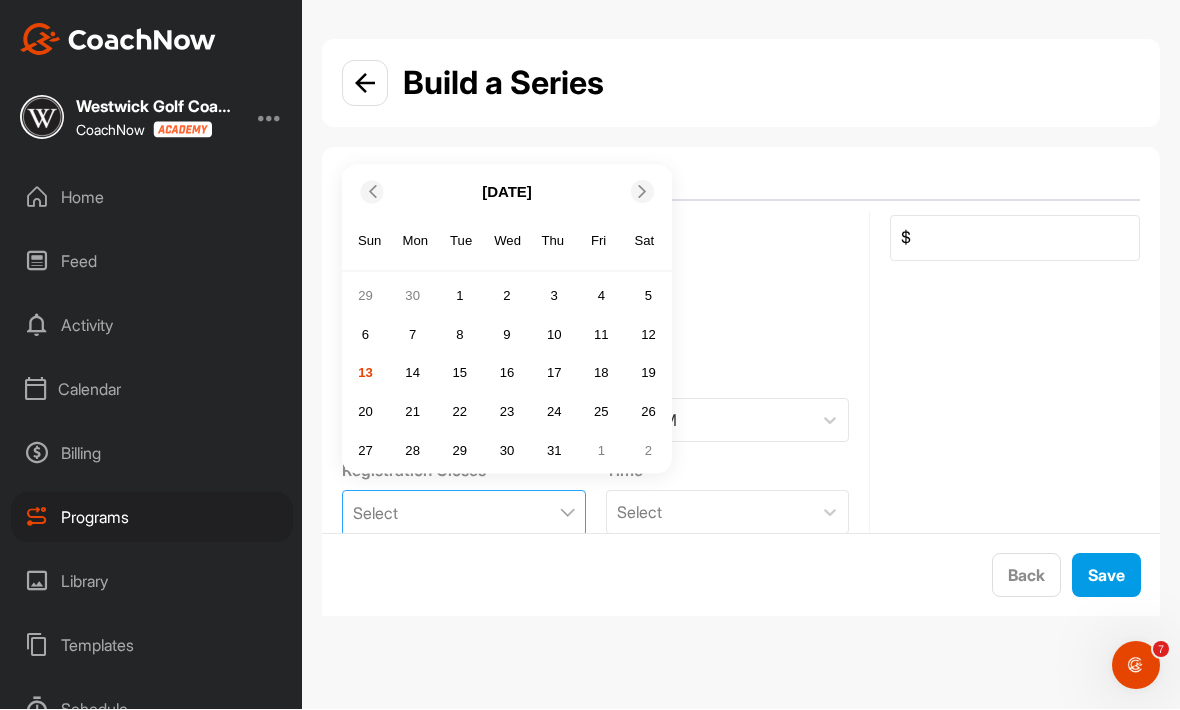 click on "23" at bounding box center (507, 412) 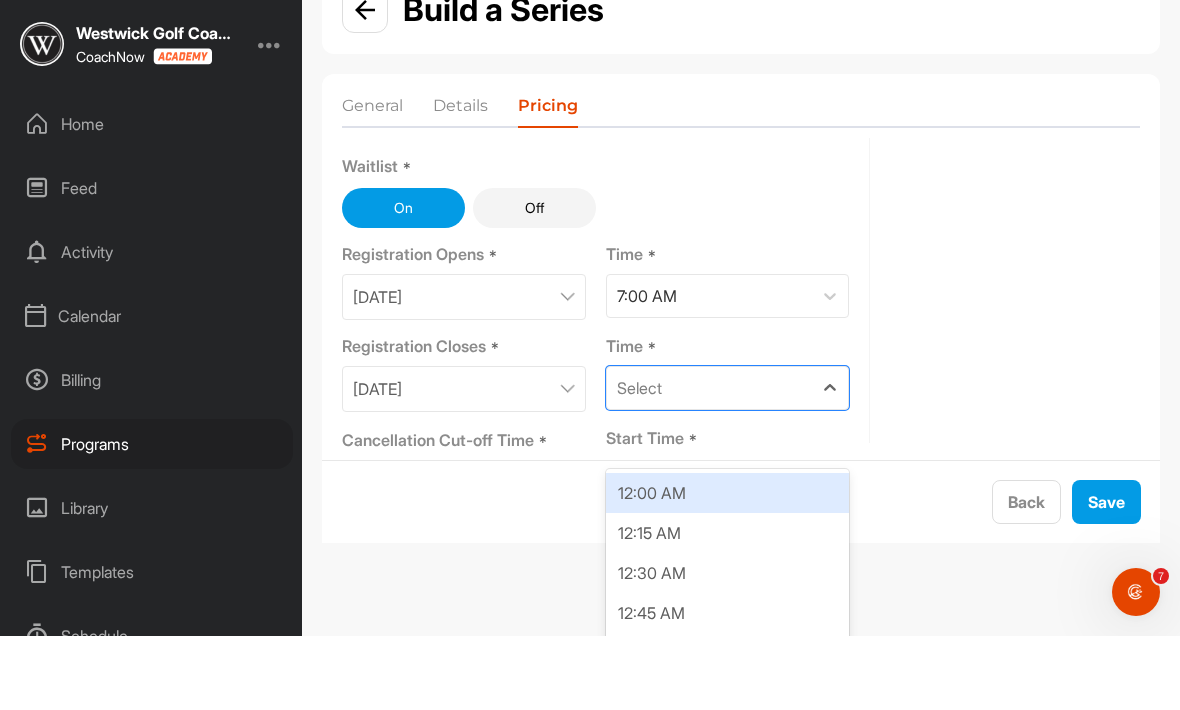 scroll, scrollTop: 148, scrollLeft: 0, axis: vertical 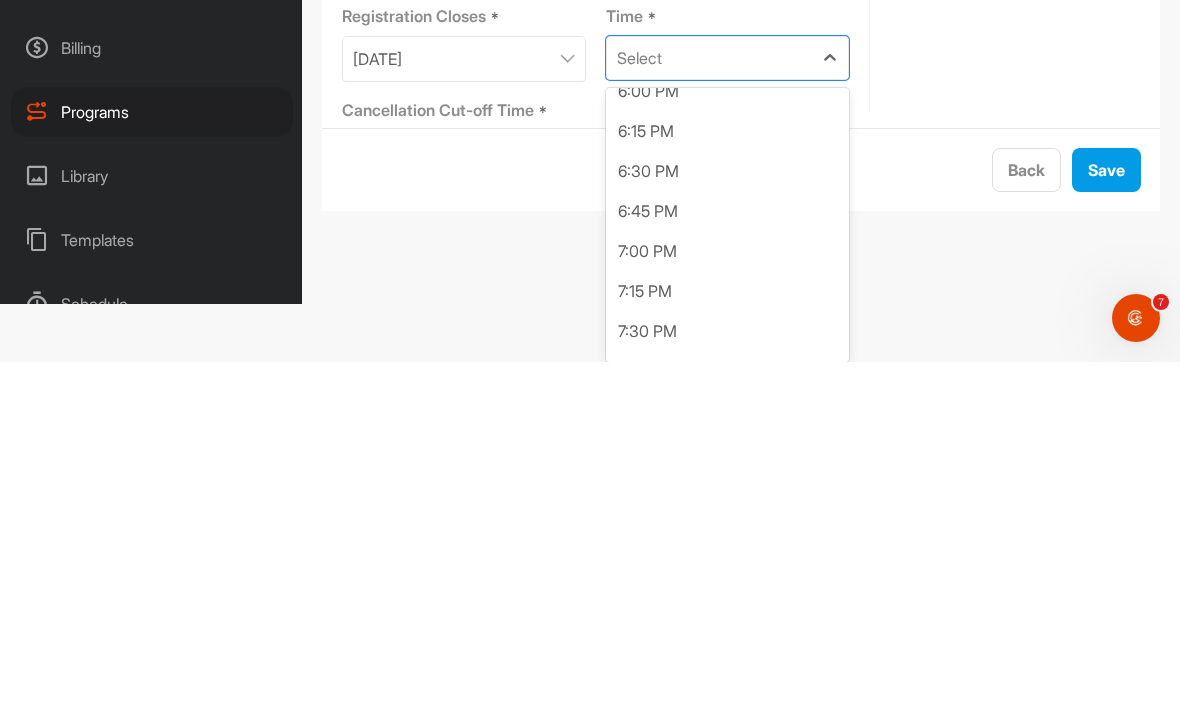 click on "7:00 PM" at bounding box center (728, 599) 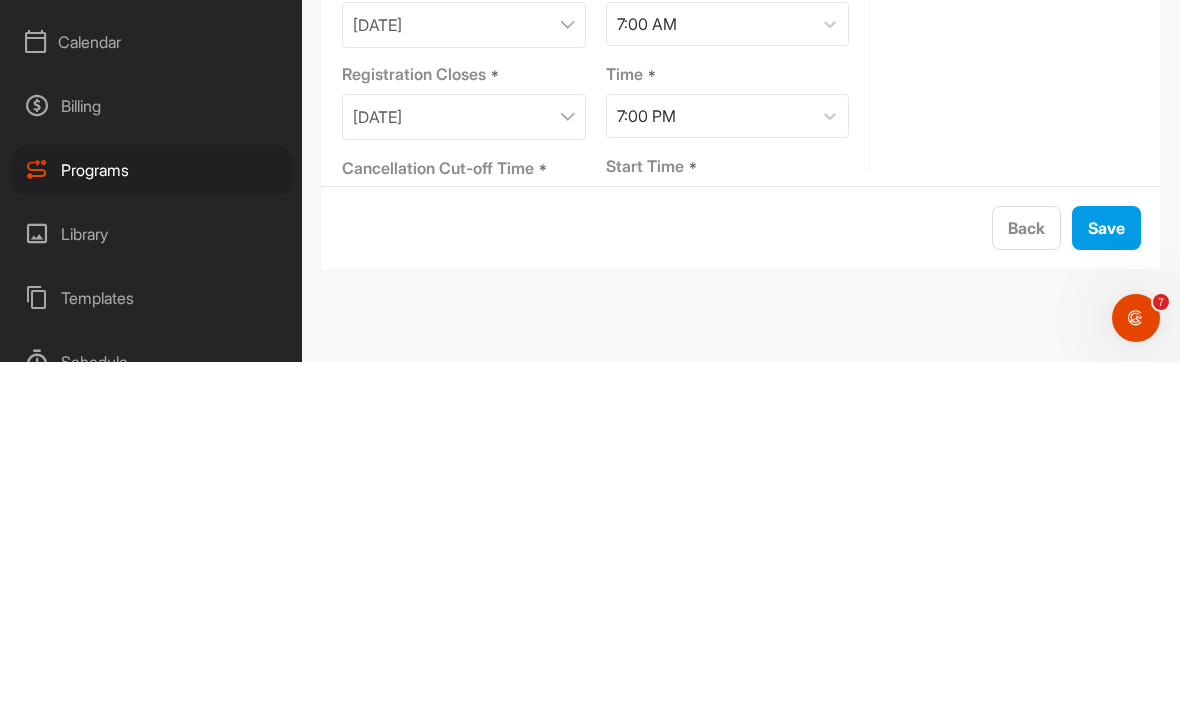 scroll, scrollTop: 0, scrollLeft: 0, axis: both 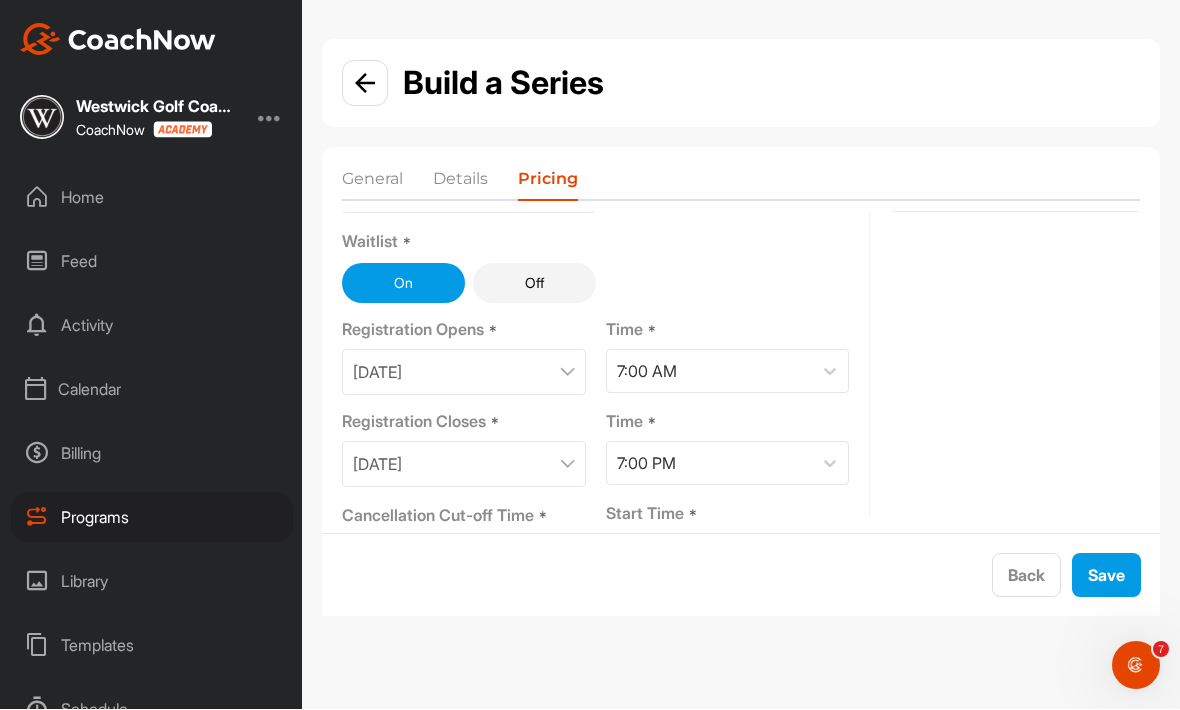 click at bounding box center [548, 558] 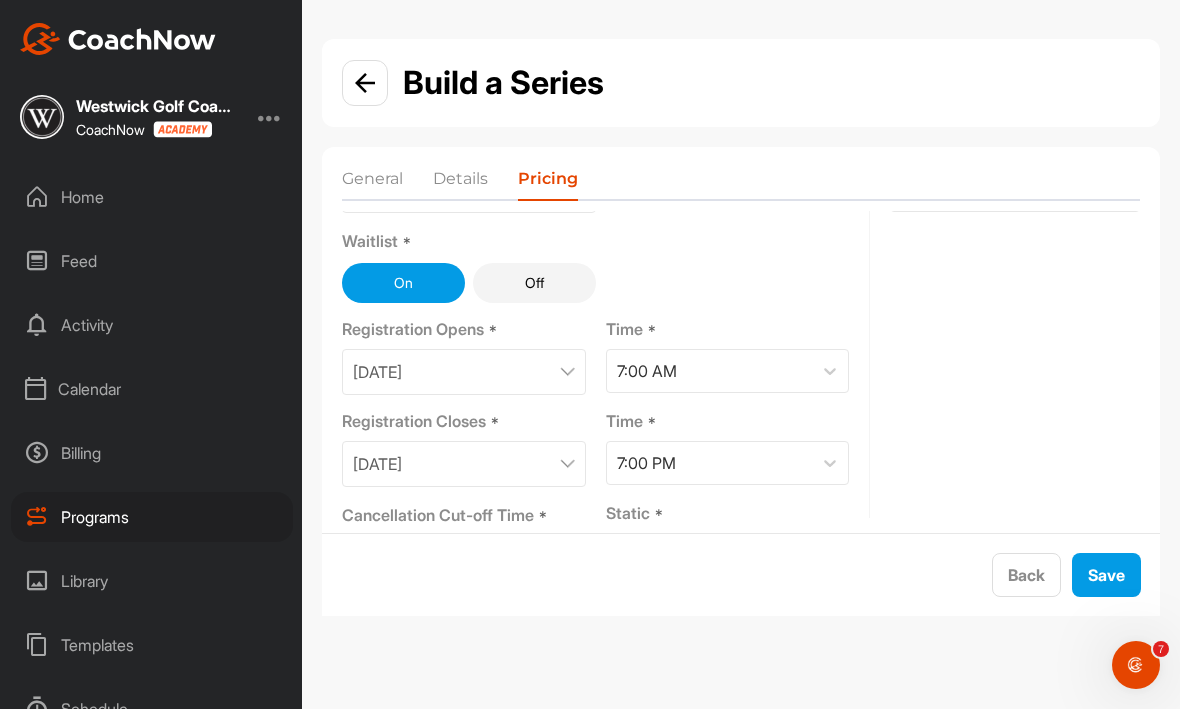 click at bounding box center [435, 558] 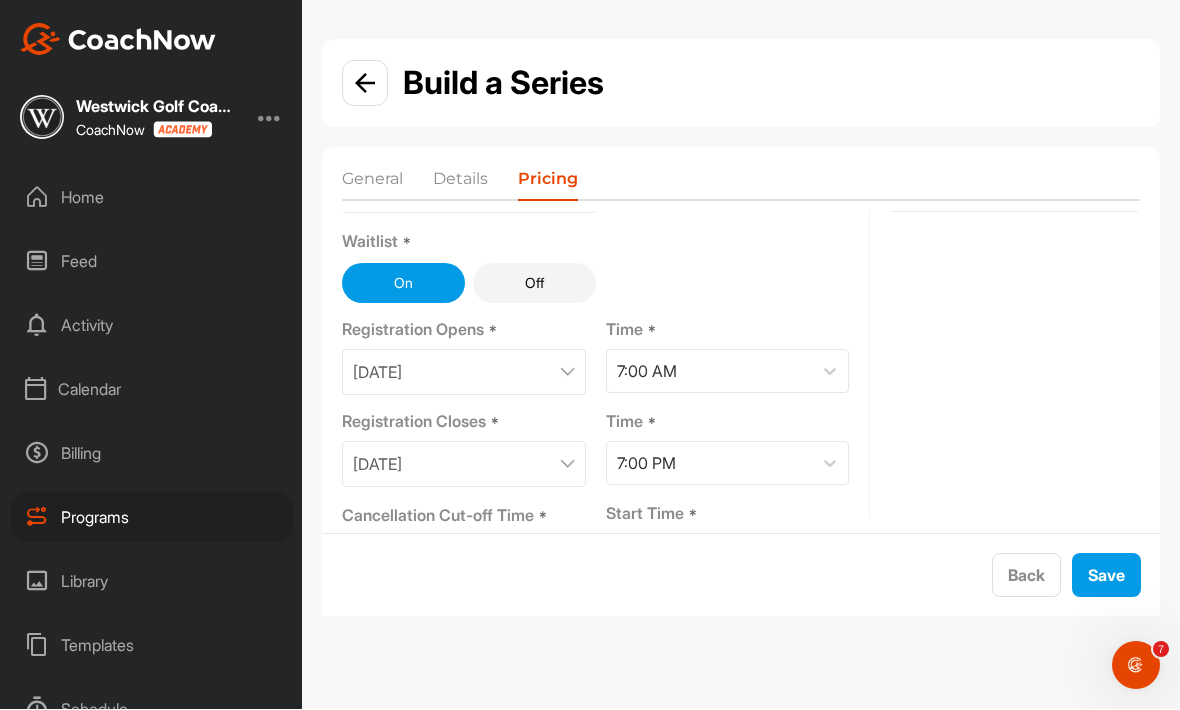 click on "Save" at bounding box center [1106, 576] 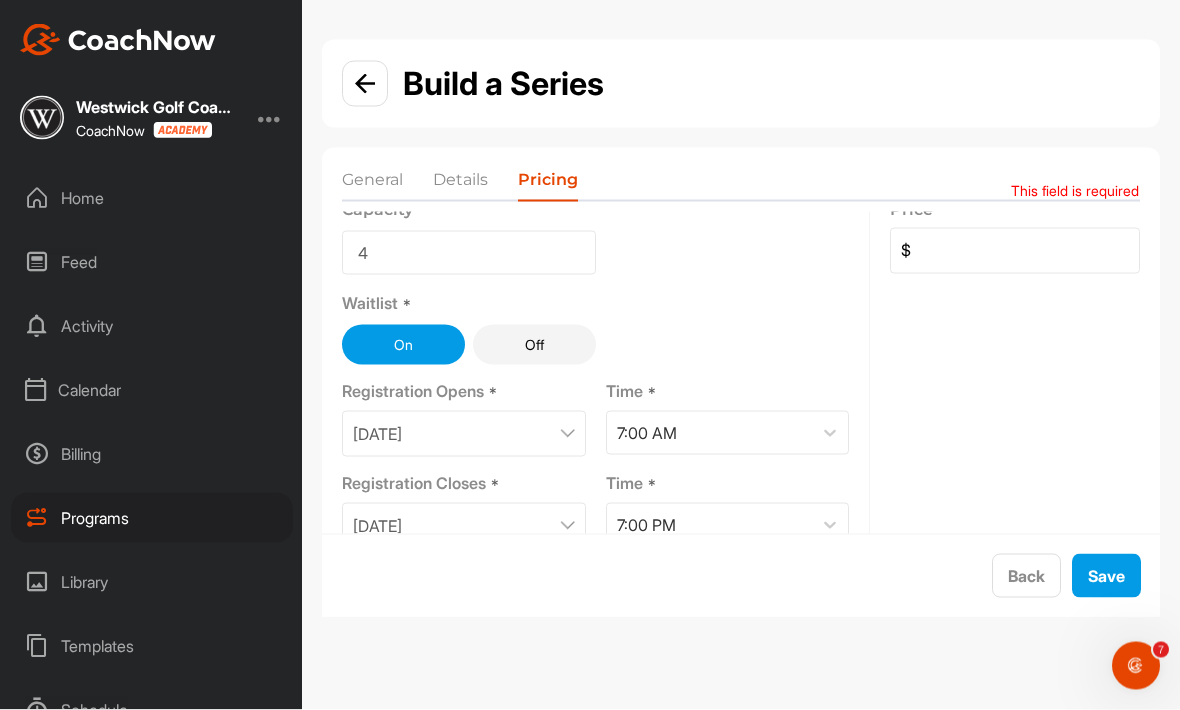 scroll, scrollTop: 86, scrollLeft: 0, axis: vertical 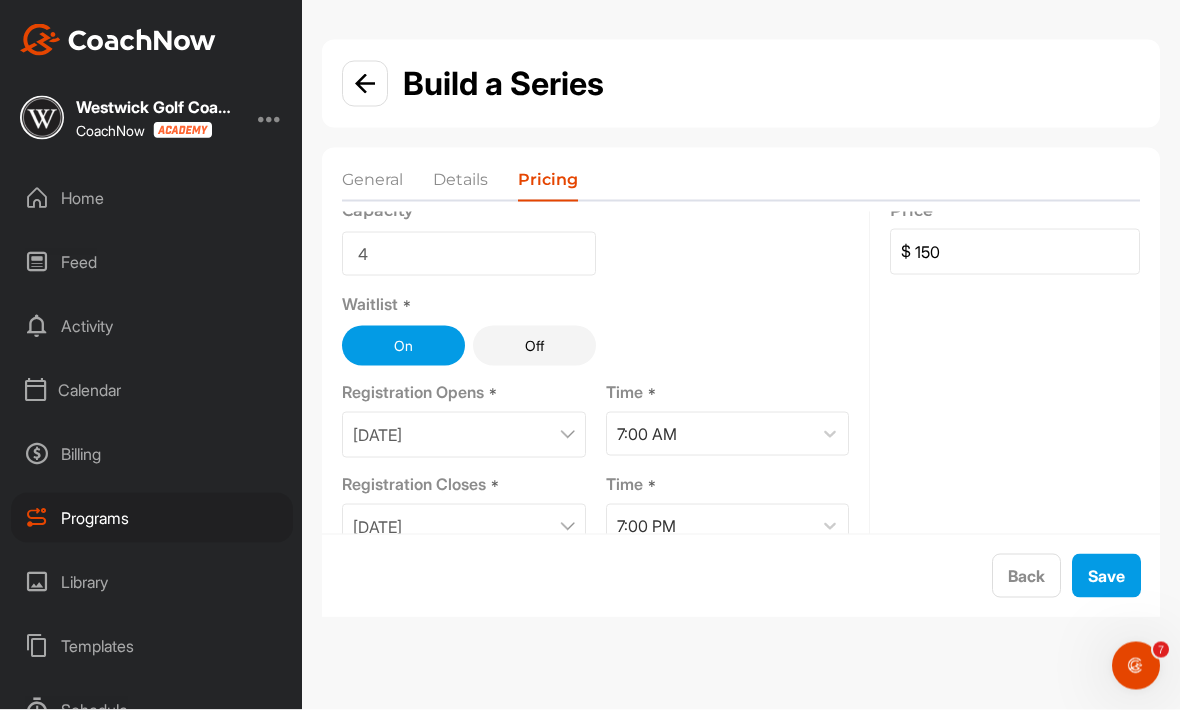 type on "150" 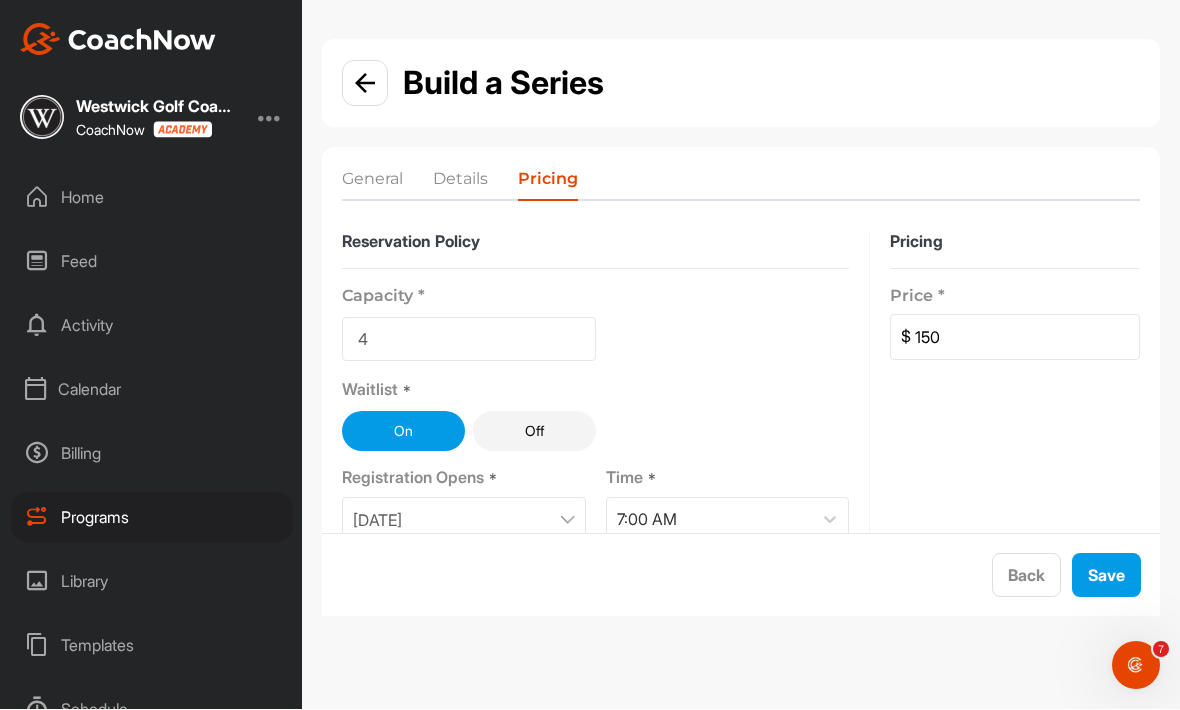 scroll, scrollTop: 0, scrollLeft: 0, axis: both 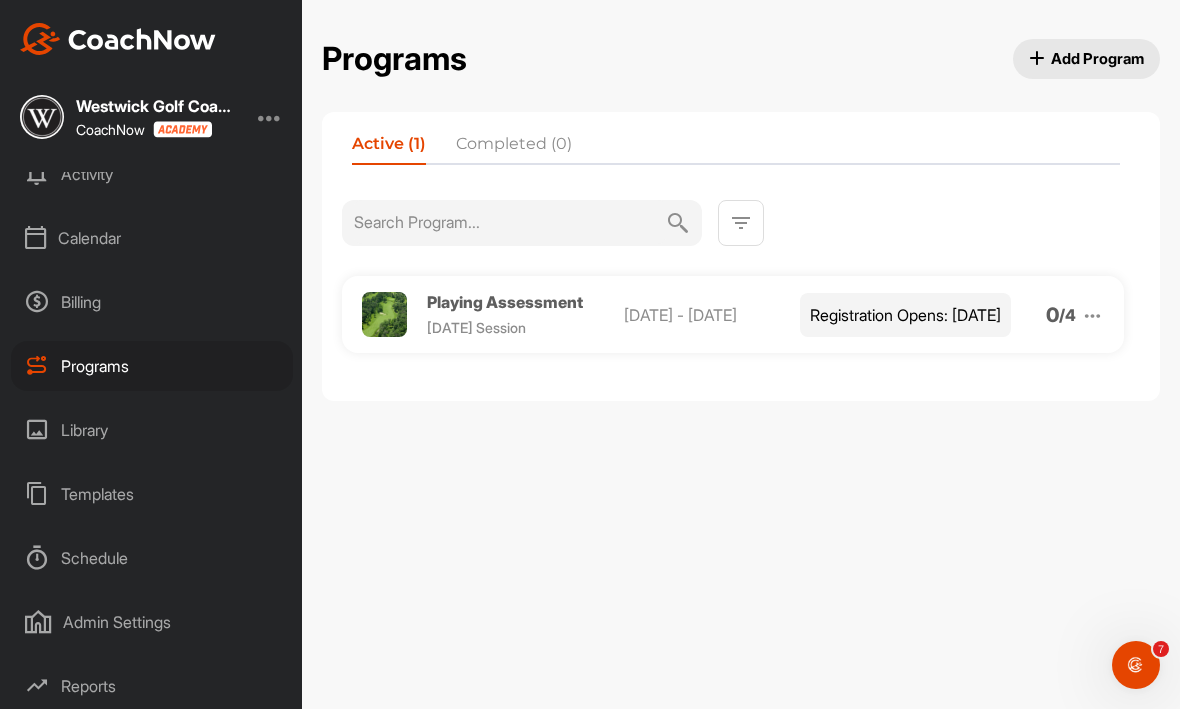 click on "Schedule" at bounding box center [152, 559] 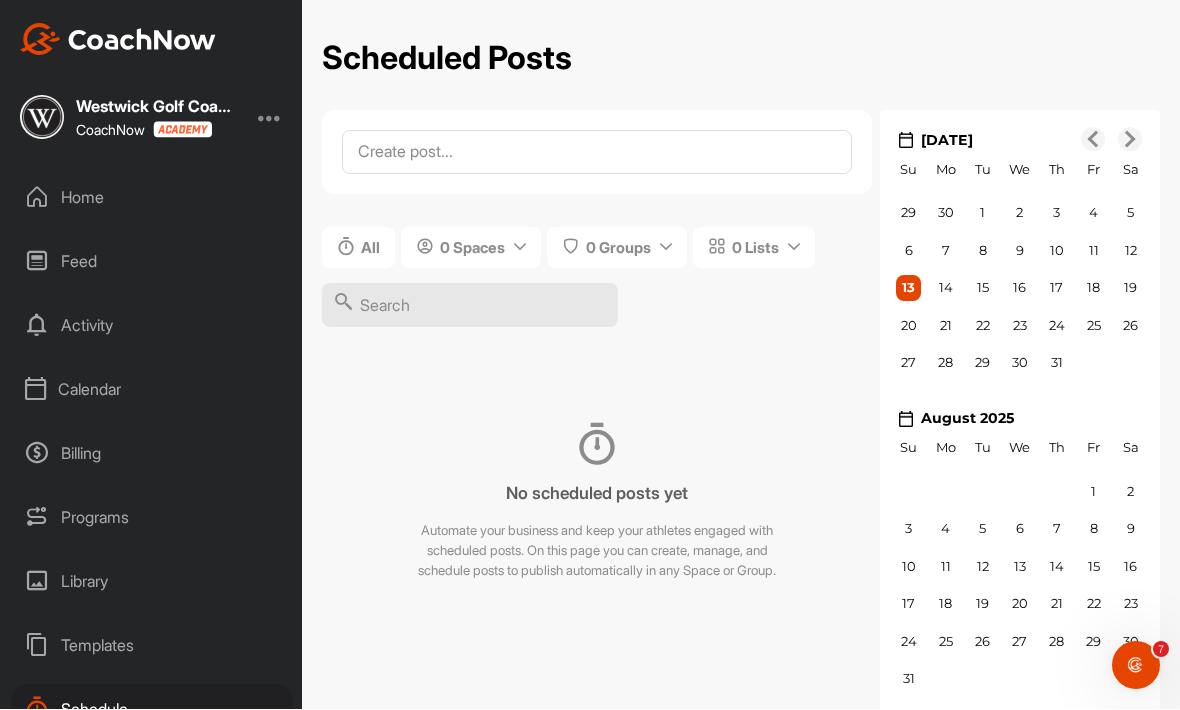click on "Activity" at bounding box center (152, 326) 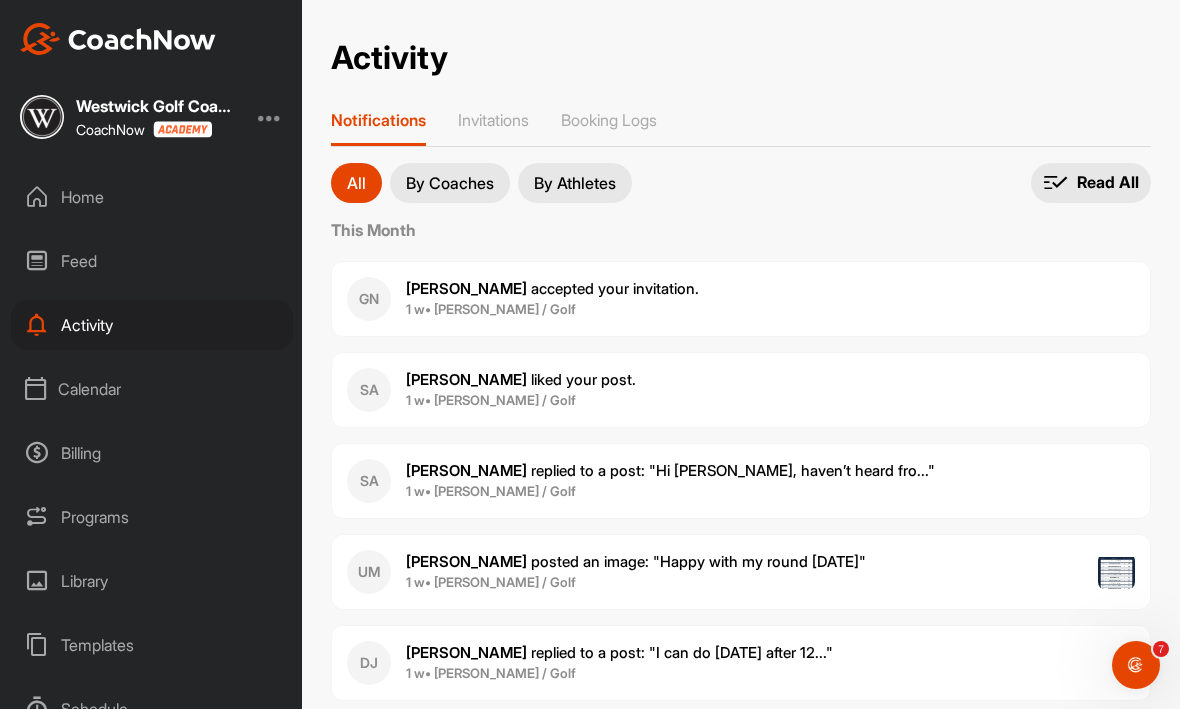 click on "Calendar" at bounding box center (152, 390) 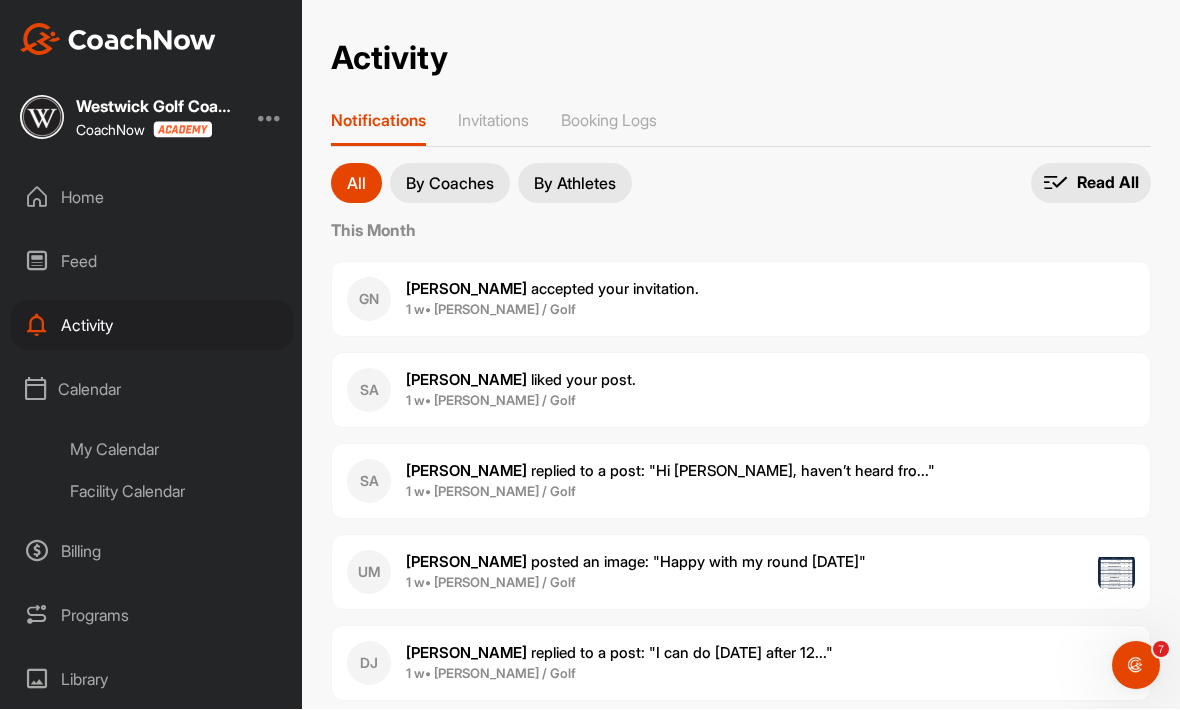 click on "Calendar" at bounding box center [152, 390] 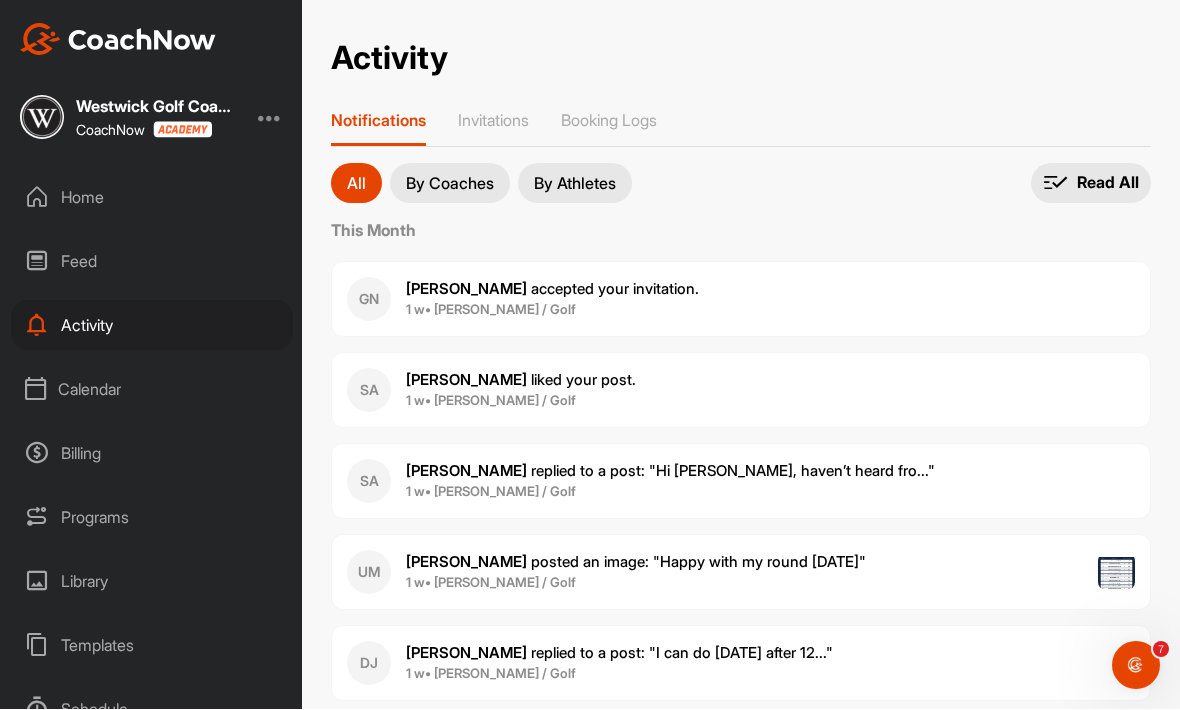 click on "Calendar" at bounding box center [152, 390] 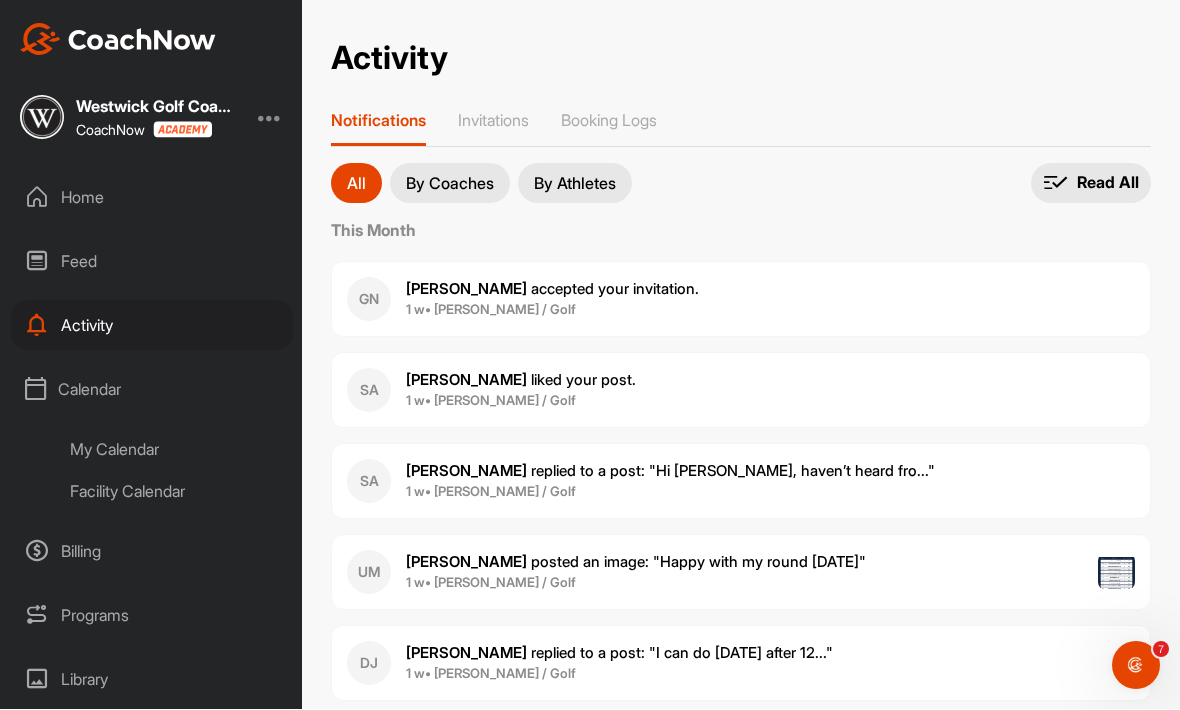 click on "Facility Calendar" at bounding box center [174, 492] 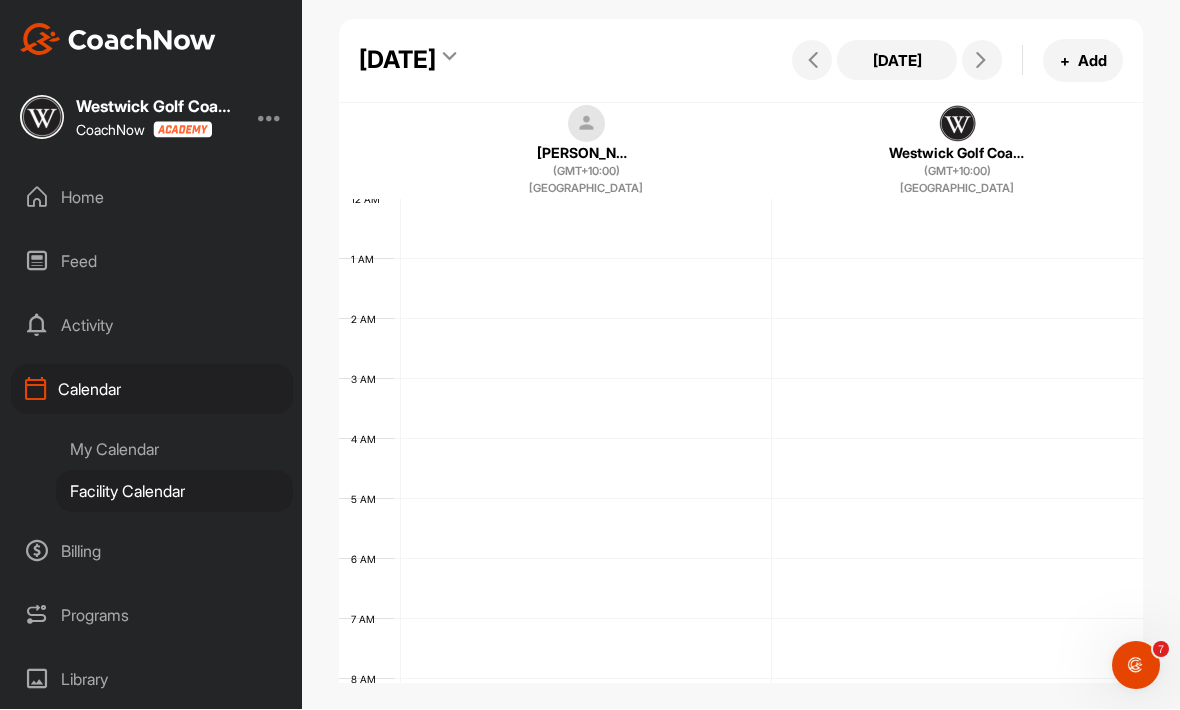 scroll, scrollTop: 346, scrollLeft: 0, axis: vertical 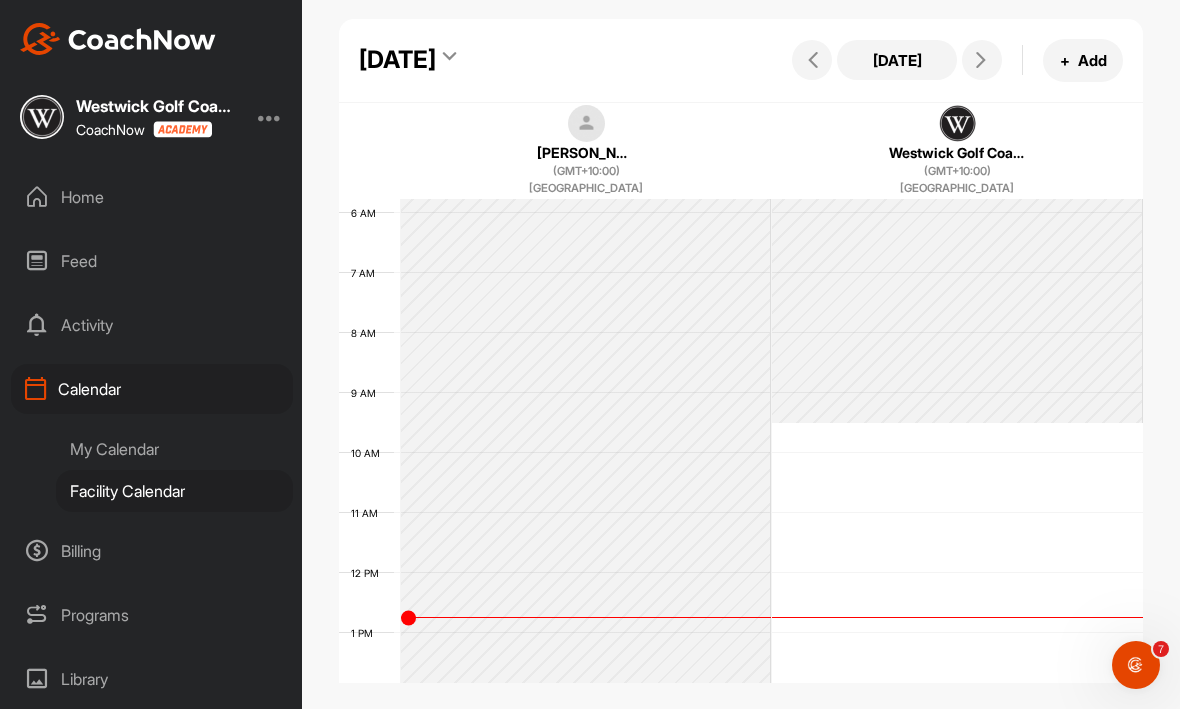 click on "+ Add" at bounding box center [1083, 61] 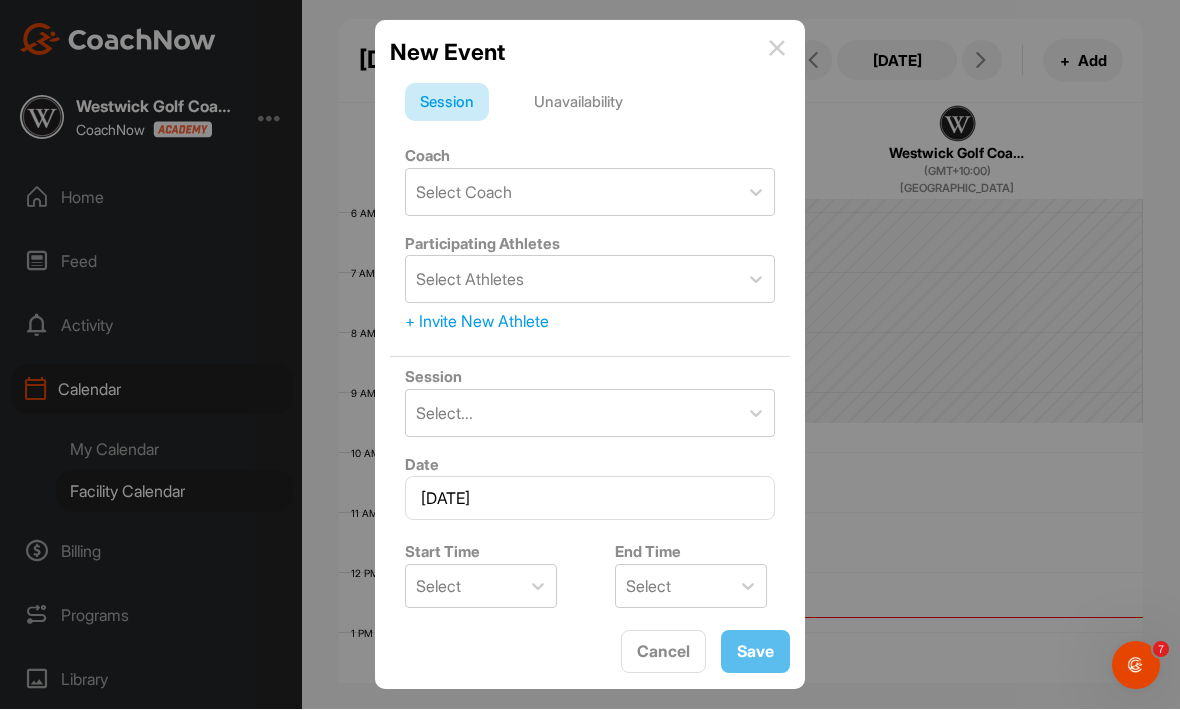 scroll, scrollTop: 0, scrollLeft: 0, axis: both 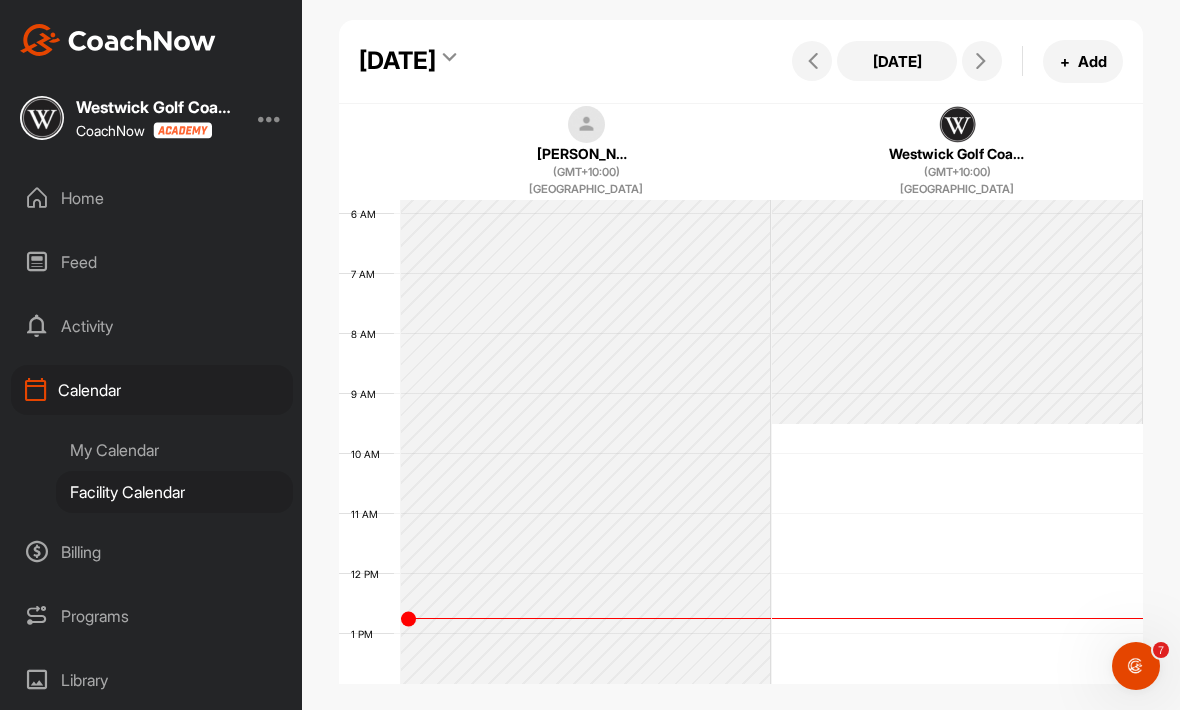 click on "My Calendar" at bounding box center [174, 450] 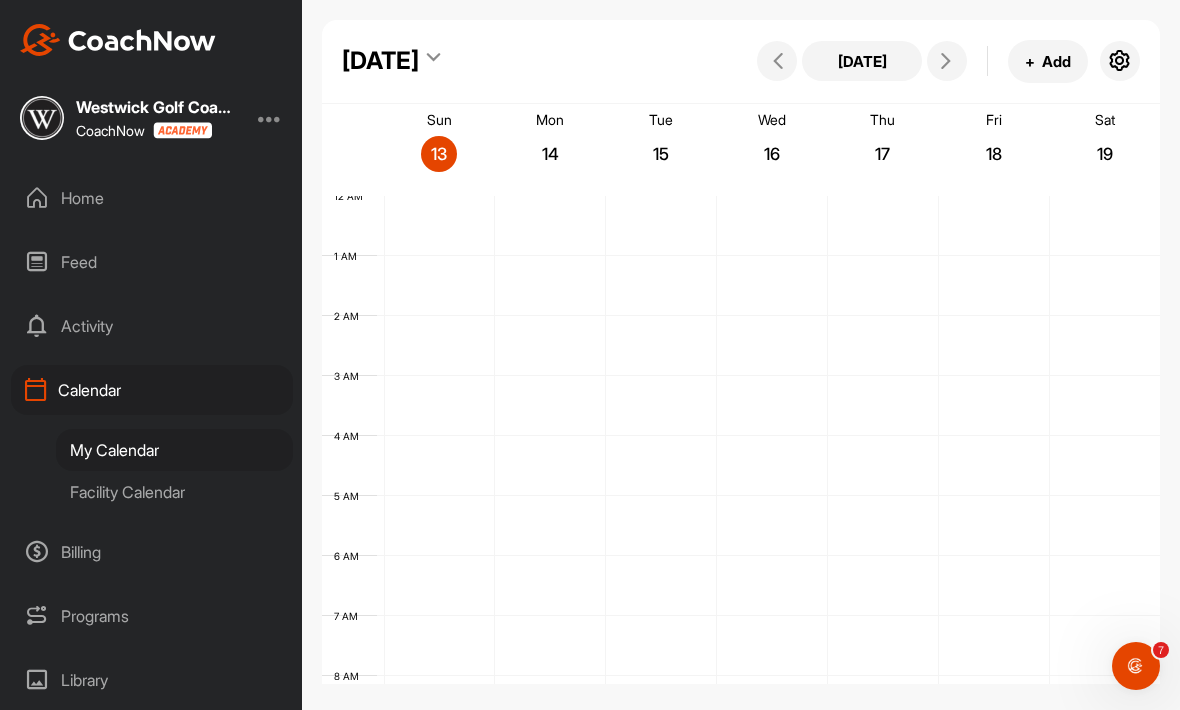 scroll, scrollTop: 346, scrollLeft: 0, axis: vertical 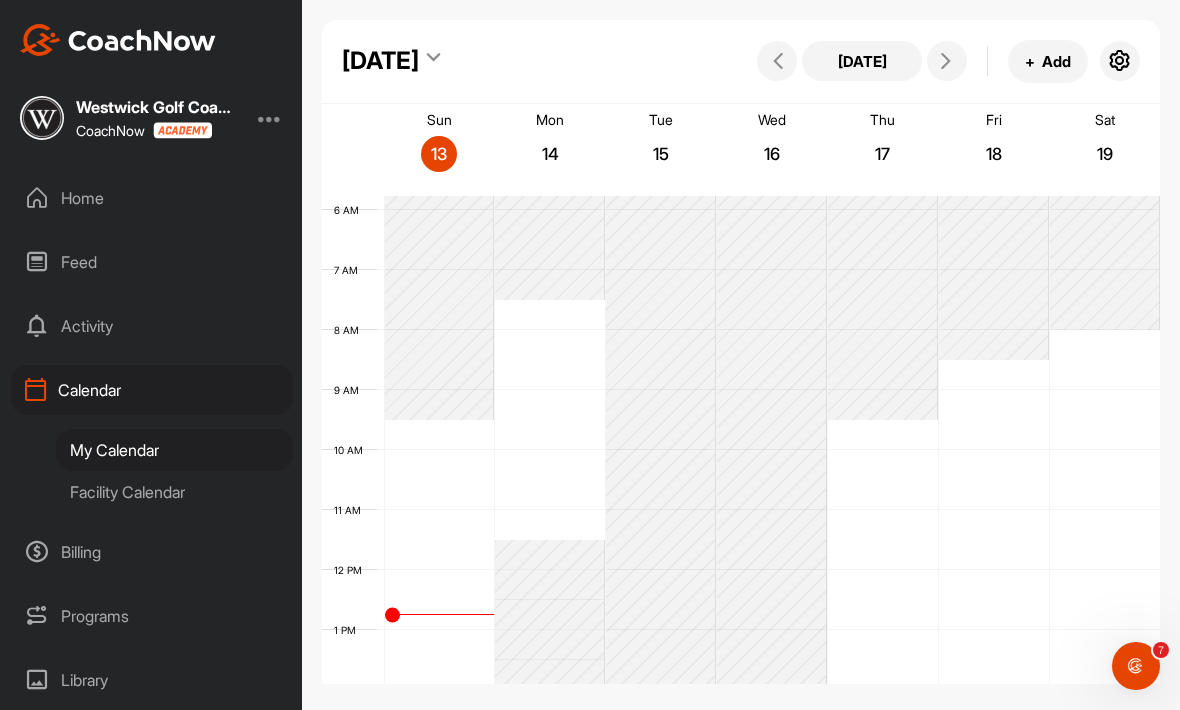 click at bounding box center [1120, 61] 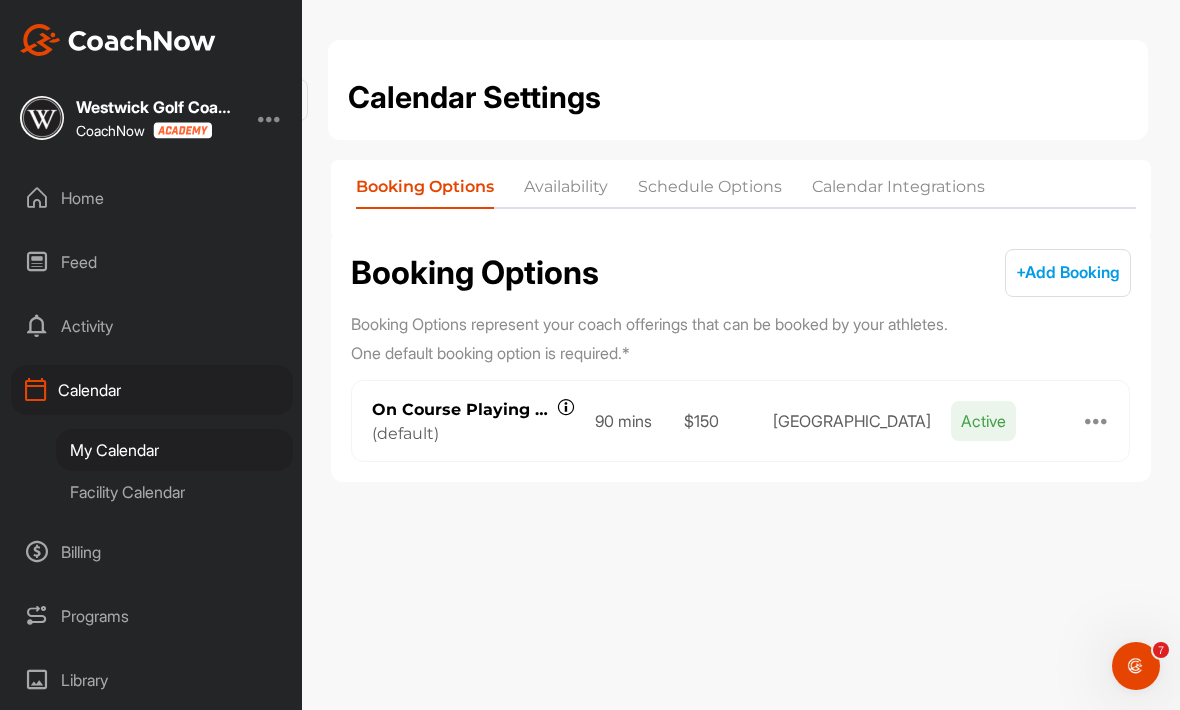 click at bounding box center [1097, 421] 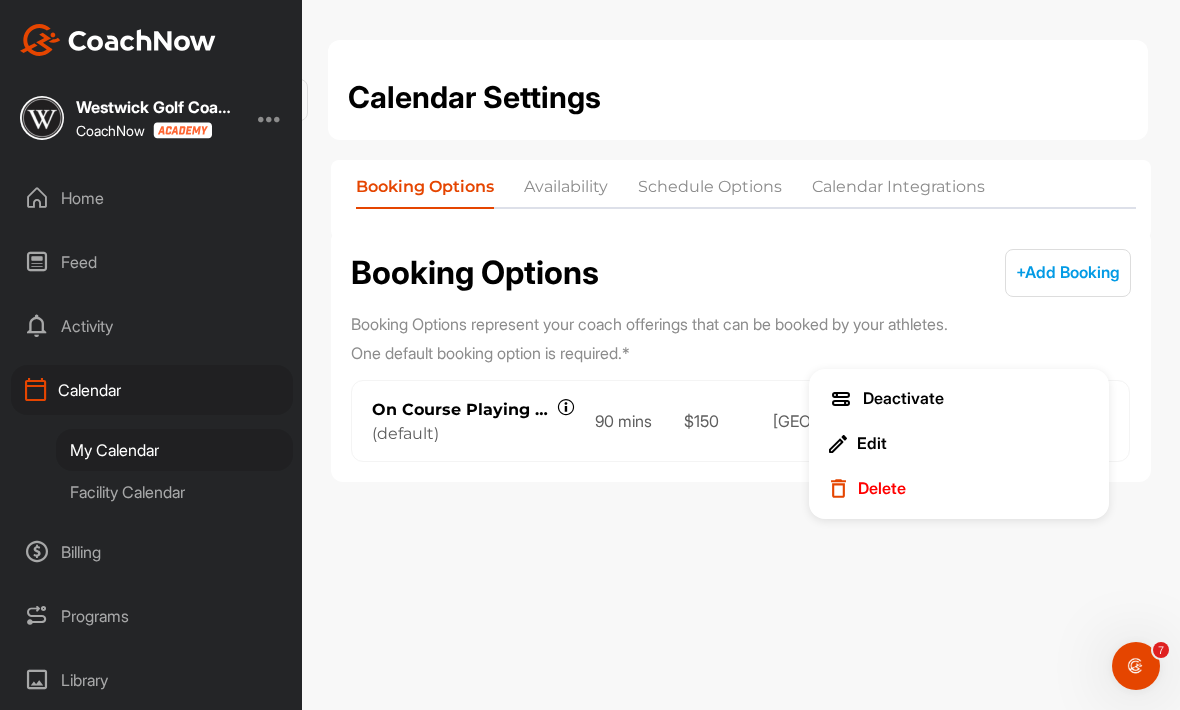 click on "Delete" at bounding box center [882, 488] 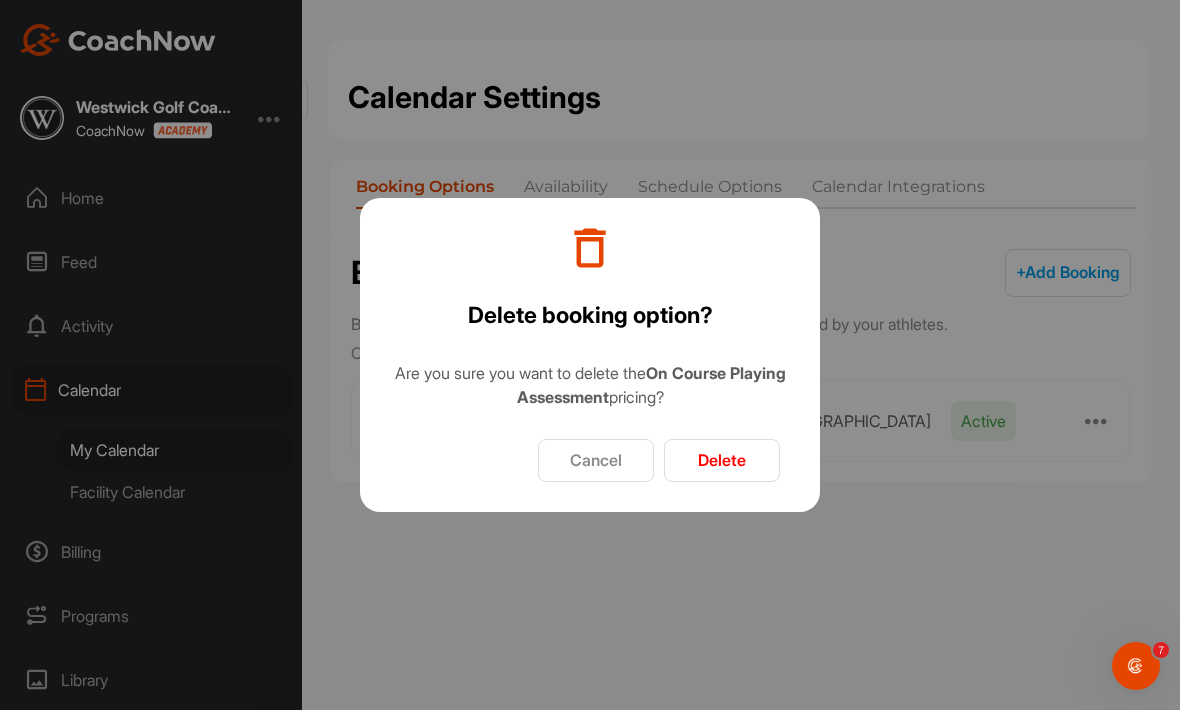 click on "Delete" at bounding box center [722, 460] 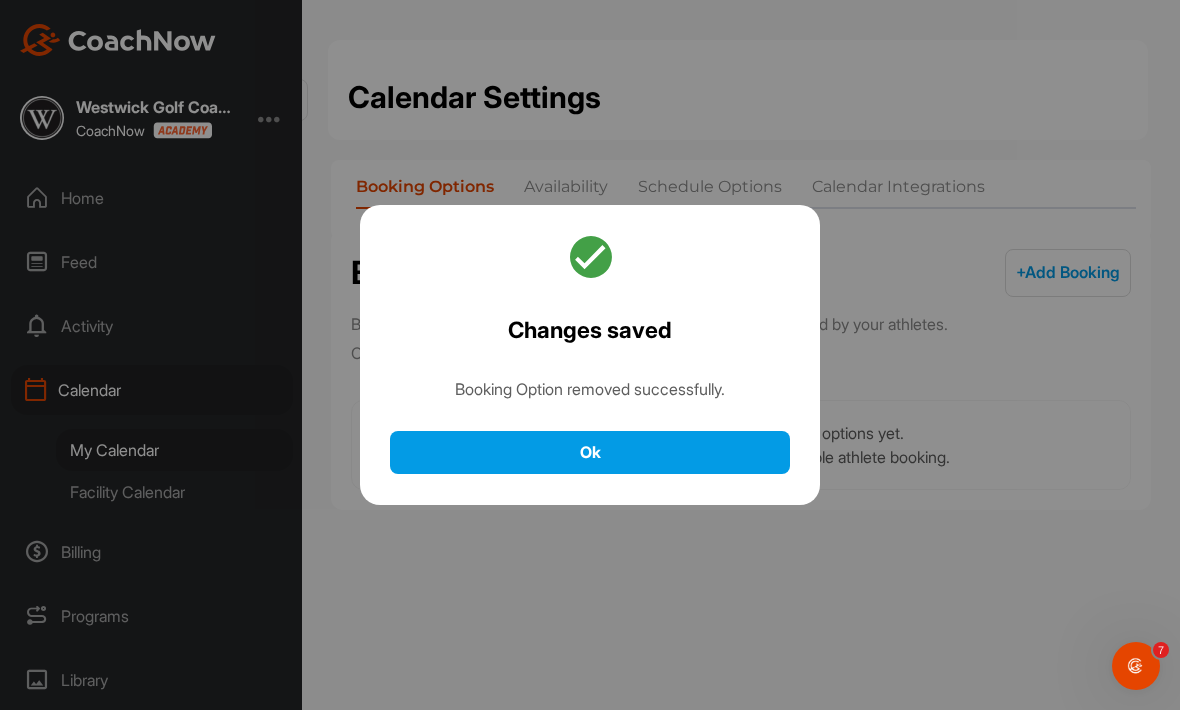 click on "Ok" at bounding box center (590, 452) 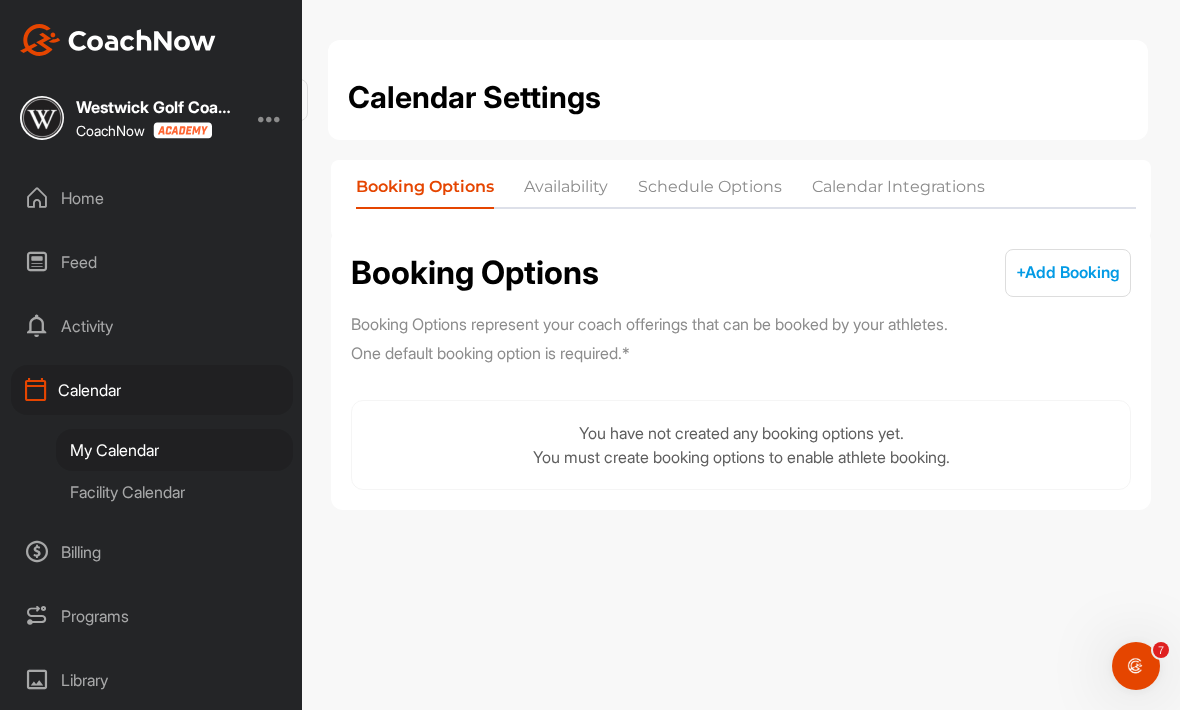 click on "+  Add Booking +  Add" at bounding box center (1068, 273) 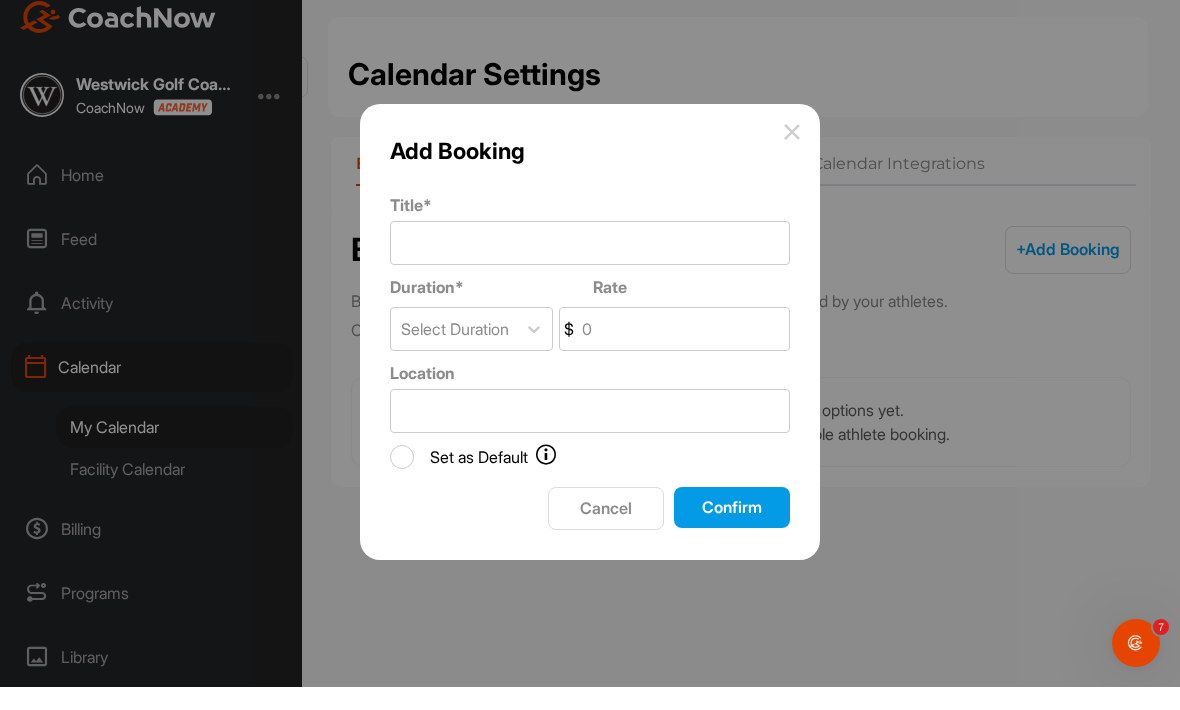 scroll, scrollTop: 0, scrollLeft: 0, axis: both 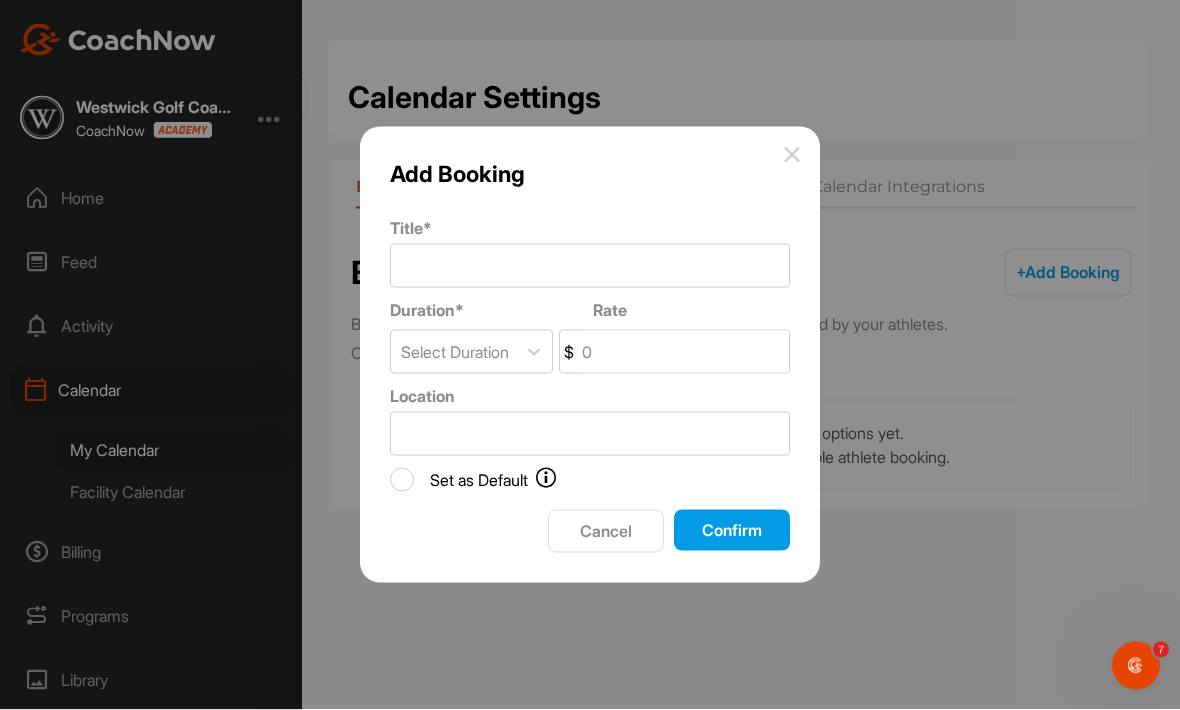 click at bounding box center (792, 155) 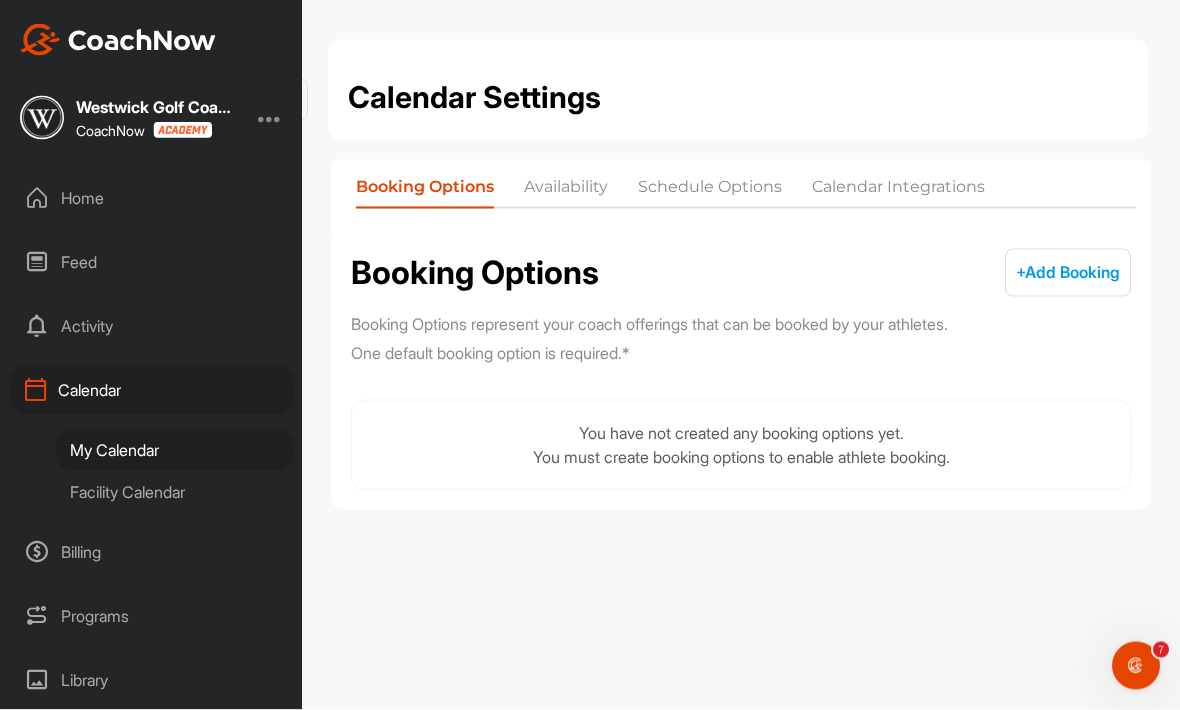 scroll, scrollTop: 0, scrollLeft: 0, axis: both 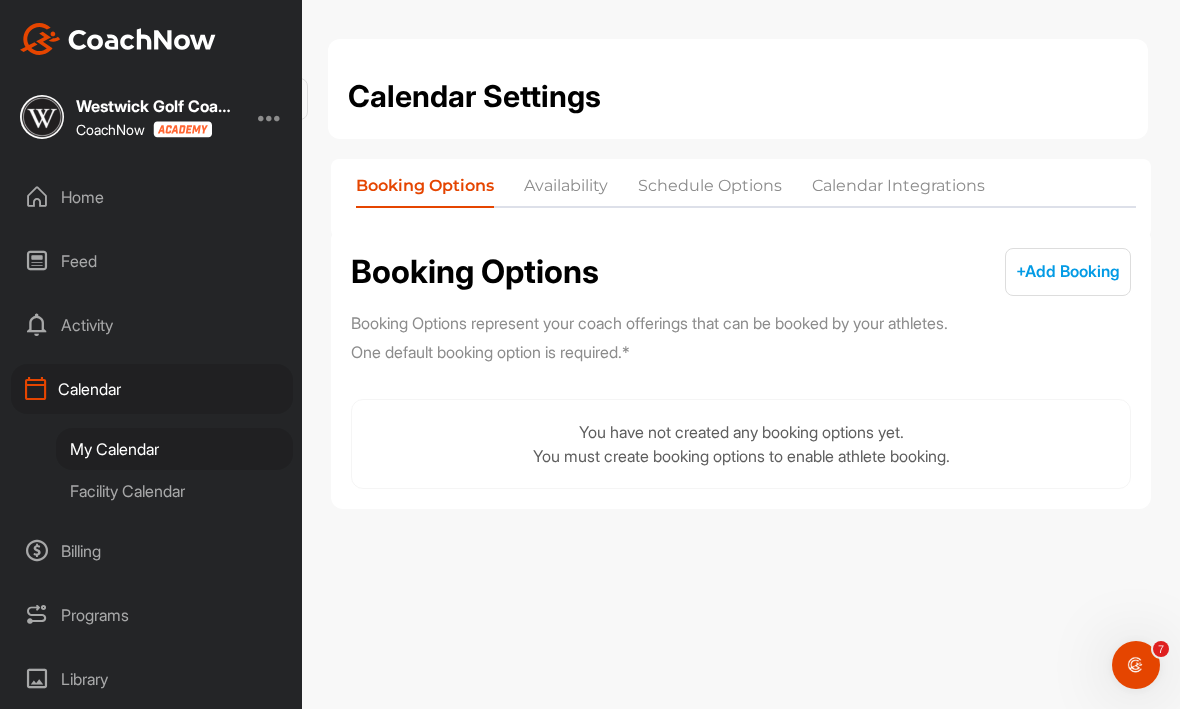 click on "Availability" at bounding box center [566, 191] 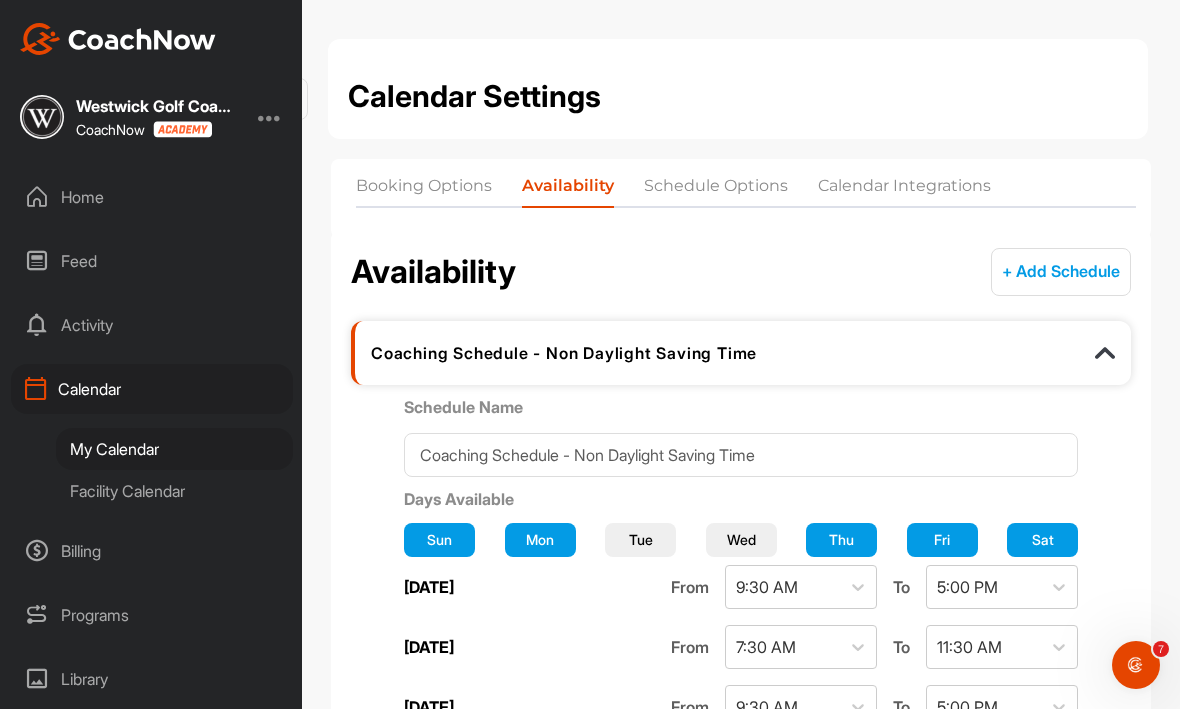 click on "Schedule Options" at bounding box center [716, 191] 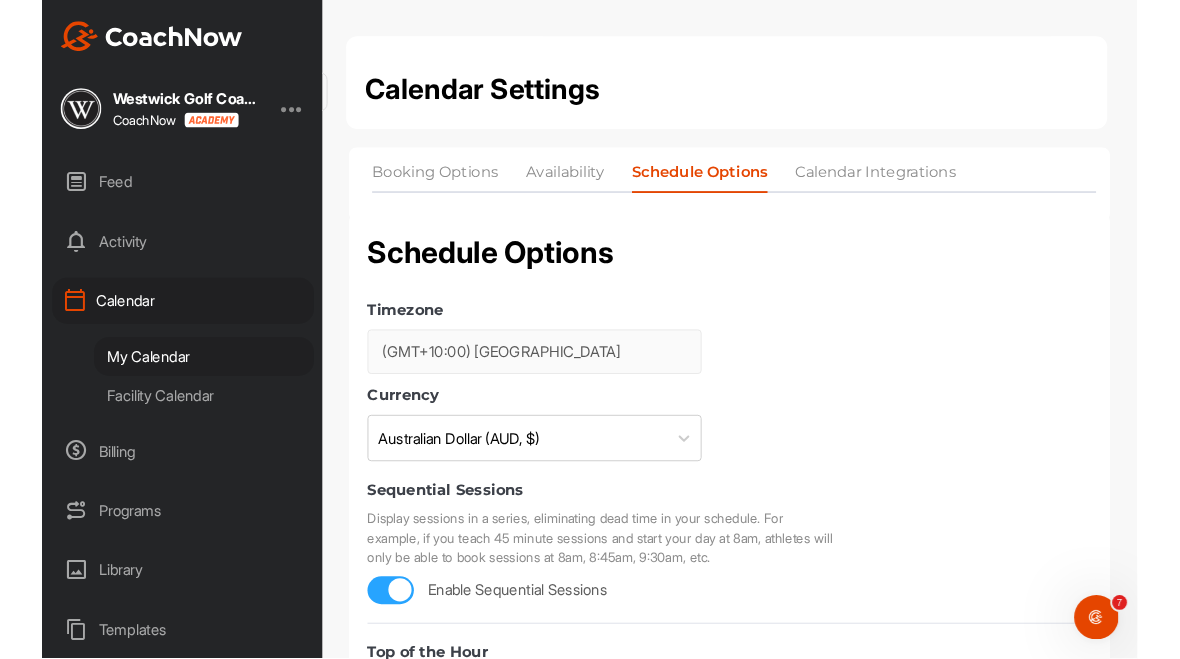 scroll, scrollTop: 71, scrollLeft: 0, axis: vertical 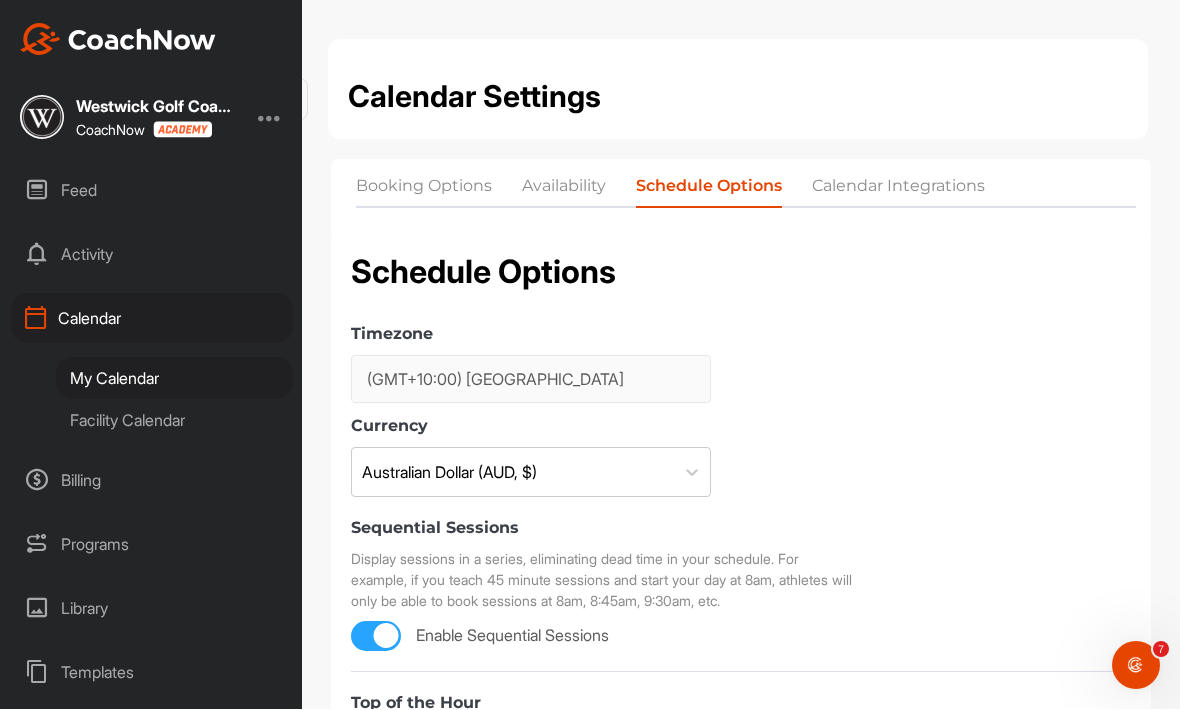 click on "Programs" at bounding box center [152, 545] 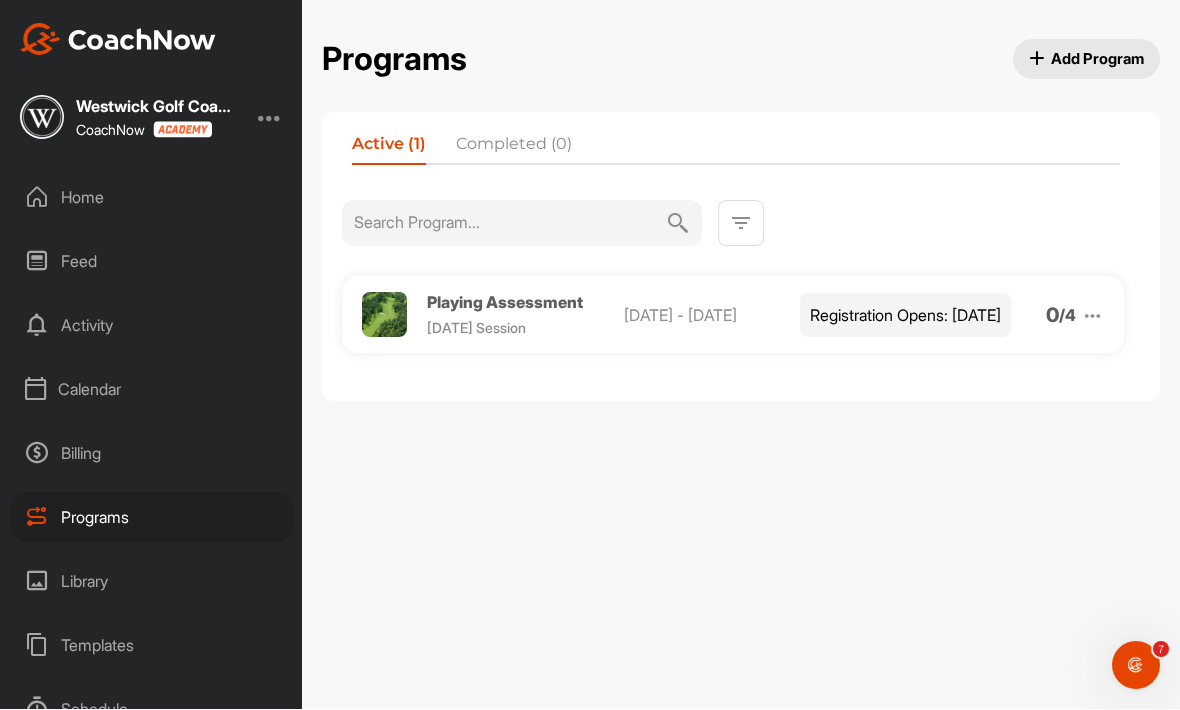 click at bounding box center [270, 118] 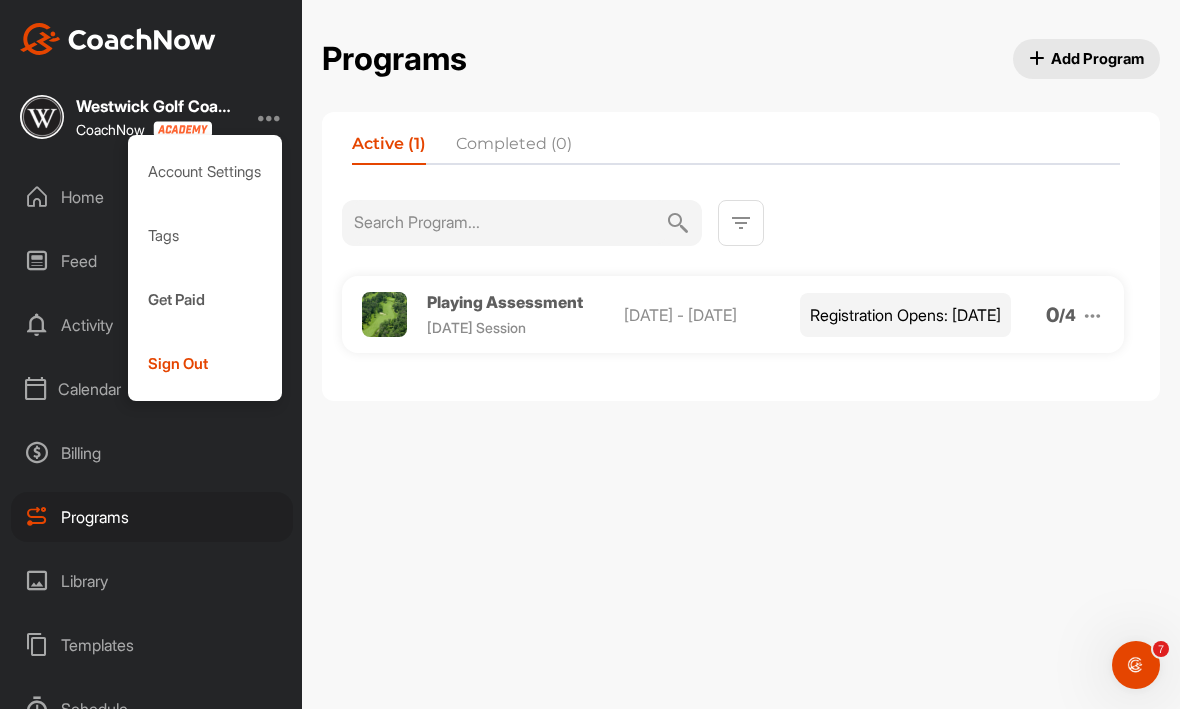 click on "Get Paid" at bounding box center [205, 301] 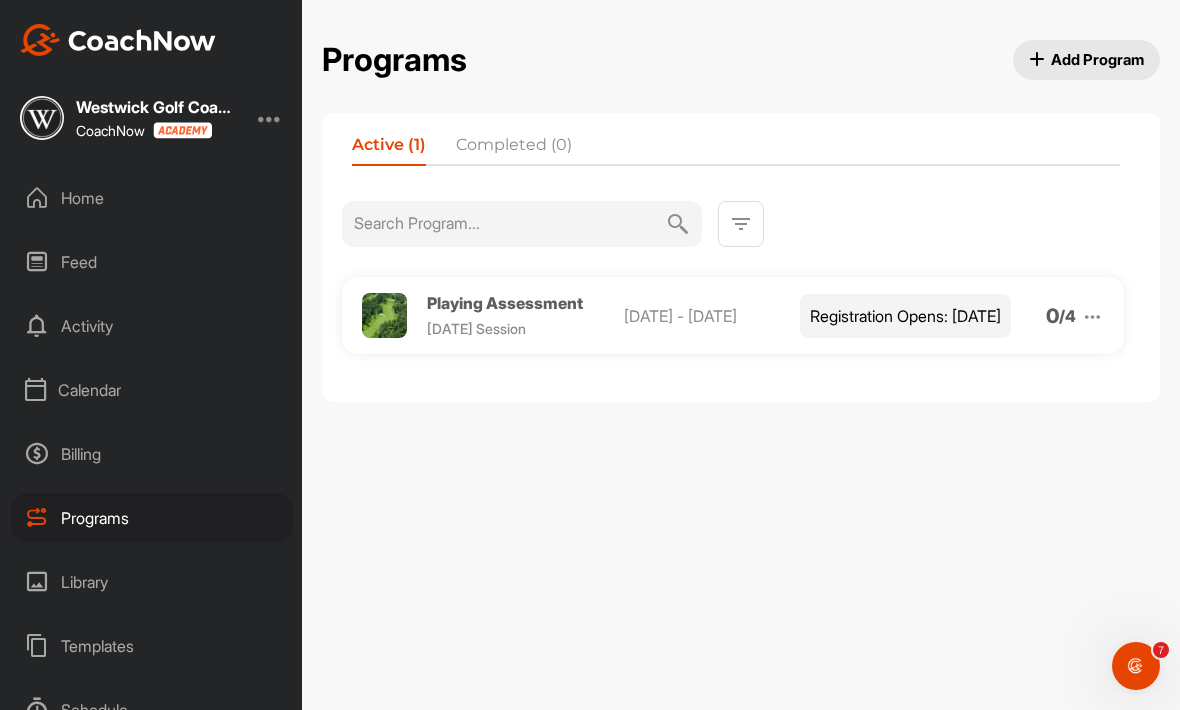 click at bounding box center (270, 118) 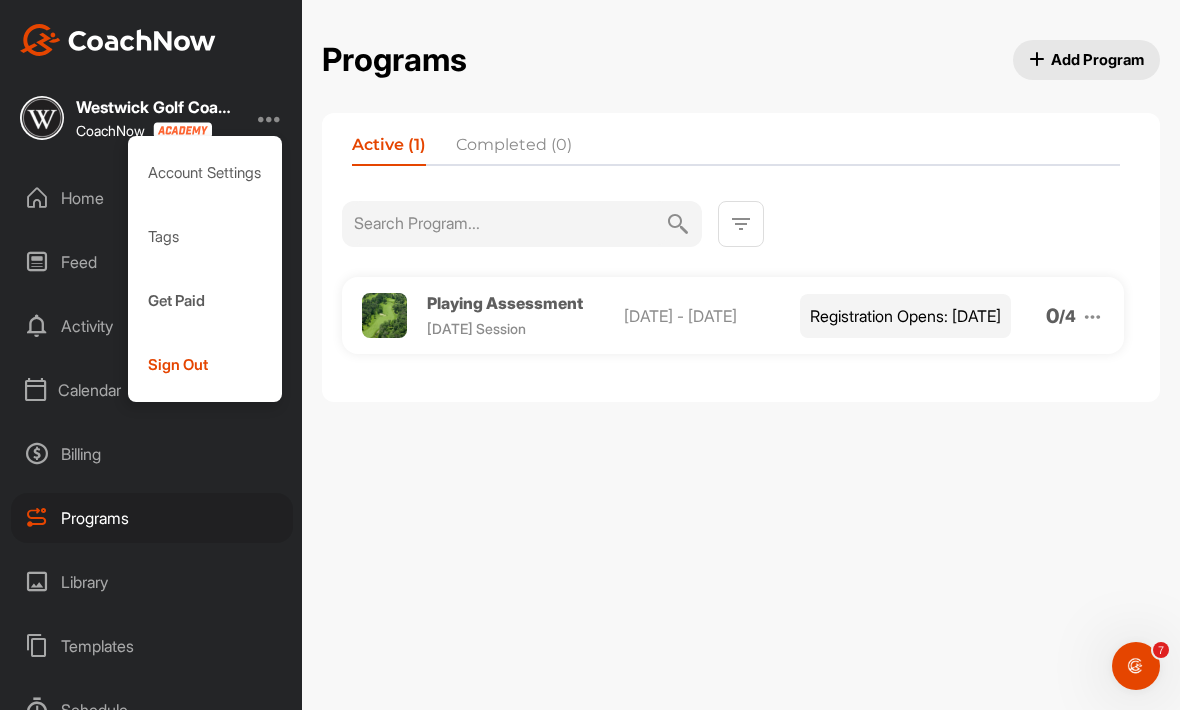 click on "Account Settings" at bounding box center (205, 173) 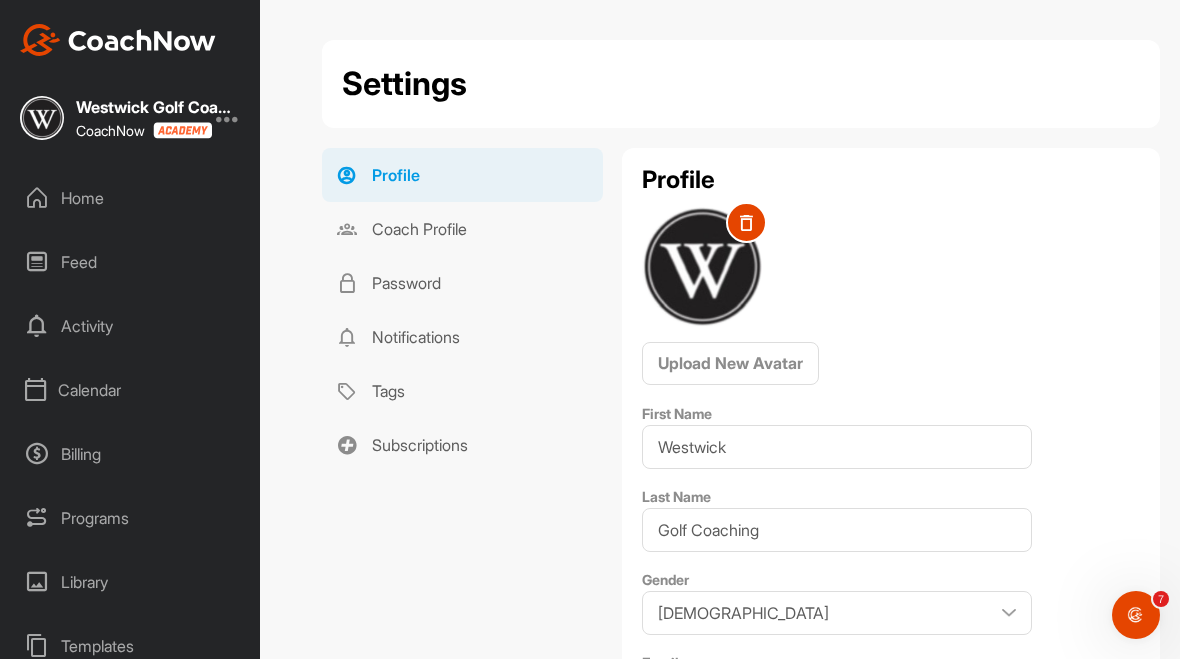 click on "Upload New Avatar" at bounding box center (730, 363) 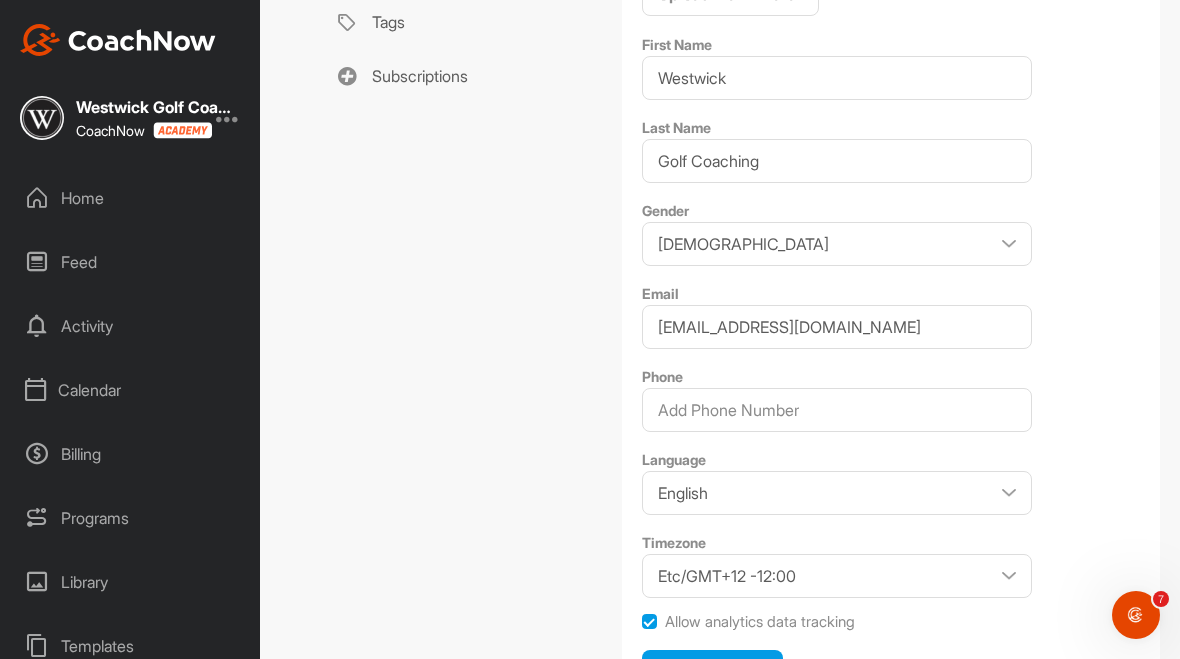 scroll, scrollTop: 368, scrollLeft: 0, axis: vertical 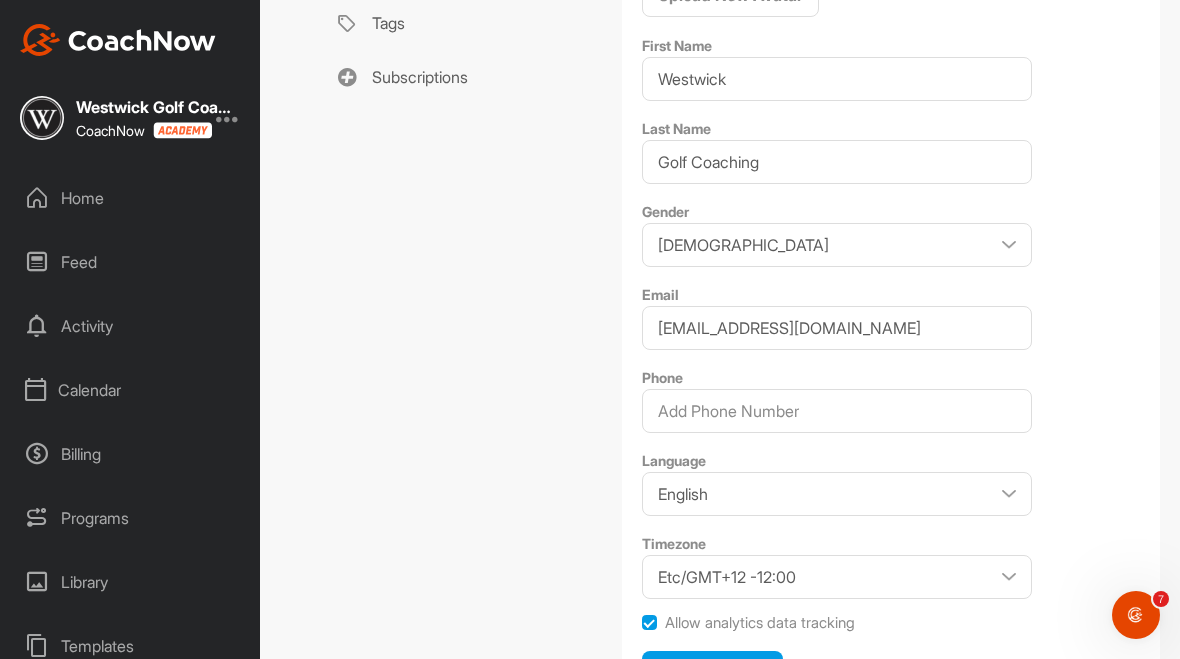click on "Save Changes" at bounding box center [712, 672] 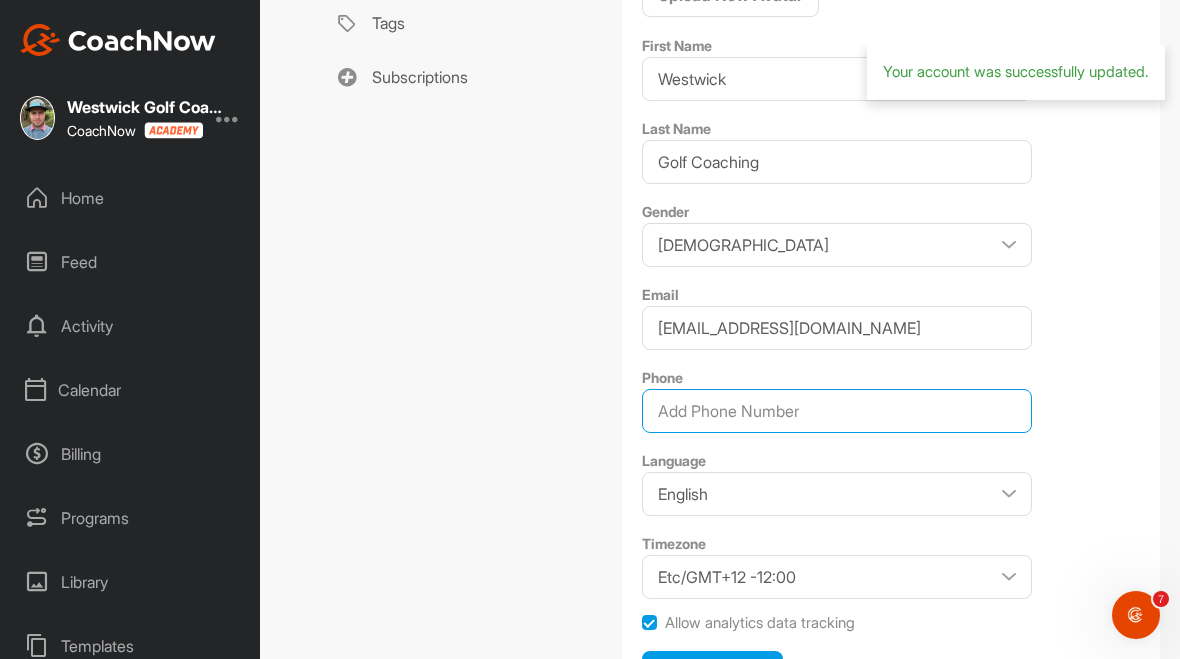click on "Phone" at bounding box center [837, 411] 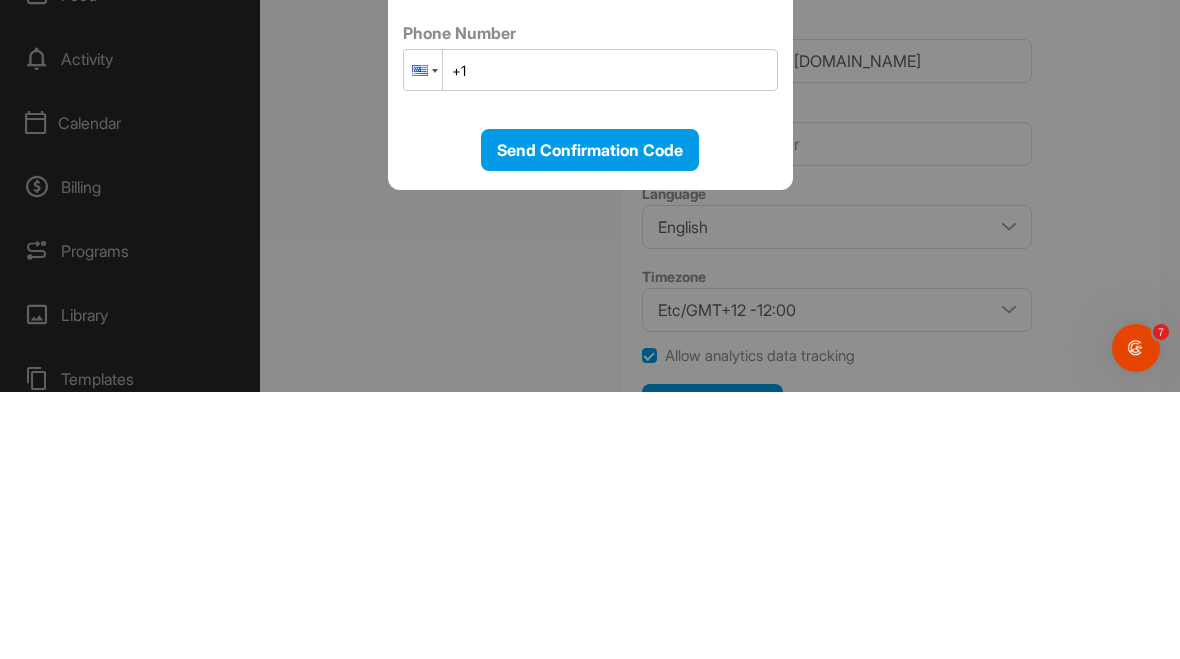 click at bounding box center [420, 337] 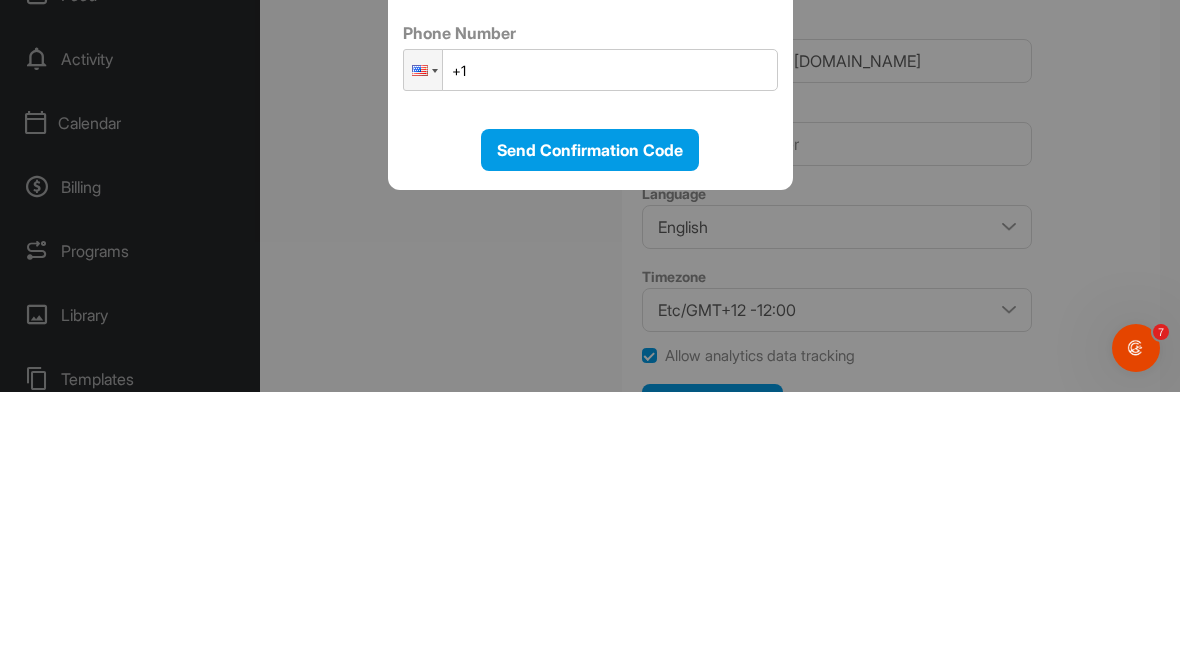 scroll, scrollTop: 66, scrollLeft: 0, axis: vertical 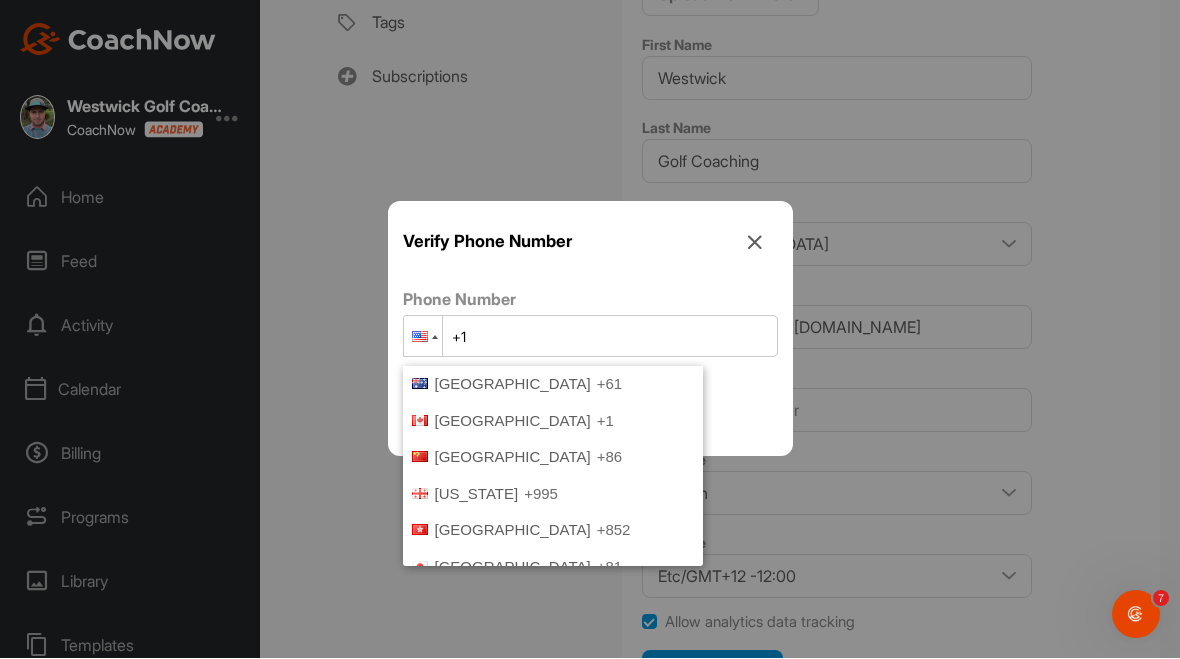 click on "+61" at bounding box center [609, 384] 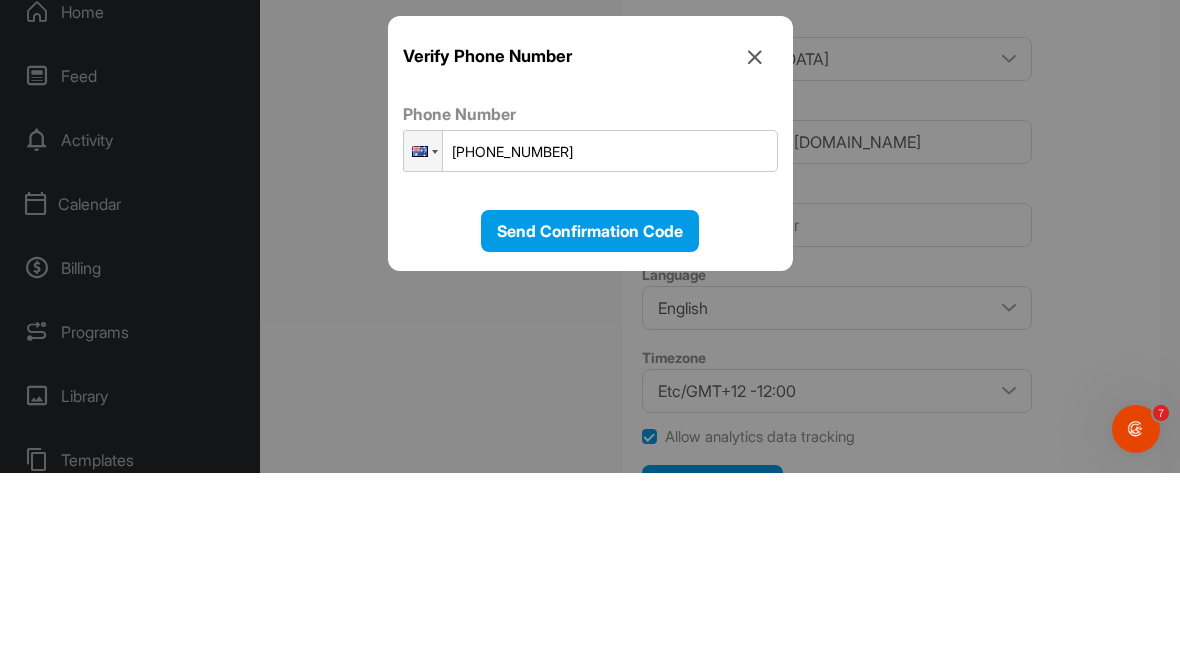 type on "+61 (40) 8642 122" 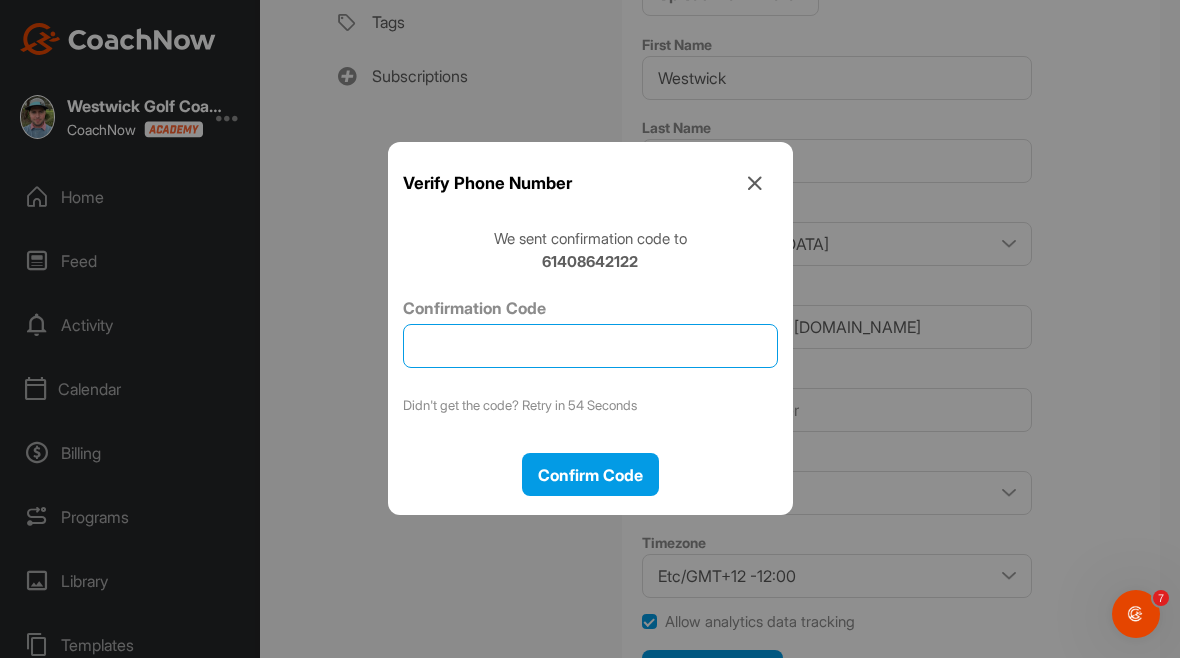 click on "Confirmation Code" at bounding box center (590, 347) 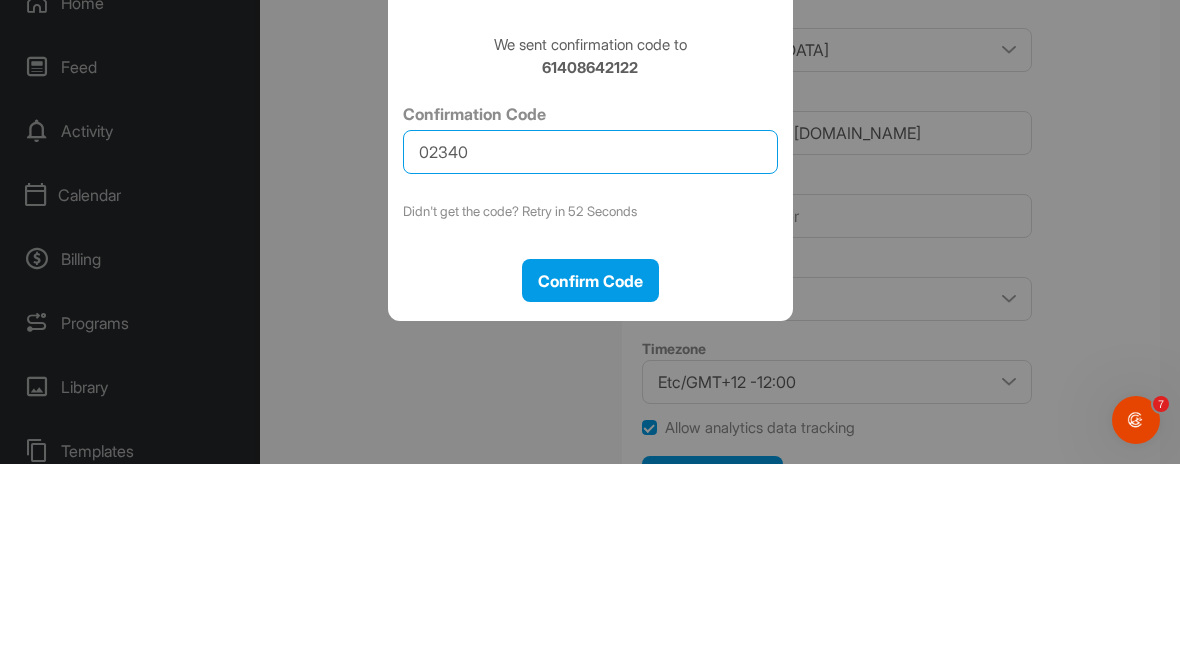 type on "023401" 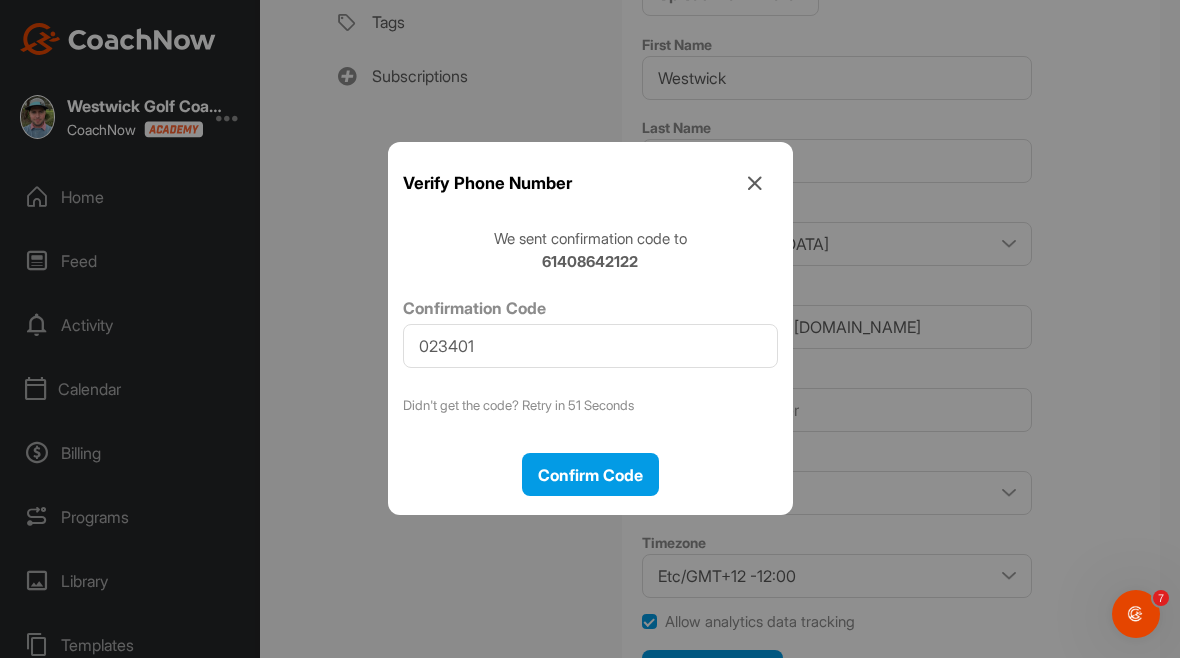 click on "Confirm Code" at bounding box center (590, 476) 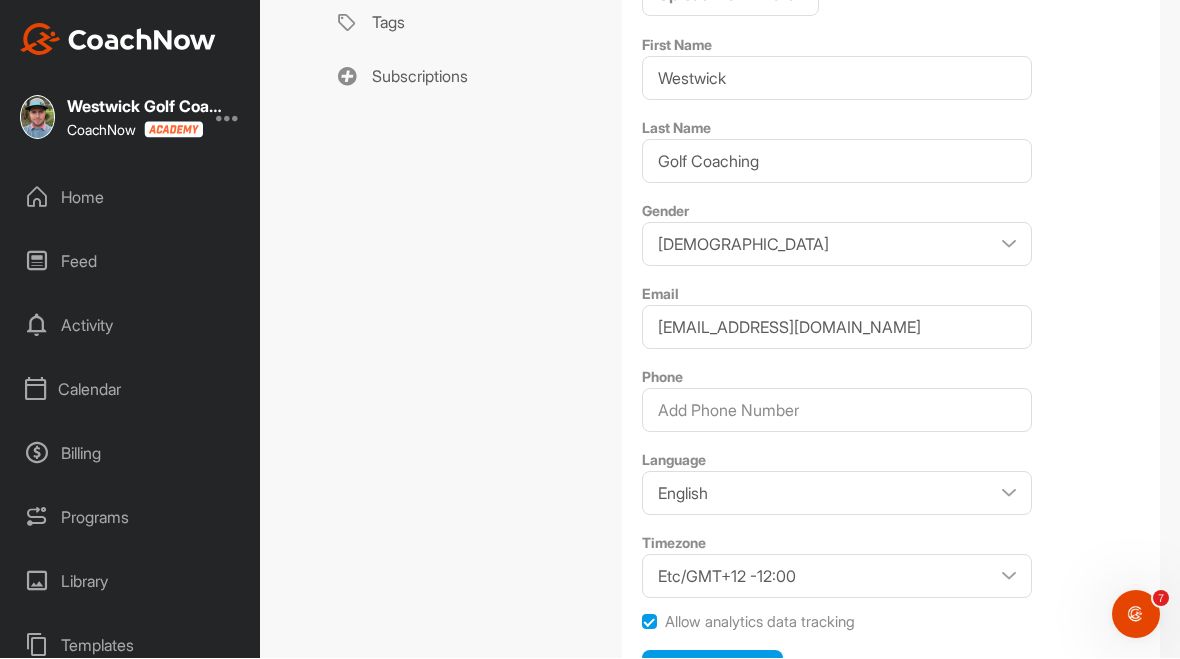 click on "Save Changes" at bounding box center (712, 672) 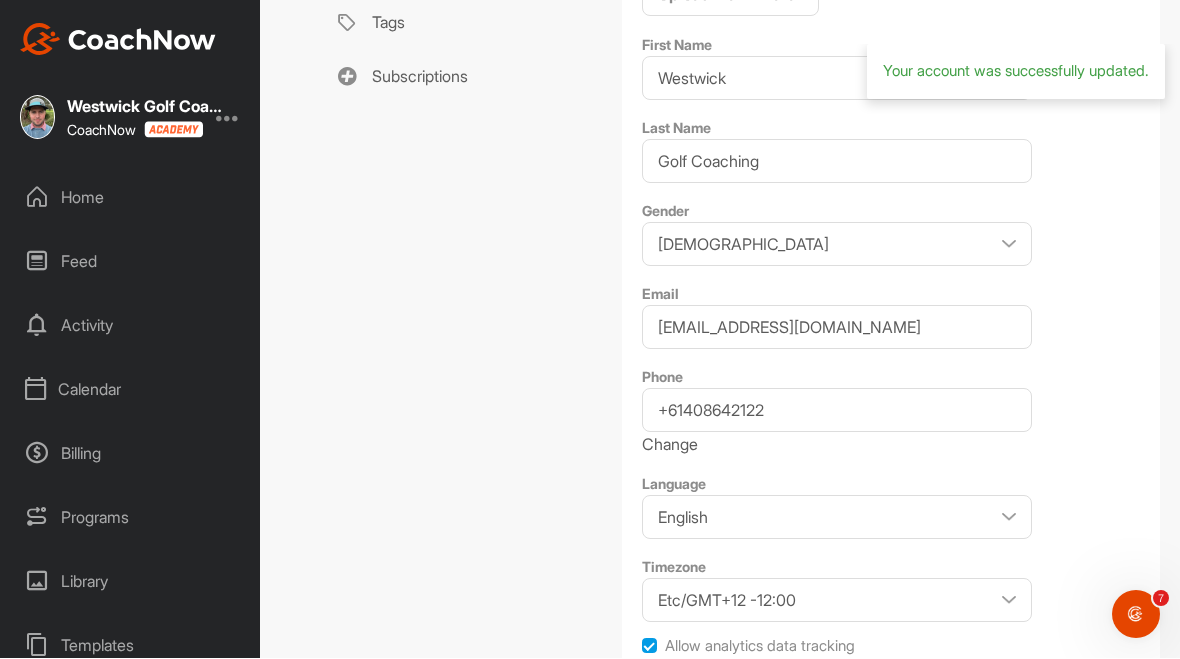 click on "Save Changes" at bounding box center (712, 696) 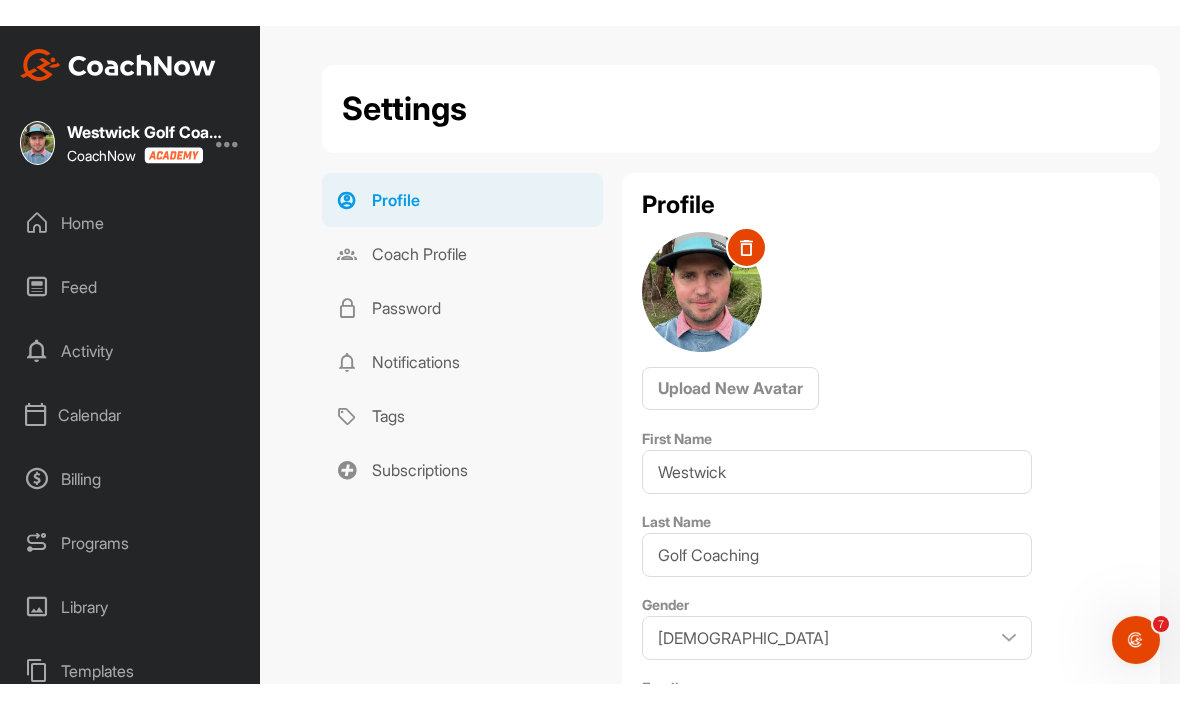 scroll, scrollTop: 0, scrollLeft: 0, axis: both 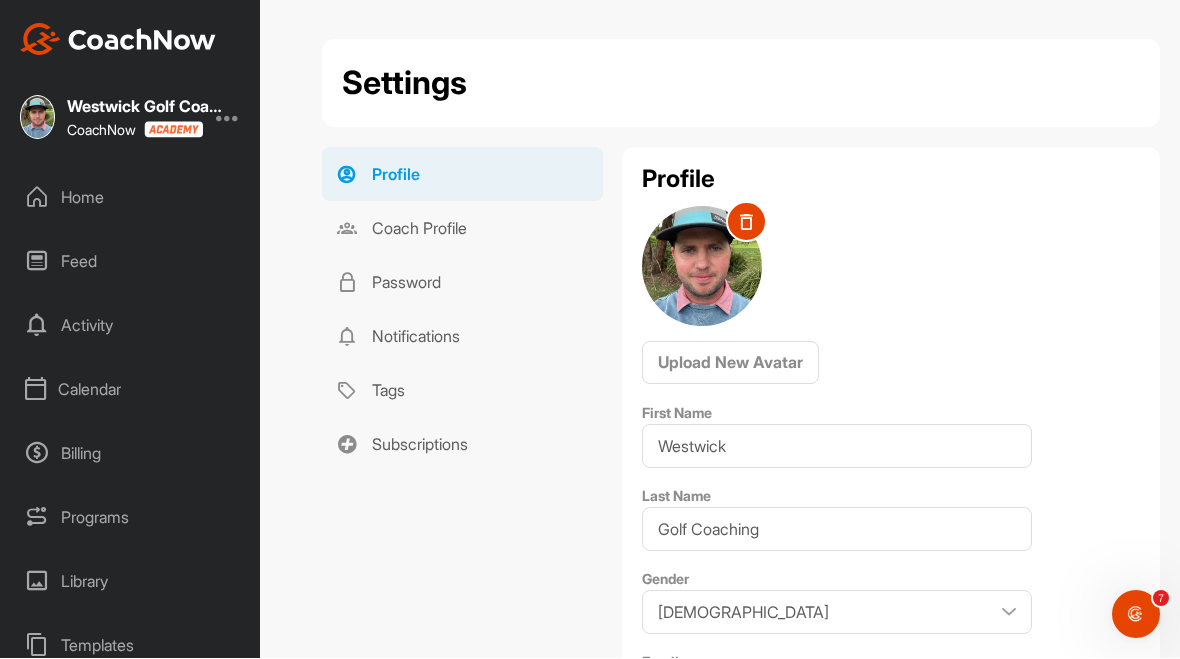 click on "Coach Profile" at bounding box center (462, 229) 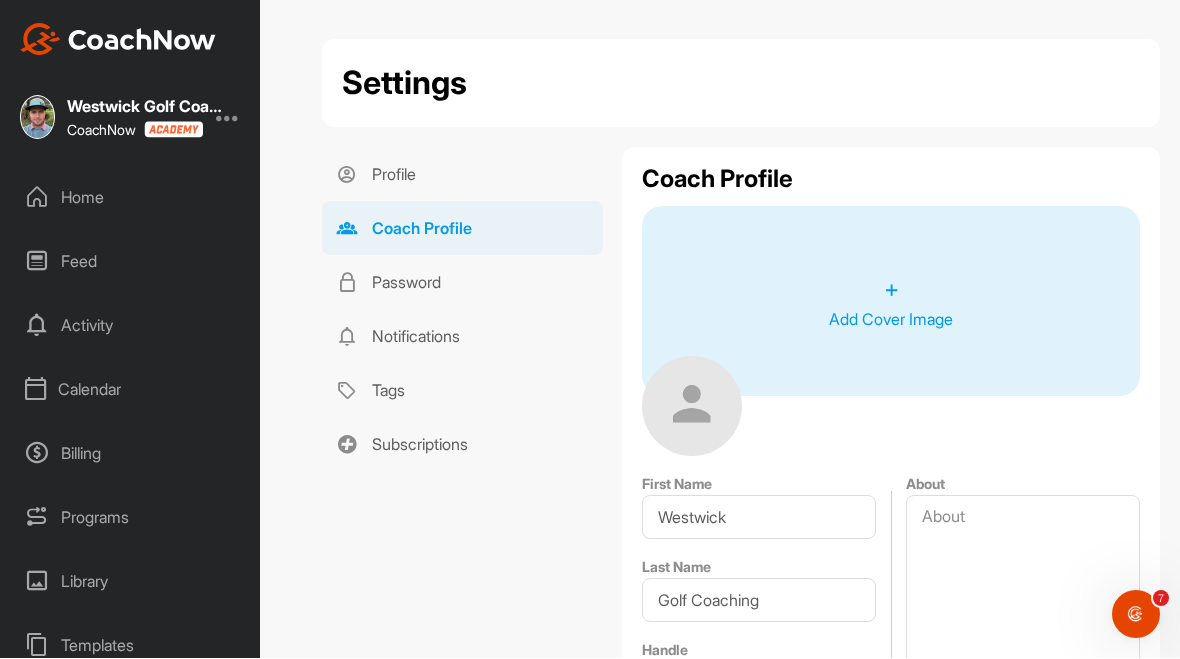 type on "+61 (40) 8642 122" 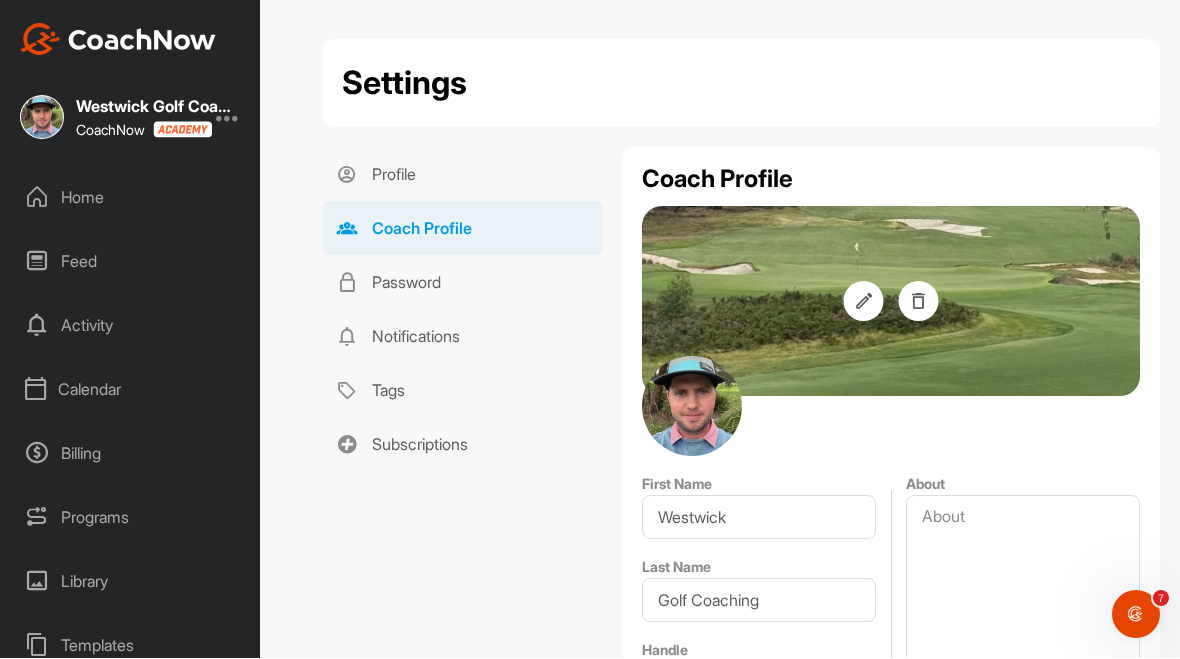 click on "Password" at bounding box center (462, 283) 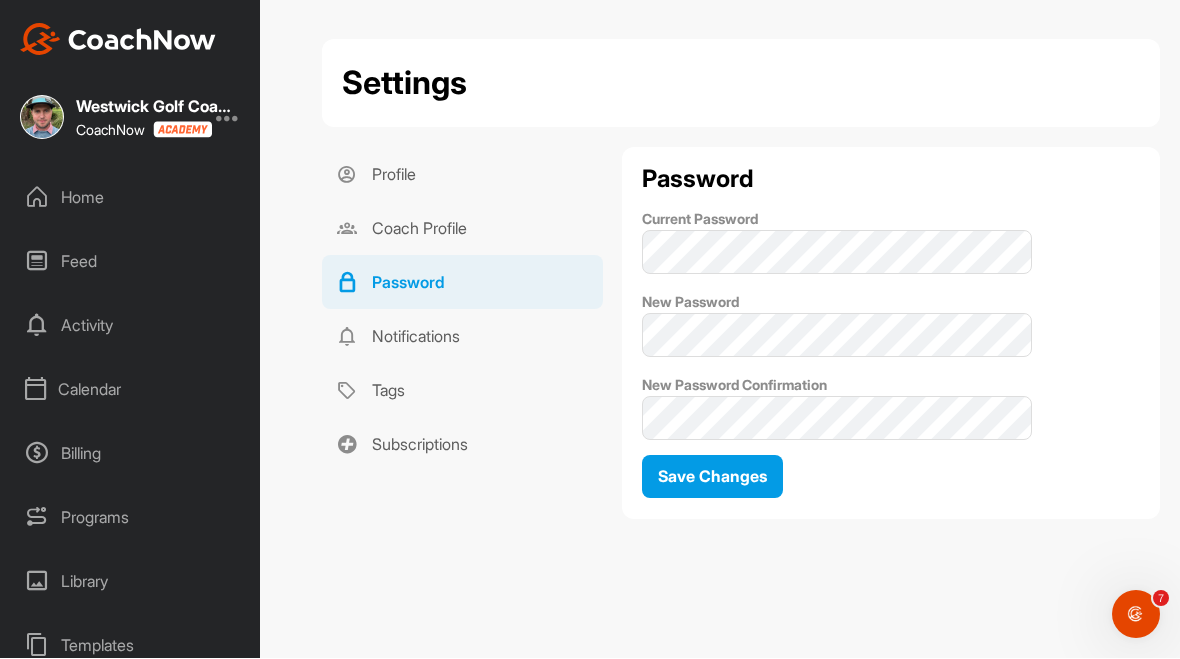 click on "Notifications" at bounding box center (462, 337) 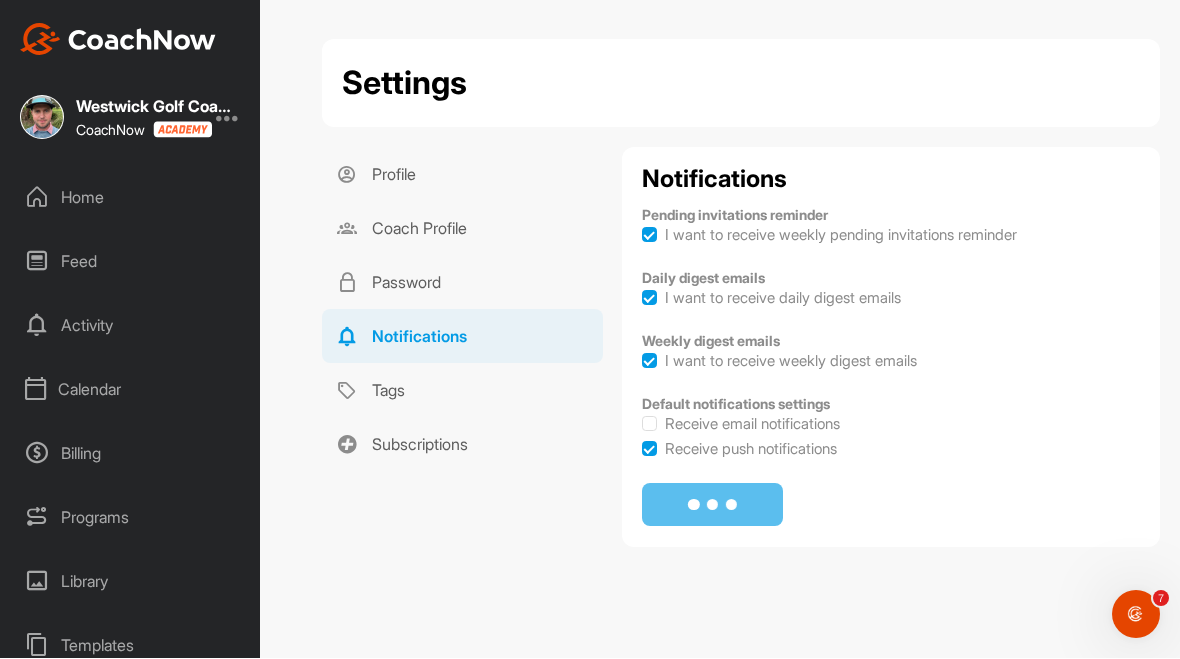 checkbox on "true" 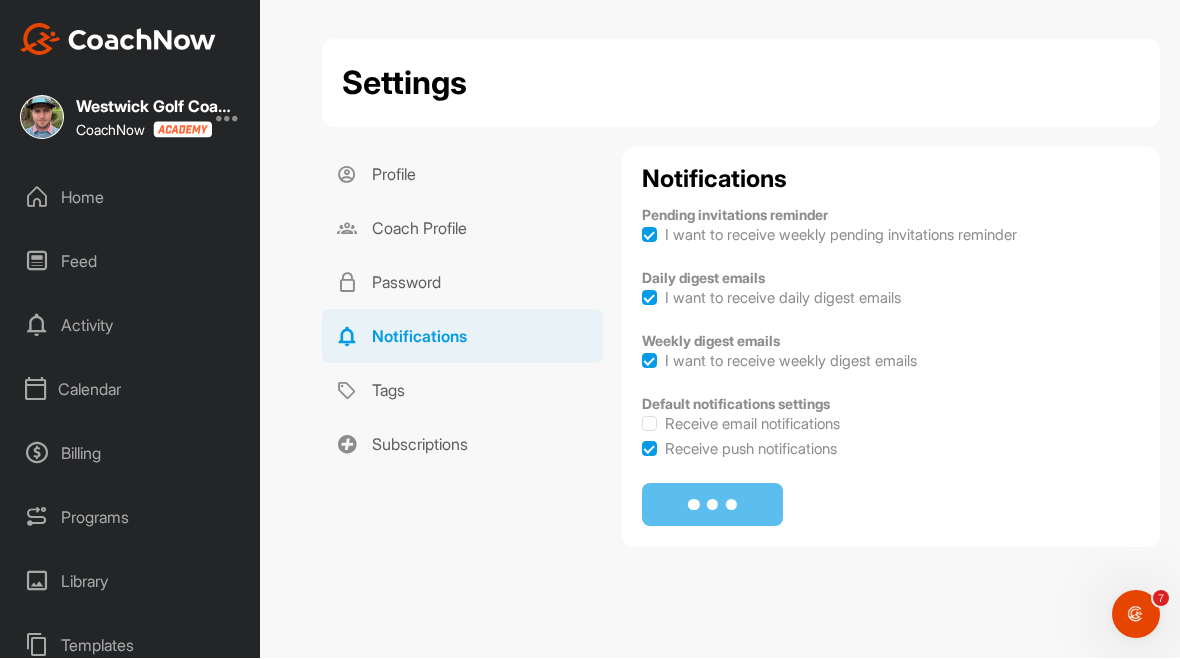 checkbox on "true" 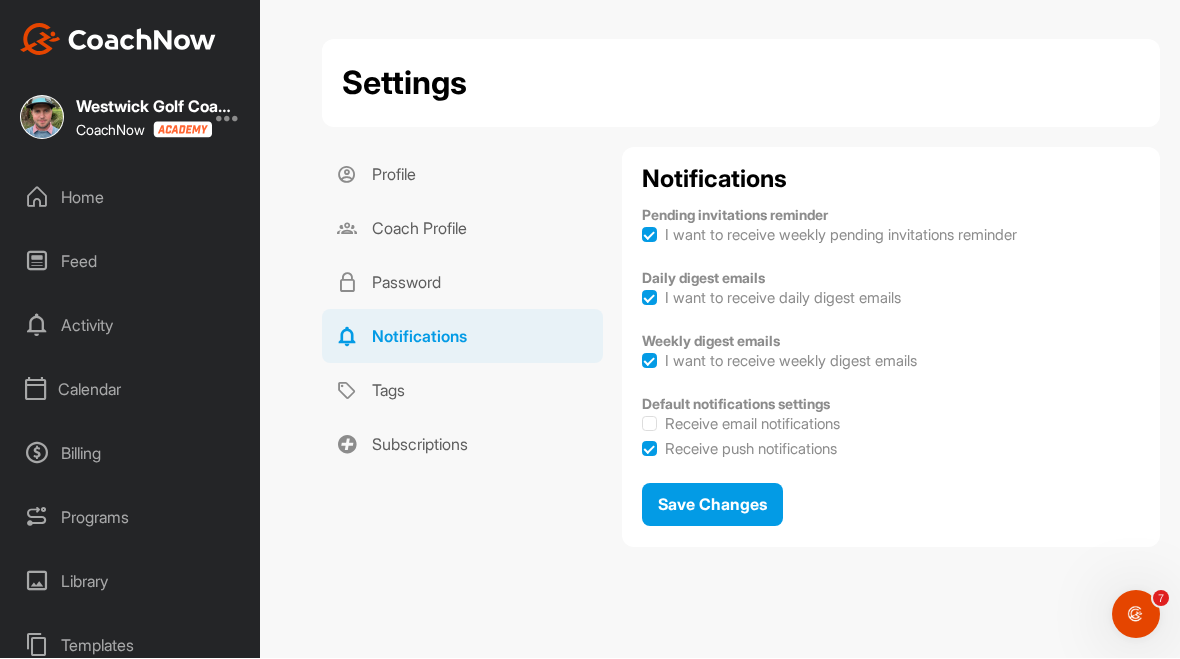 click on "Tags" at bounding box center [462, 391] 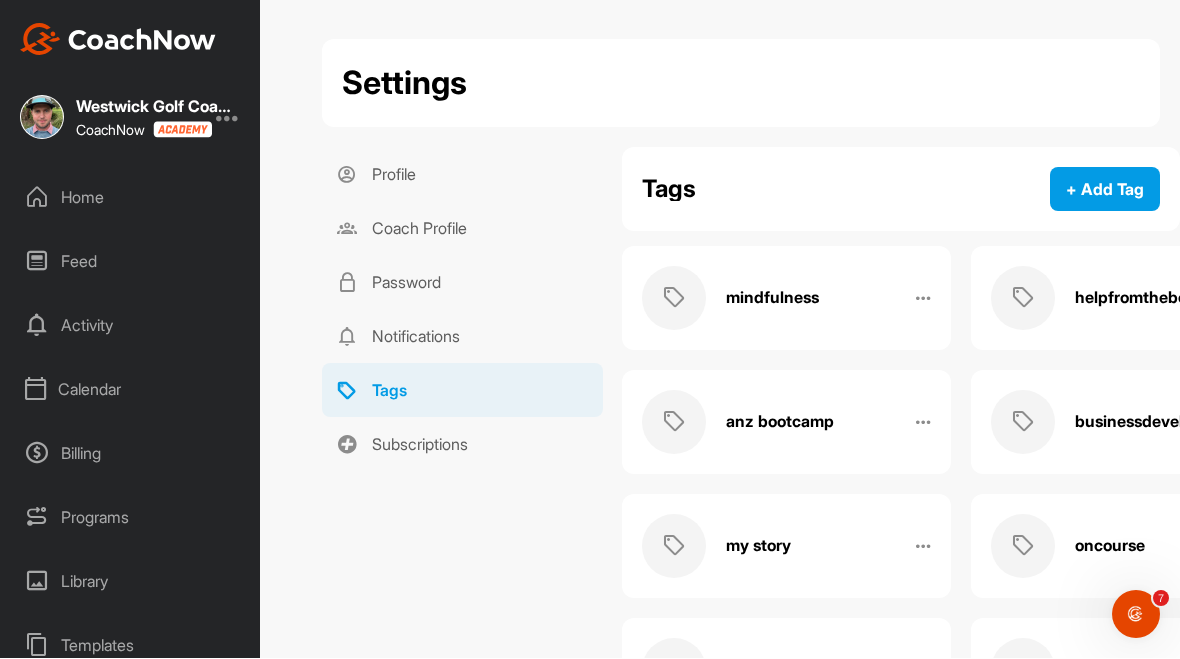 click on "Home" at bounding box center [131, 198] 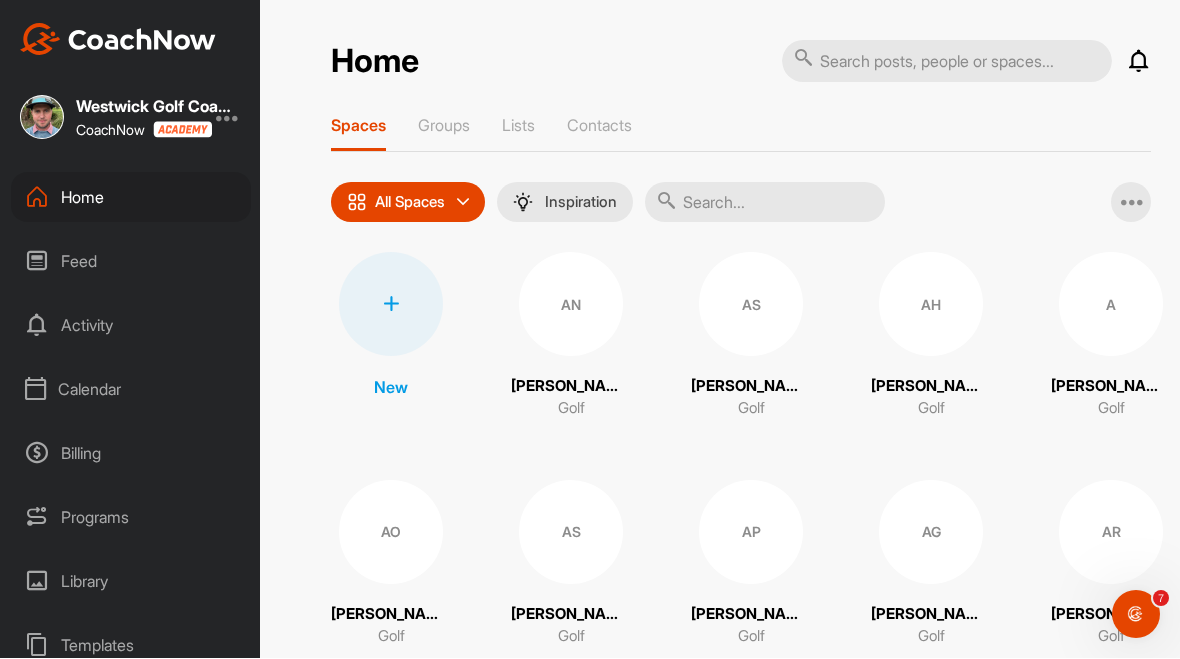 click on "Feed" at bounding box center [131, 262] 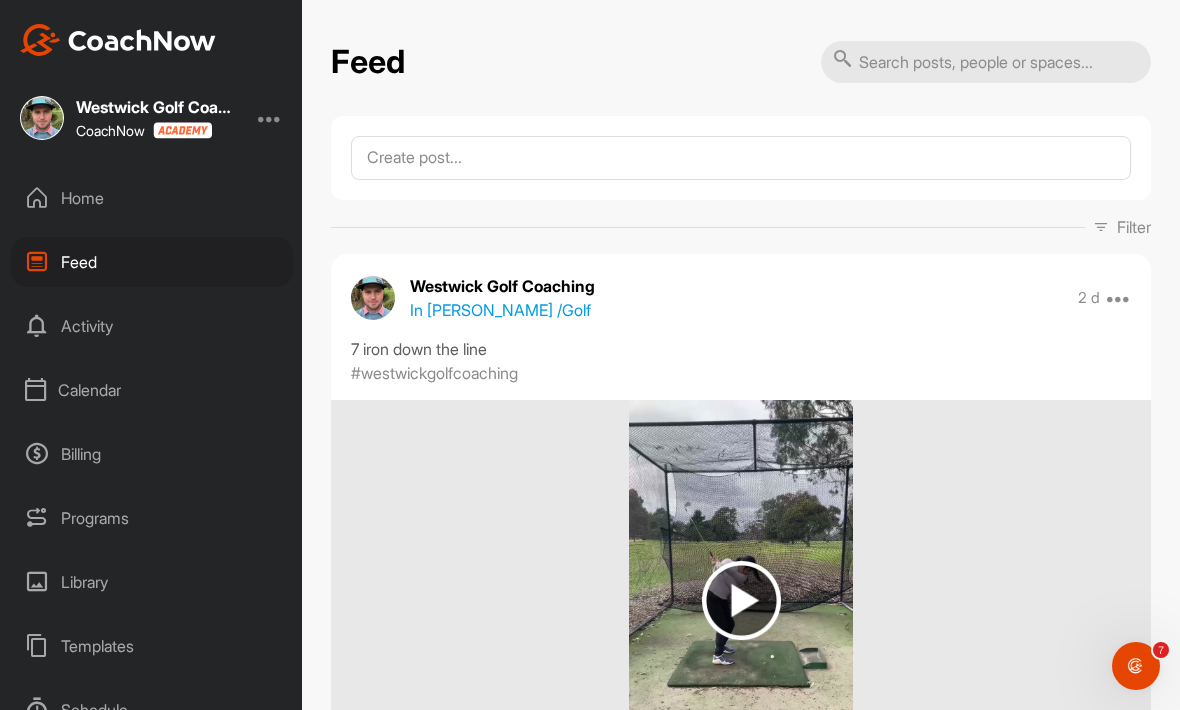 click on "Activity" at bounding box center (152, 326) 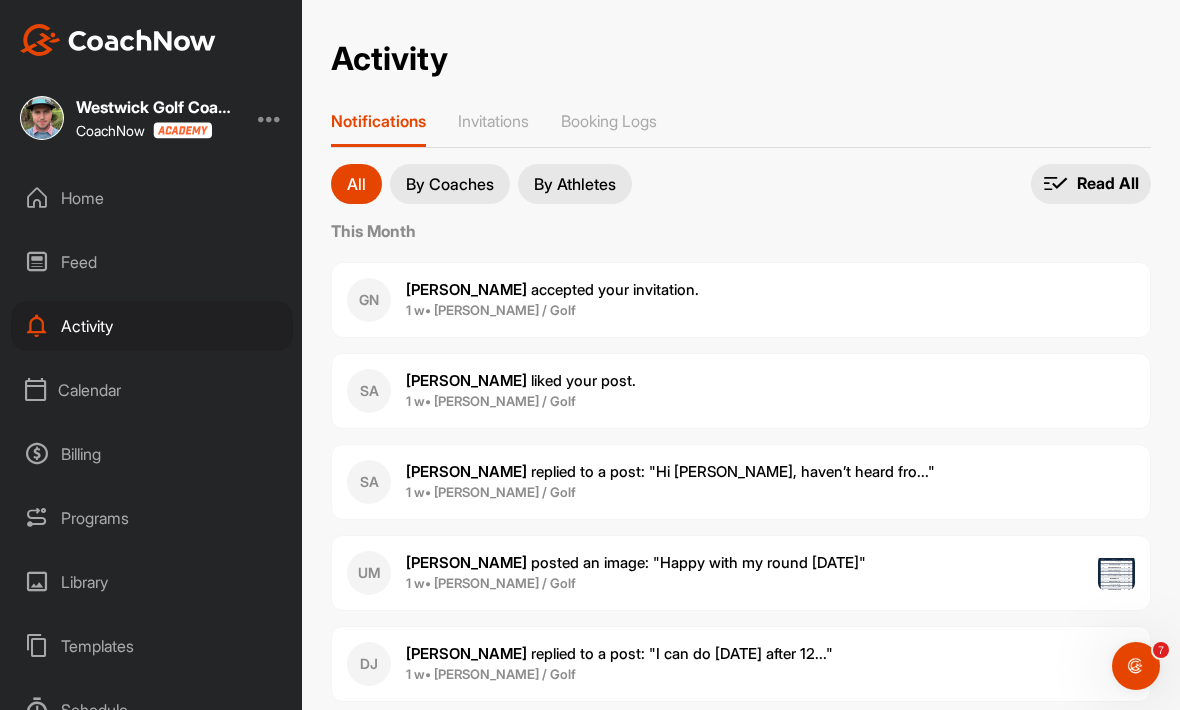 click on "Calendar" at bounding box center [152, 390] 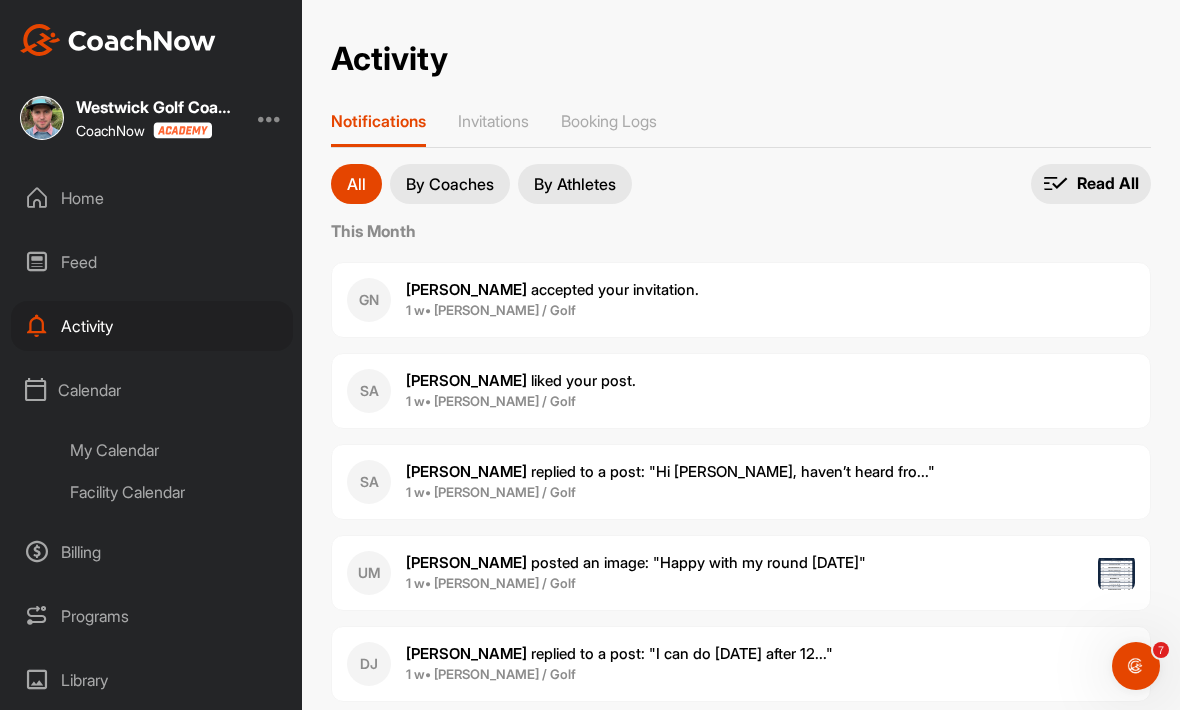 click on "Billing" at bounding box center (152, 552) 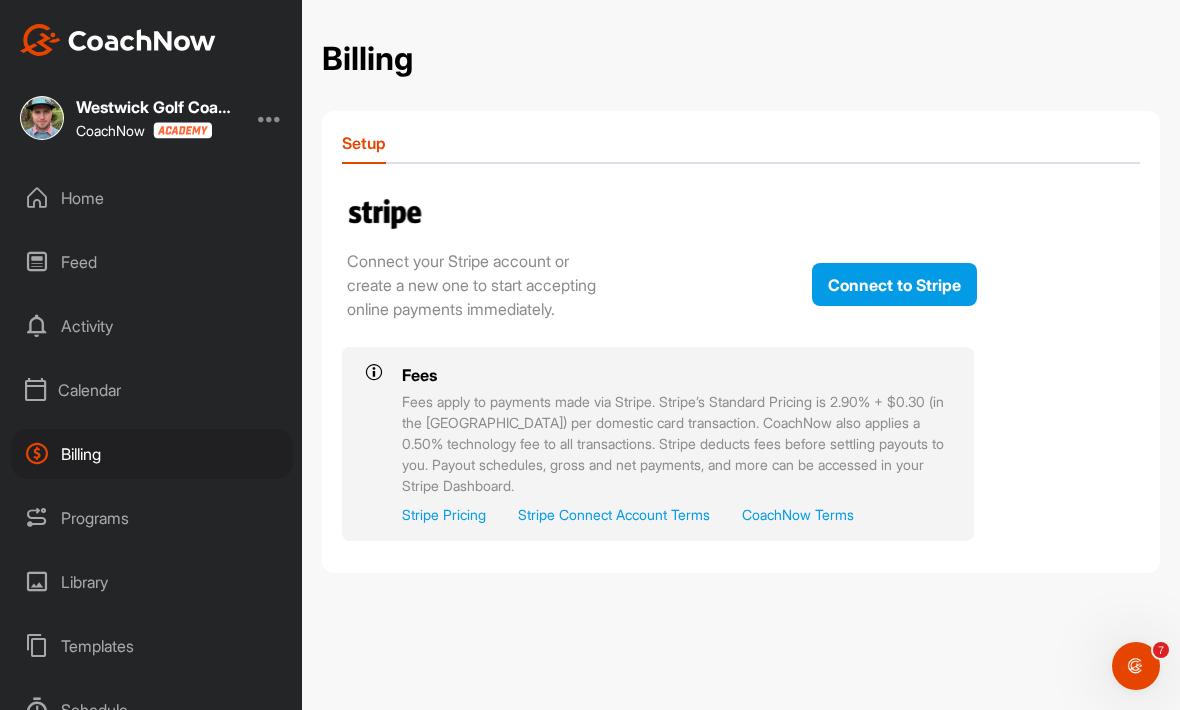 click on "Connect to Stripe" at bounding box center [894, 284] 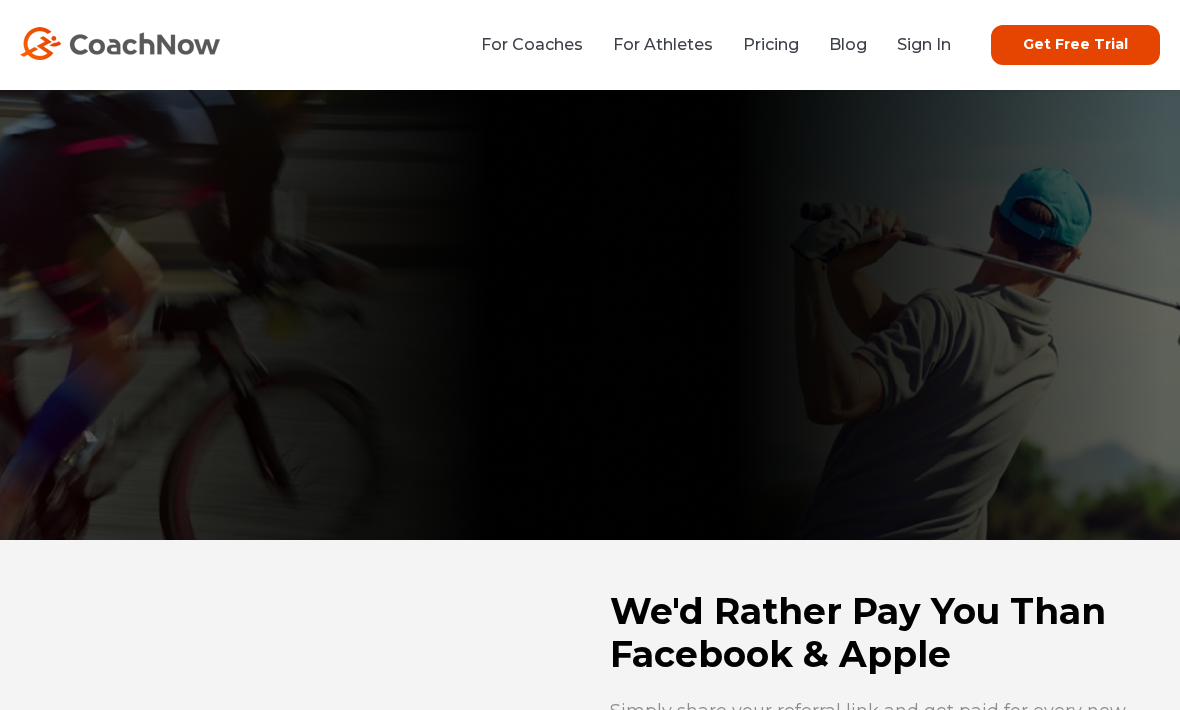 scroll, scrollTop: 0, scrollLeft: 0, axis: both 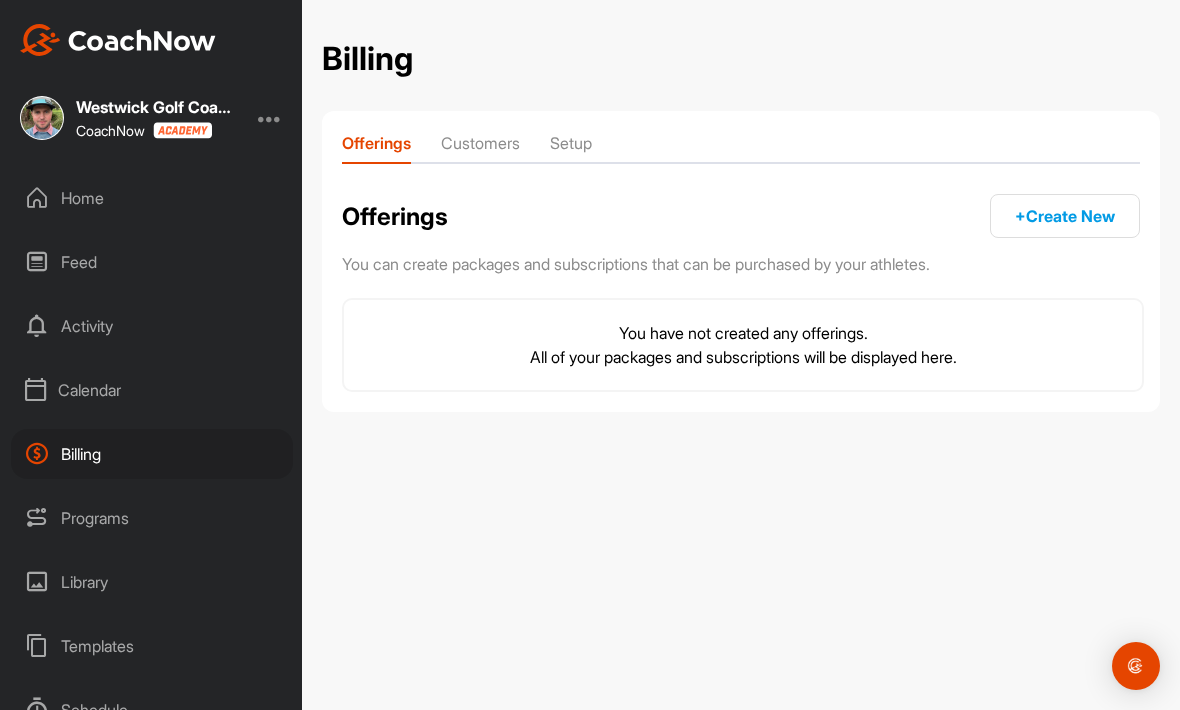 click on "+  Create New" at bounding box center (1065, 216) 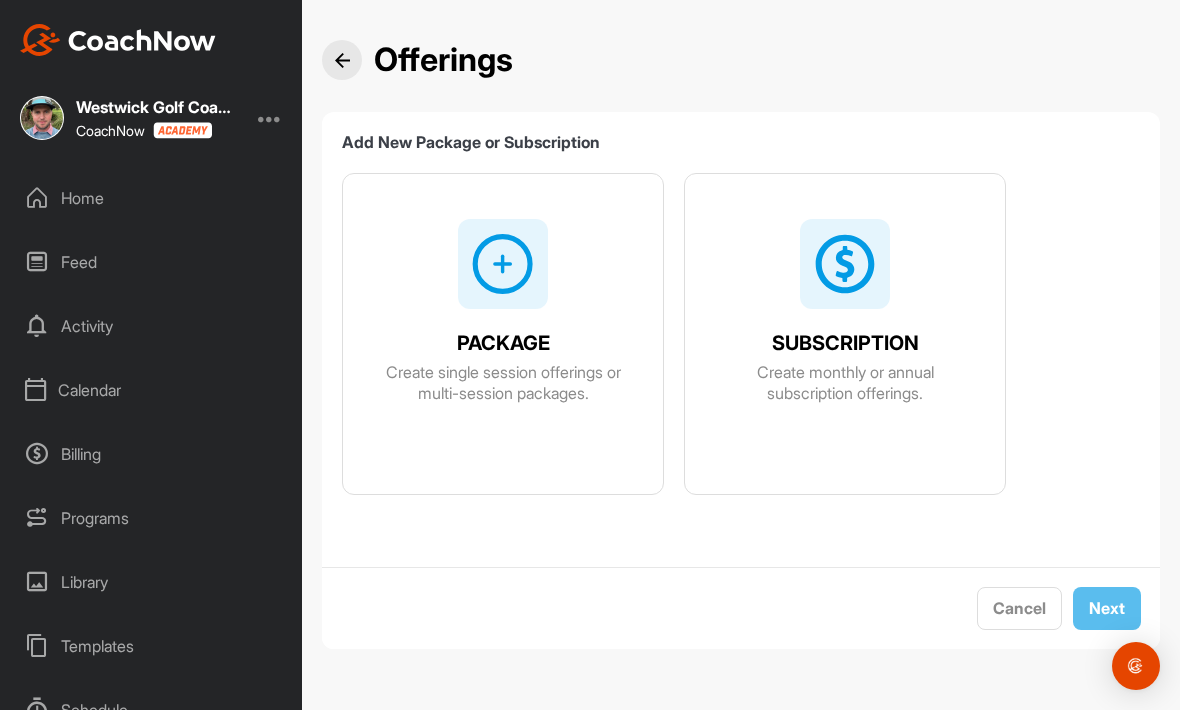 click at bounding box center (503, 264) 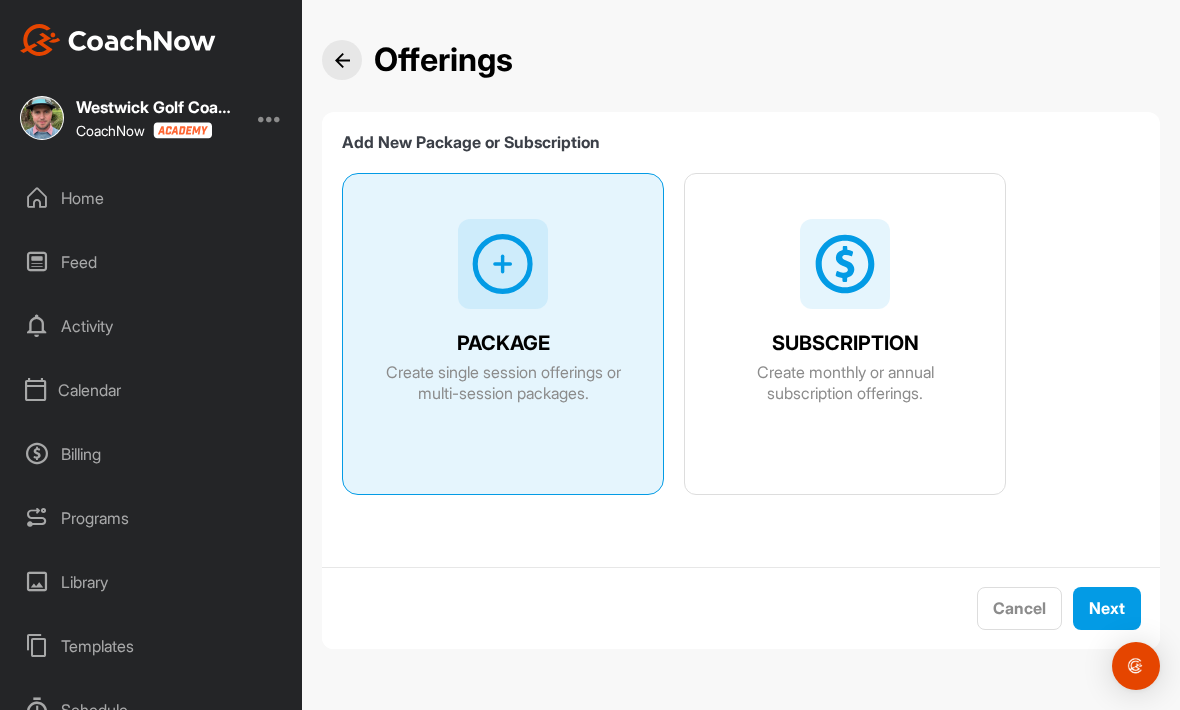 click on "Next" at bounding box center (1107, 608) 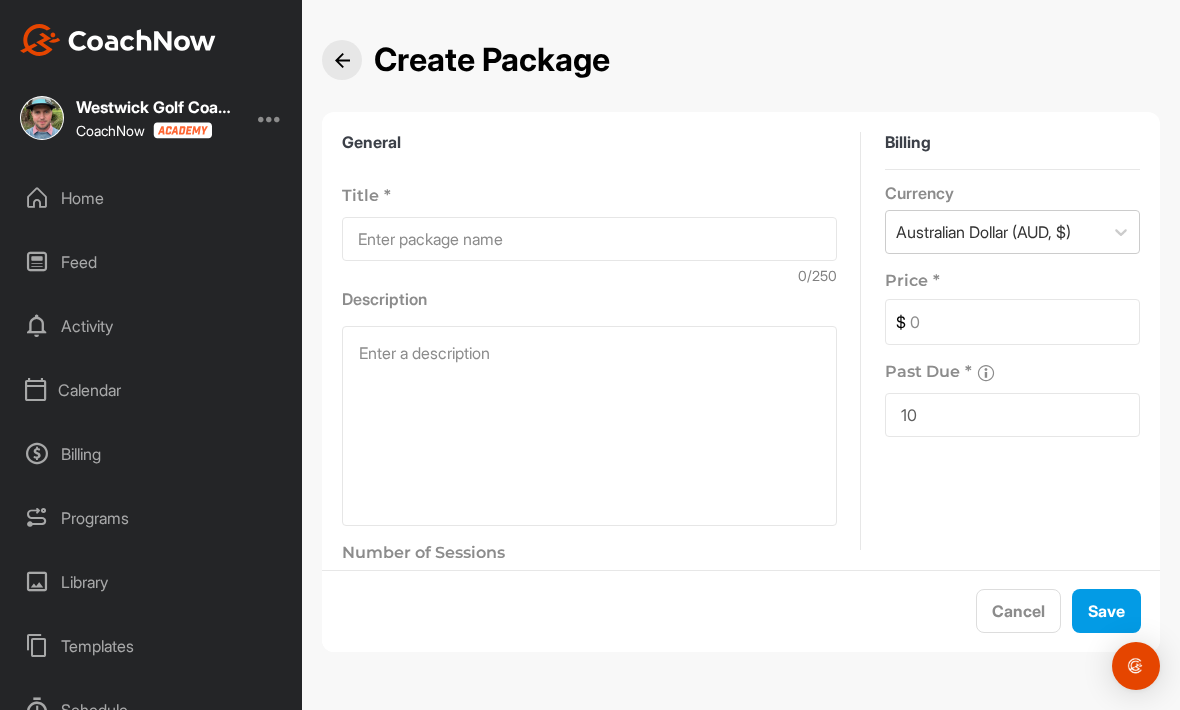 click at bounding box center [589, 239] 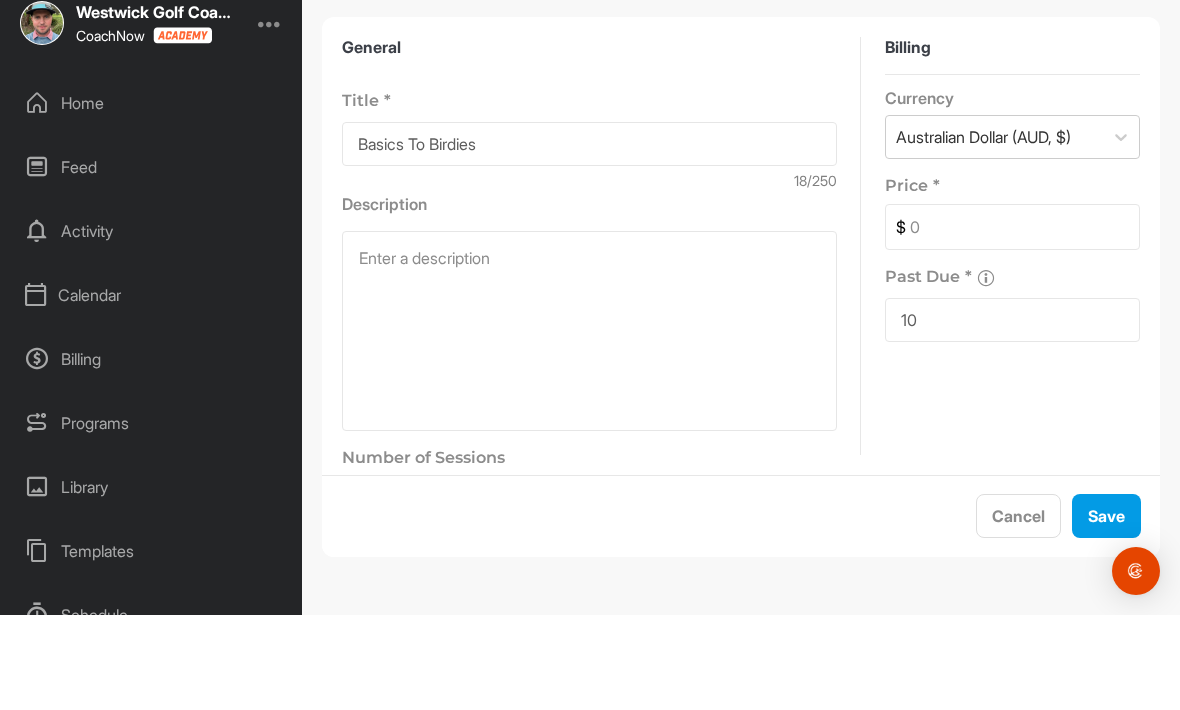 type on "Basics To Birdies" 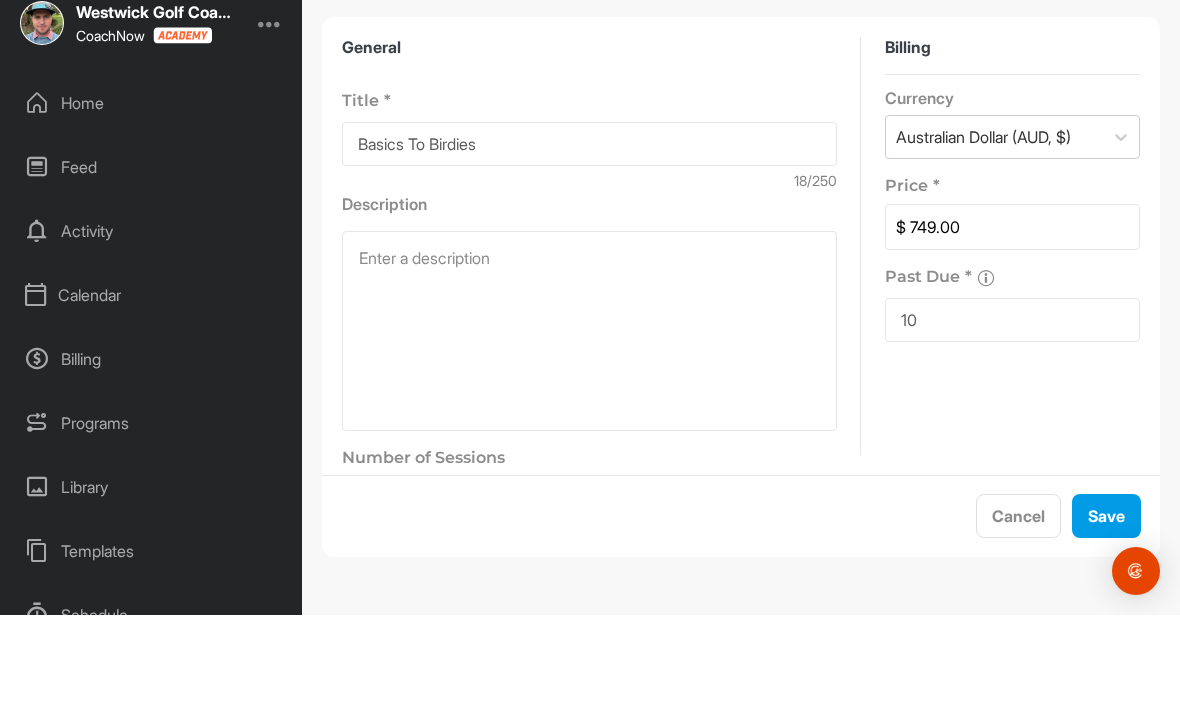 type on "749.00" 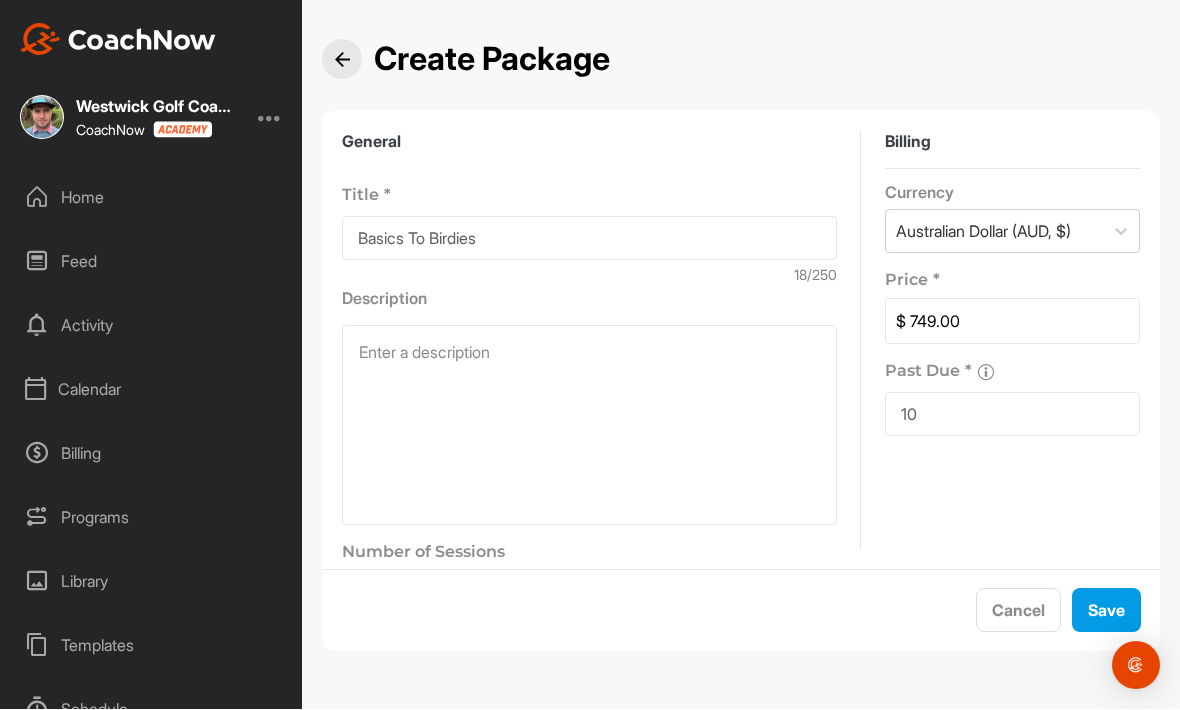 click on "10" at bounding box center [1012, 415] 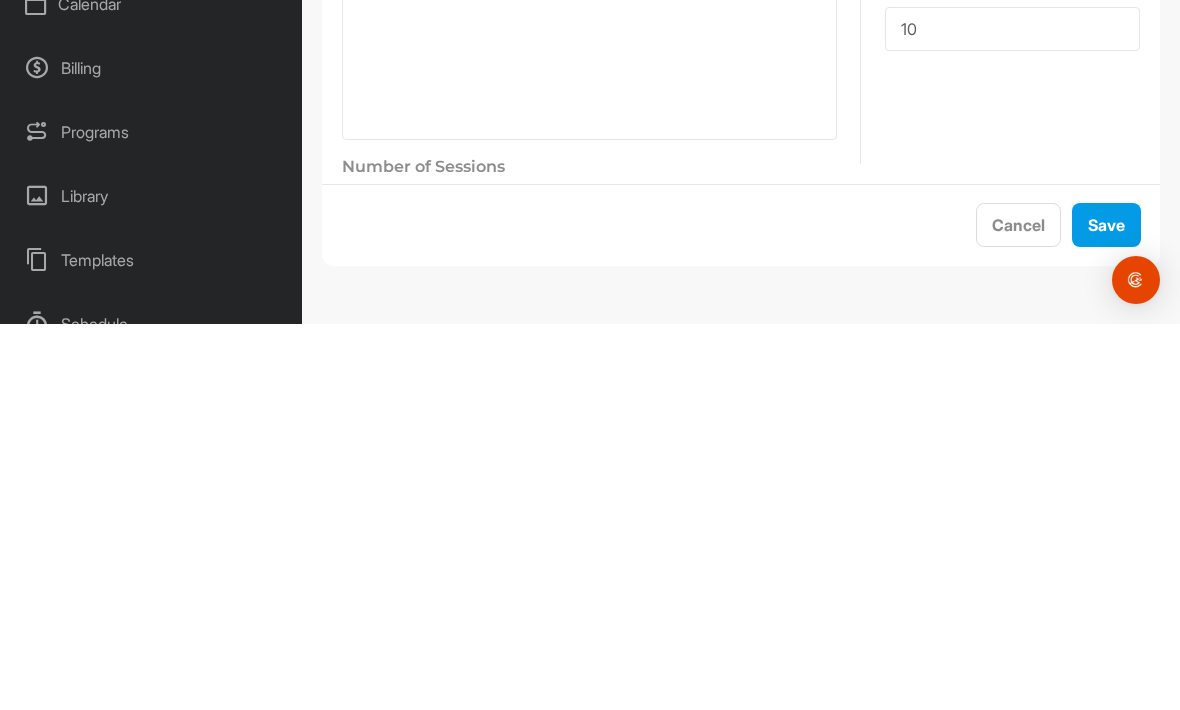 type on "10" 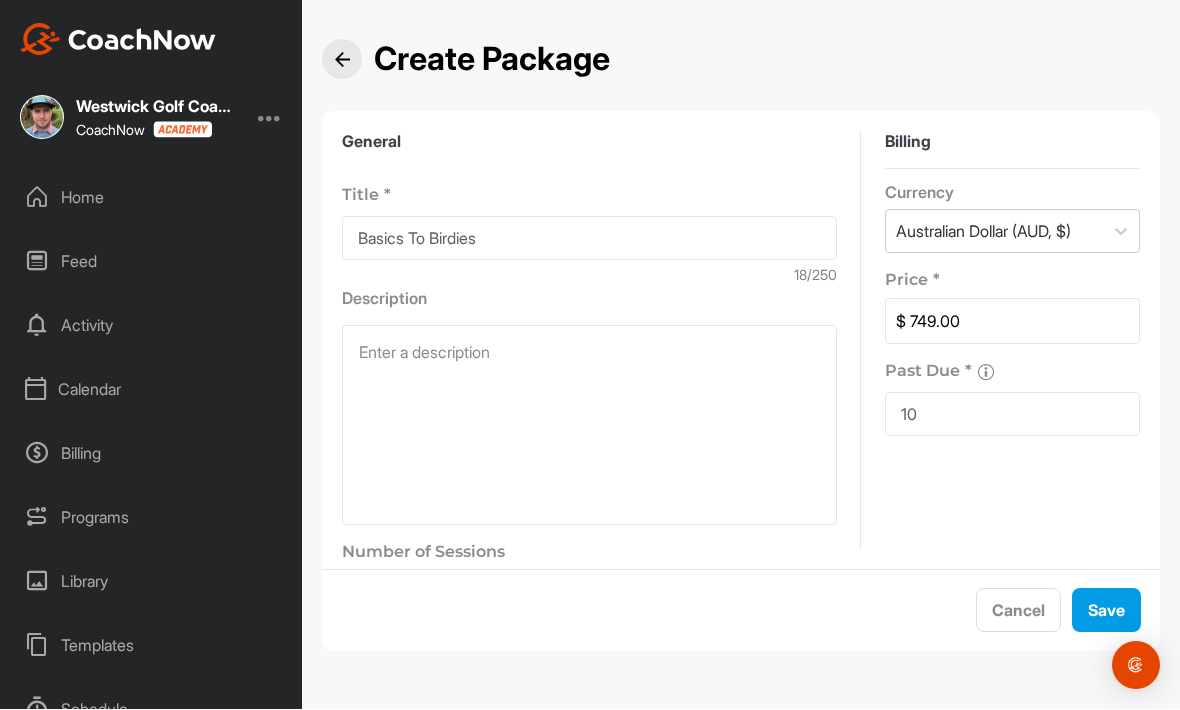 click at bounding box center (589, 426) 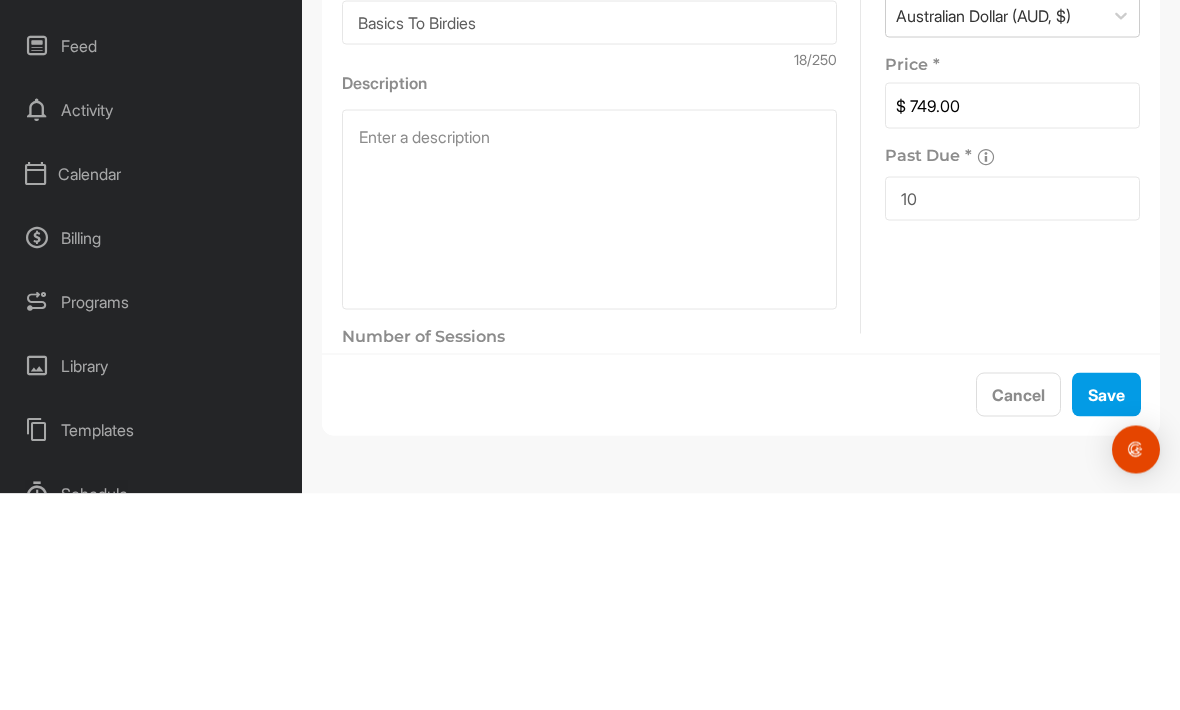 click at bounding box center (589, 426) 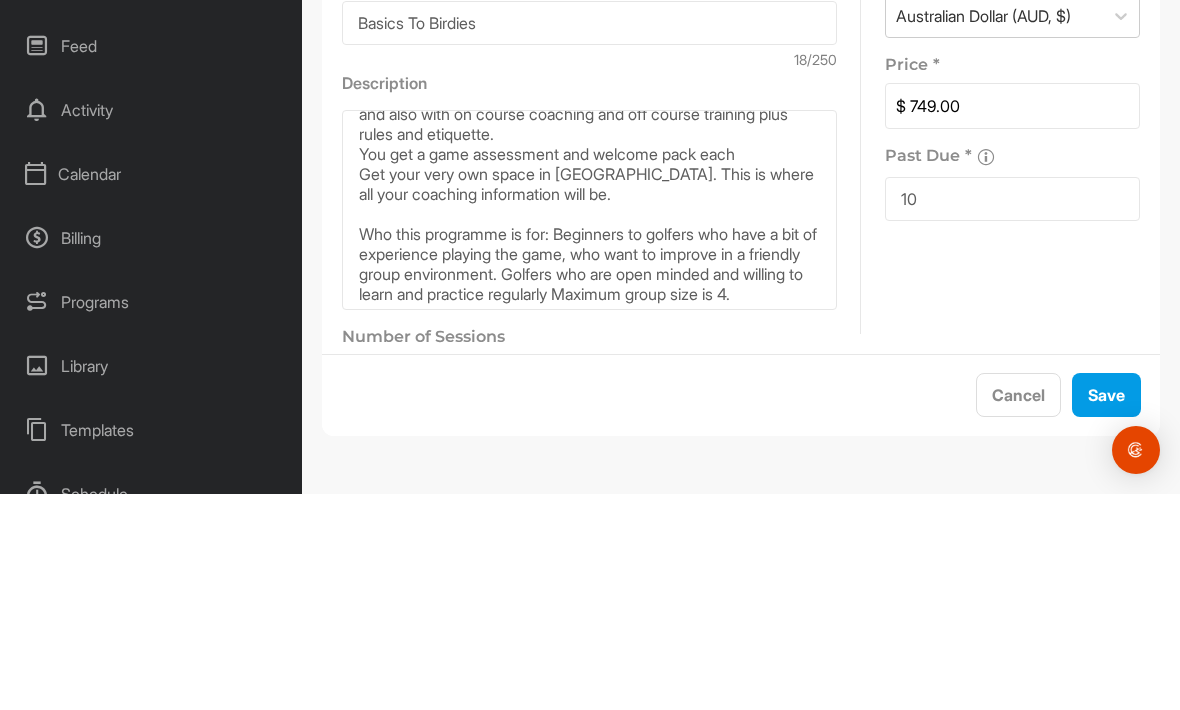 scroll, scrollTop: 280, scrollLeft: 0, axis: vertical 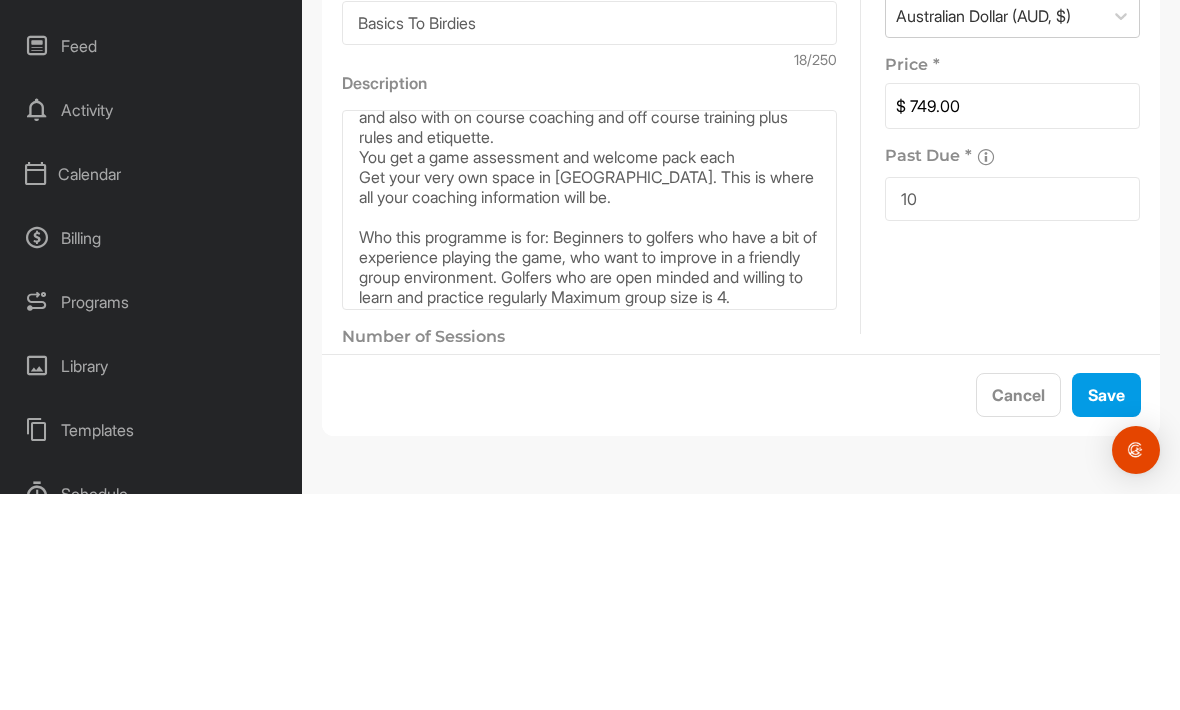 click on "Basics To Birdies
$749.00 per person
Maximum group size is 4
10 sessions (15 hours of coaching)
Benefits of joining this group coaching series:
Very first session is on course it doesn’t matter what your skill level is, it will be a fun and informative session where I can see exactly where your game is at.
You will learn the basics of the game of golf with the next few sessions being fundamentals, what each club should do in regards to distance and height etc.
Sessions will mainly consist of enhancing those fundamentals and also with on course coaching and off course training plus rules and etiquette.
You get a game assessment and welcome pack each
Get your very own space in [GEOGRAPHIC_DATA]. This is where all your coaching information will be.
Who this programme is for: Beginners to golfers who have a bit of experience playing the game, who want to improve in a friendly group environment. Golfers who are open minded and willing to learn and practice regularly Maximum group size is 4." at bounding box center (589, 426) 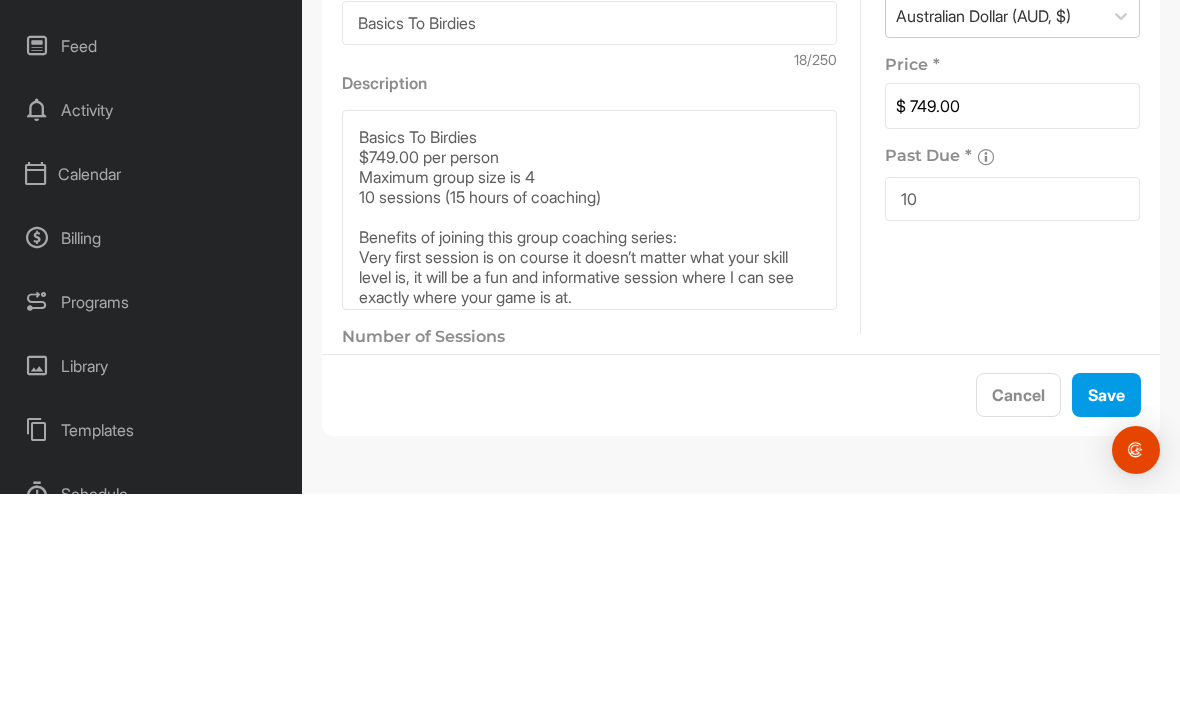 scroll, scrollTop: 0, scrollLeft: 0, axis: both 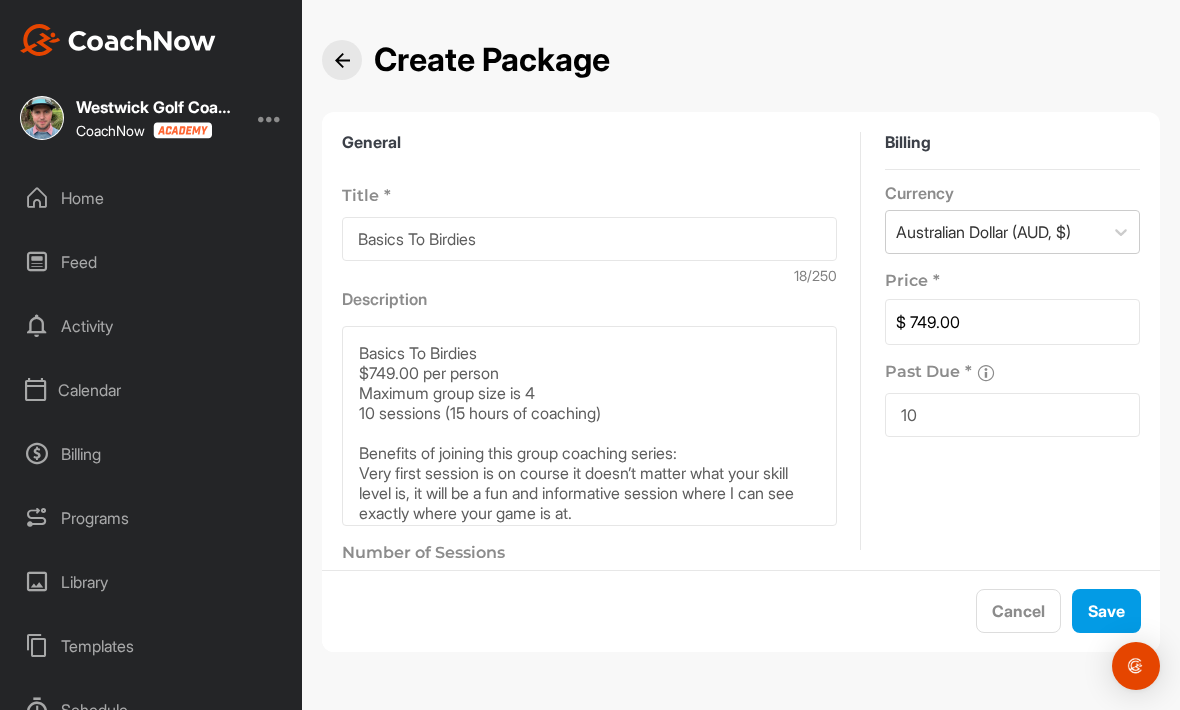 type on "Basics To Birdies
$749.00 per person
Maximum group size is 4
10 sessions (15 hours of coaching)
Benefits of joining this group coaching series:
Very first session is on course it doesn’t matter what your skill level is, it will be a fun and informative session where I can see exactly where your game is at.
You will learn the basics of the game of golf with the next few sessions being fundamentals, what each club should do in regards to distance and height etc.
Sessions will mainly consist of enhancing those fundamentals and also with on course coaching and off course training plus rules and etiquette.
You get a game assessment and welcome pack each
Get your very own space in [GEOGRAPHIC_DATA]. This is where all your coaching information will be.
Who this programme is for: Beginners to golfers who have a bit of experience playing the game, who want to improve in a friendly group environment. Golfers who are open minded and willing to learn and practice regularly Maximum group size is 4." 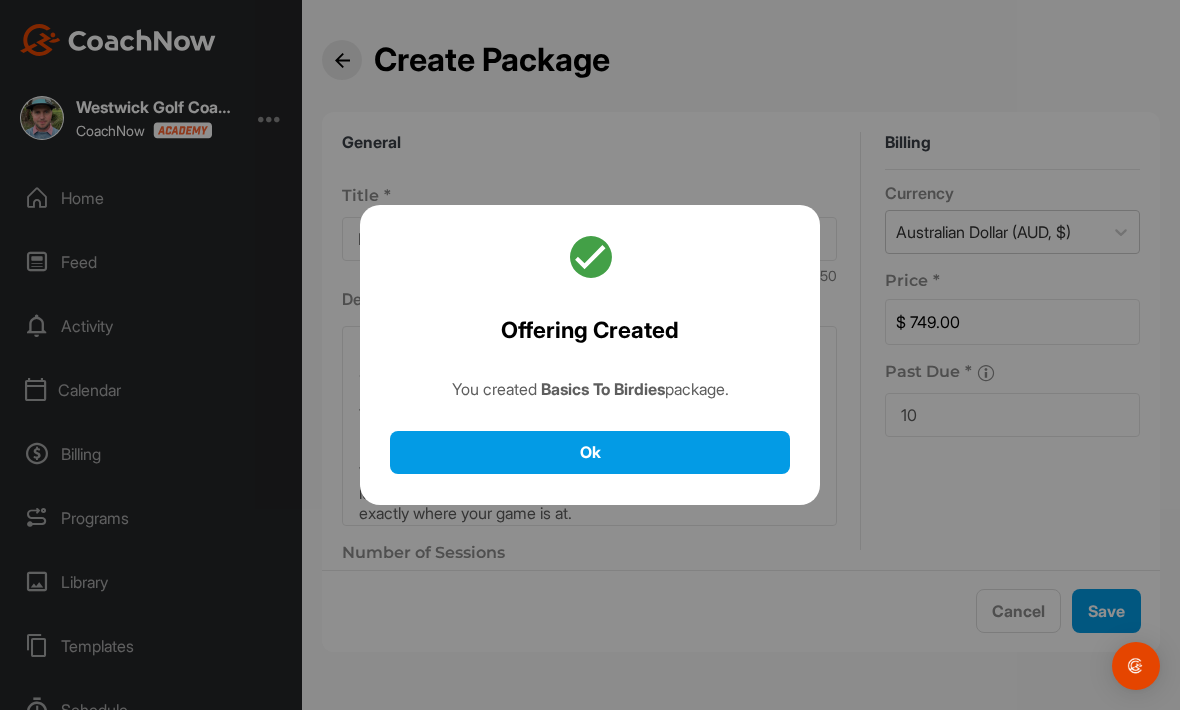 click on "Ok" at bounding box center (590, 452) 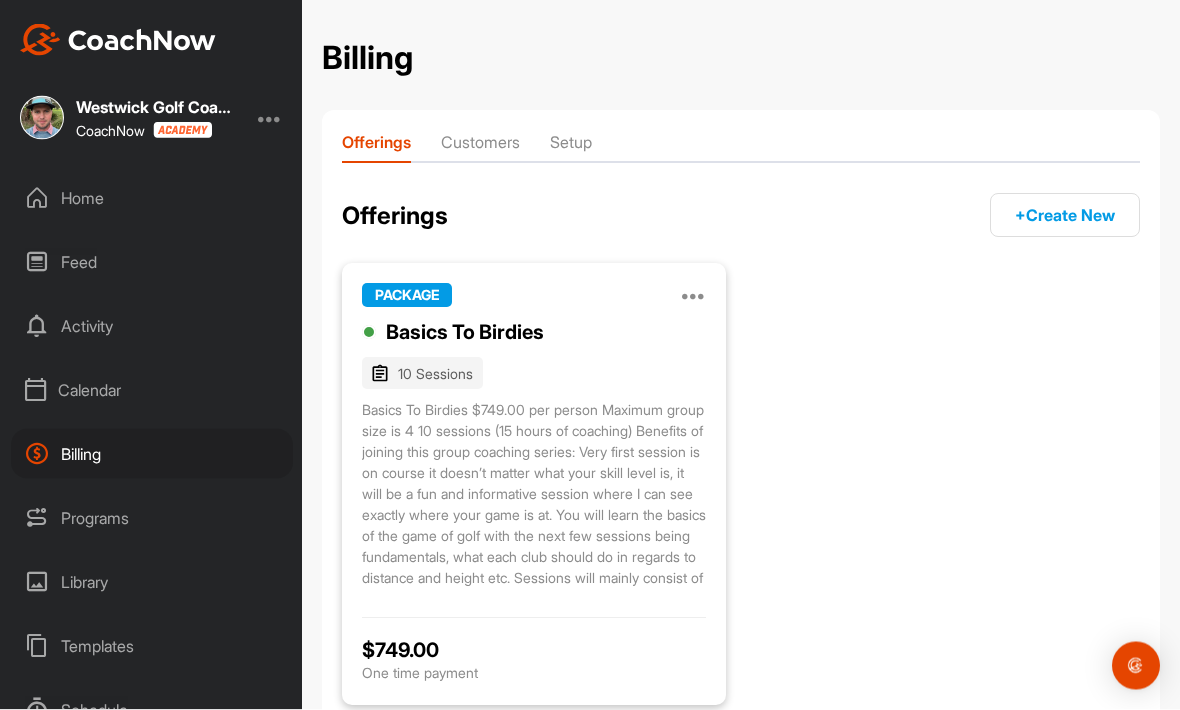 scroll, scrollTop: 0, scrollLeft: 0, axis: both 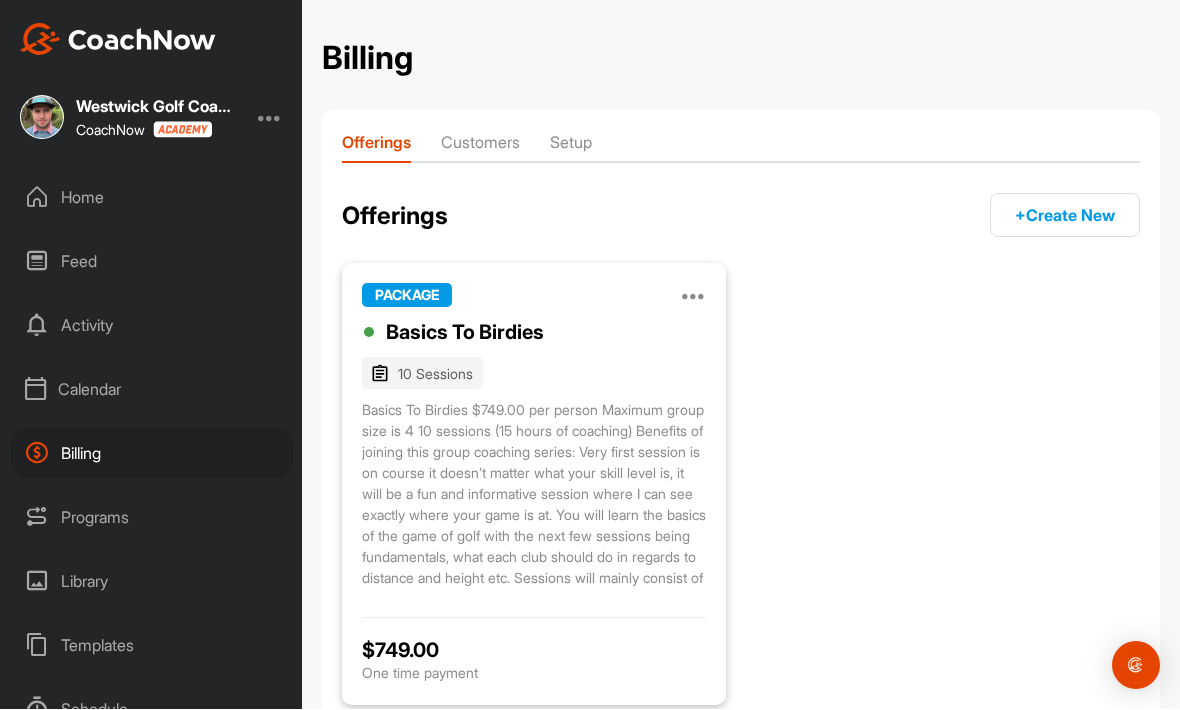 click on "Programs" at bounding box center (152, 518) 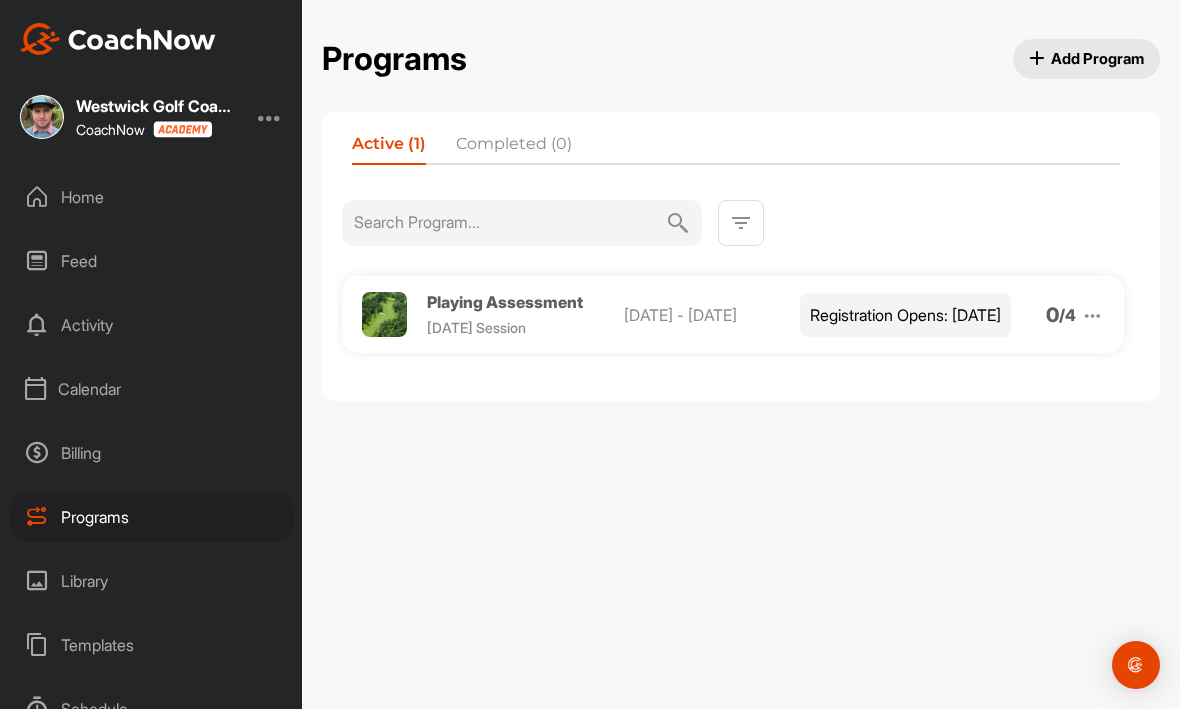 click on "Billing" at bounding box center (152, 454) 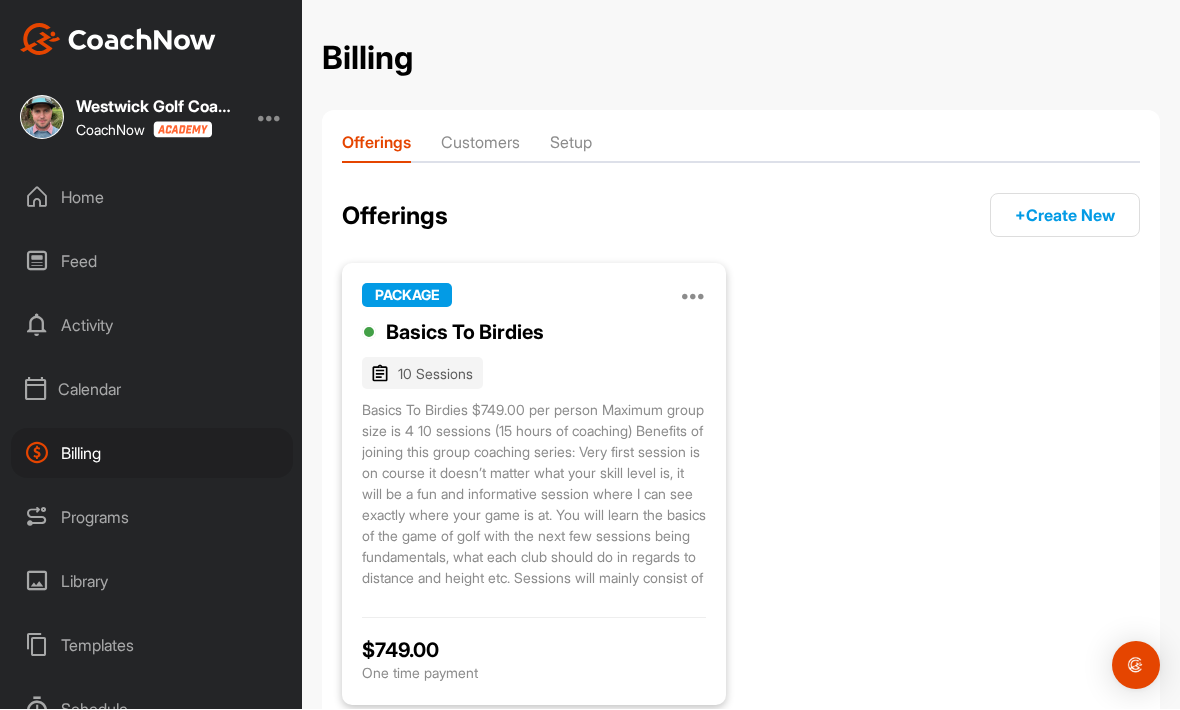 click on "Programs" at bounding box center [152, 518] 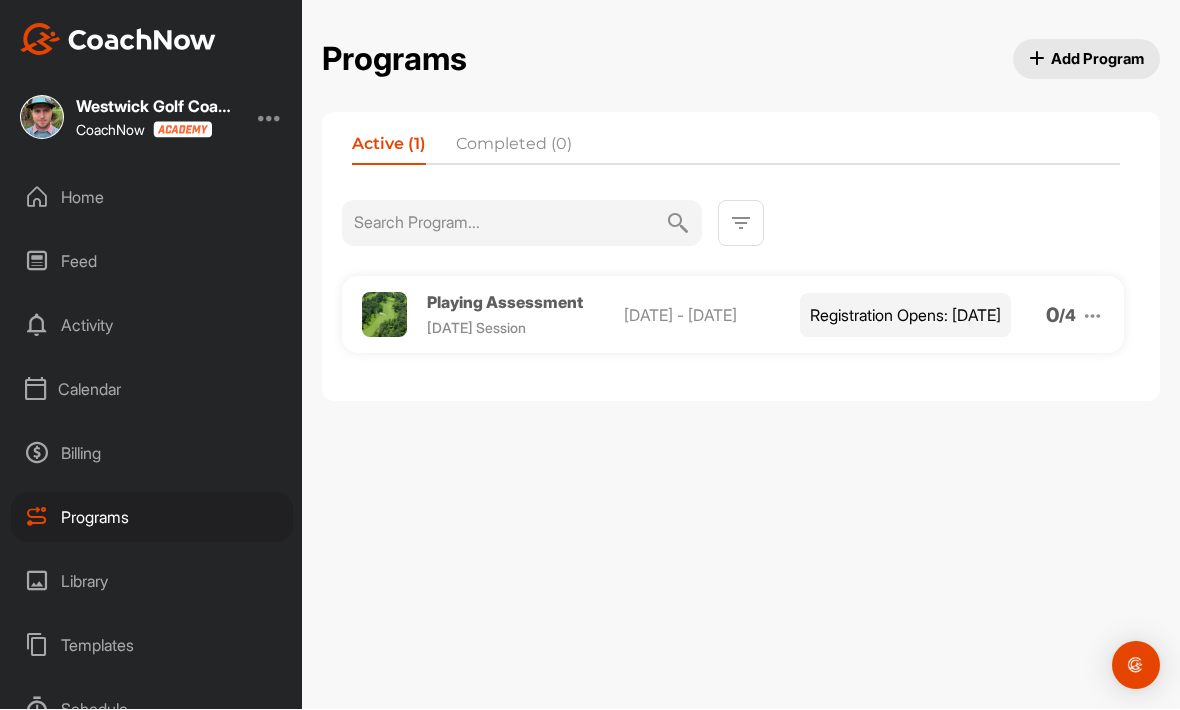click on "Billing" at bounding box center [152, 454] 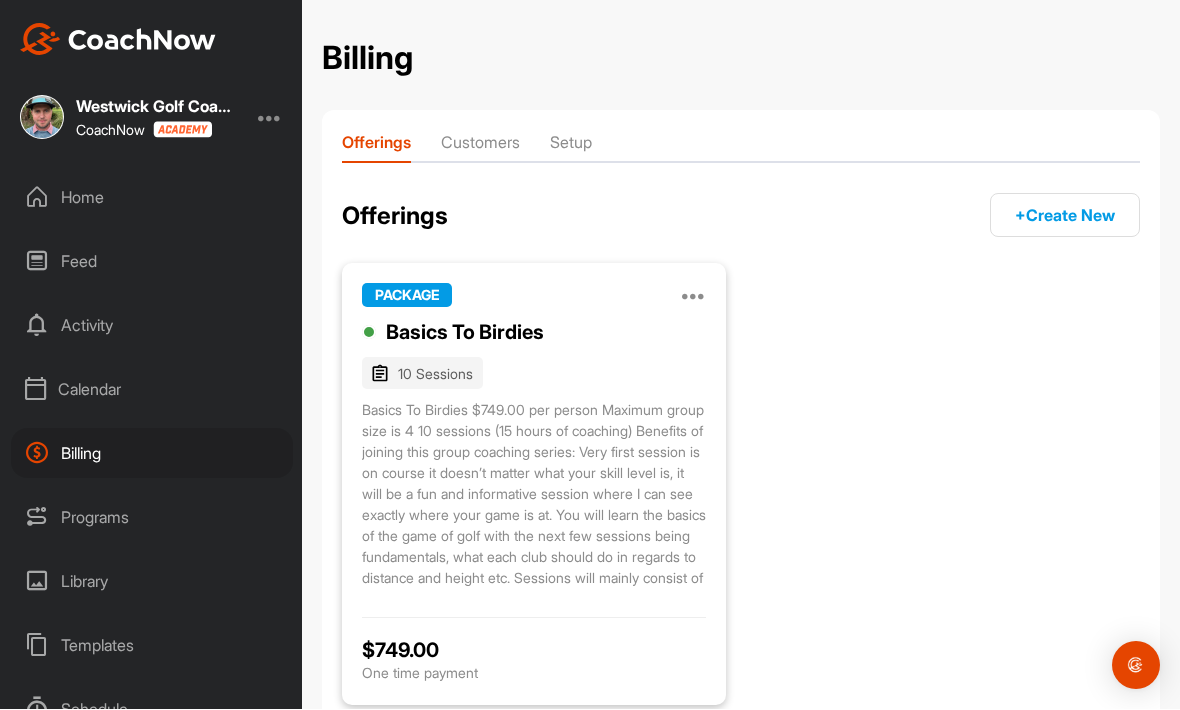 click at bounding box center [694, 296] 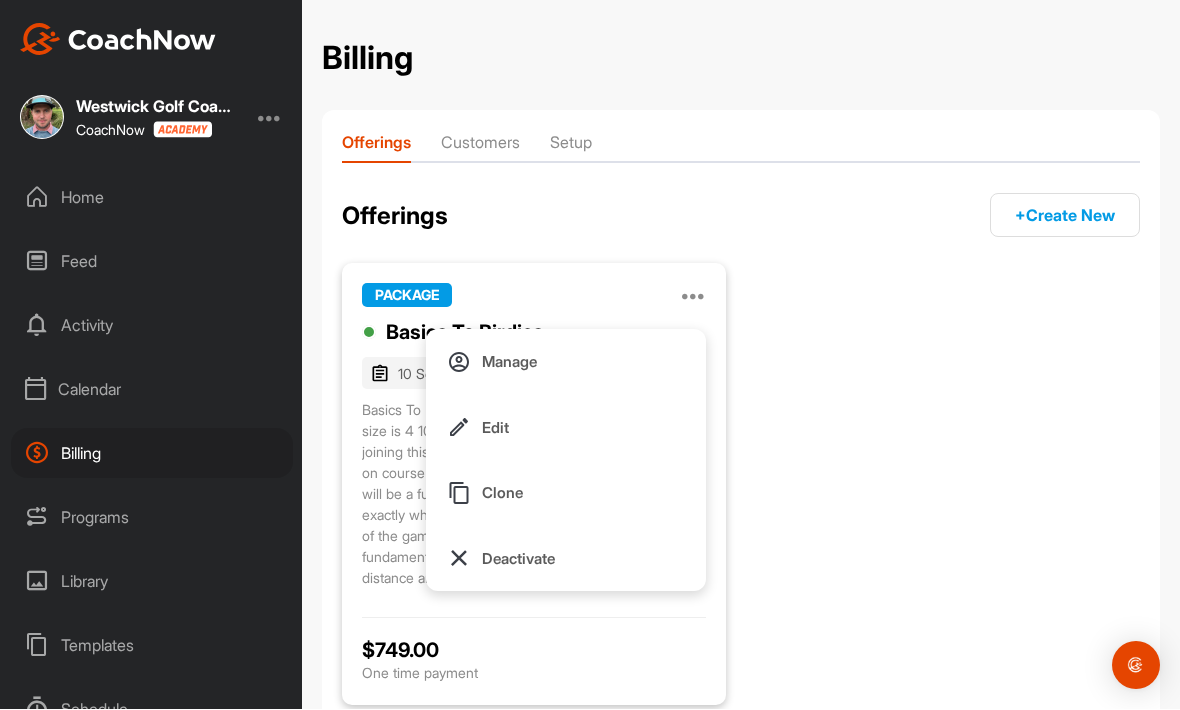 click on "Manage" at bounding box center [566, 363] 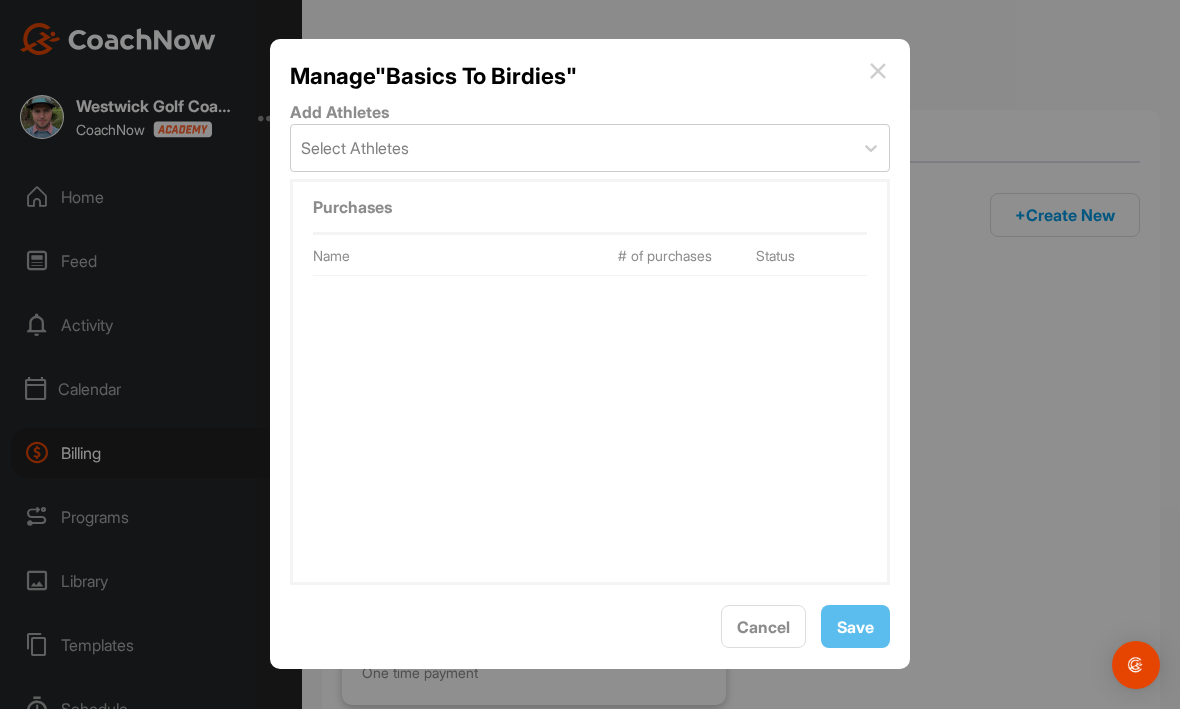 click at bounding box center [878, 72] 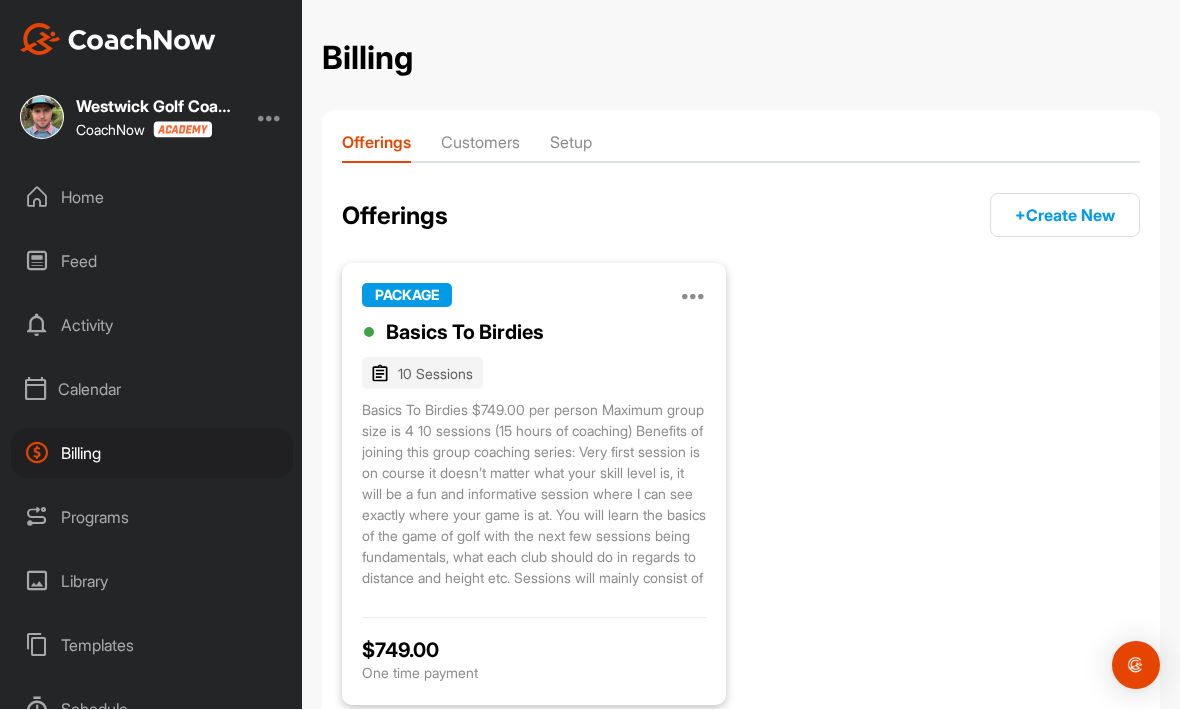 click at bounding box center [694, 296] 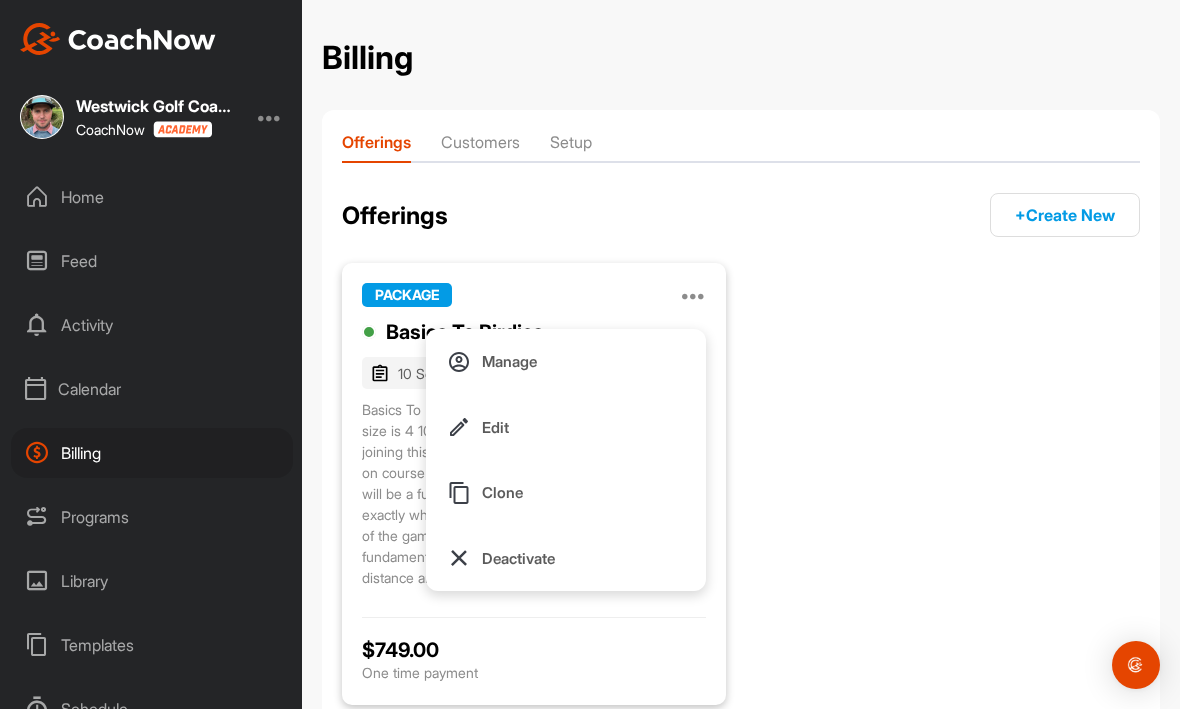 click on "Edit" at bounding box center (566, 429) 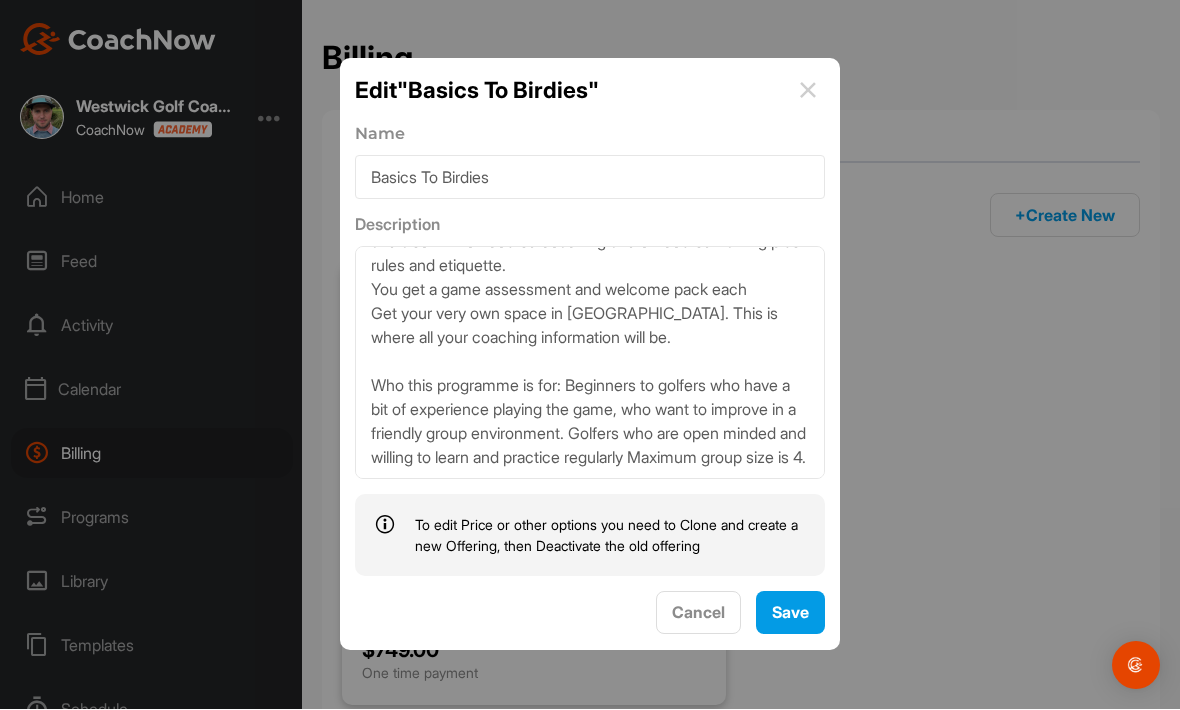 scroll, scrollTop: 362, scrollLeft: 0, axis: vertical 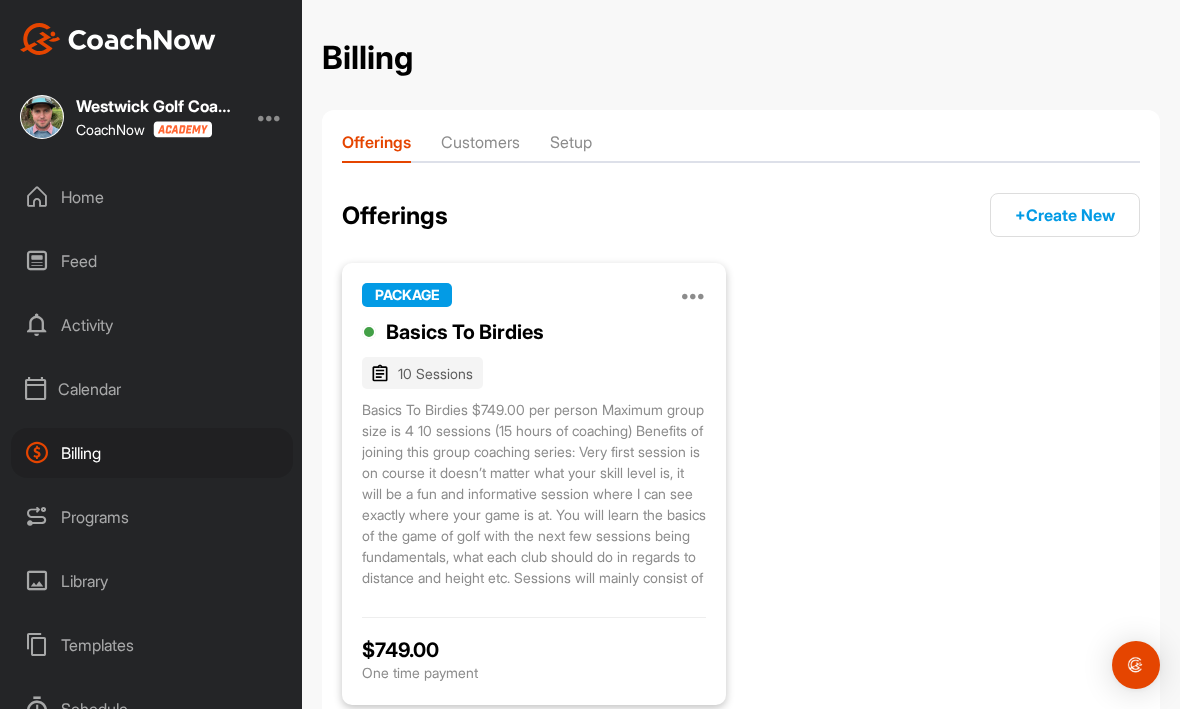 click at bounding box center [694, 296] 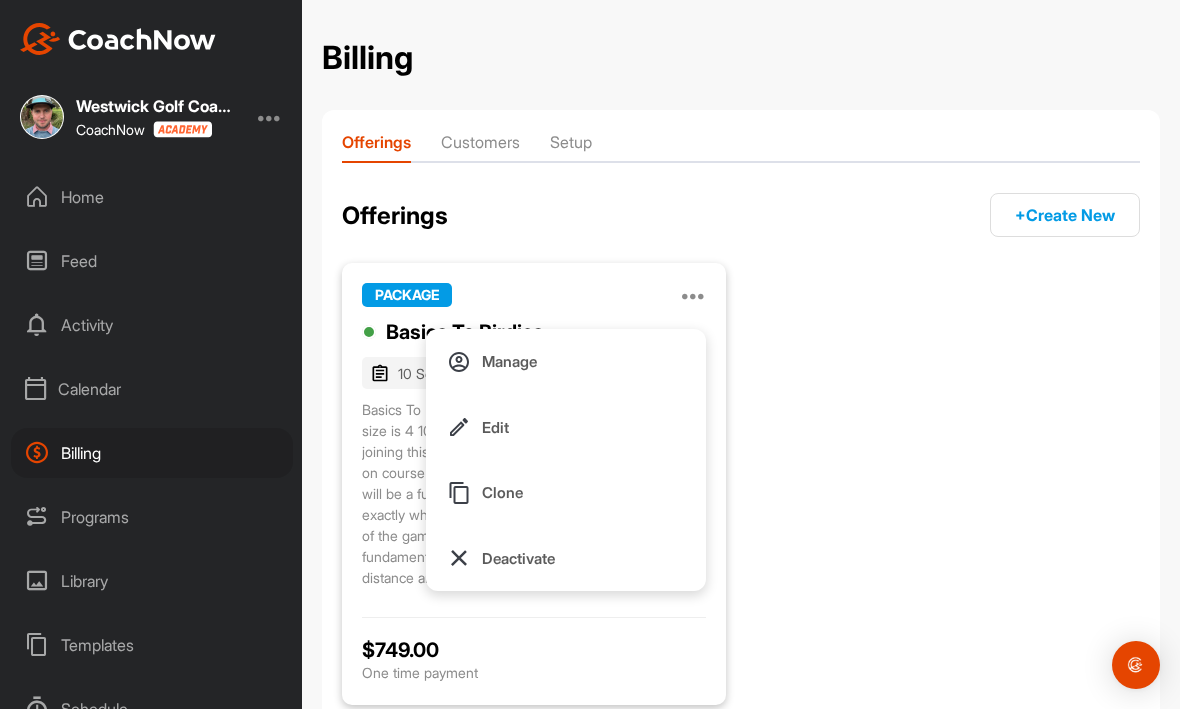 click on "Deactivate" at bounding box center (518, 559) 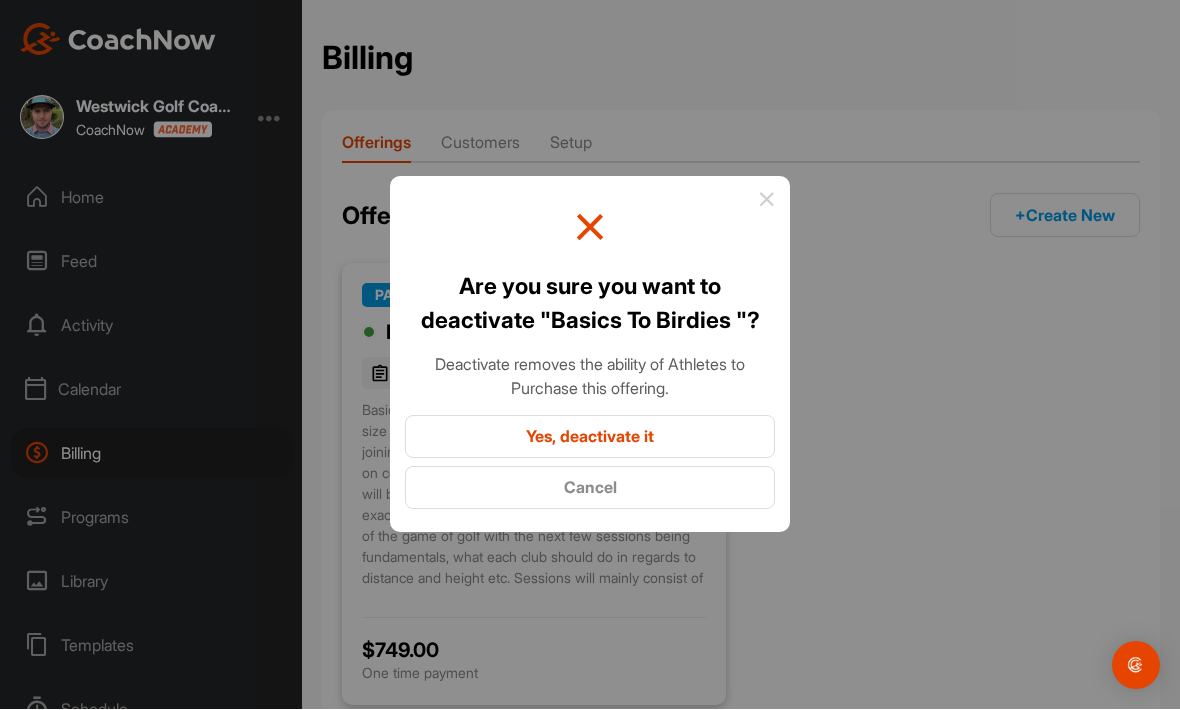 click on "Yes, deactivate it" at bounding box center (590, 437) 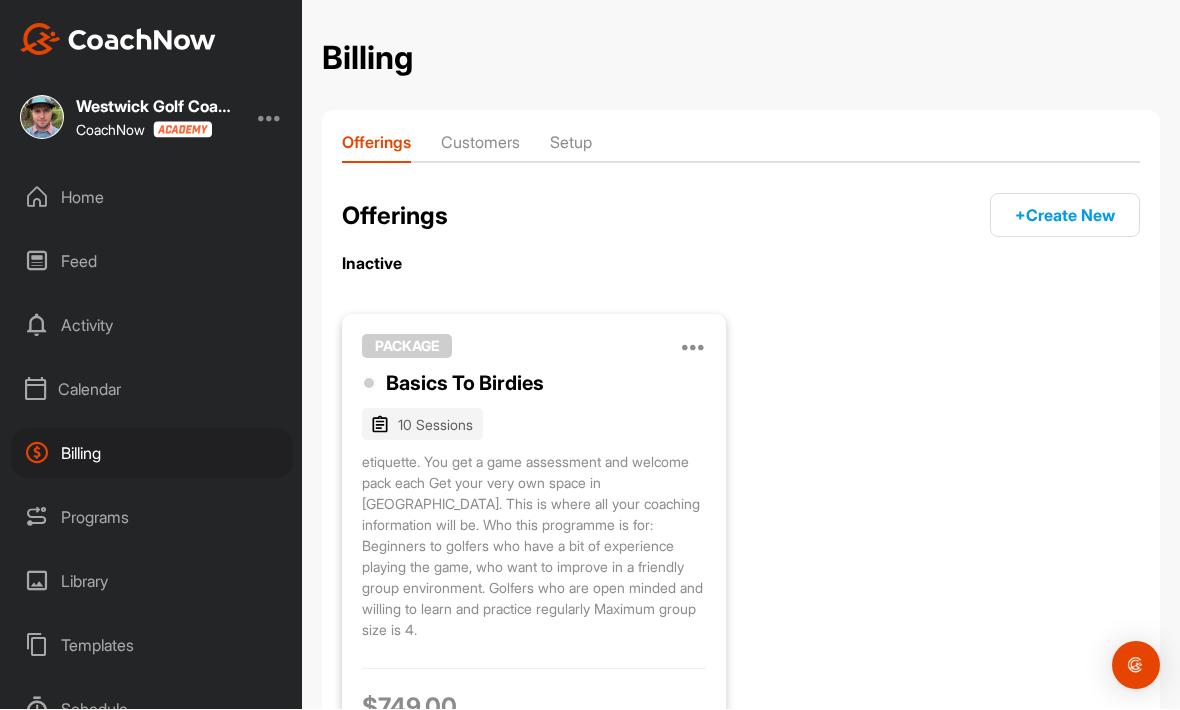 scroll, scrollTop: 251, scrollLeft: 0, axis: vertical 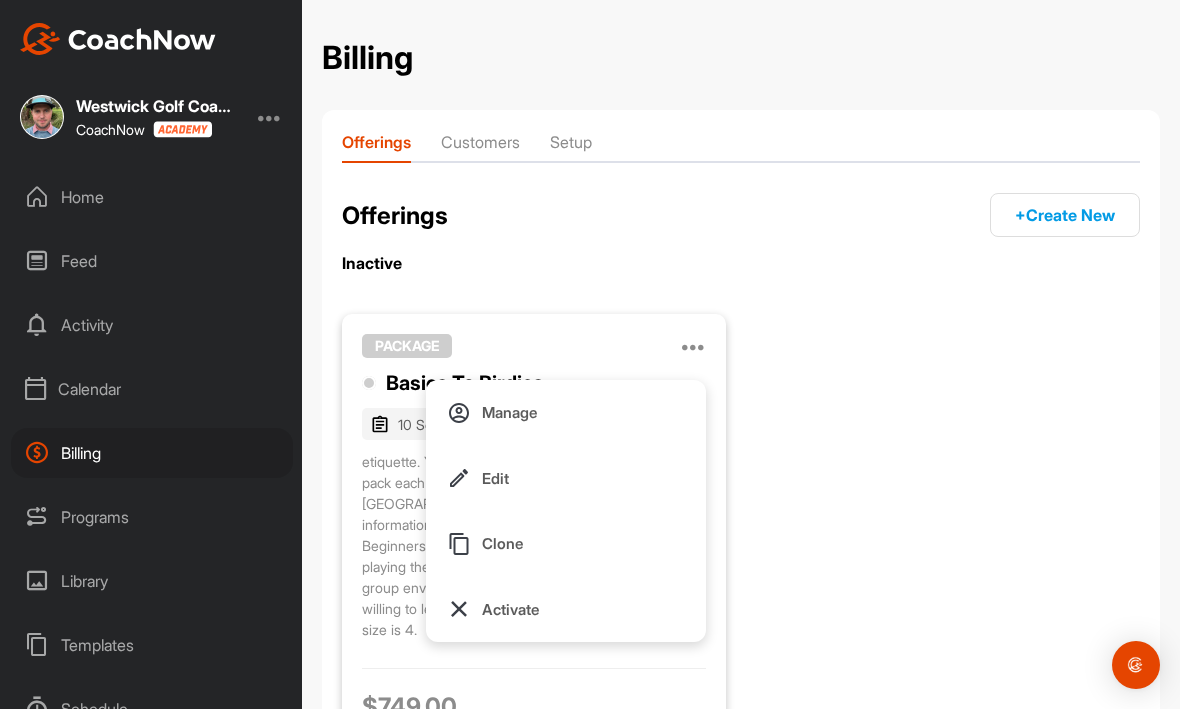 click on "Edit" at bounding box center [566, 480] 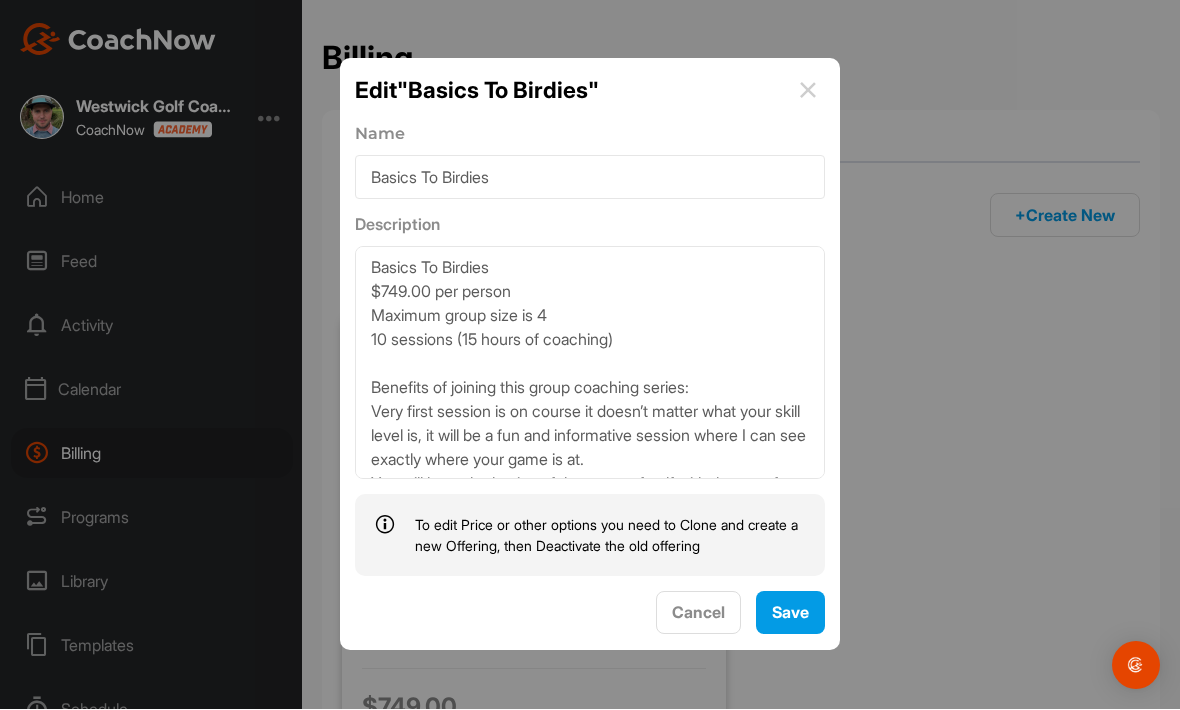click on "Cancel" at bounding box center [698, 613] 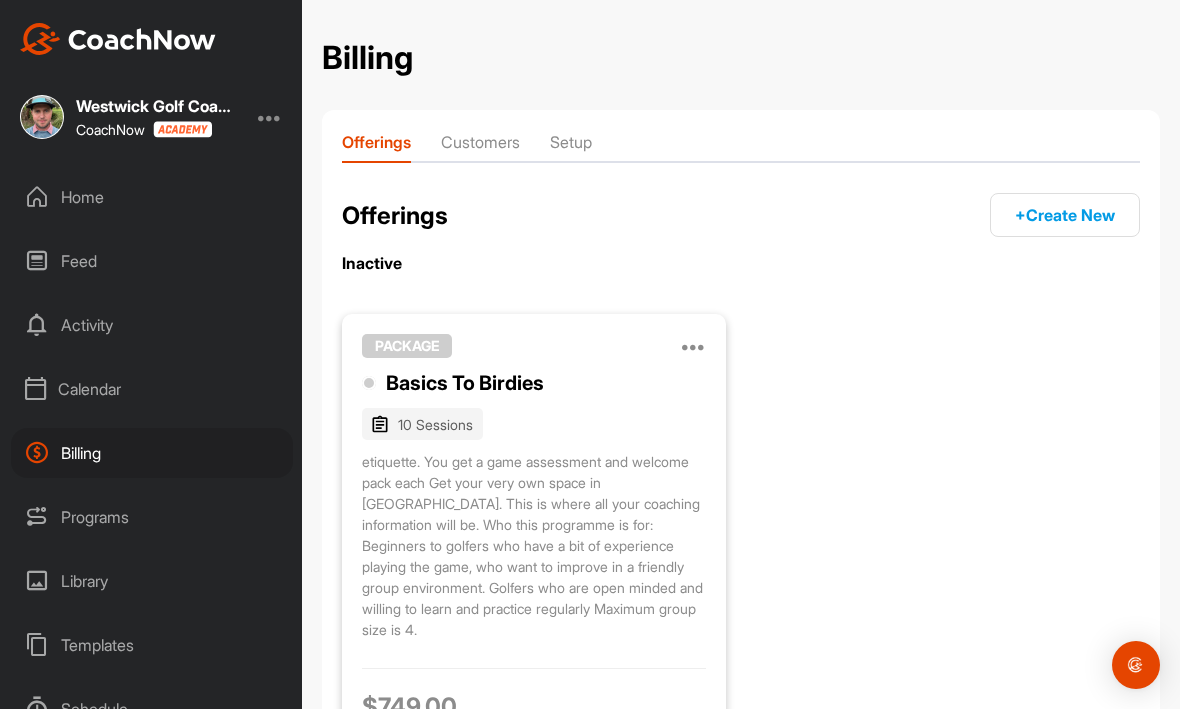 click on "Programs" at bounding box center (152, 518) 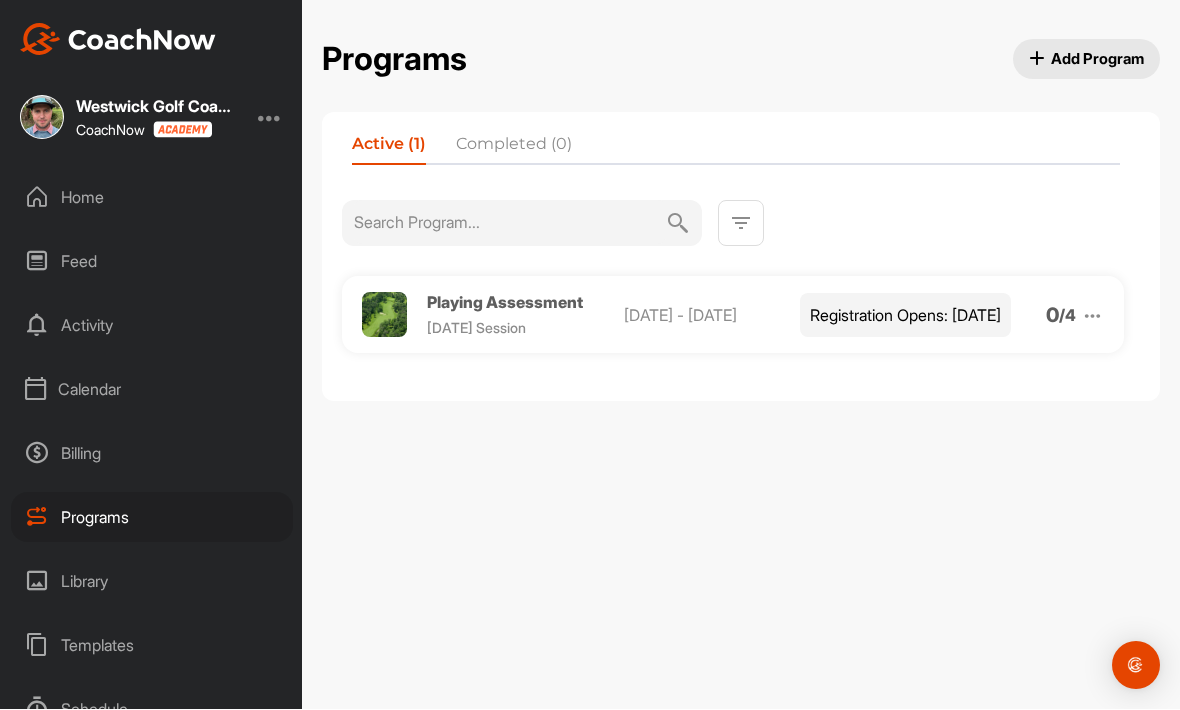 click on "Add Program" at bounding box center [1087, 60] 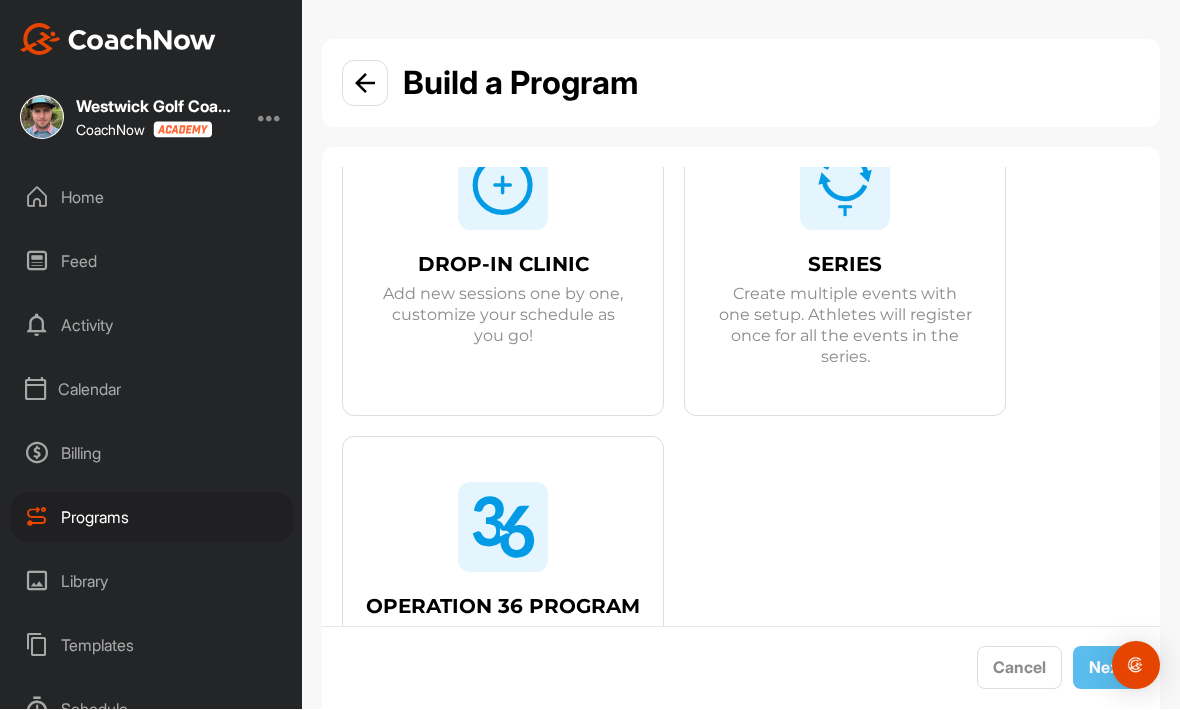 scroll, scrollTop: 196, scrollLeft: 0, axis: vertical 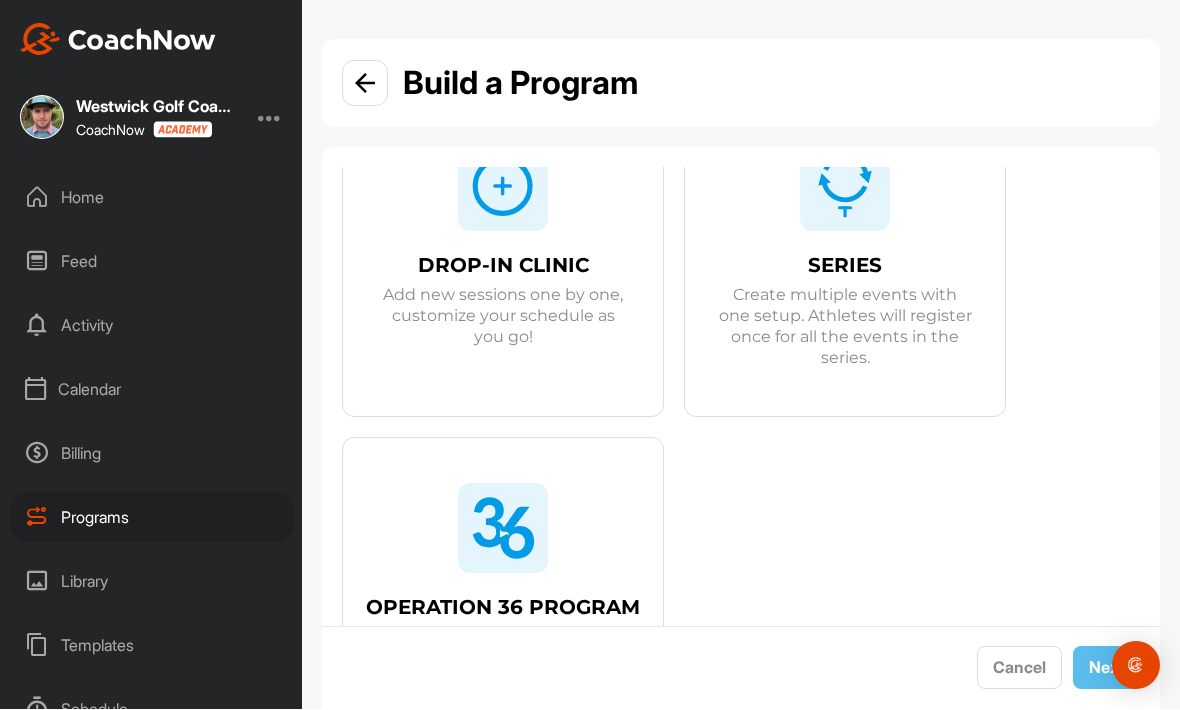 click on "SERIES Create multiple events with one setup. Athletes will register once for all the events in the series." at bounding box center (845, 279) 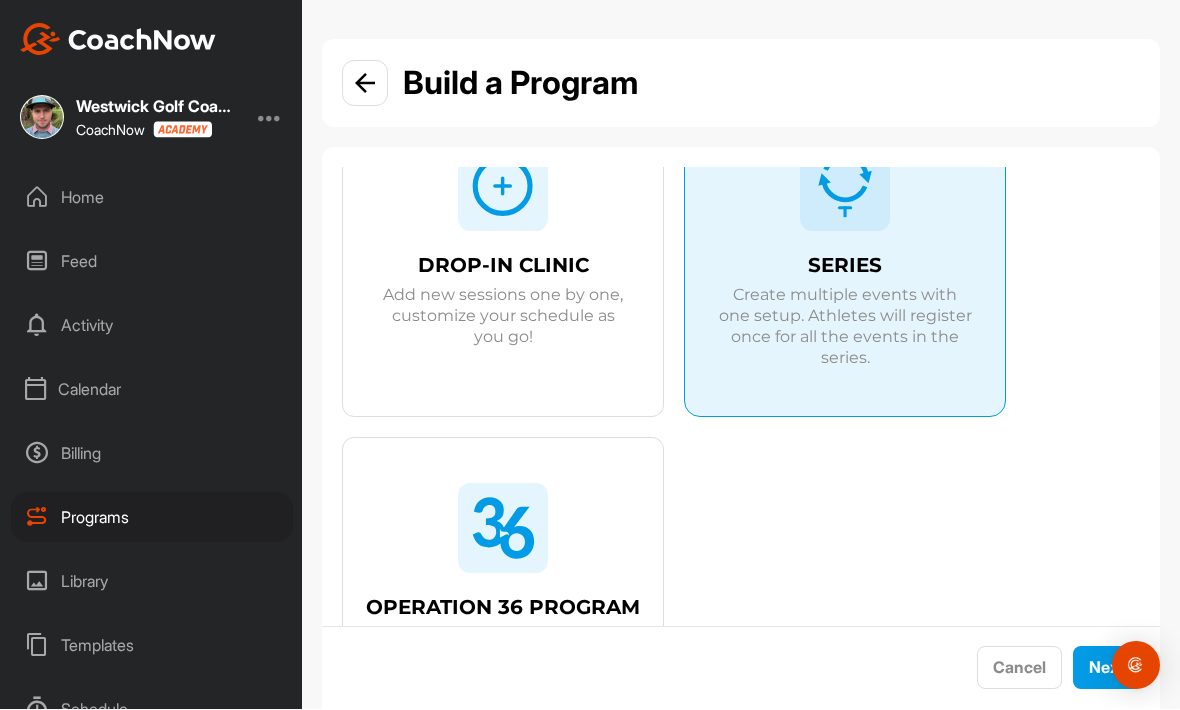 click on "Next" at bounding box center [1107, 668] 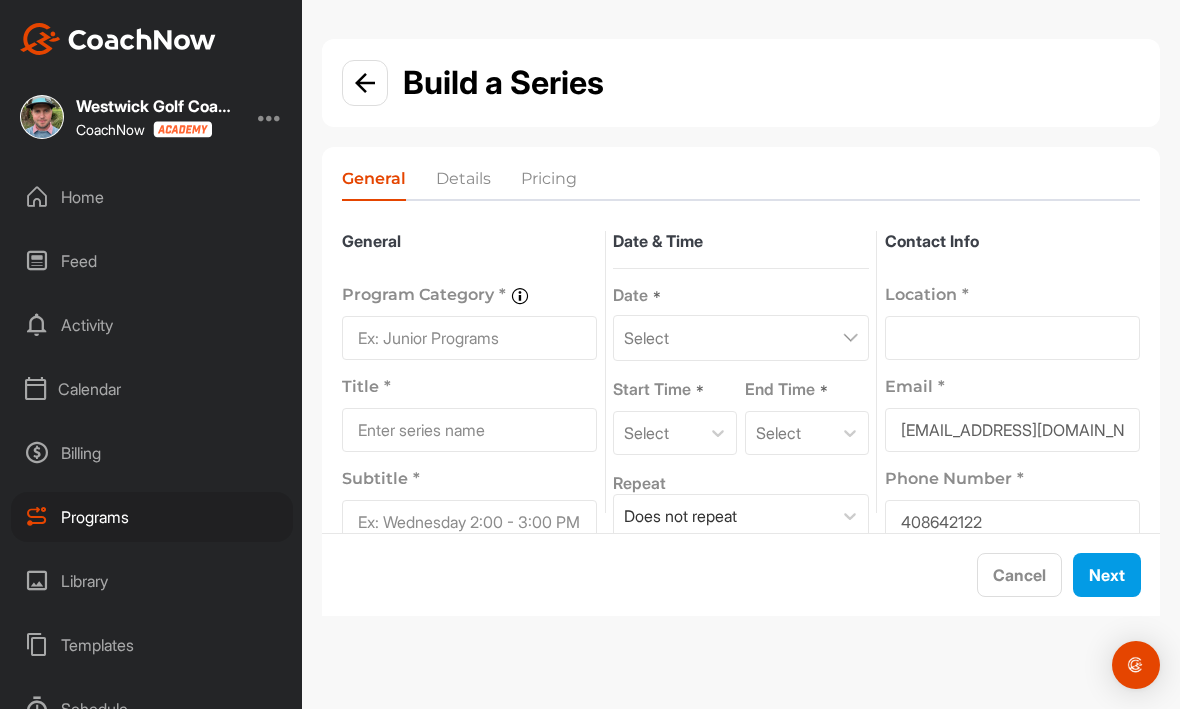click at bounding box center [469, 339] 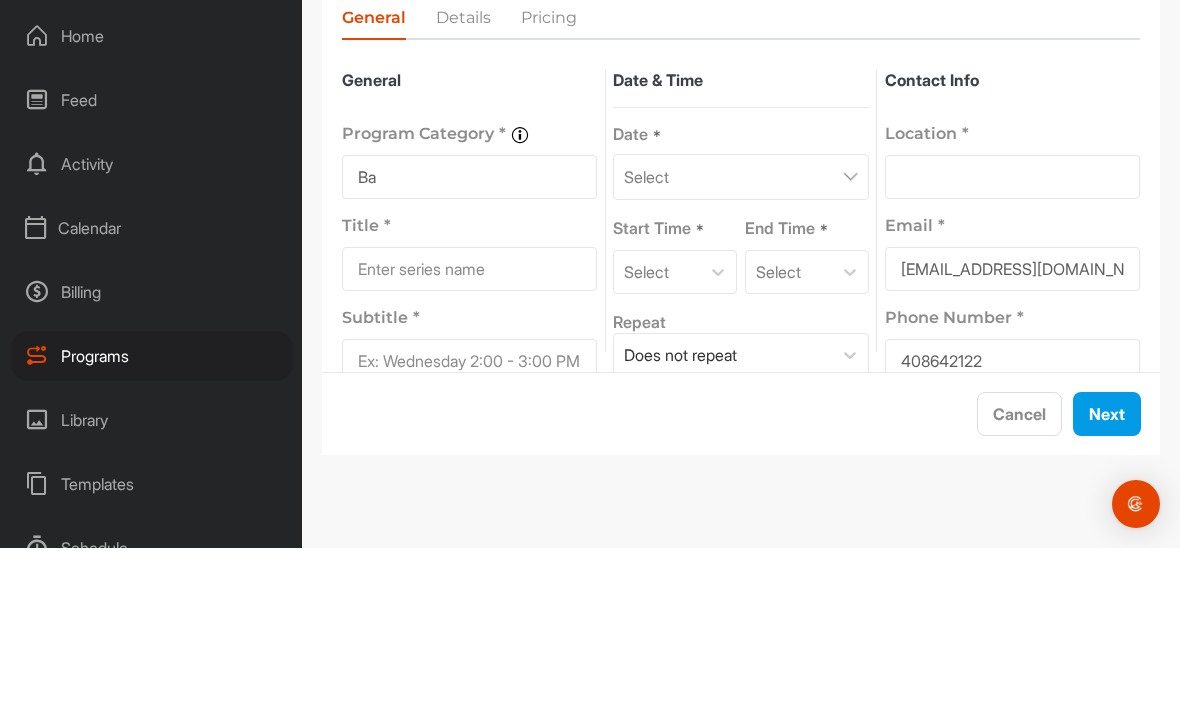 type on "B" 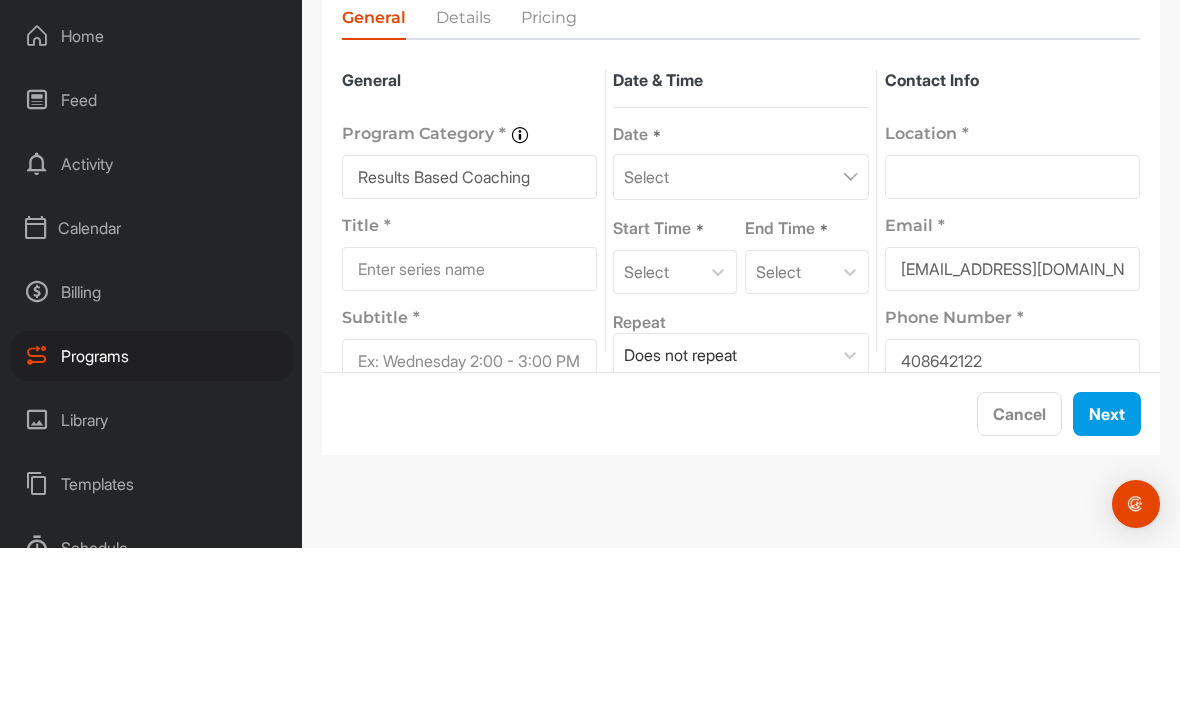 type on "Results Based Coaching" 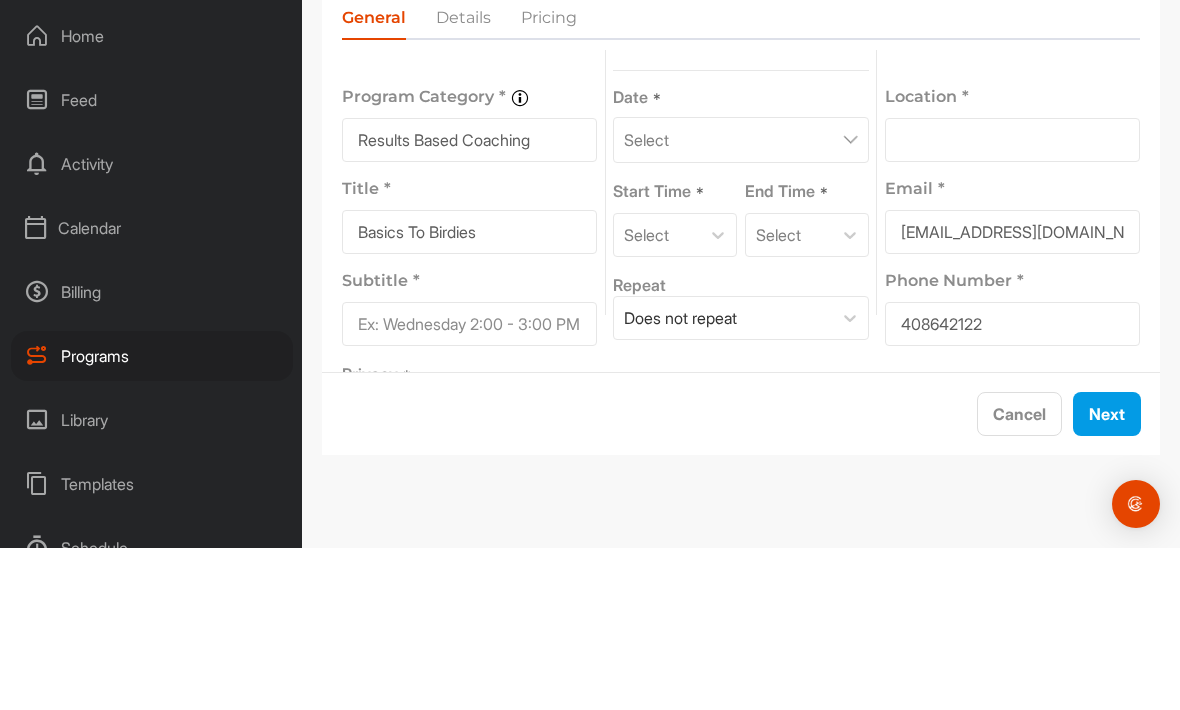 scroll, scrollTop: 35, scrollLeft: 0, axis: vertical 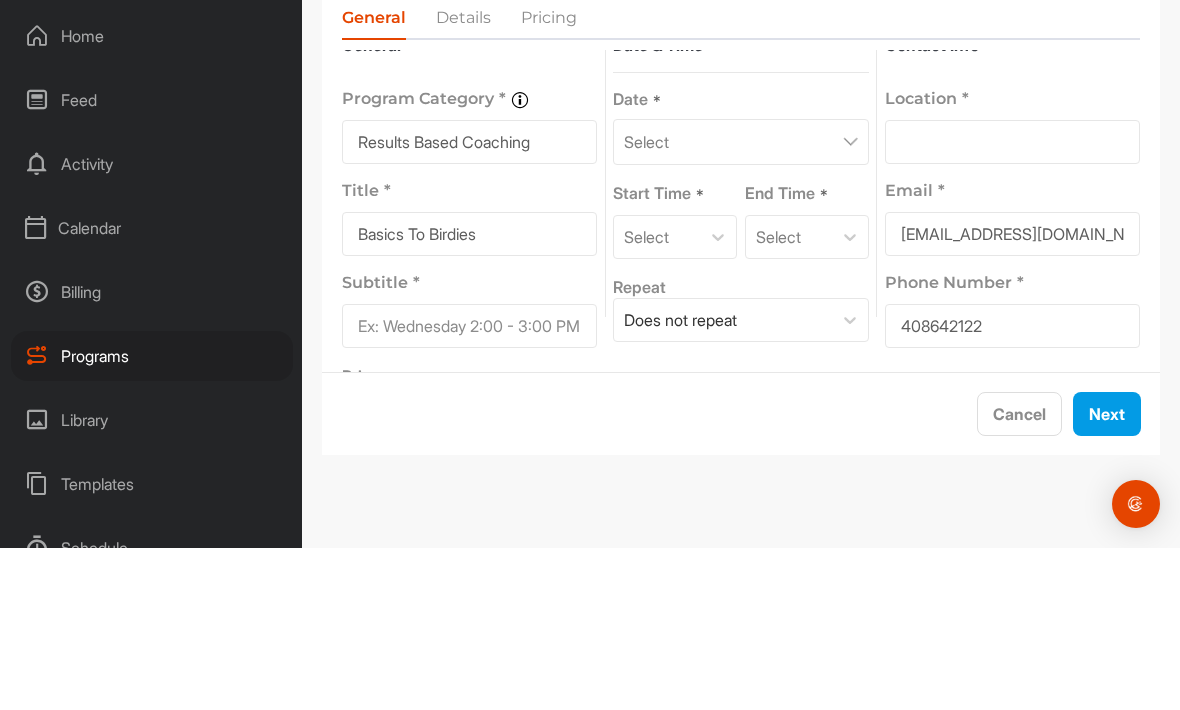 type on "Basics To Birdies" 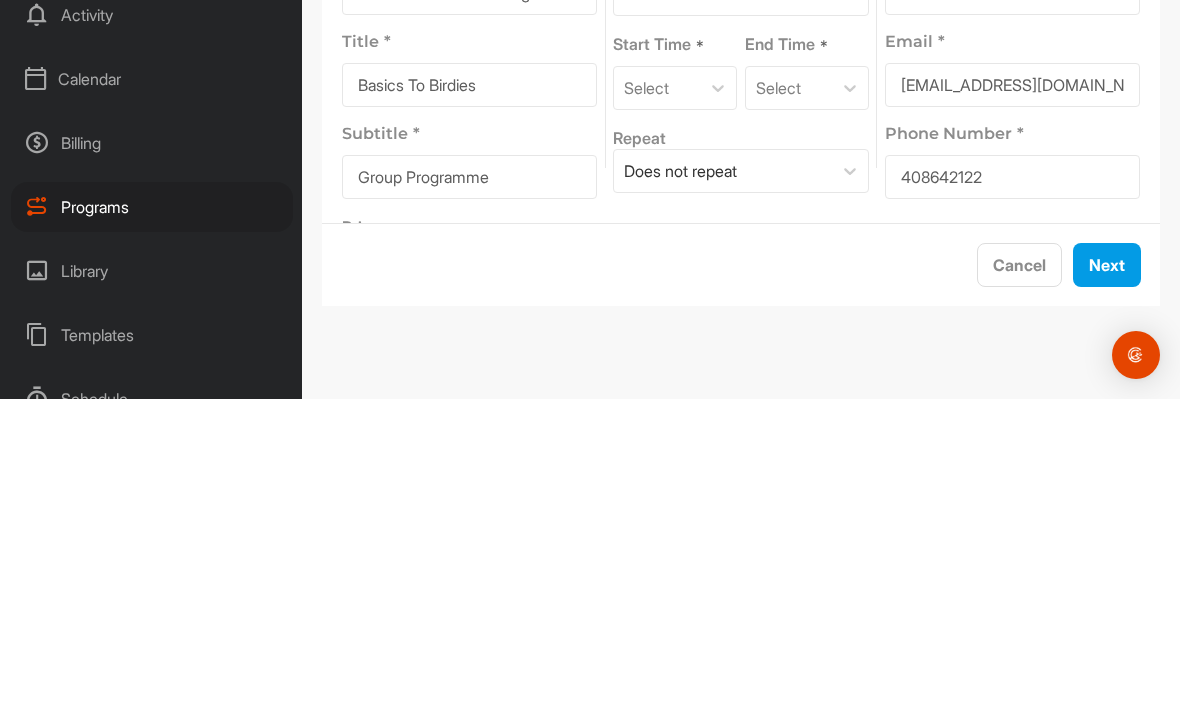 type on "Group Programme" 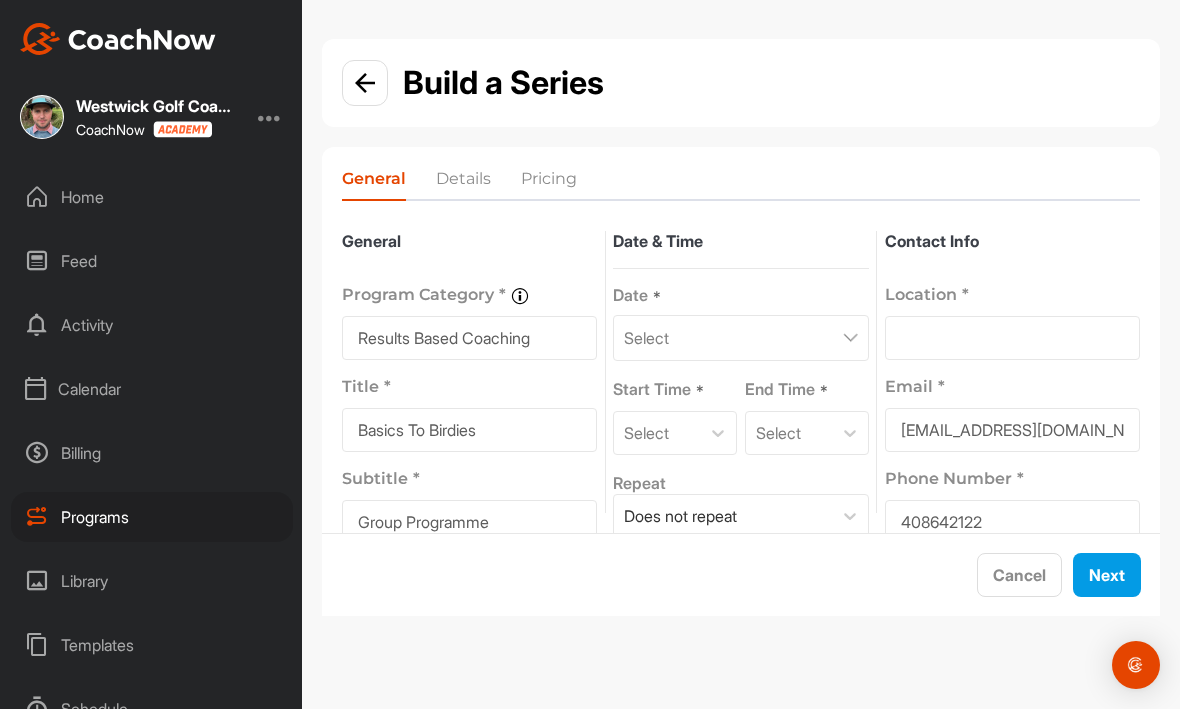 scroll, scrollTop: 0, scrollLeft: 0, axis: both 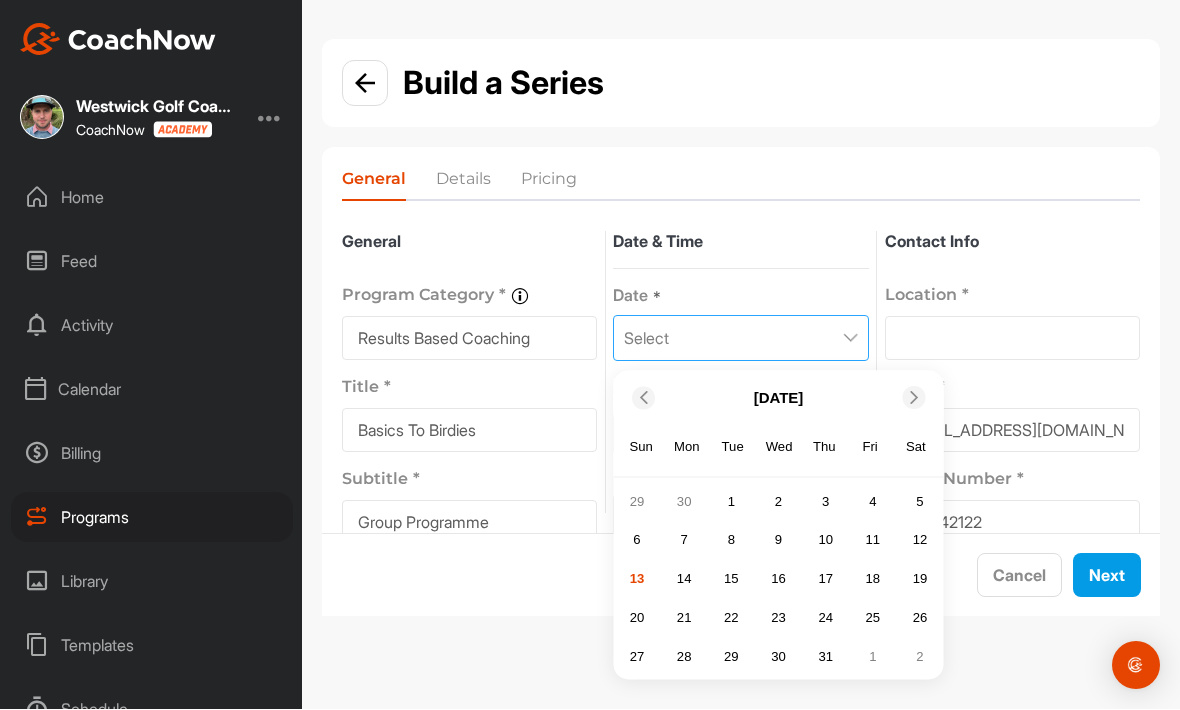 click on "25" at bounding box center [873, 618] 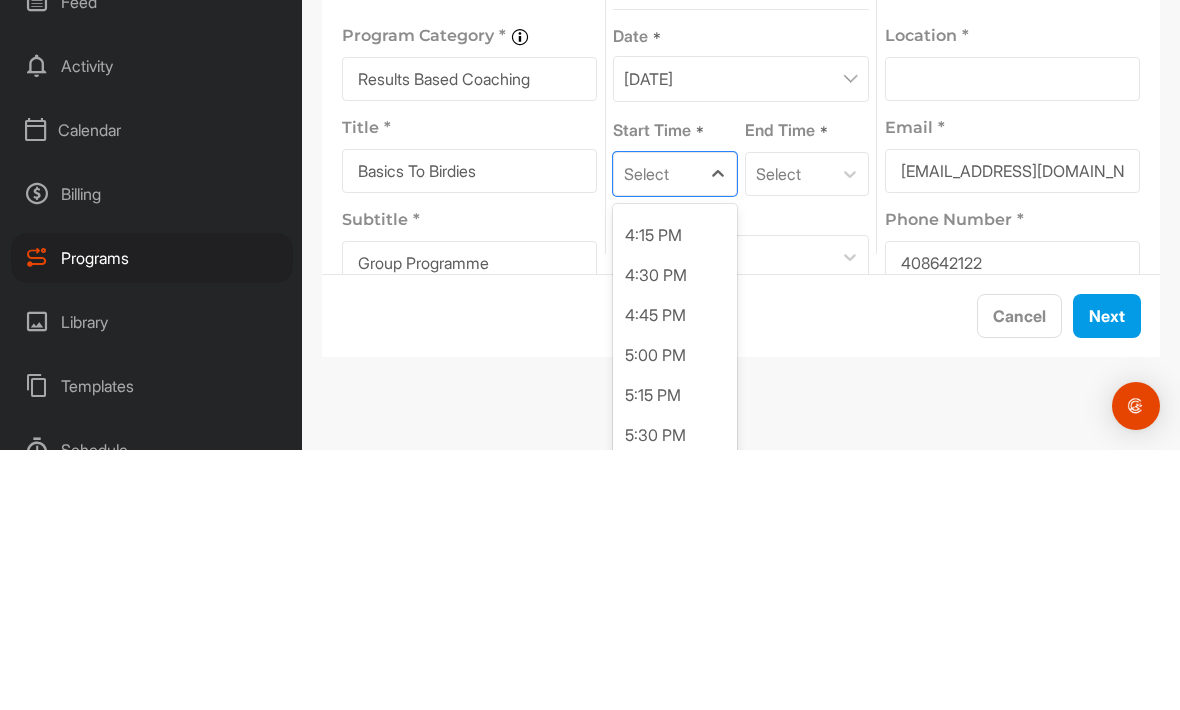 scroll, scrollTop: 2595, scrollLeft: 0, axis: vertical 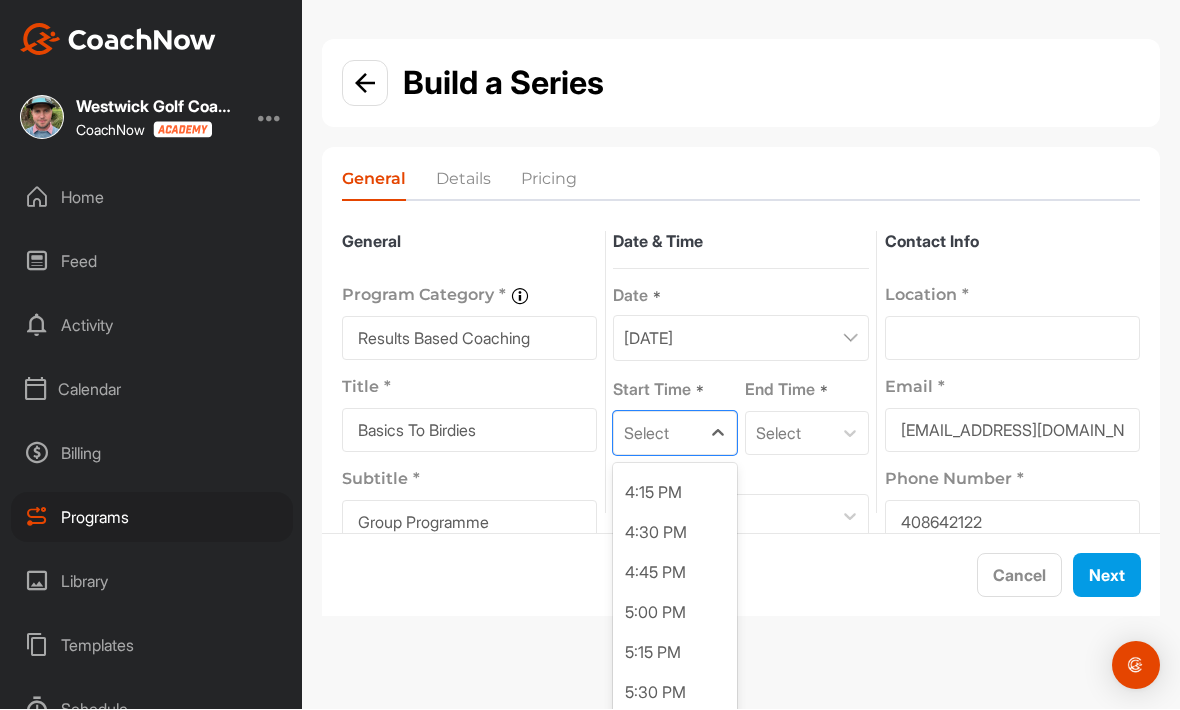 click on "[DATE]" at bounding box center [740, 339] 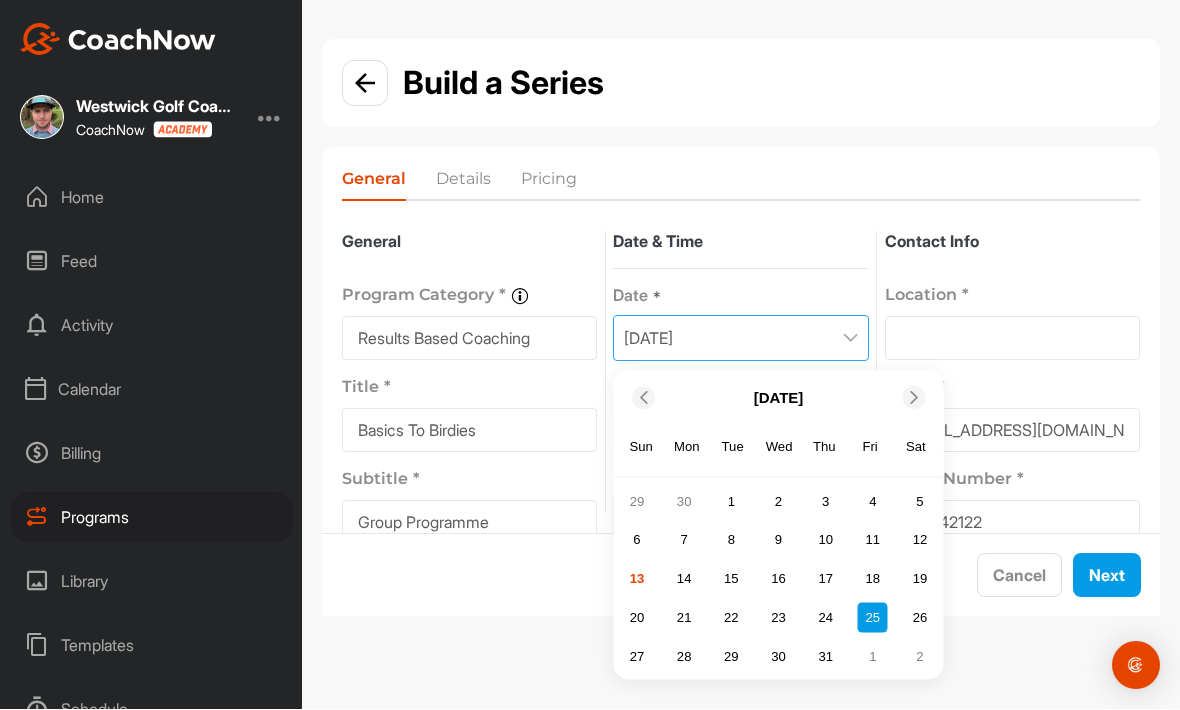 click on "24" at bounding box center (826, 618) 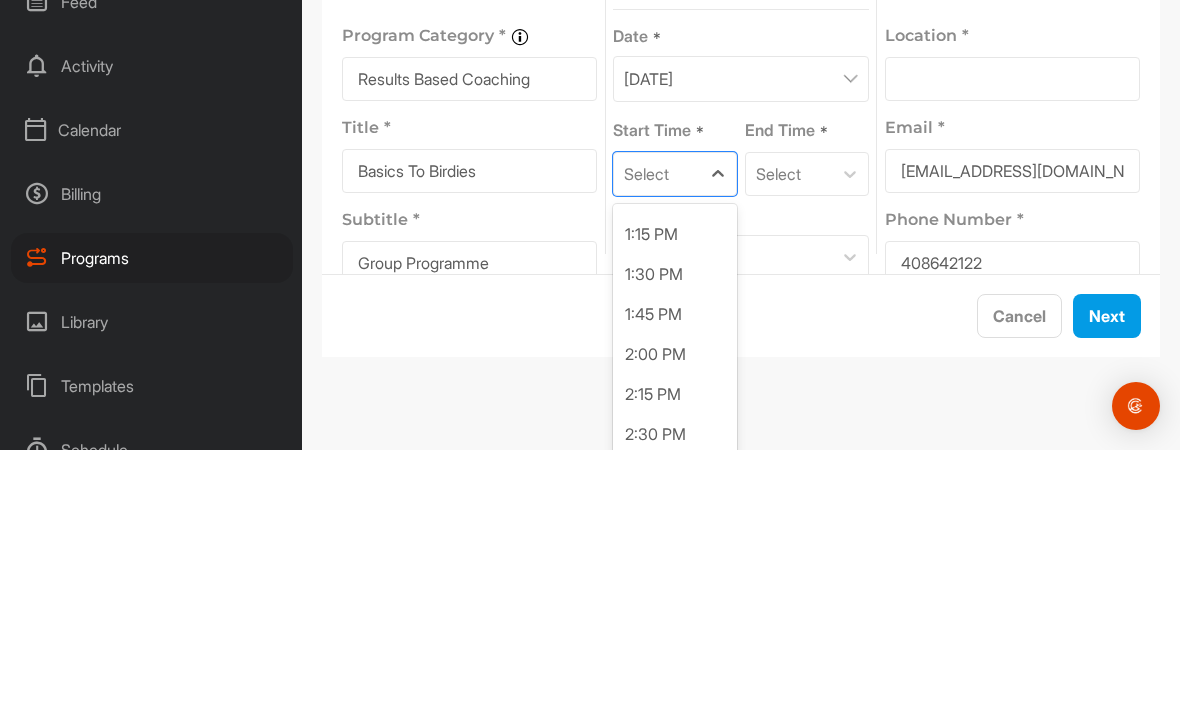 scroll, scrollTop: 2116, scrollLeft: 0, axis: vertical 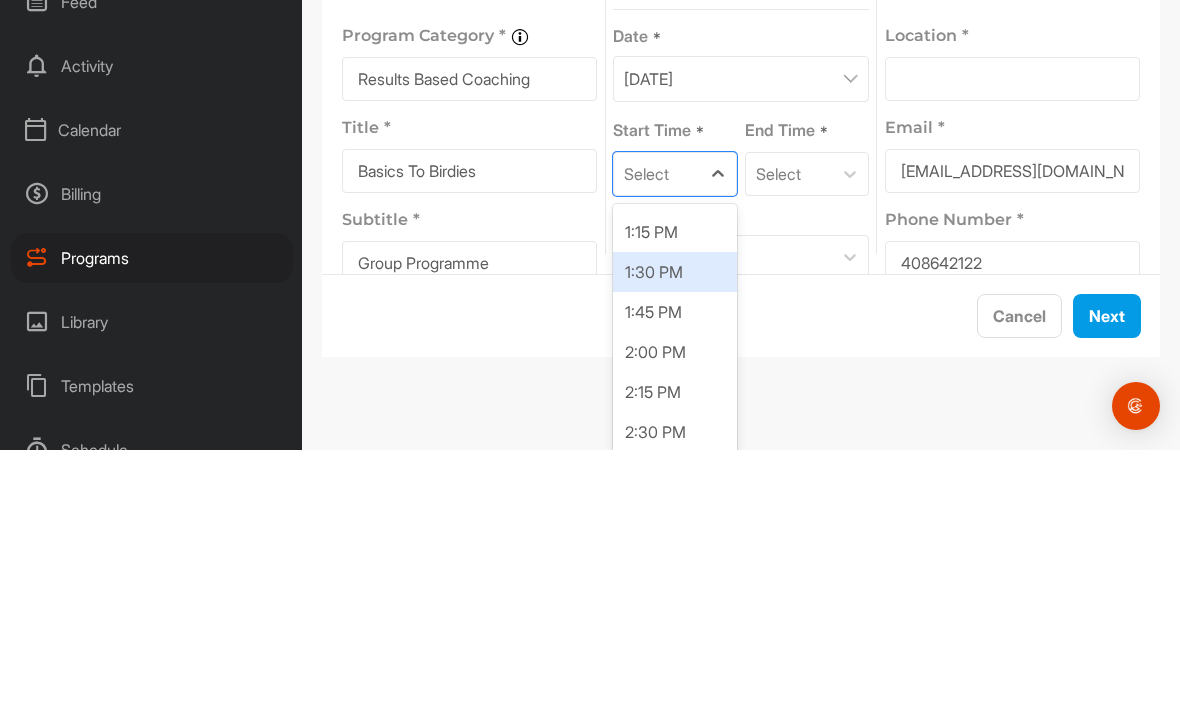 click on "1:30 PM" at bounding box center [675, 532] 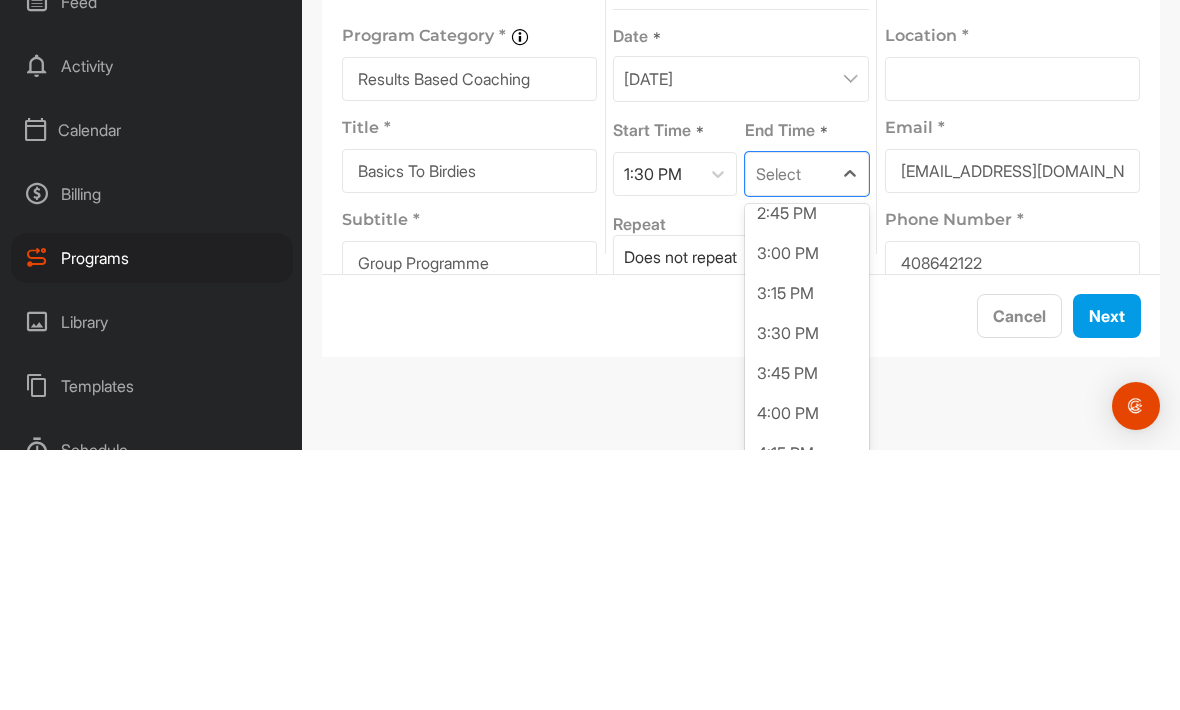 scroll, scrollTop: 174, scrollLeft: 0, axis: vertical 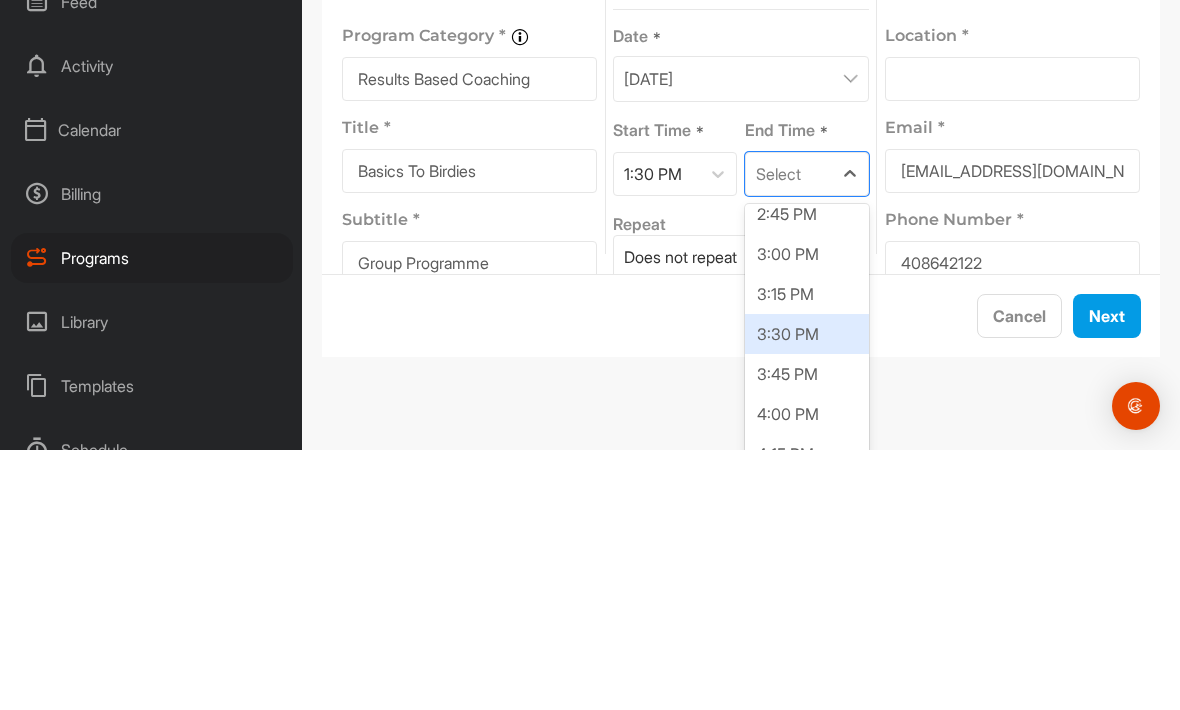 click on "3:30 PM" at bounding box center [807, 594] 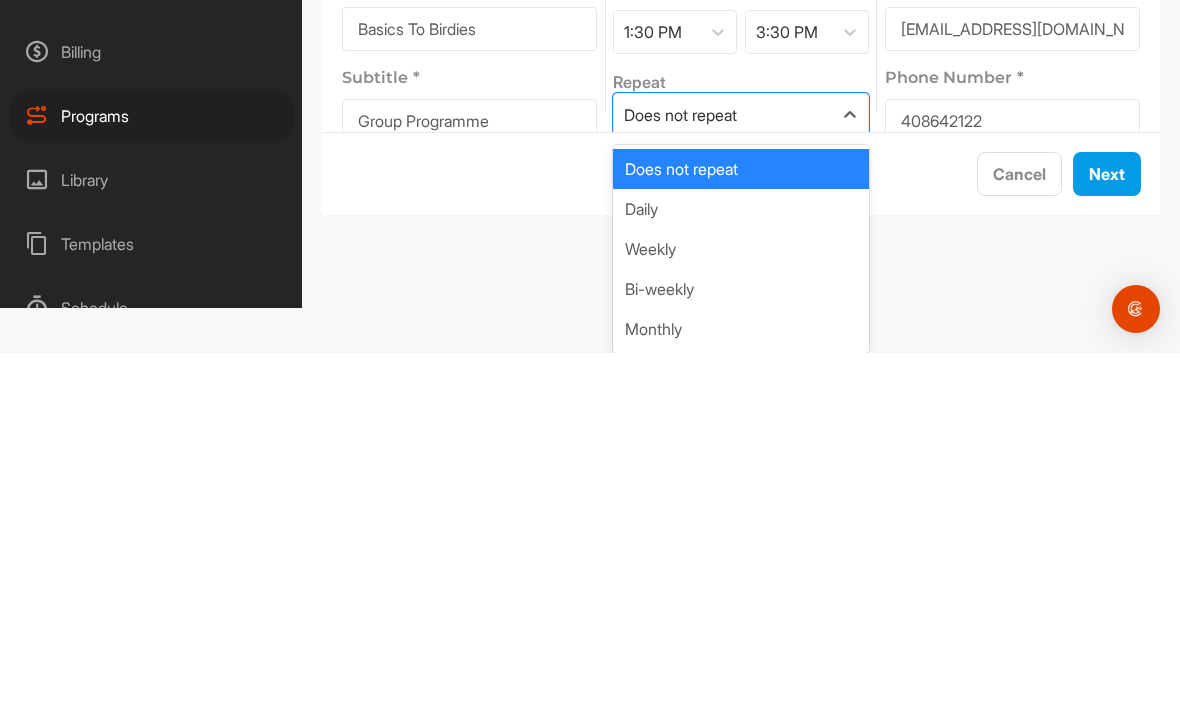 scroll, scrollTop: 67, scrollLeft: 0, axis: vertical 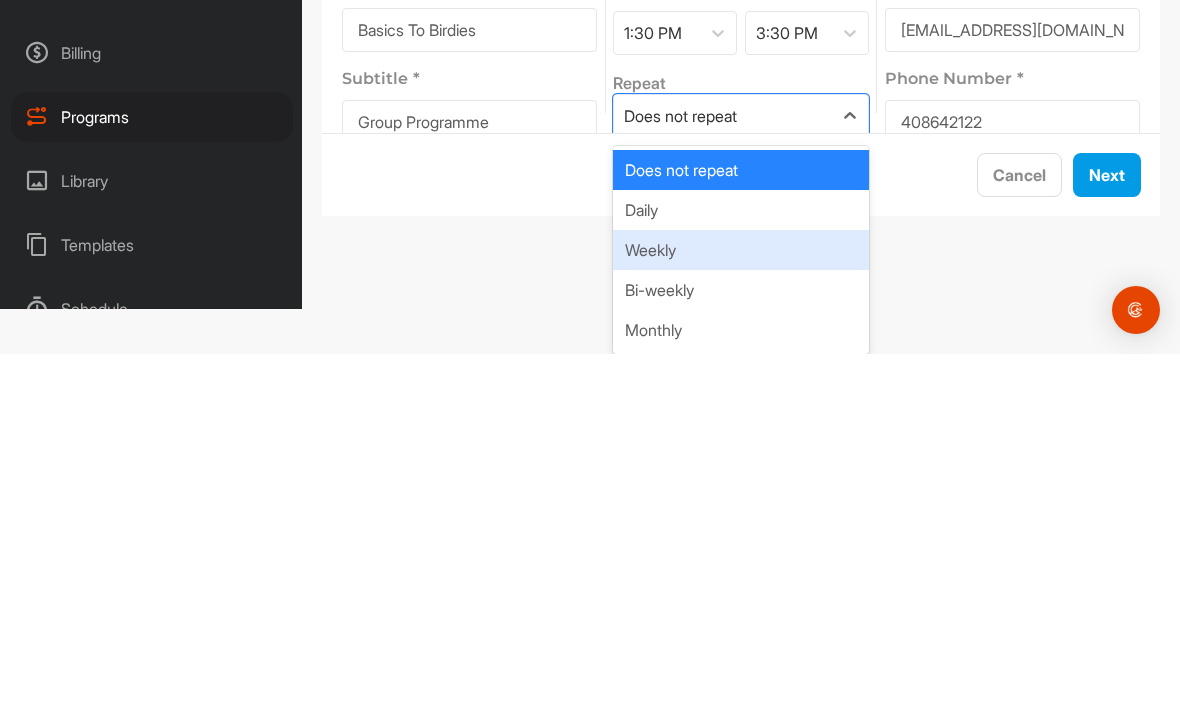 click on "Weekly" at bounding box center (740, 606) 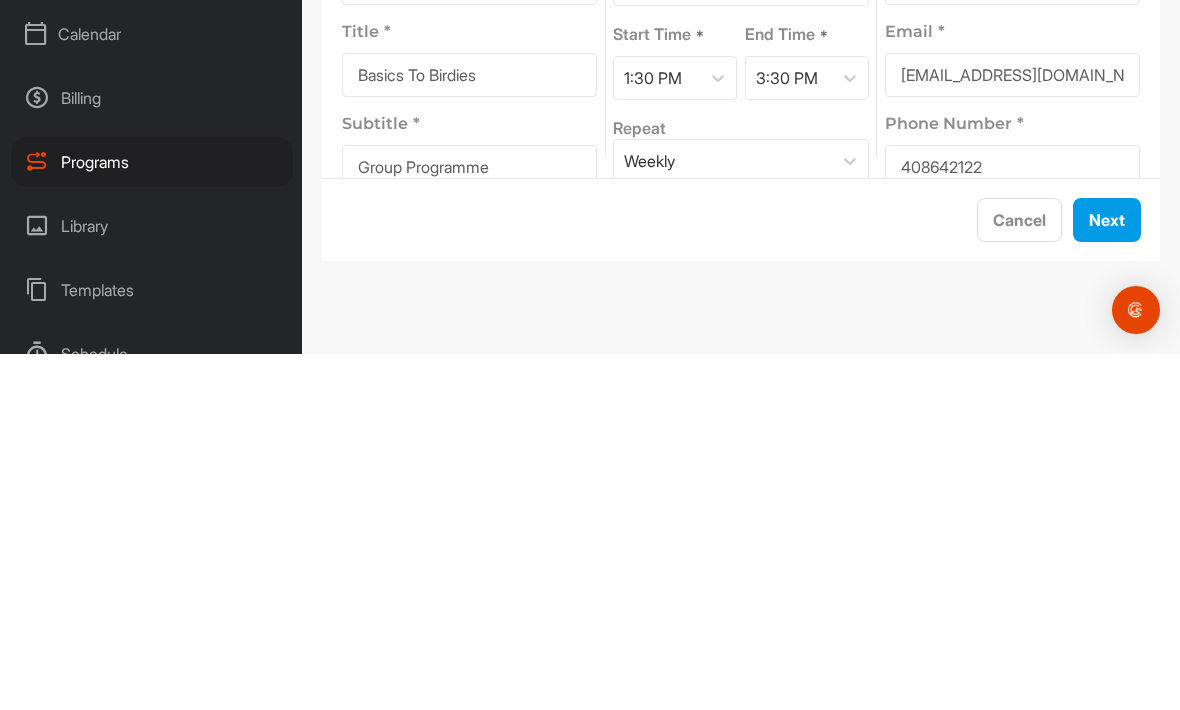 scroll, scrollTop: 0, scrollLeft: 0, axis: both 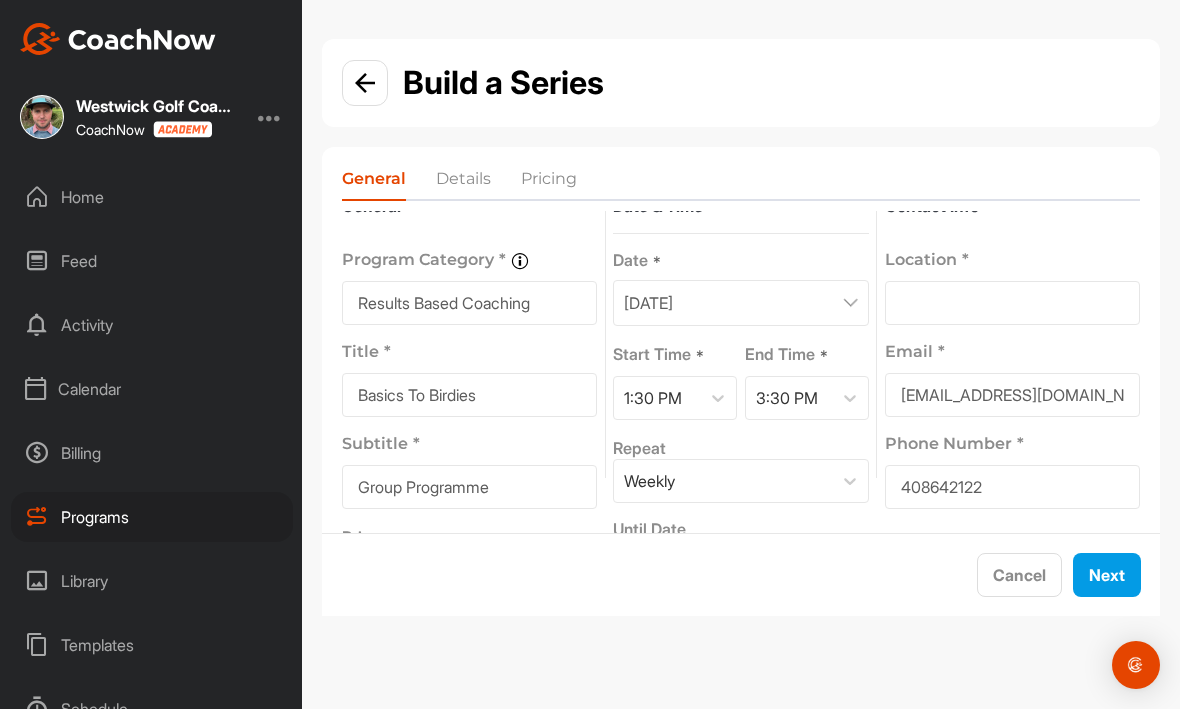 click at bounding box center [850, 572] 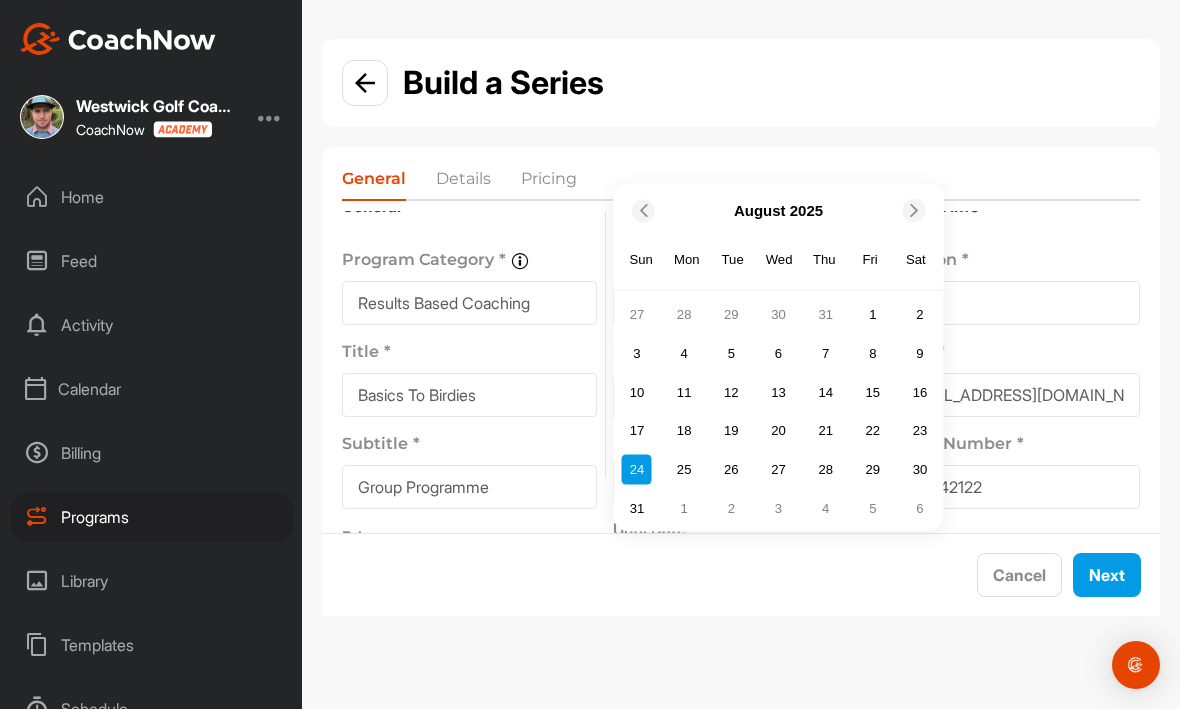 click at bounding box center (642, 211) 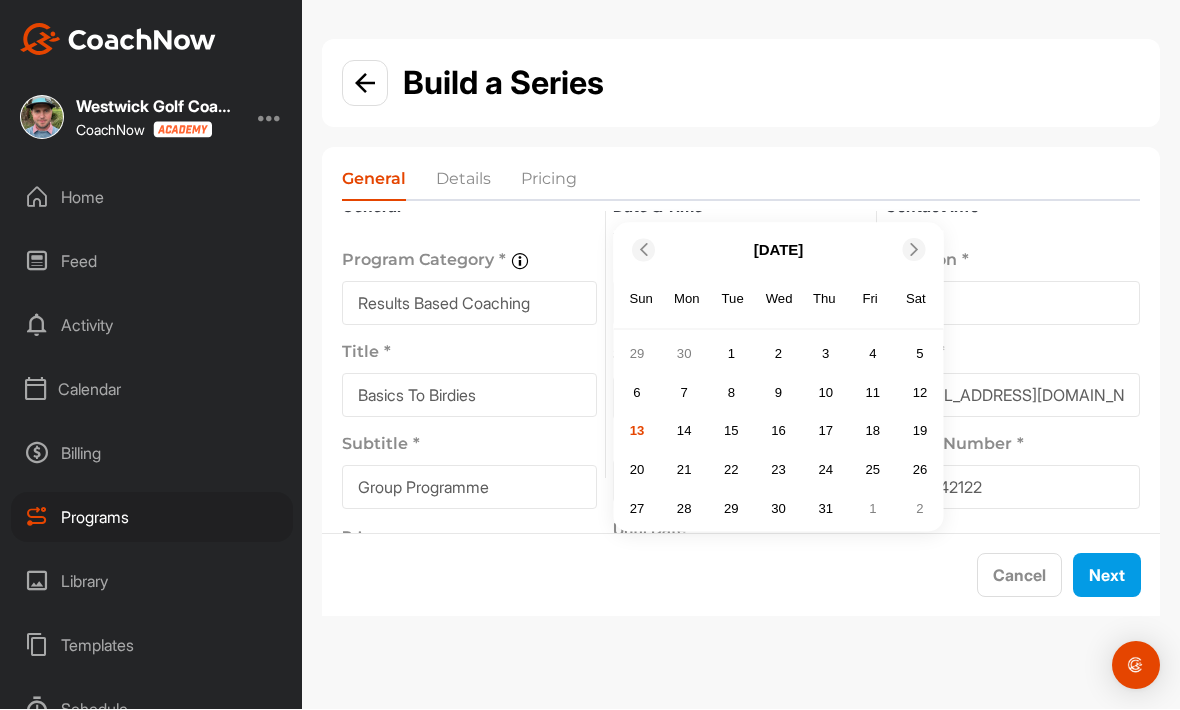 click at bounding box center (916, 250) 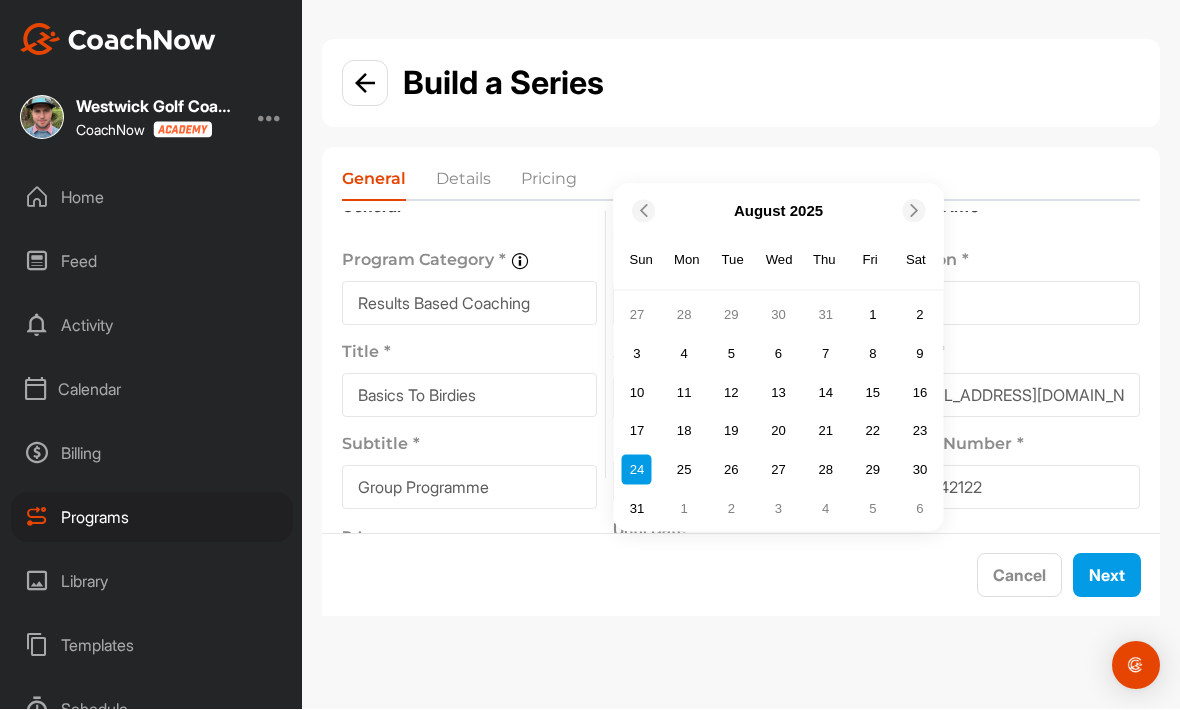 click at bounding box center (914, 211) 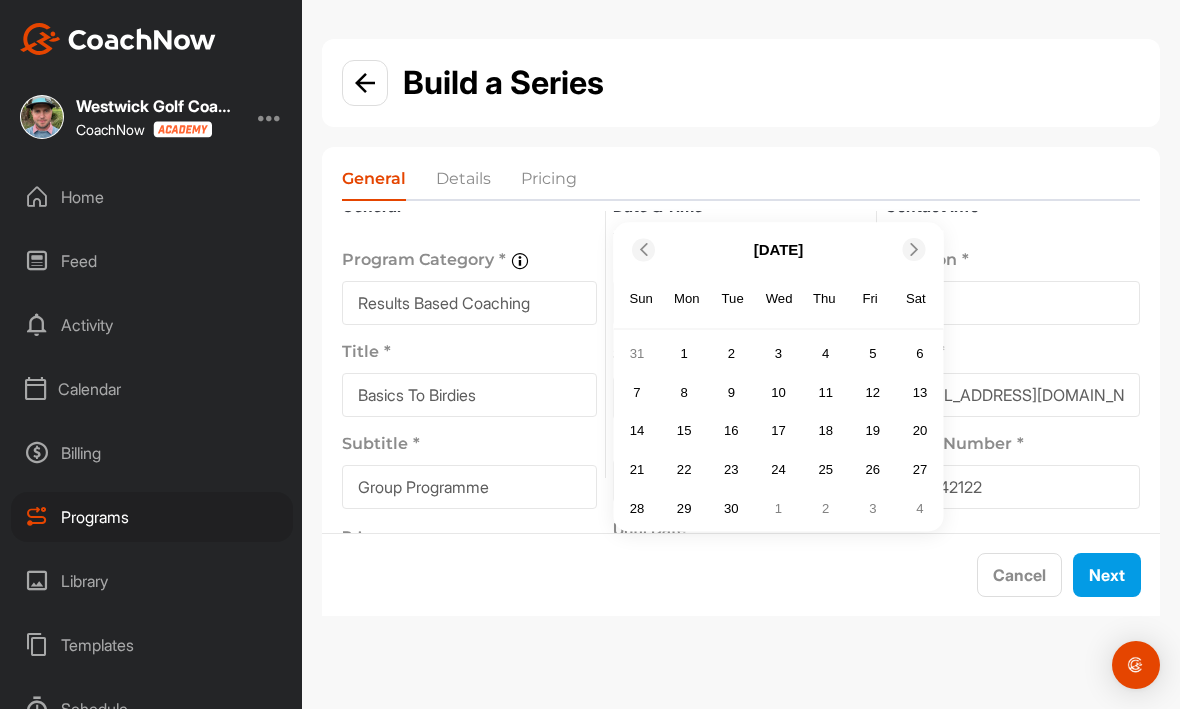click on "25" at bounding box center [826, 470] 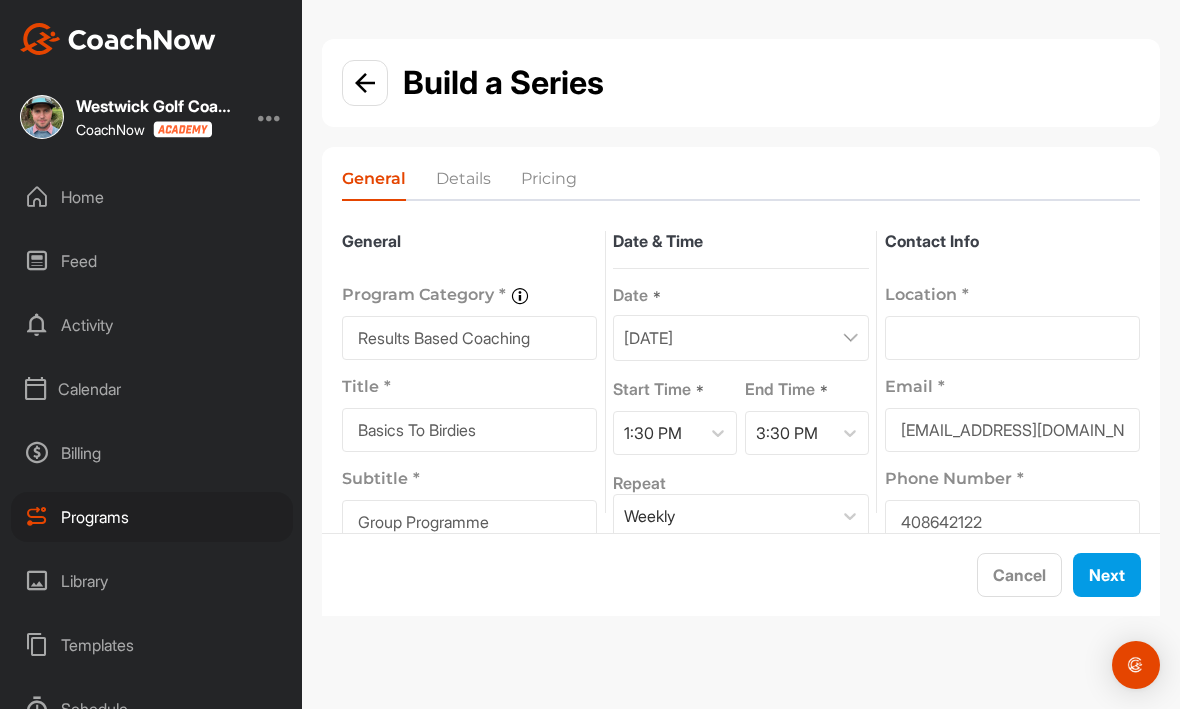 scroll, scrollTop: 0, scrollLeft: 0, axis: both 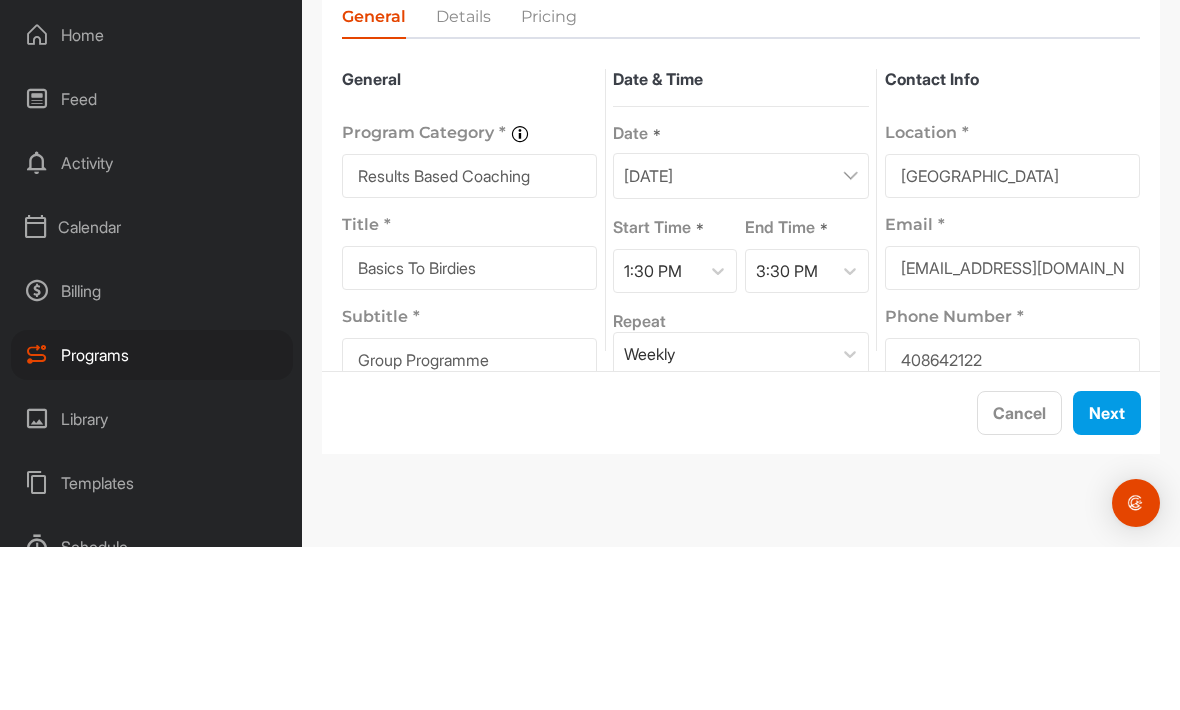 type on "[GEOGRAPHIC_DATA]" 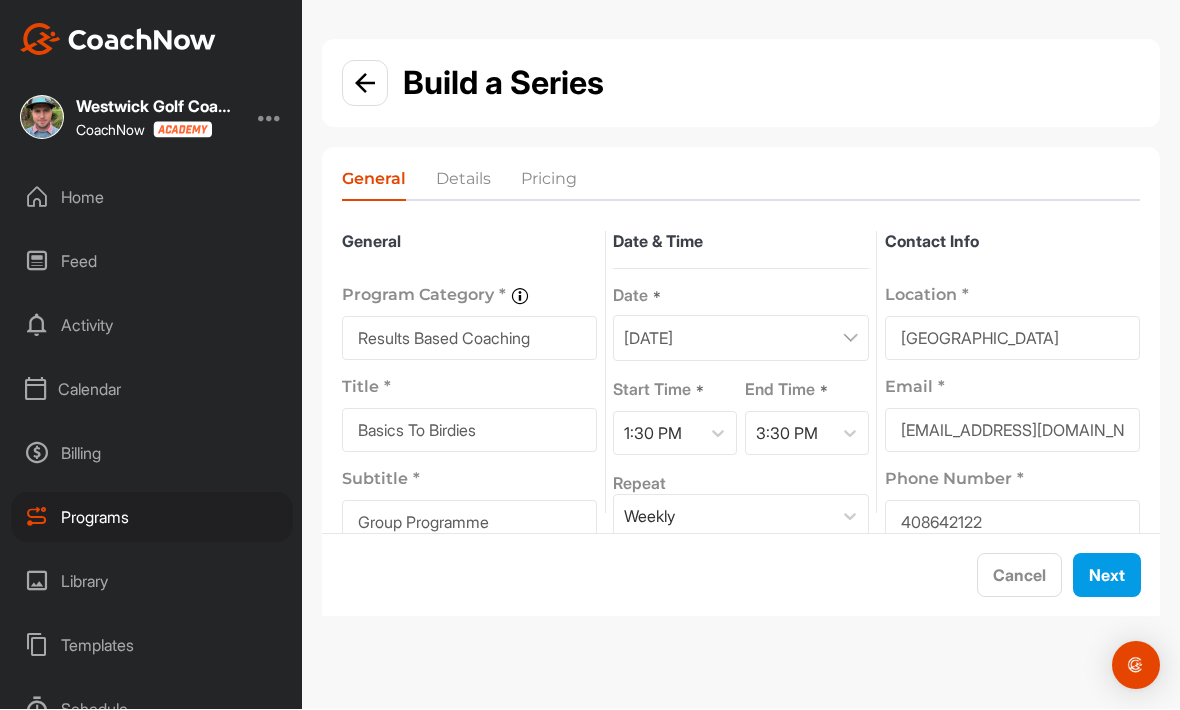 click on "Next" at bounding box center (1107, 576) 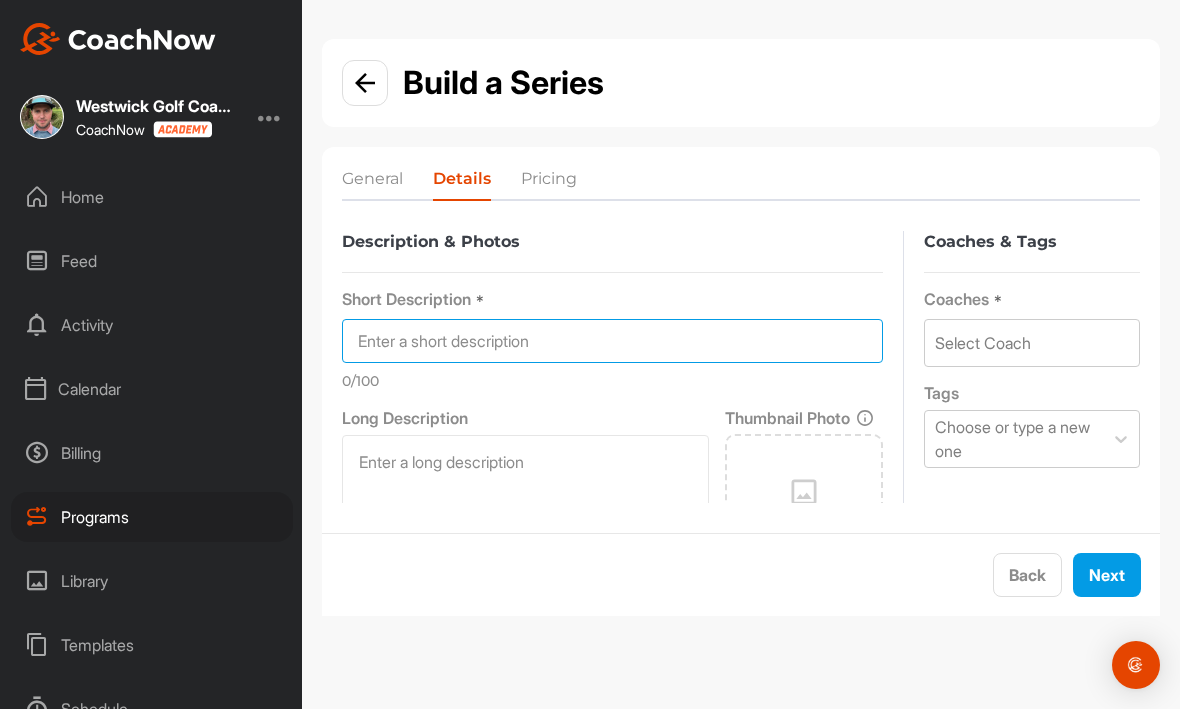 click at bounding box center [612, 342] 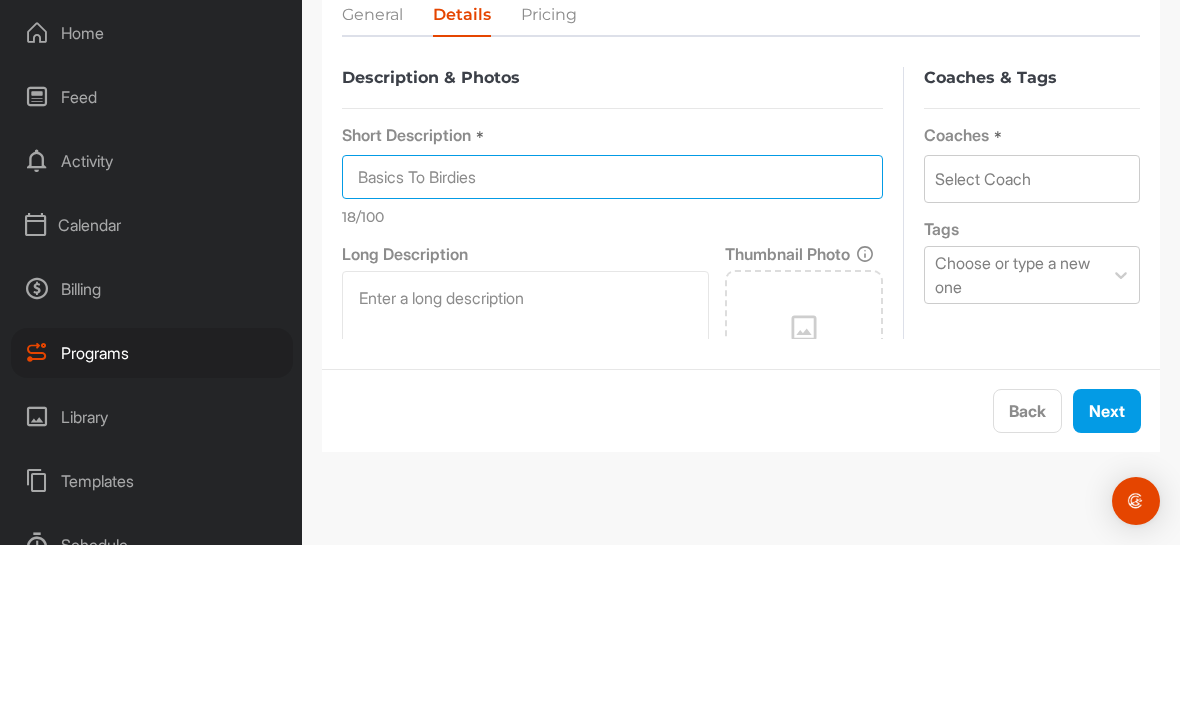 type on "Basics To Birdies" 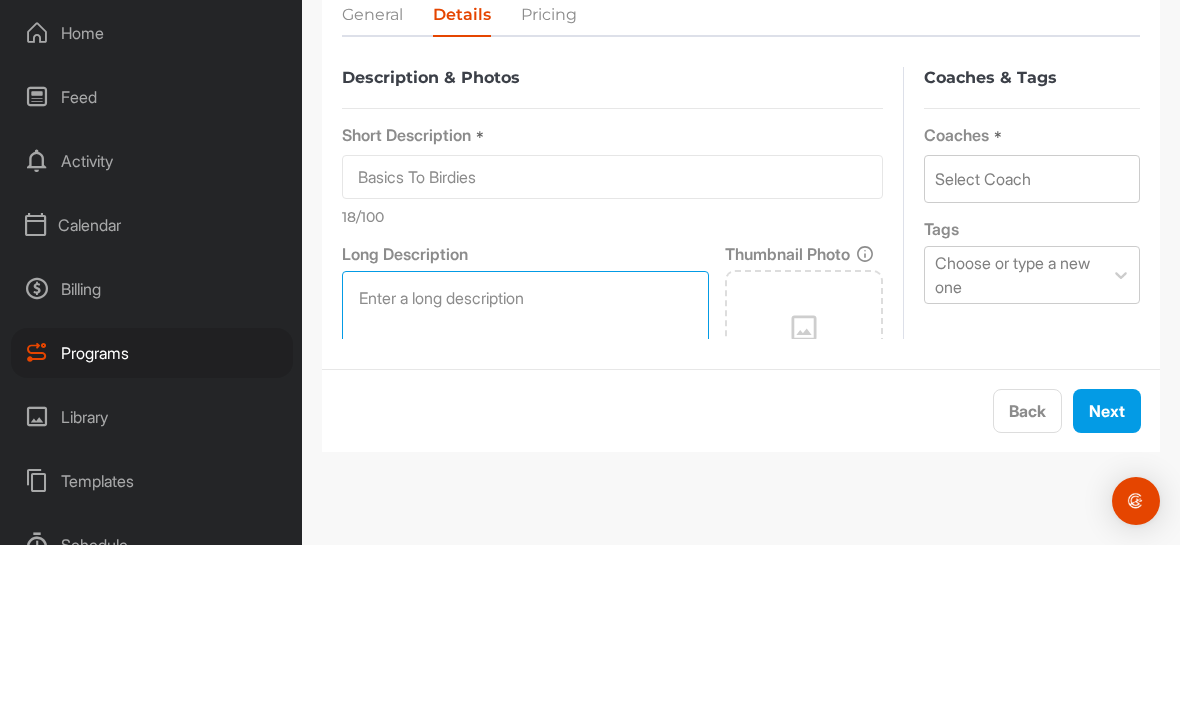 click at bounding box center (525, 576) 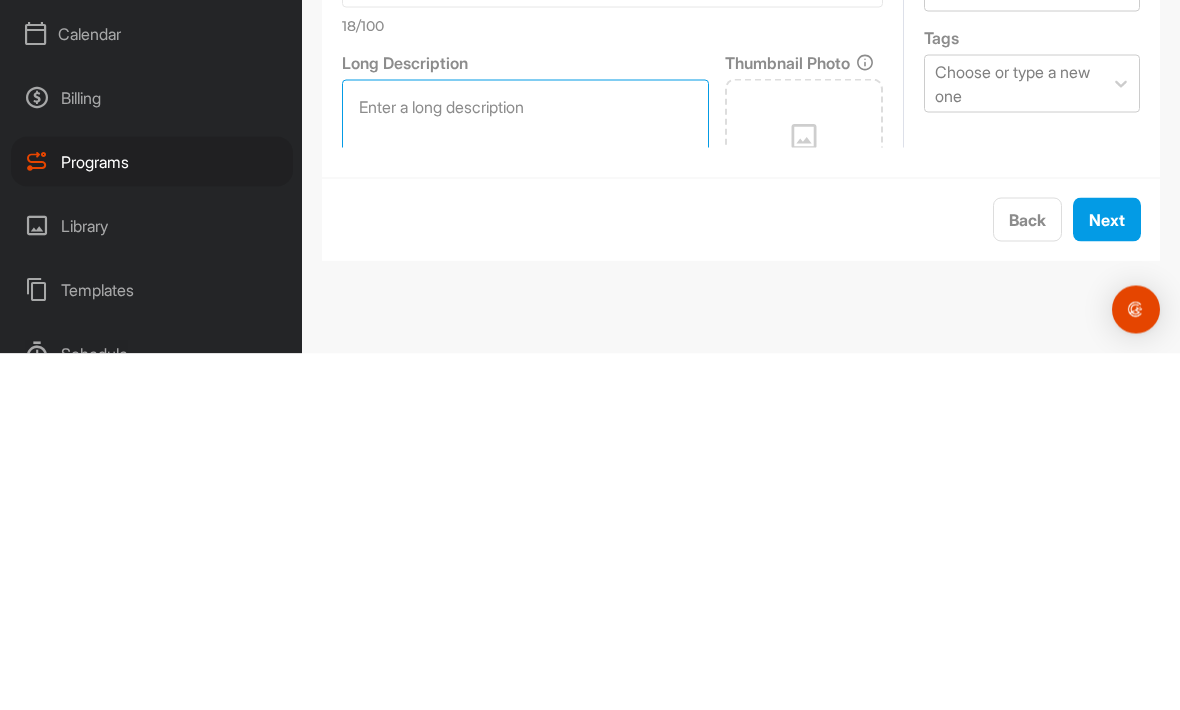 click at bounding box center (525, 576) 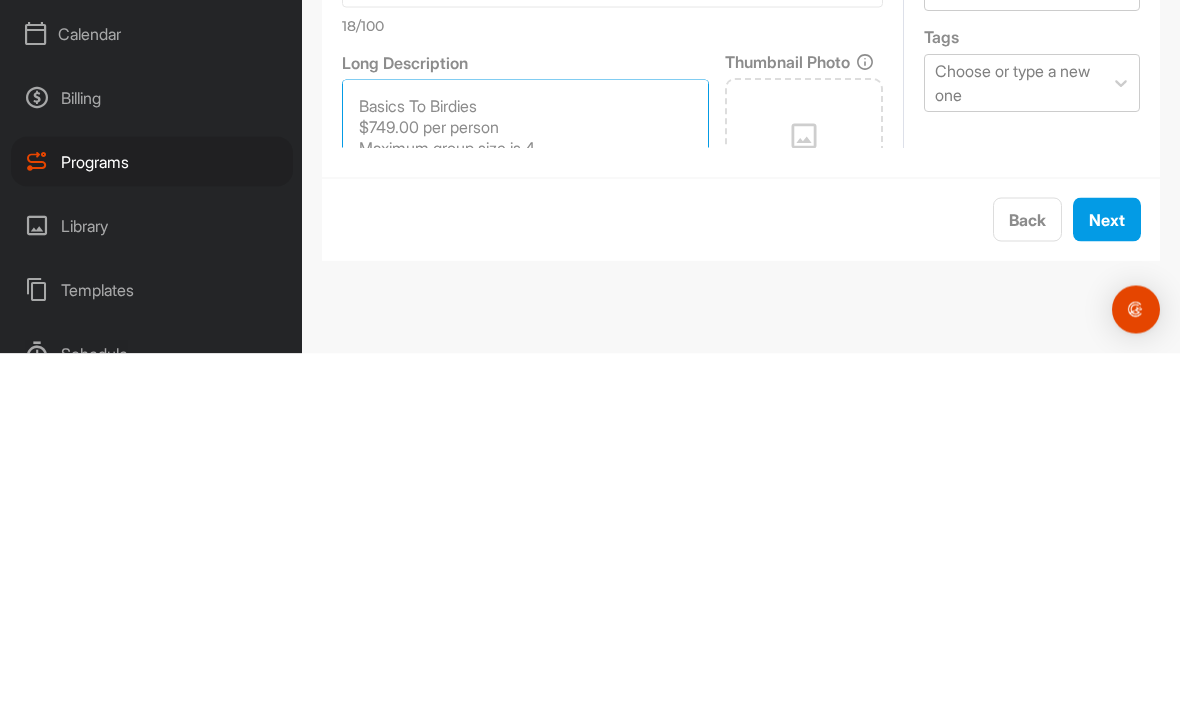 scroll, scrollTop: 426, scrollLeft: 0, axis: vertical 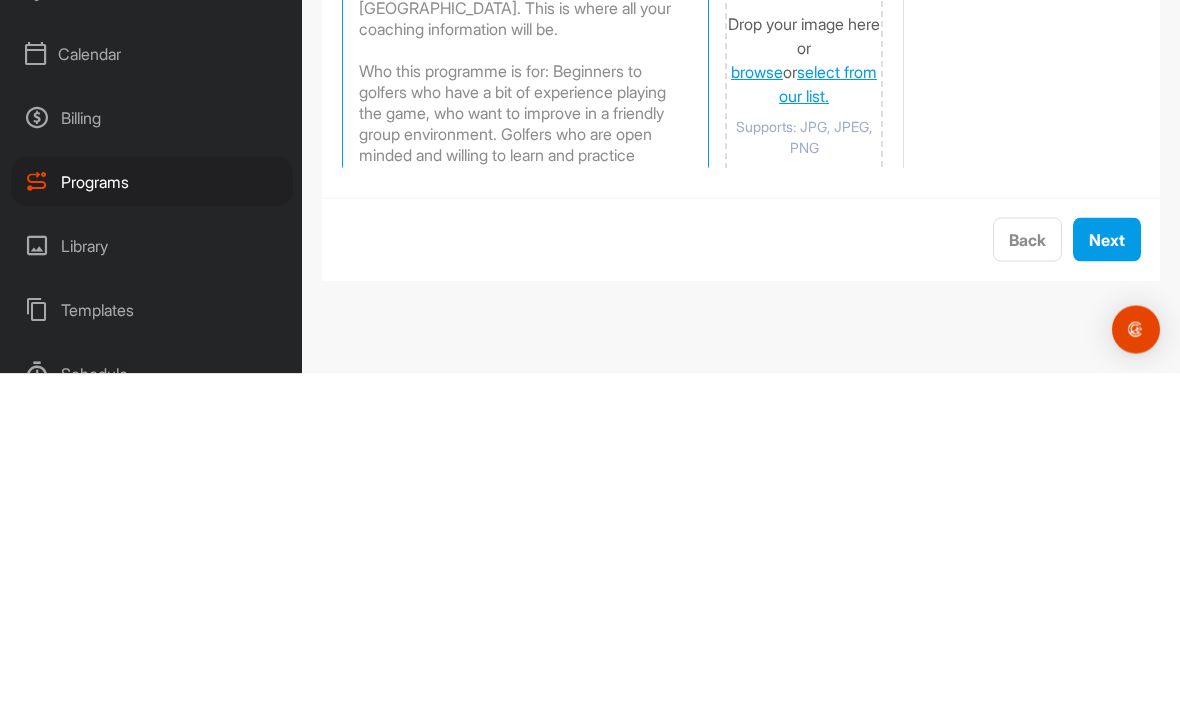 click on "Basics To Birdies
$749.00 per person
Maximum group size is 4
10 sessions (15 hours of coaching)
Benefits of joining this group coaching series:
Very first session is on course it doesn’t matter what your skill level is, it will be a fun and informative session where I can see exactly where your game is at.
You will learn the basics of the game of golf with the next few sessions being fundamentals, what each club should do in regards to distance and height etc.
Sessions will mainly consist of enhancing those fundamentals and also with on course coaching and off course training plus rules and etiquette.
You get a game assessment and welcome pack each
Get your very own space in [GEOGRAPHIC_DATA]. This is where all your coaching information will be.
Who this programme is for: Beginners to golfers who have a bit of experience playing the game, who want to improve in a friendly group environment. Golfers who are open minded and willing to learn and practice regularly Maximum group size is 4." at bounding box center (525, 401) 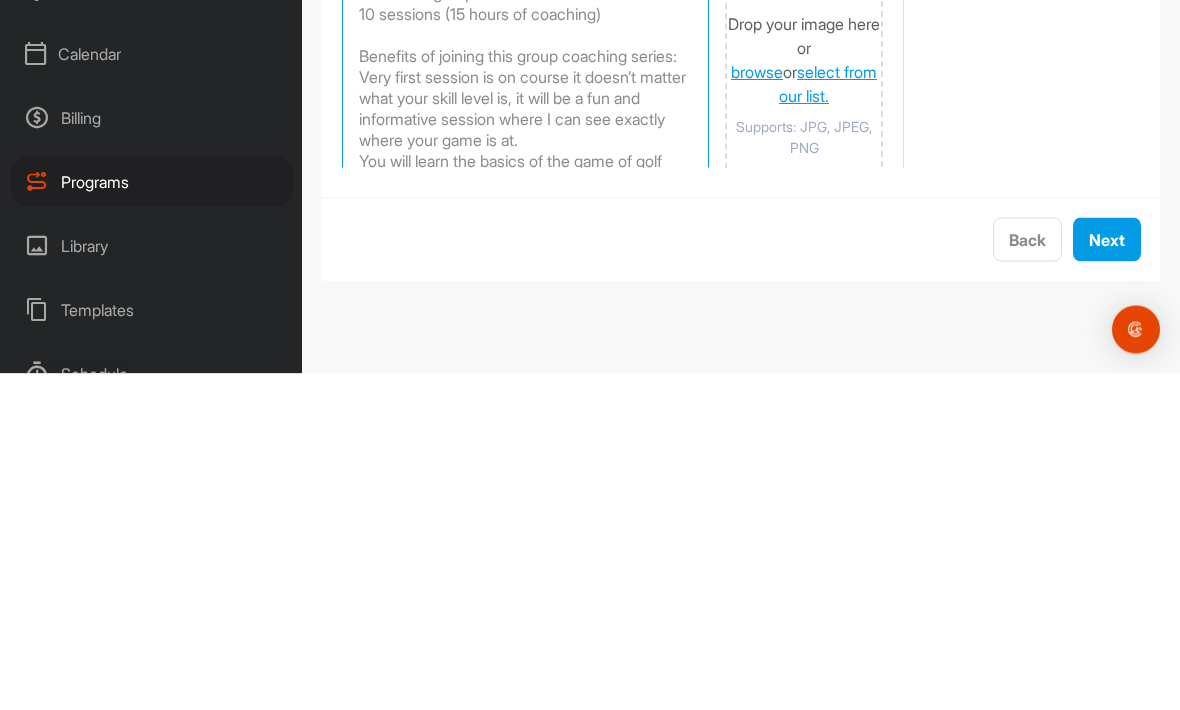 scroll, scrollTop: 0, scrollLeft: 0, axis: both 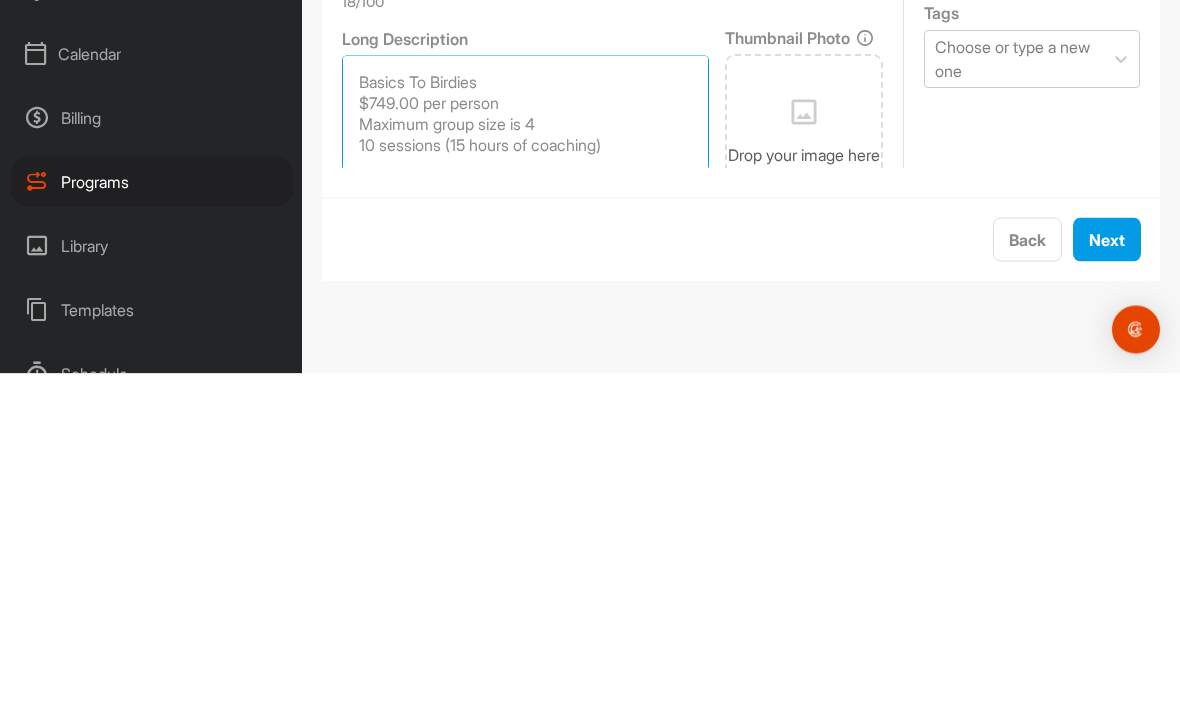type on "Basics To Birdies
$749.00 per person
Maximum group size is 4
10 sessions (15 hours of coaching)
Benefits of joining this group coaching series:
Very first session is on course it doesn’t matter what your skill level is, it will be a fun and informative session where I can see exactly where your game is at.
You will learn the basics of the game of golf with the next few sessions being fundamentals, what each club should do in regards to distance and height etc.
Sessions will mainly consist of enhancing those fundamentals and also with on course coaching and off course training plus rules and etiquette.
You get a game assessment and welcome pack each
Get your very own space in [GEOGRAPHIC_DATA]. This is where all your coaching information will be.
Who this programme is for: Beginners to golfers who have a bit of experience playing the game, who want to improve in a friendly group environment. Golfers who are open minded and willing to learn and practice regularly Maximum group size is 4." 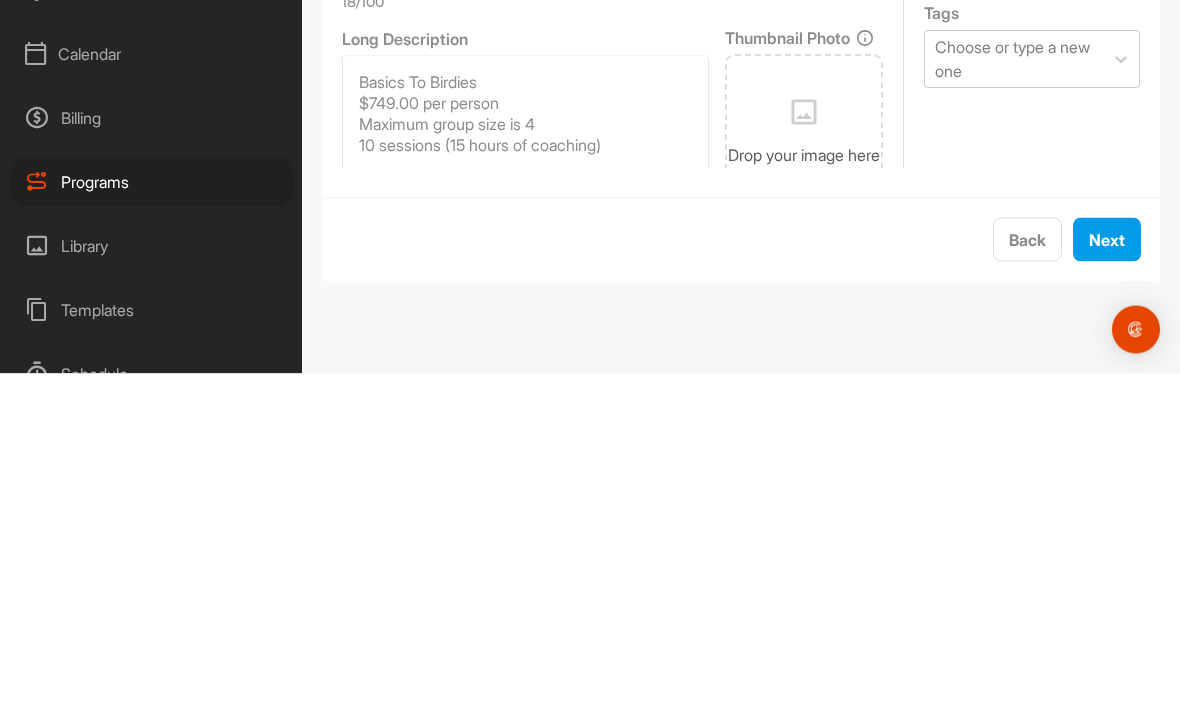 click on "Coaches & Tags Coaches * Select Coach Tags Choose or type a new one" at bounding box center (1032, 572) 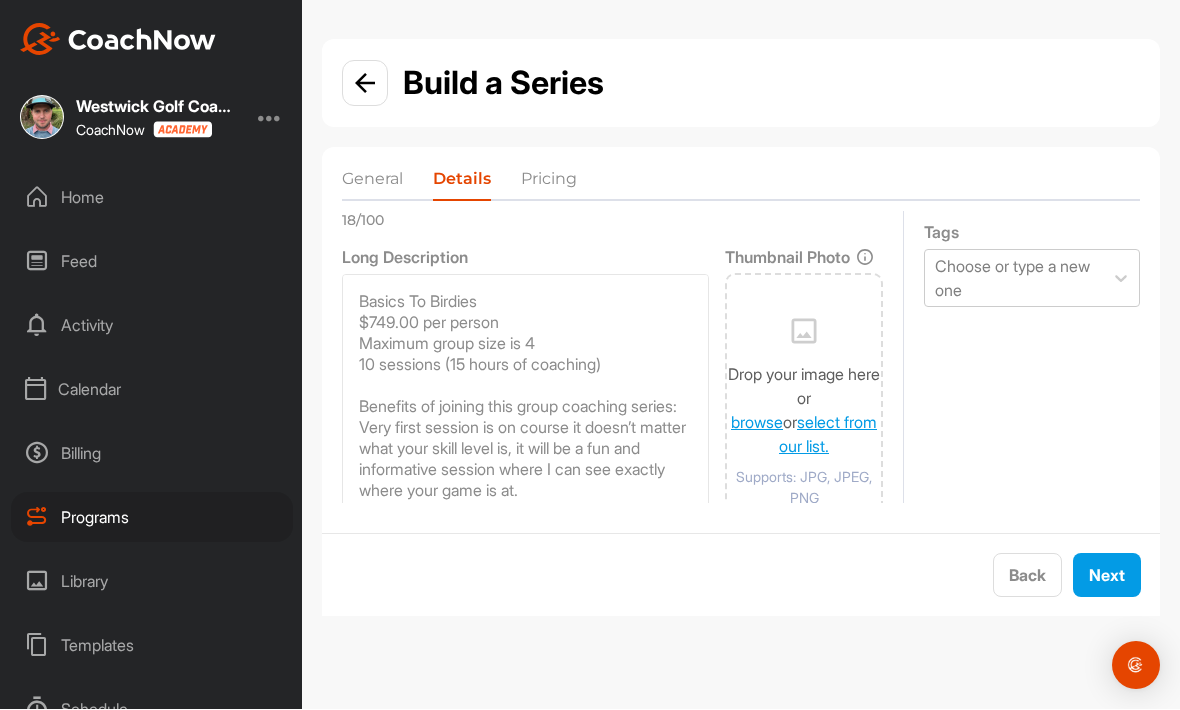 scroll, scrollTop: 162, scrollLeft: 0, axis: vertical 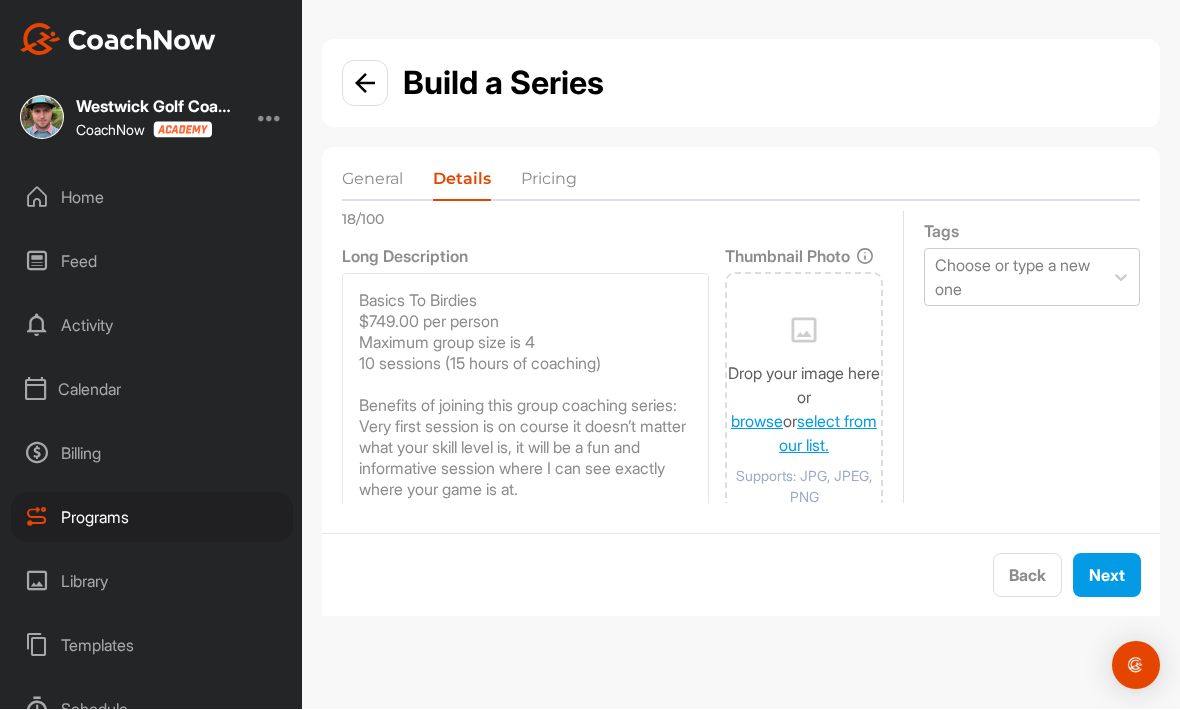 click on "select from our list." at bounding box center [828, 434] 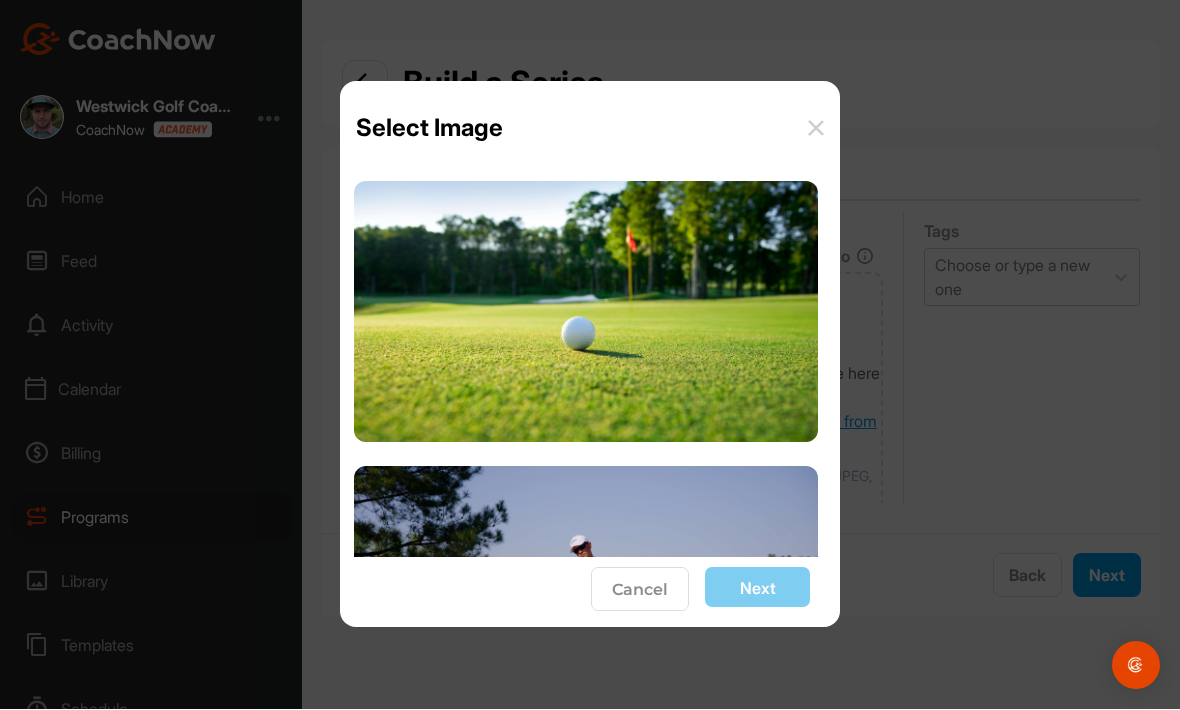 click at bounding box center (586, 312) 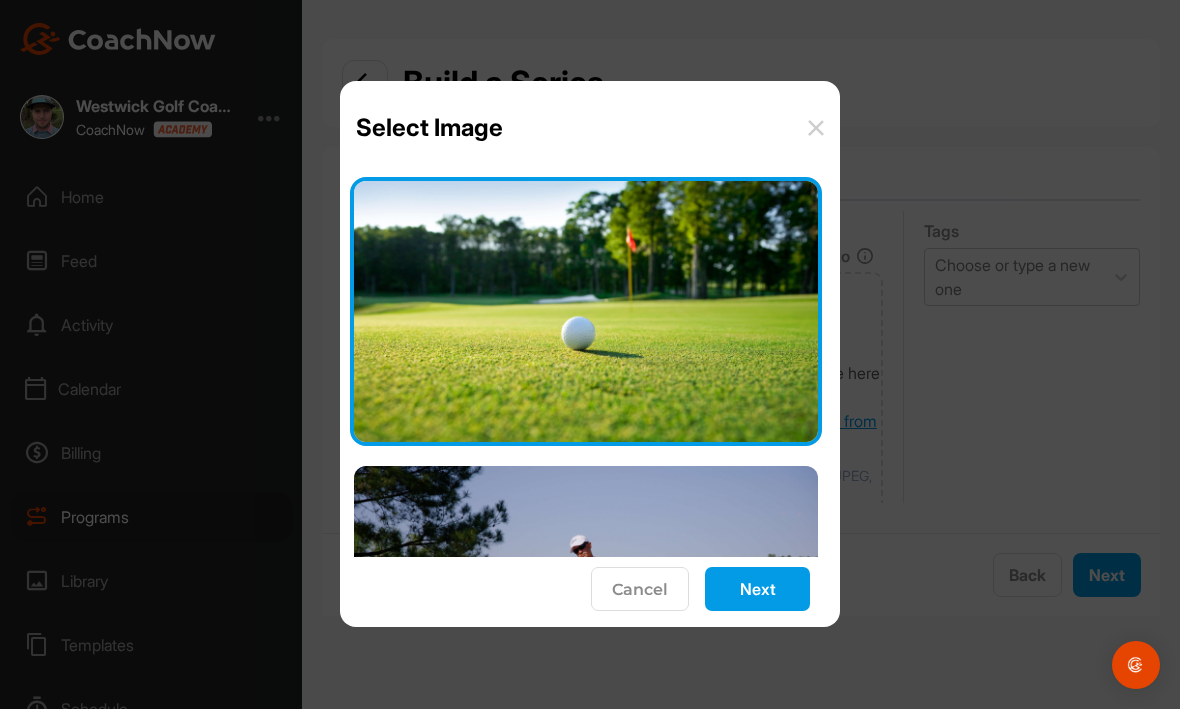 click on "Next" at bounding box center [757, 590] 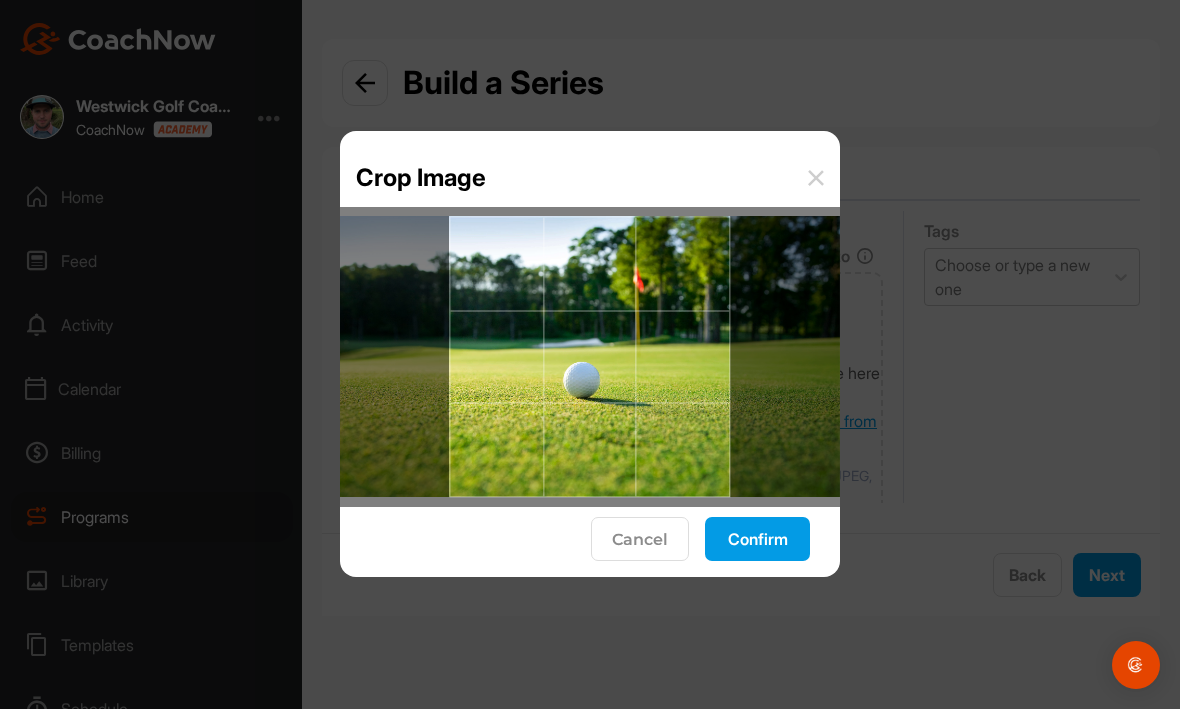click on "Confirm" at bounding box center (757, 540) 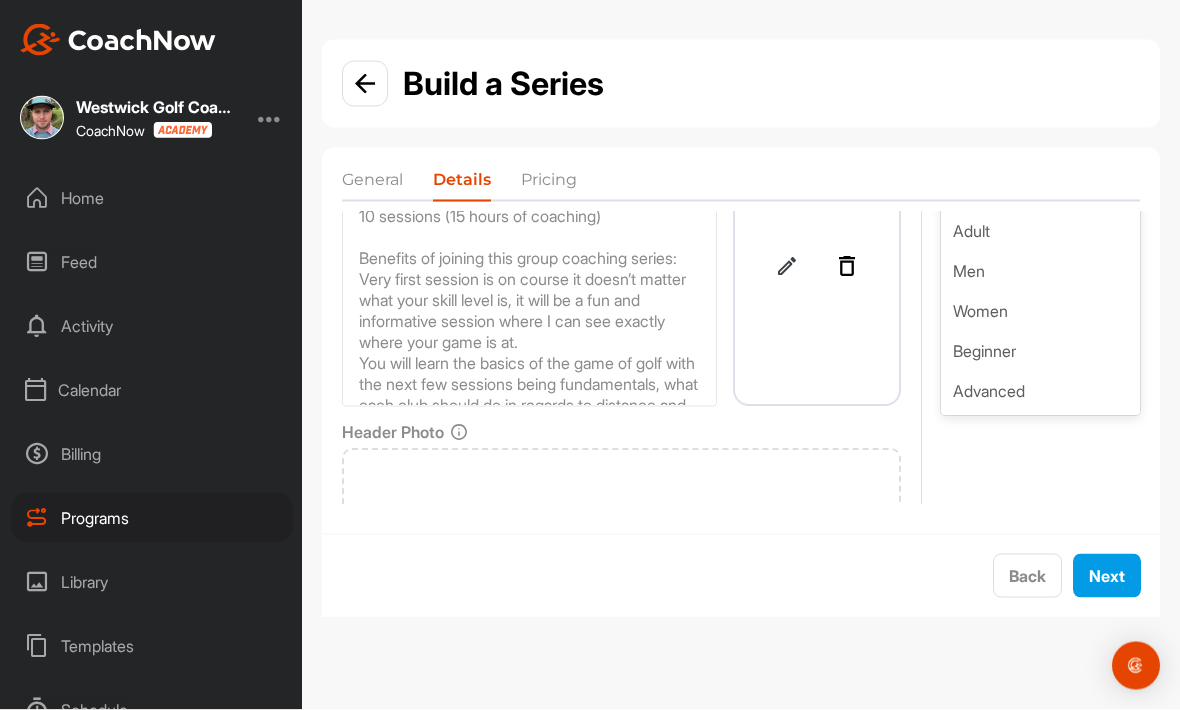 scroll, scrollTop: 316, scrollLeft: 0, axis: vertical 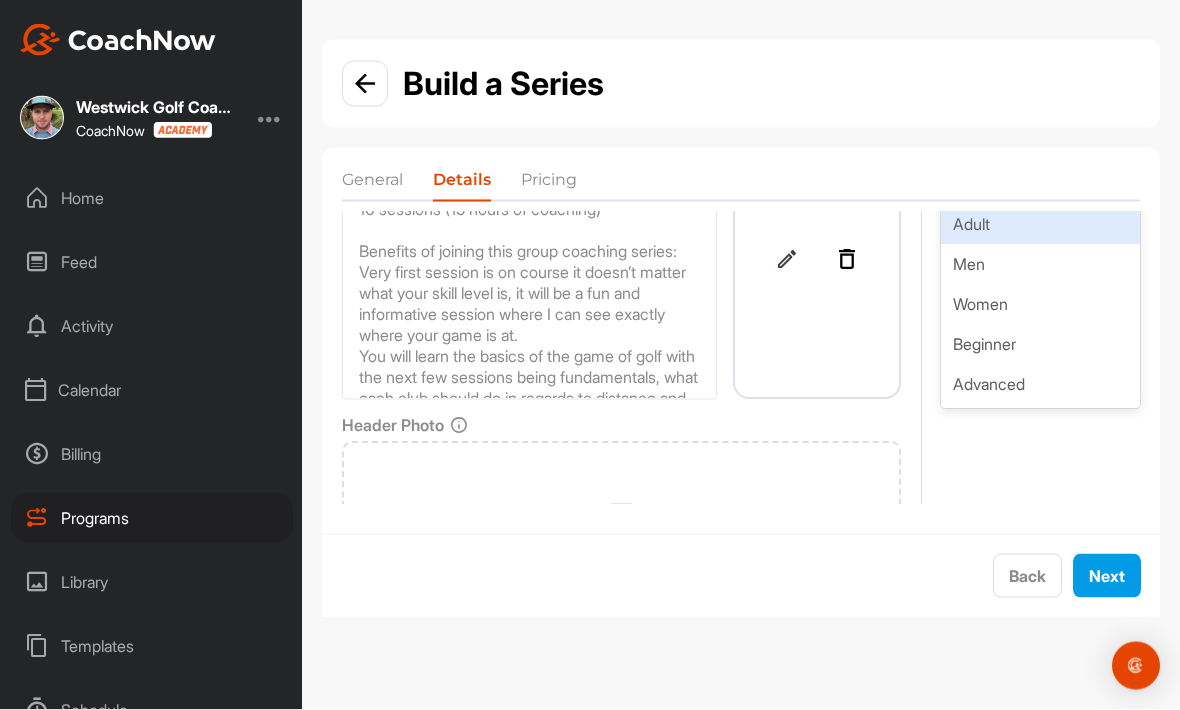click on "Adult" at bounding box center (1040, 225) 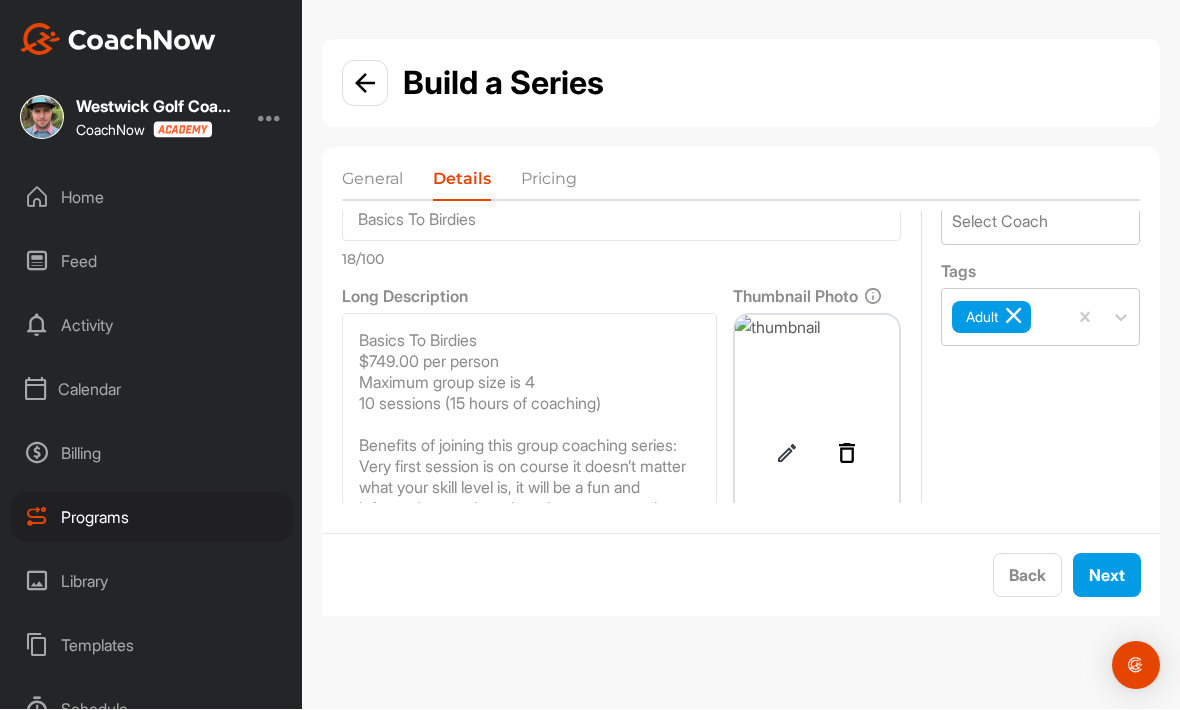 scroll, scrollTop: 120, scrollLeft: 0, axis: vertical 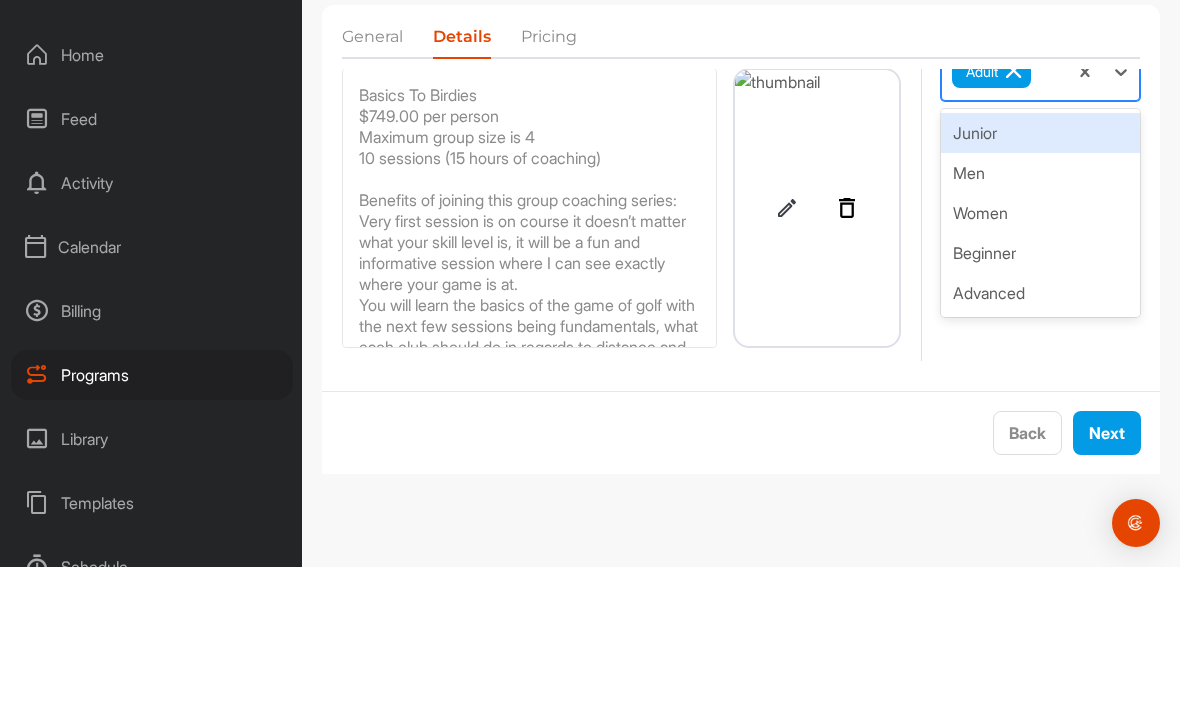 click on "Beginner" at bounding box center [1040, 396] 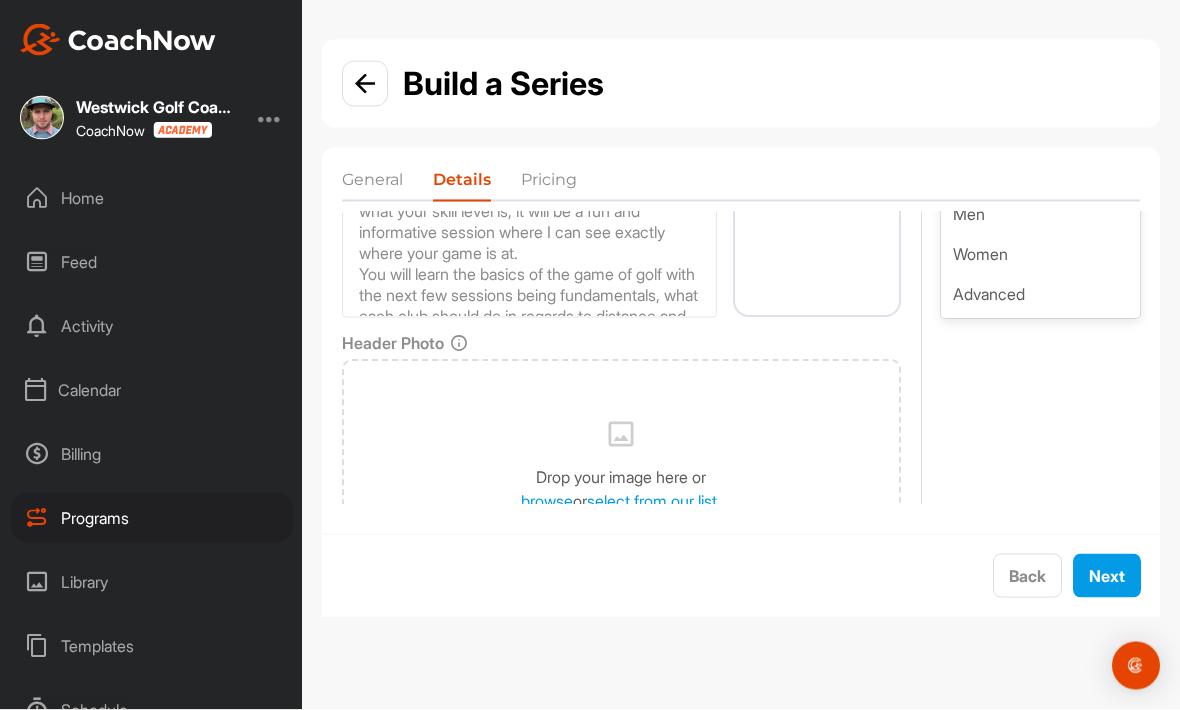 scroll, scrollTop: 407, scrollLeft: 0, axis: vertical 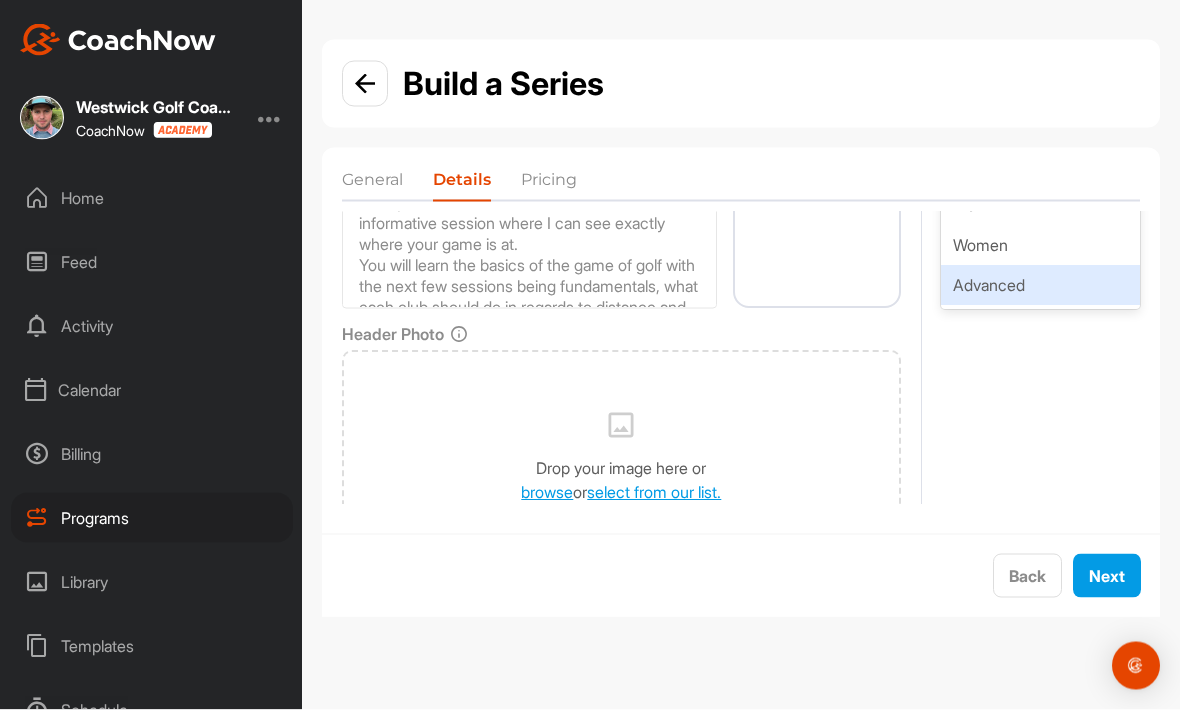 click on "Advanced" at bounding box center [1040, 286] 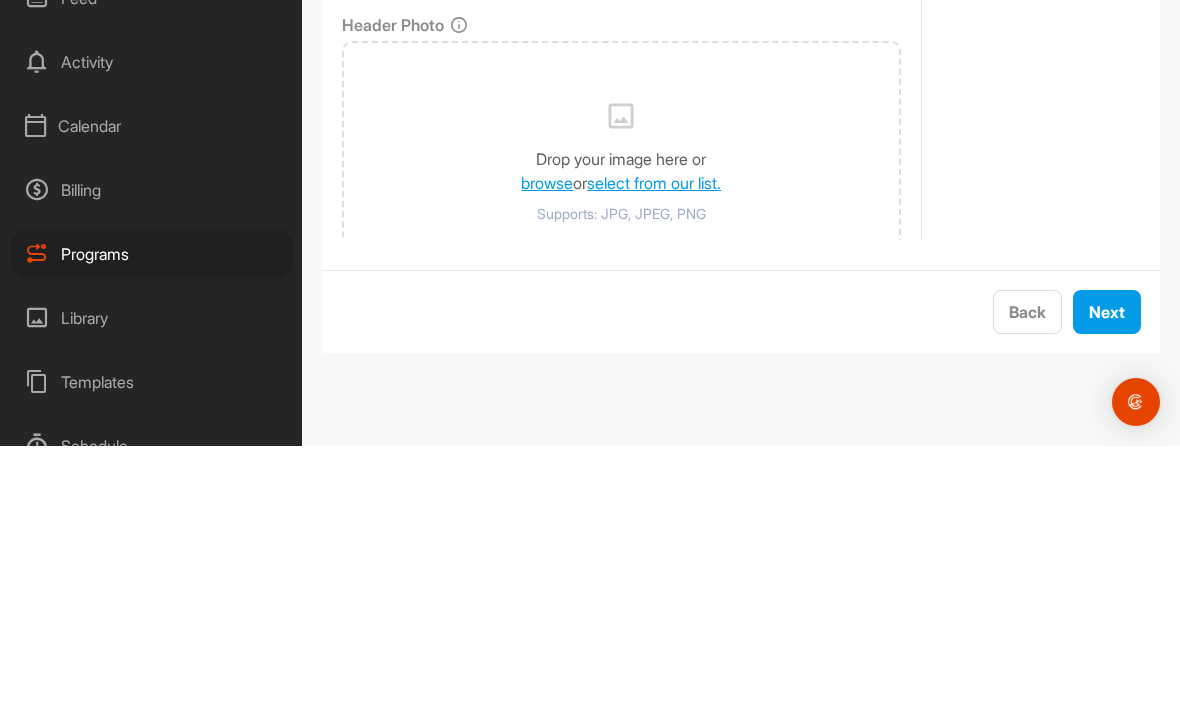 scroll, scrollTop: 452, scrollLeft: 0, axis: vertical 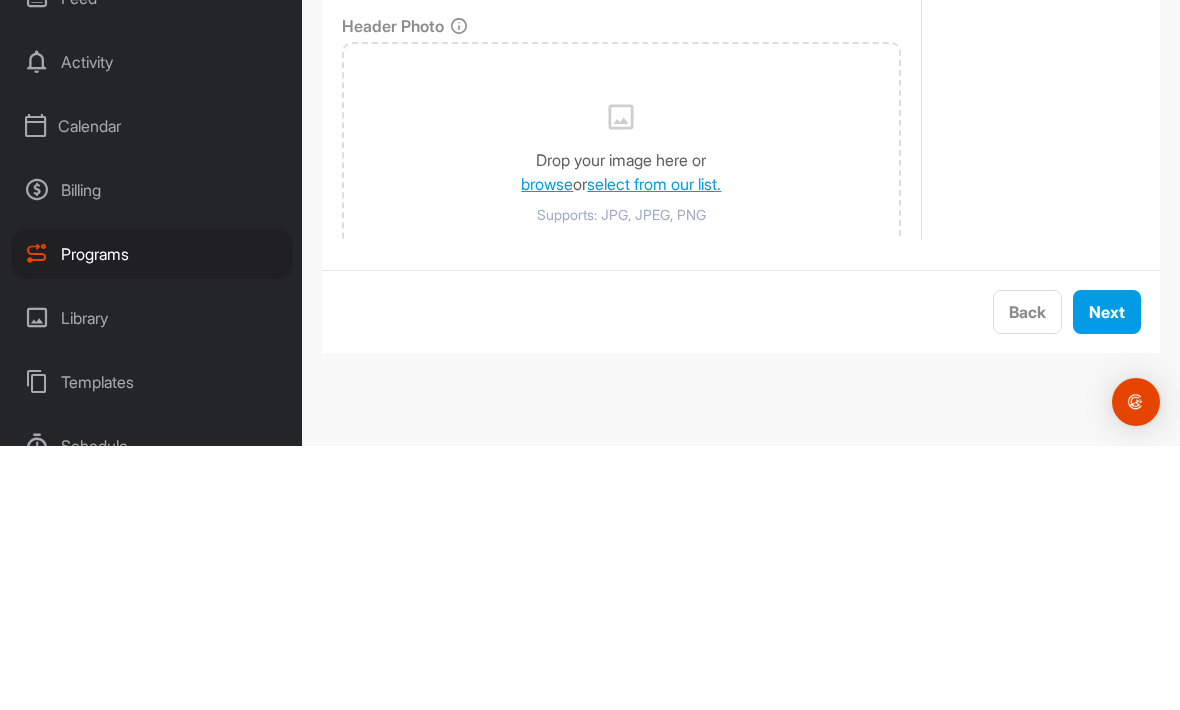 click on "select from our list." at bounding box center (654, 448) 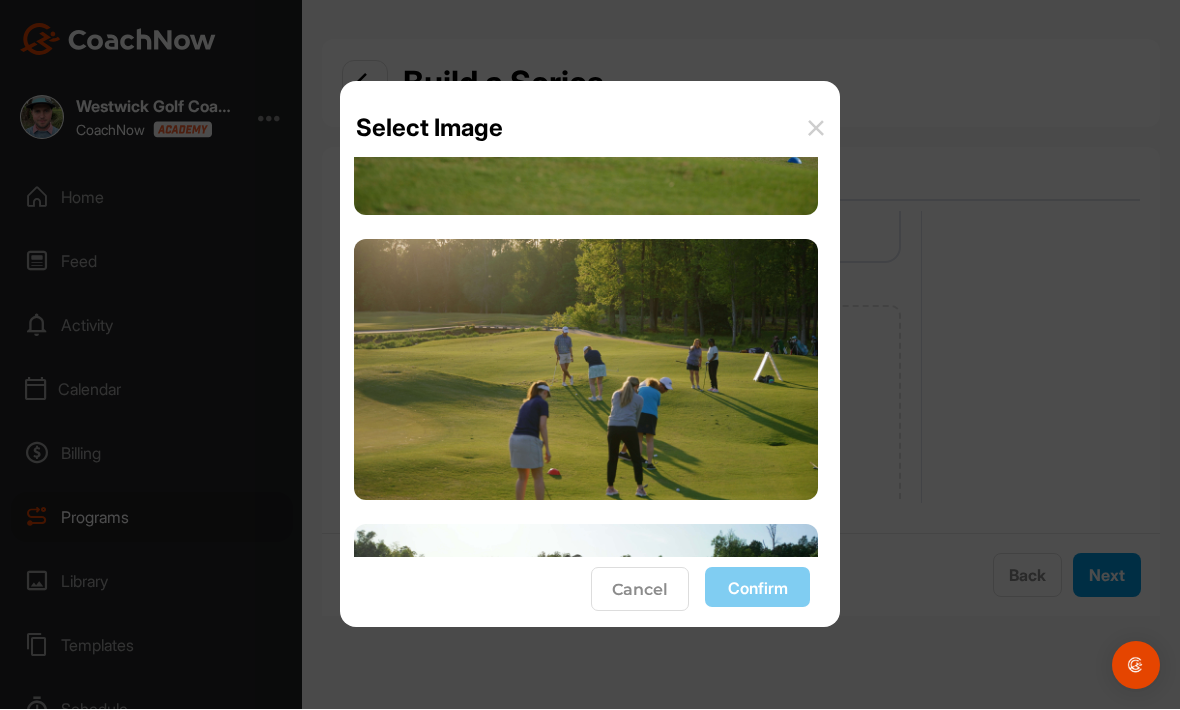 scroll, scrollTop: 820, scrollLeft: 0, axis: vertical 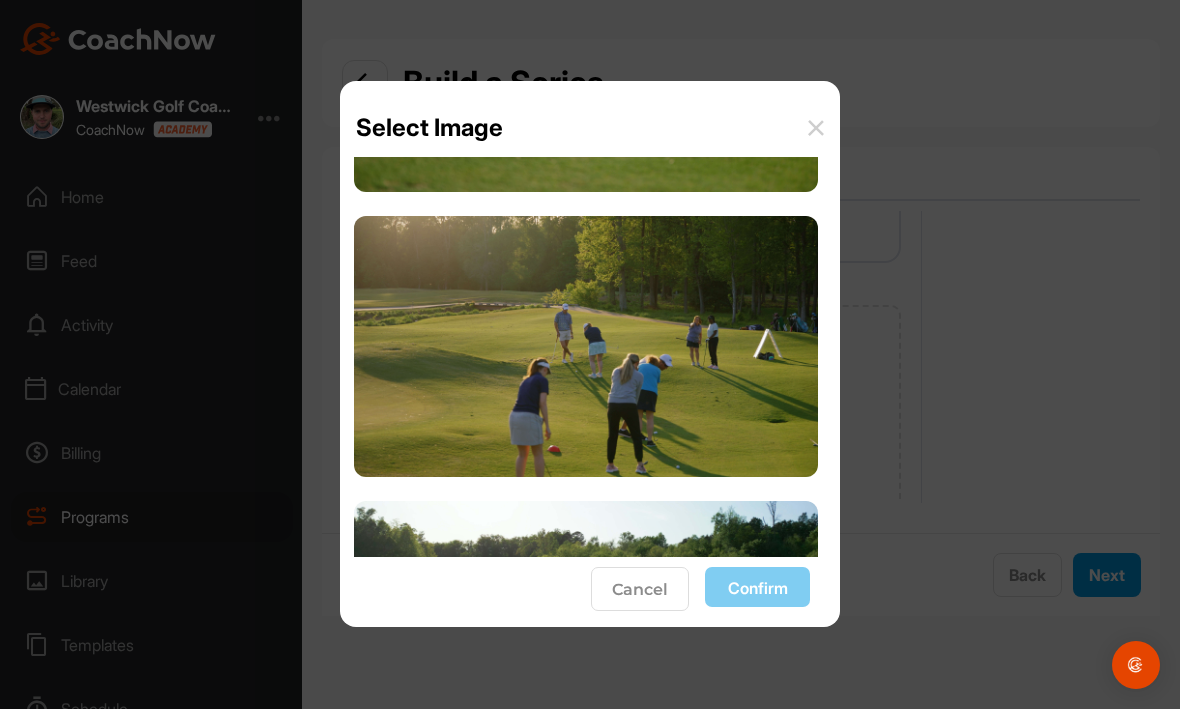 click at bounding box center (586, 347) 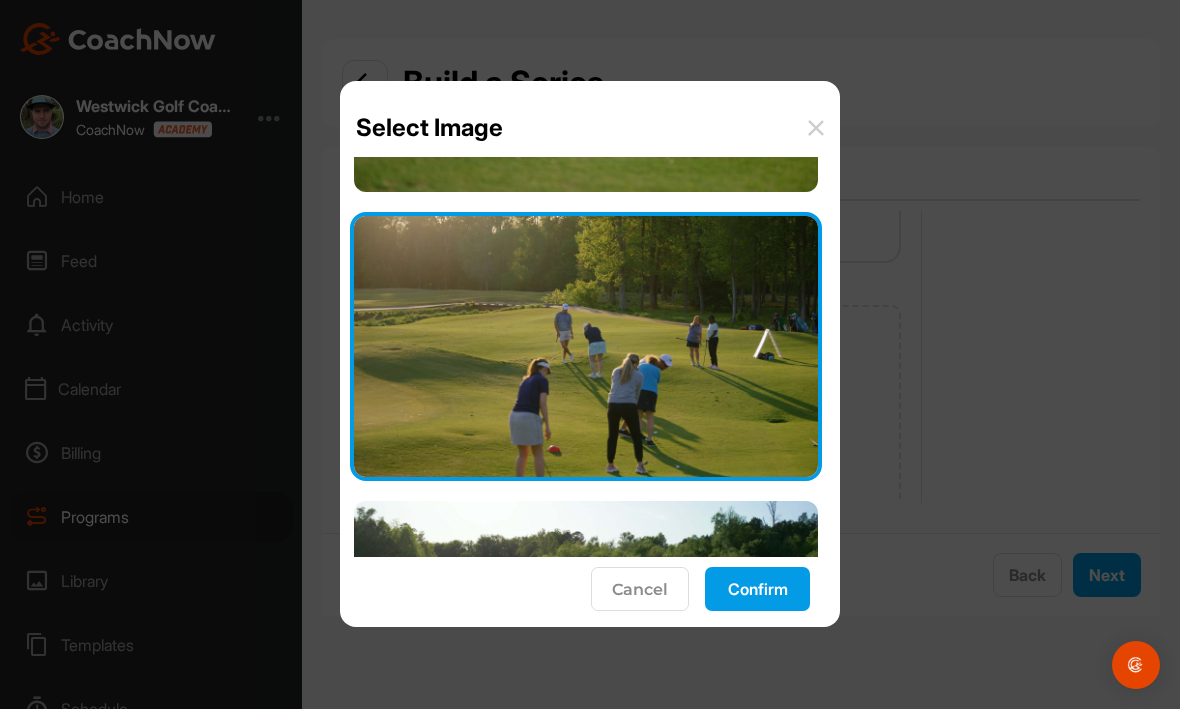 click on "Confirm" at bounding box center [757, 590] 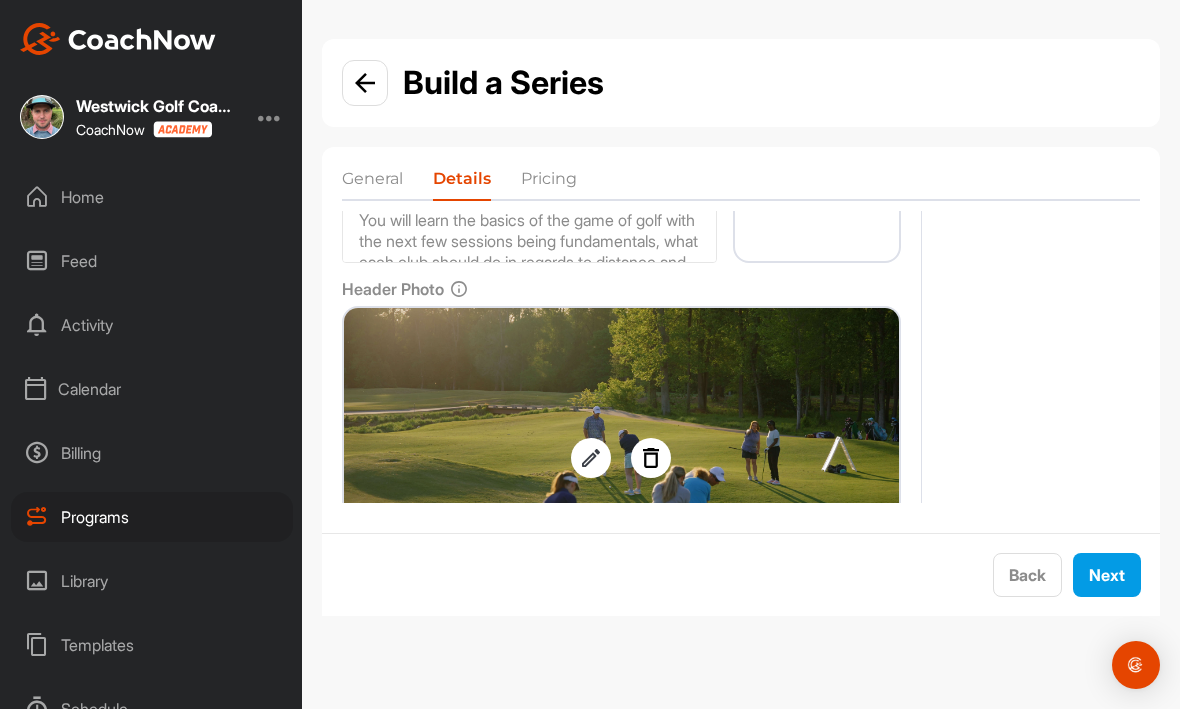 click on "Next" at bounding box center (1107, 576) 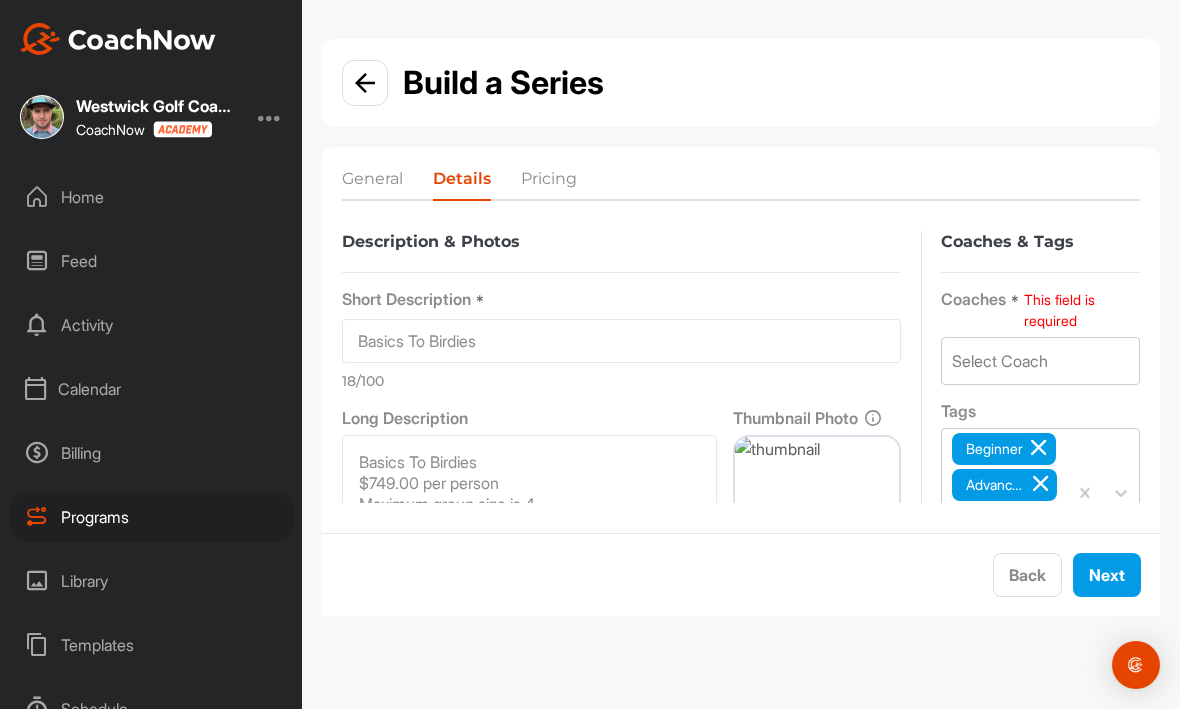 scroll, scrollTop: 0, scrollLeft: 0, axis: both 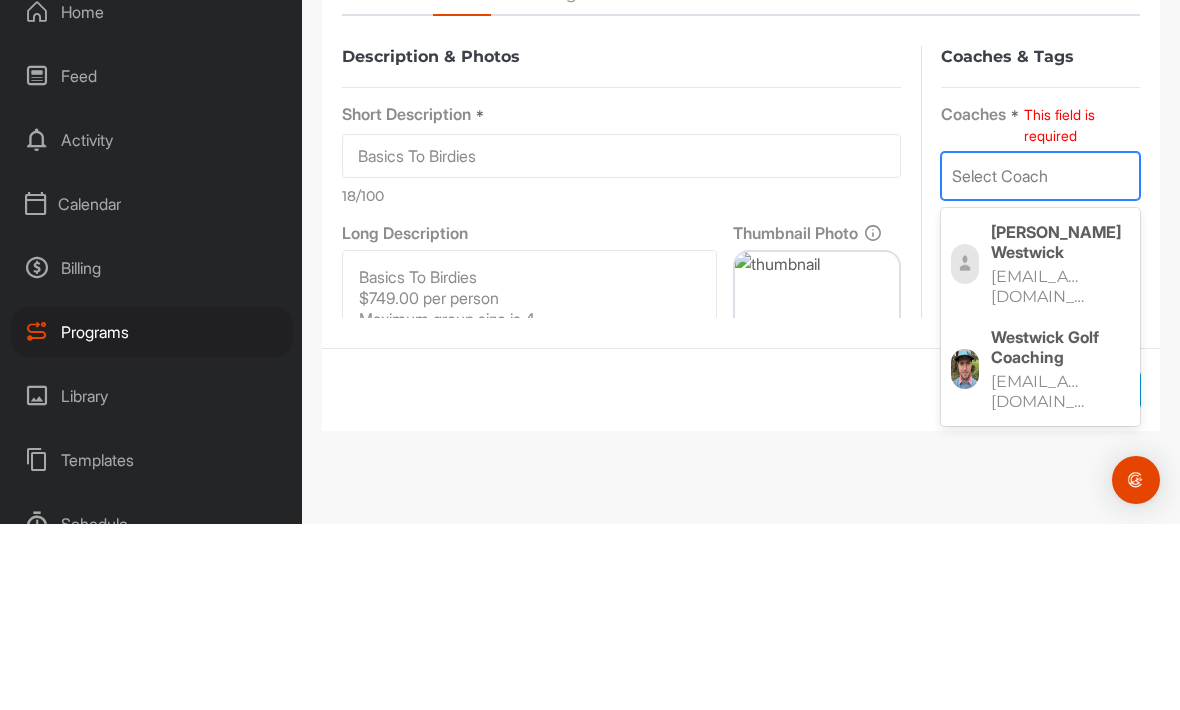 click on "Westwick   Golf Coaching" at bounding box center [1060, 533] 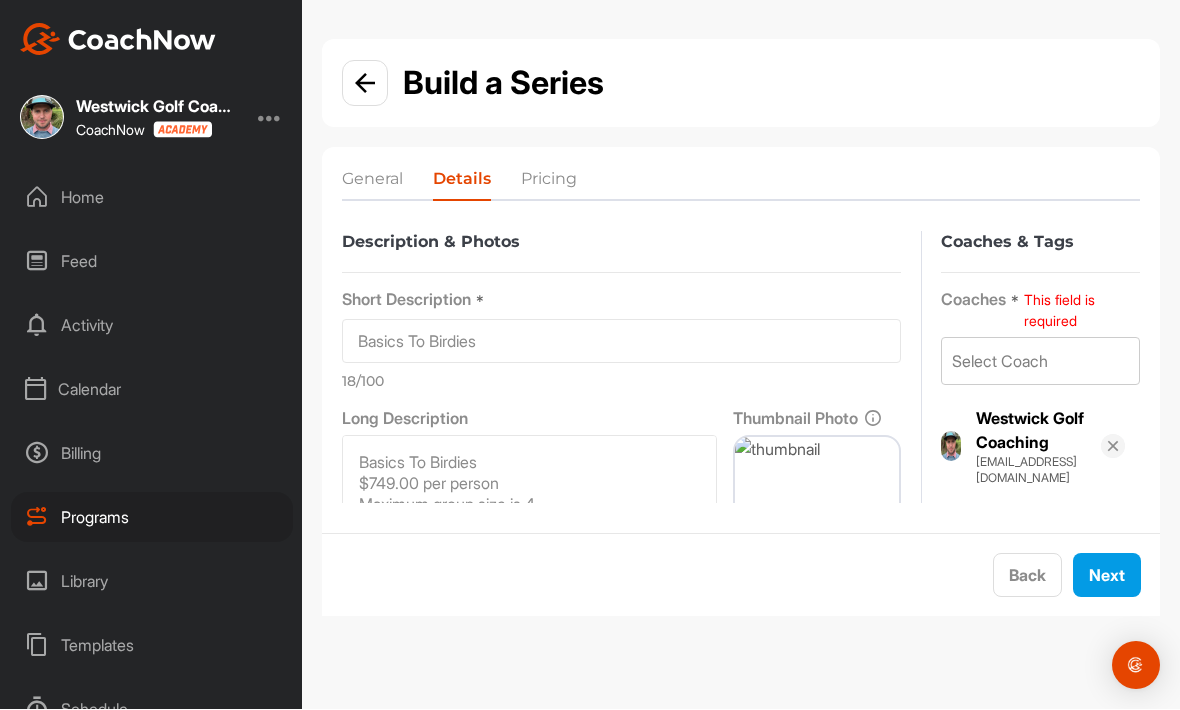 click on "Next" at bounding box center (1107, 576) 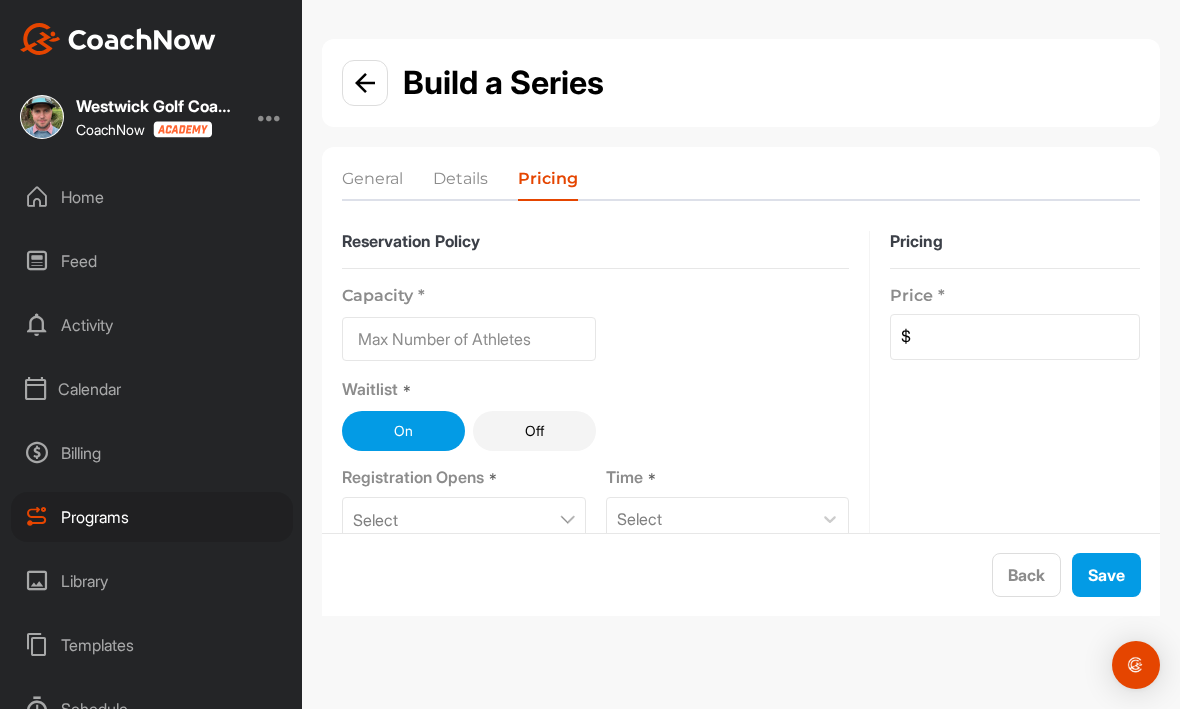 click at bounding box center (469, 340) 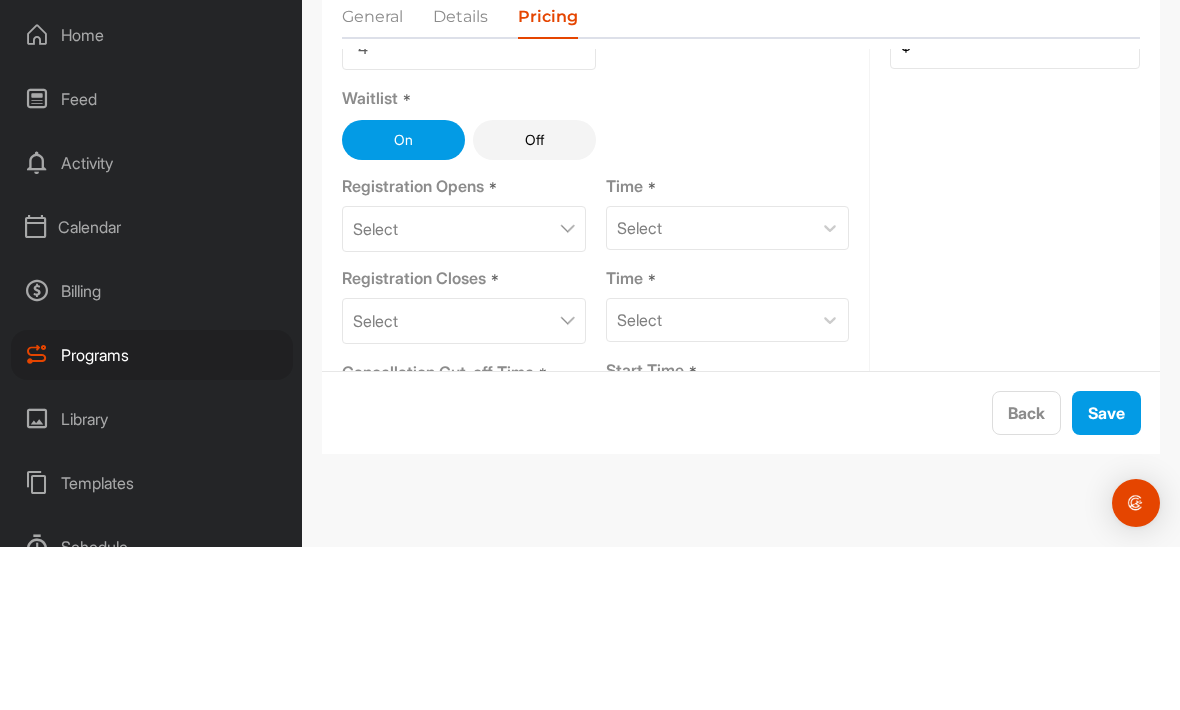 scroll, scrollTop: 132, scrollLeft: 0, axis: vertical 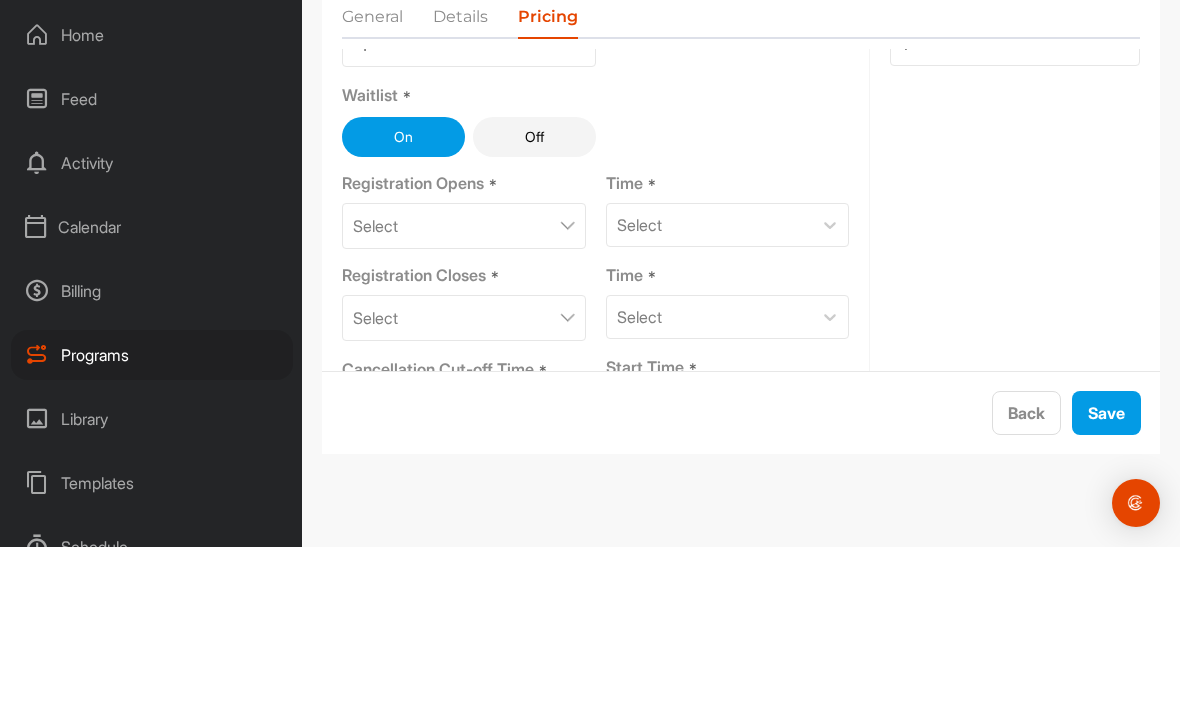 type on "4" 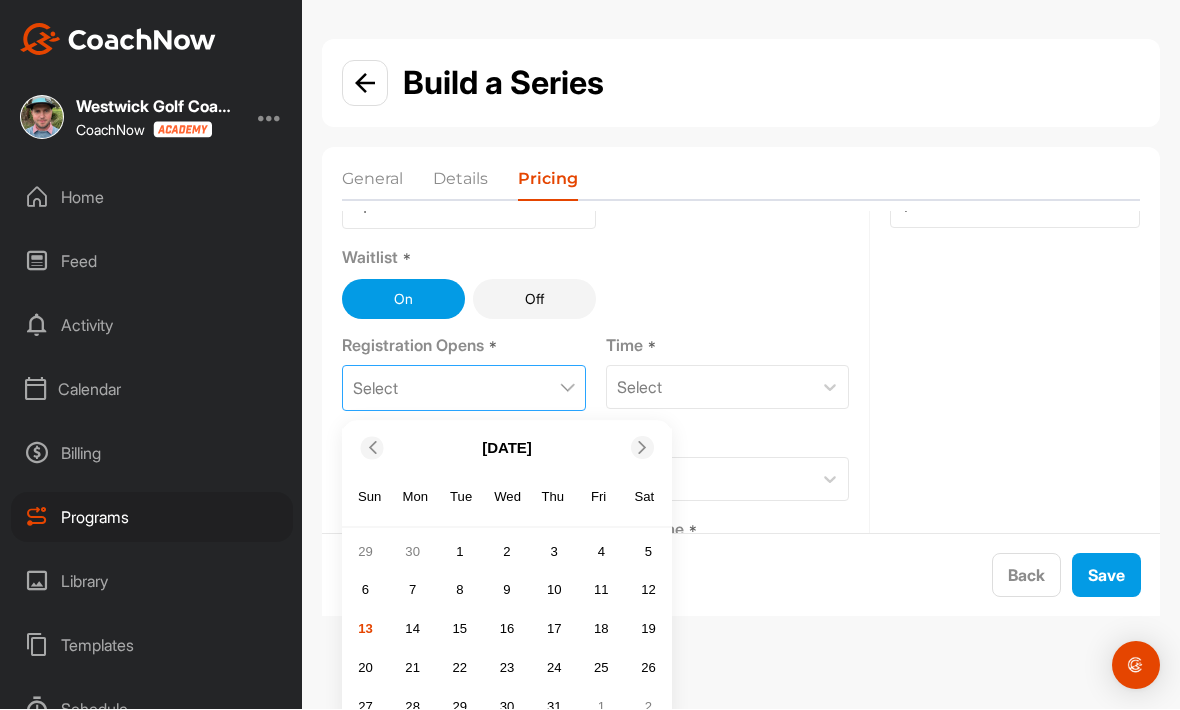 click on "14" at bounding box center [413, 629] 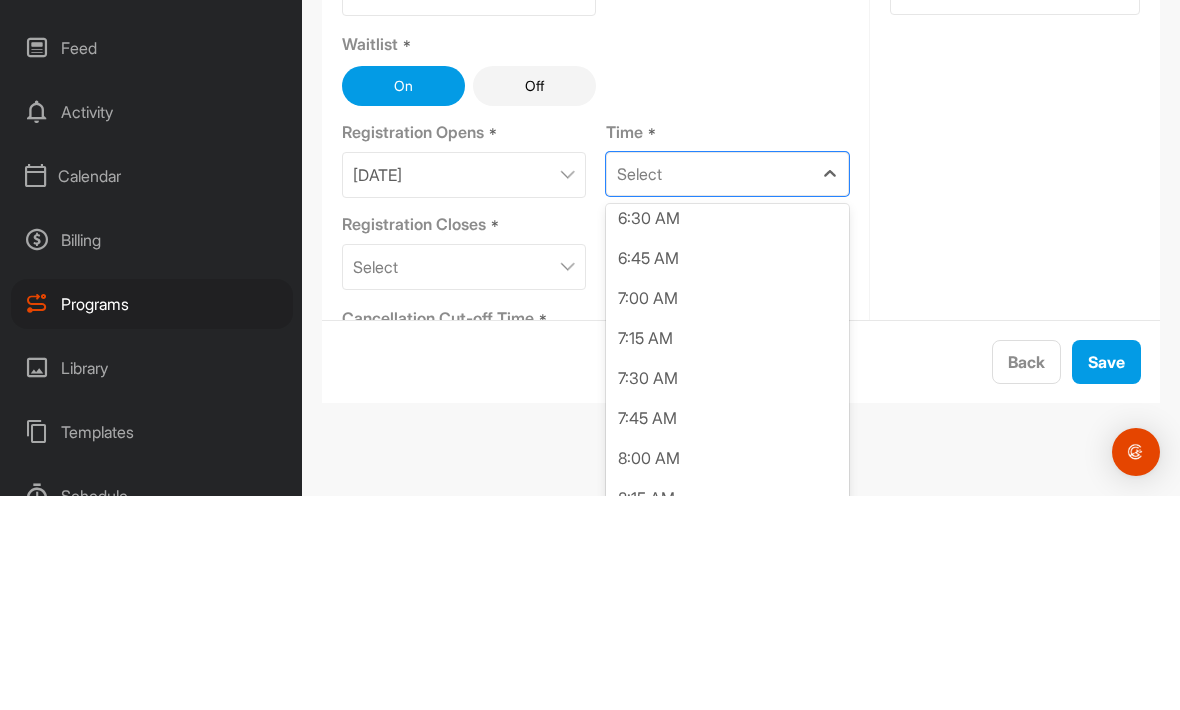 scroll, scrollTop: 1064, scrollLeft: 0, axis: vertical 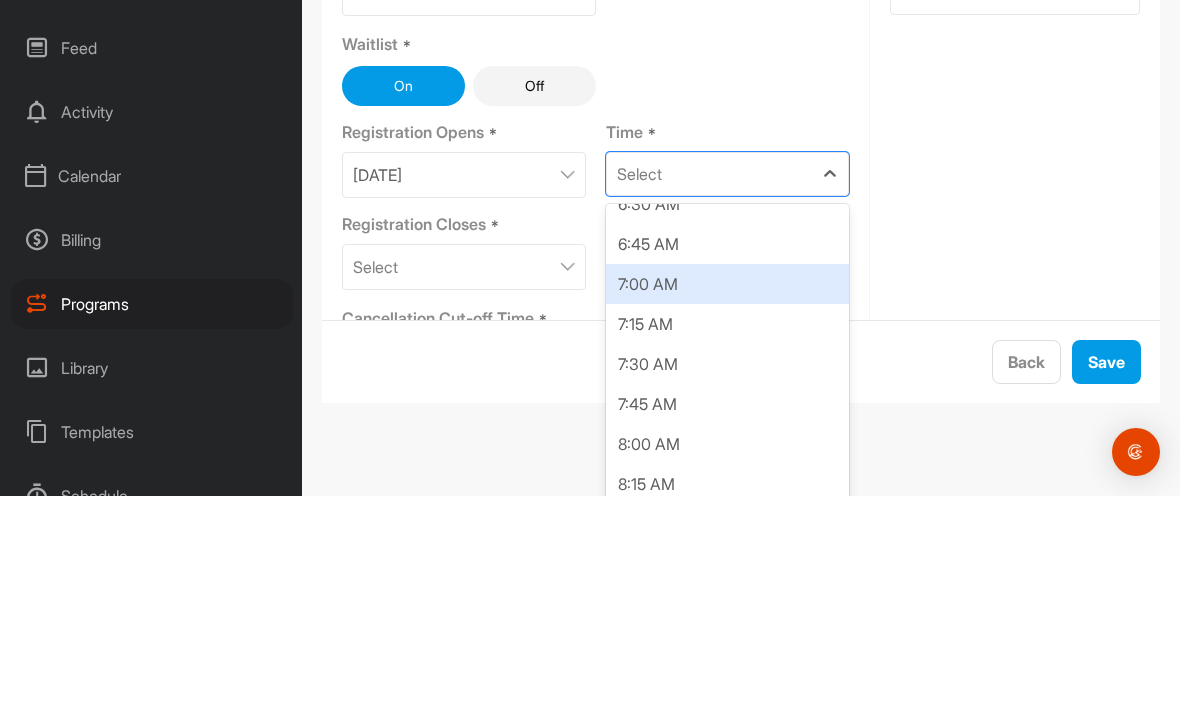 click on "7:00 AM" at bounding box center (728, 498) 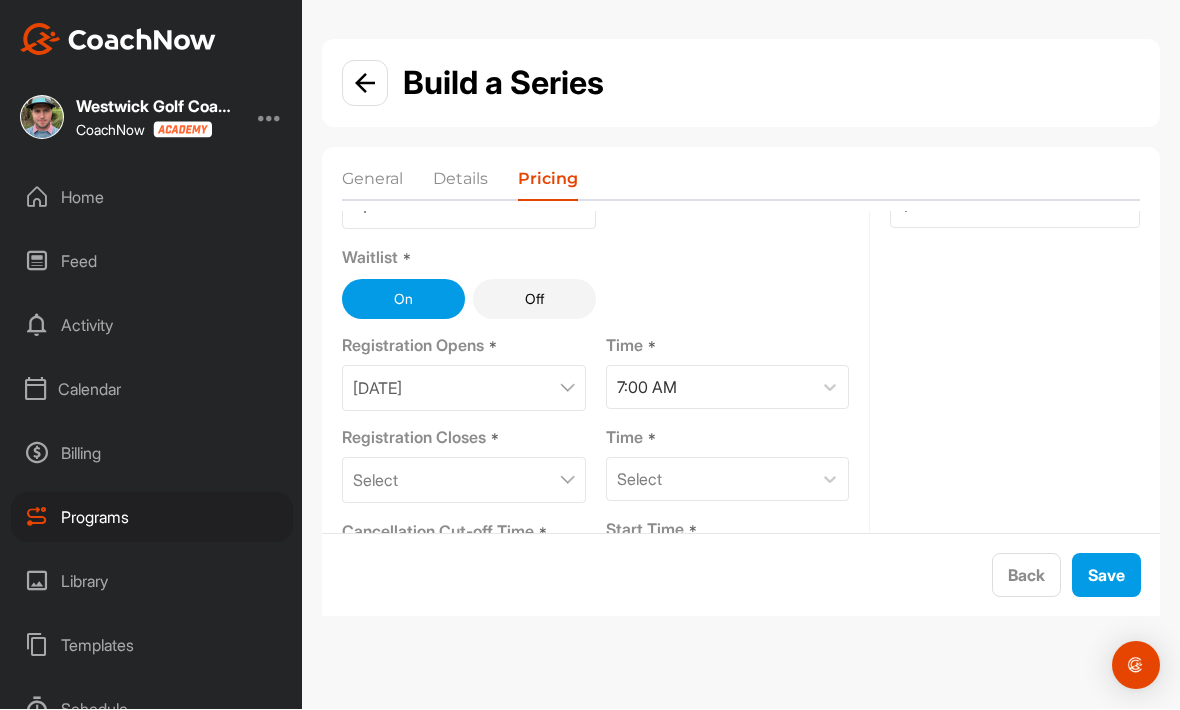 click on "Select" at bounding box center [464, 481] 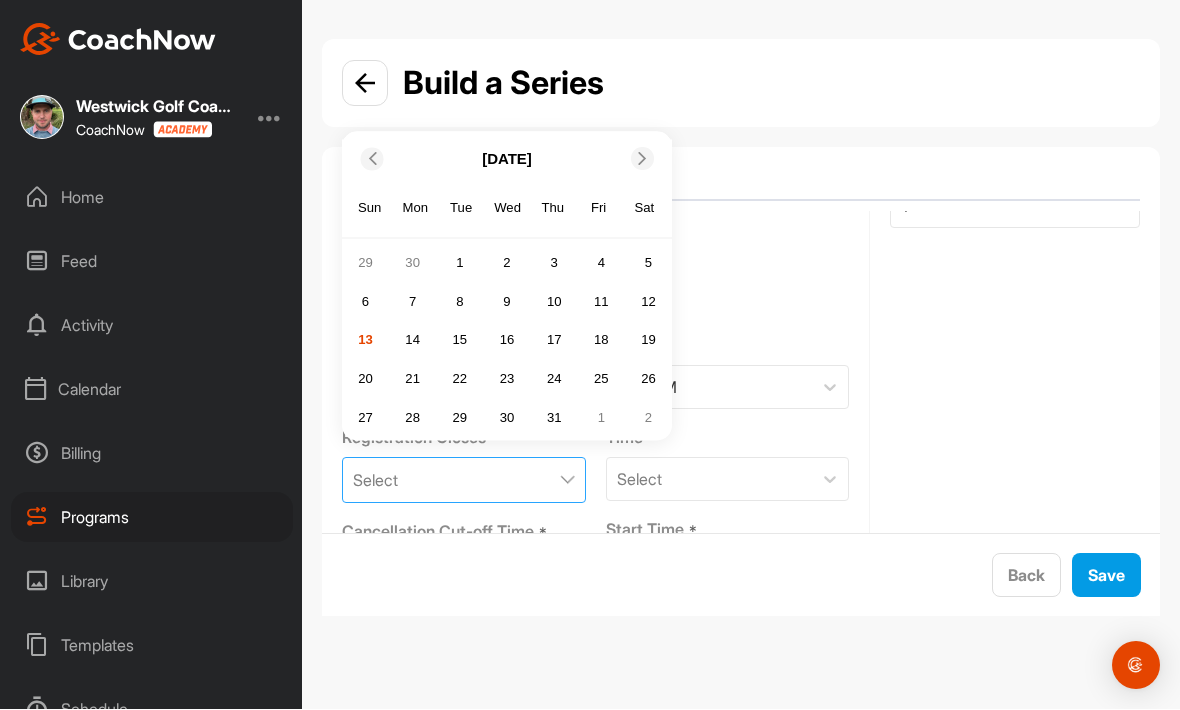 click on "23" at bounding box center (507, 379) 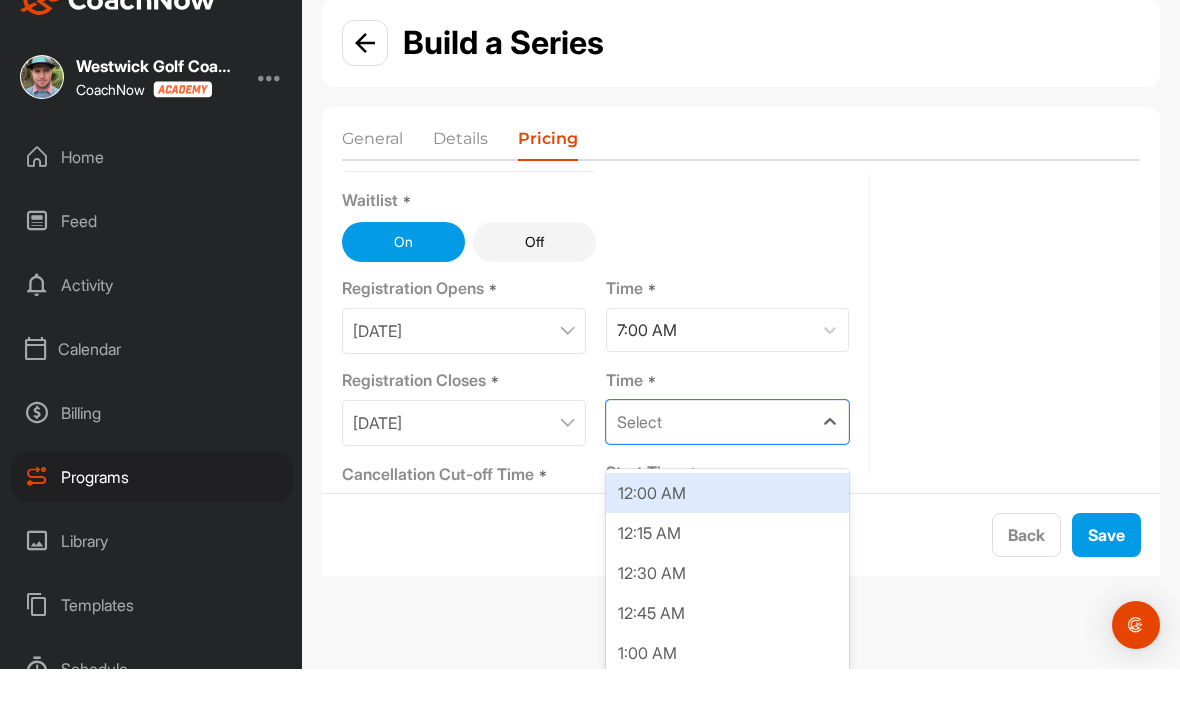 scroll, scrollTop: 148, scrollLeft: 0, axis: vertical 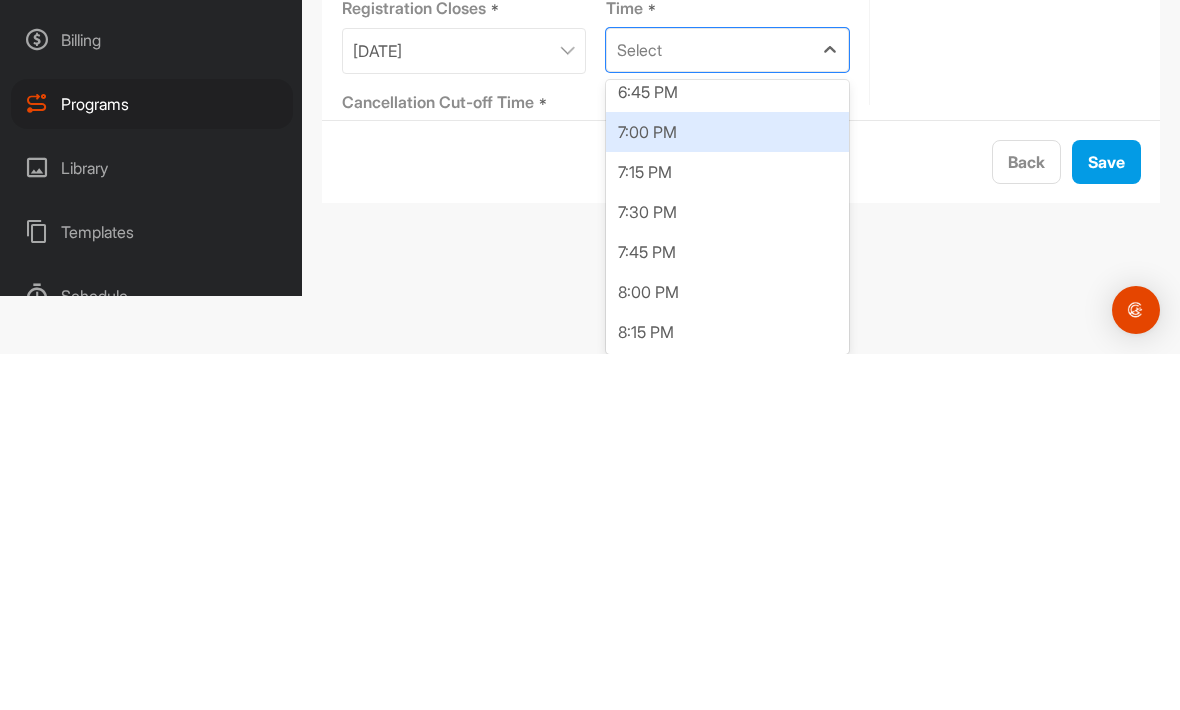 click on "7:00 PM" at bounding box center [728, 488] 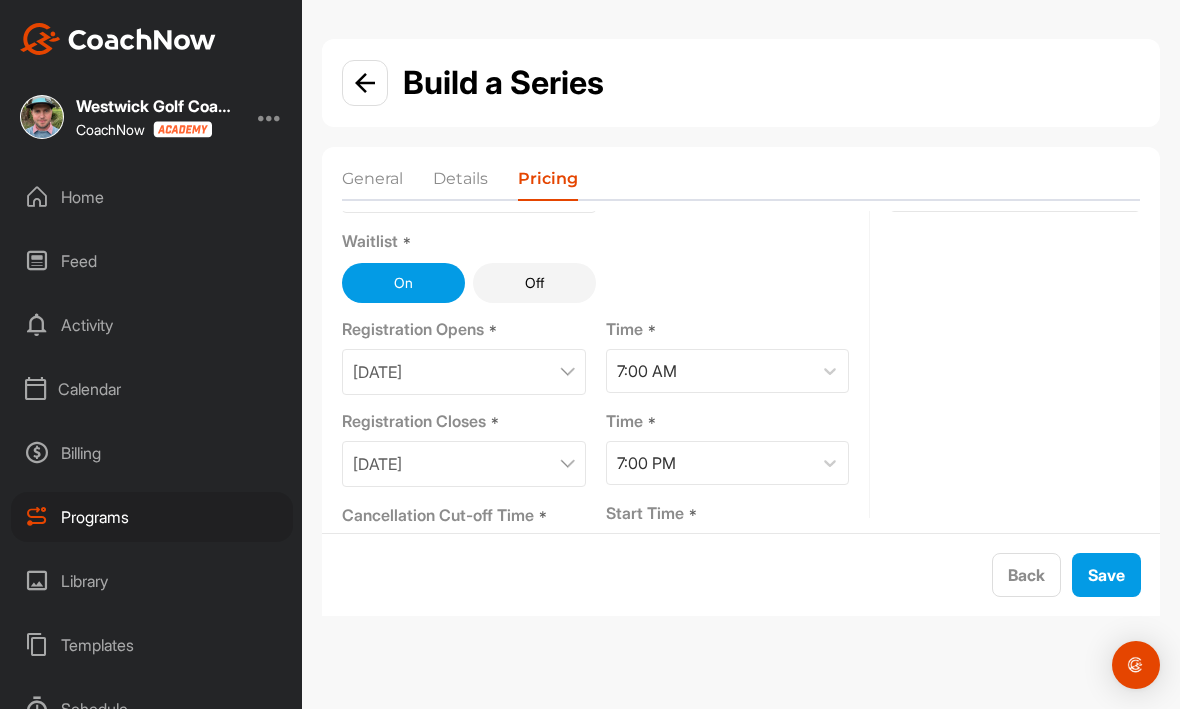 click on "Save" at bounding box center (1106, 576) 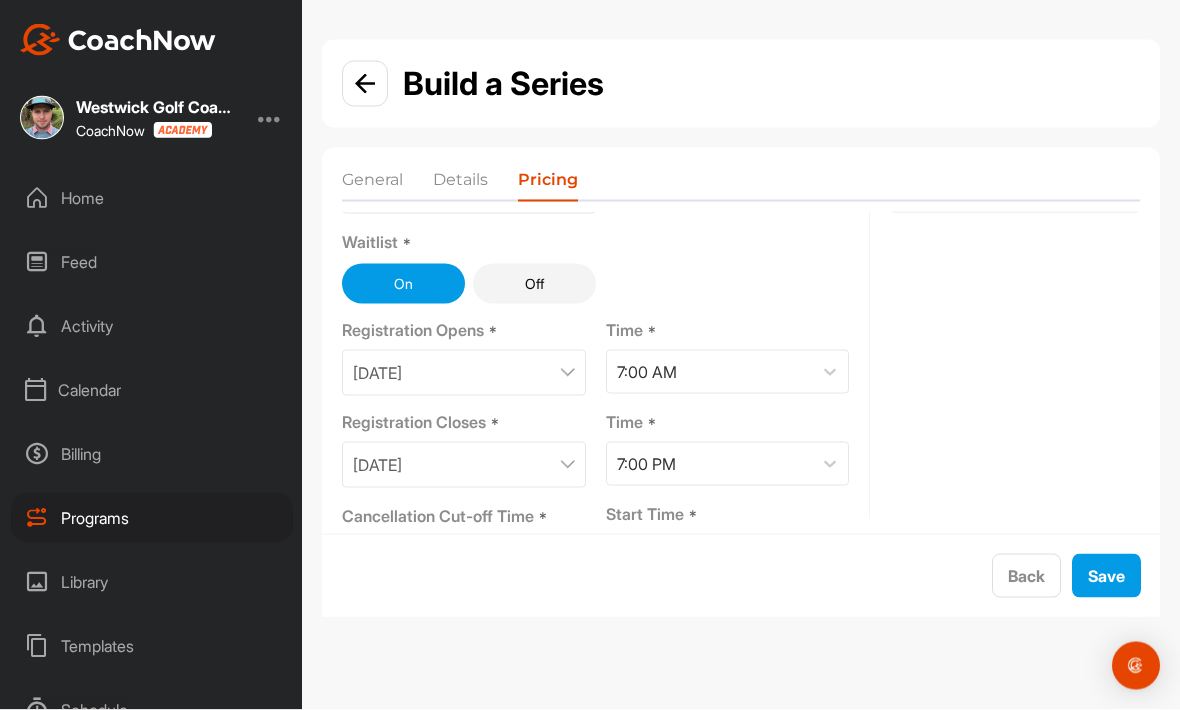scroll, scrollTop: 0, scrollLeft: 0, axis: both 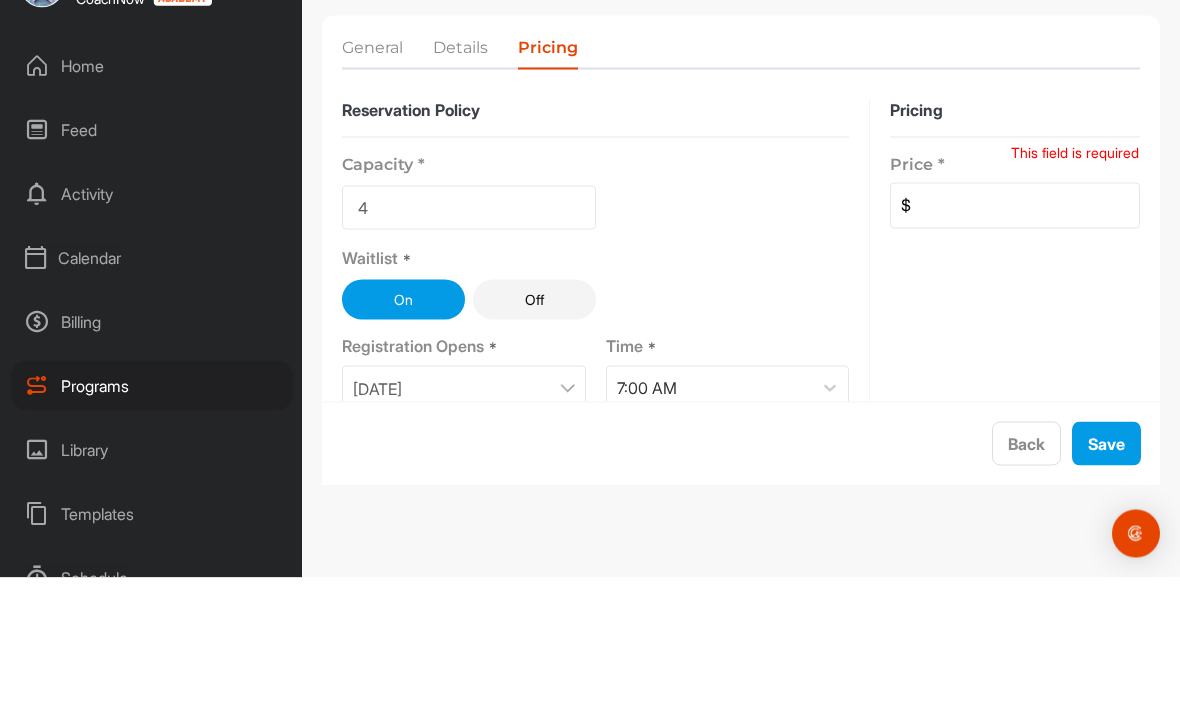 click at bounding box center (1025, 338) 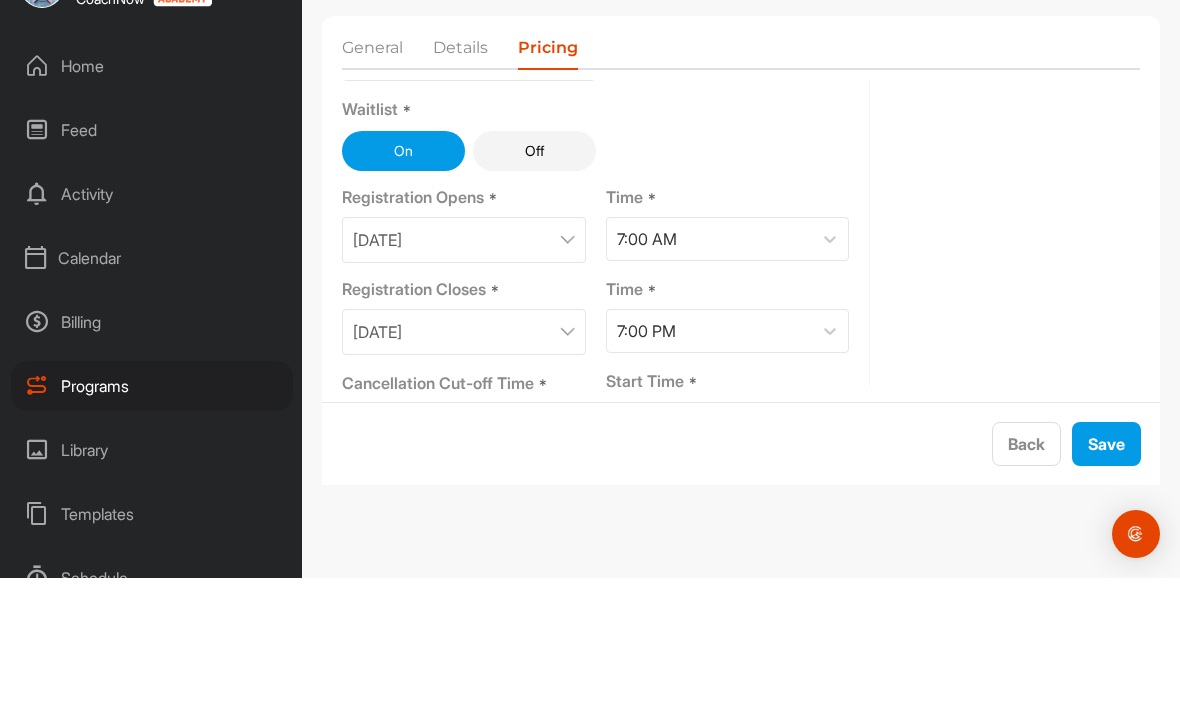 scroll, scrollTop: 148, scrollLeft: 0, axis: vertical 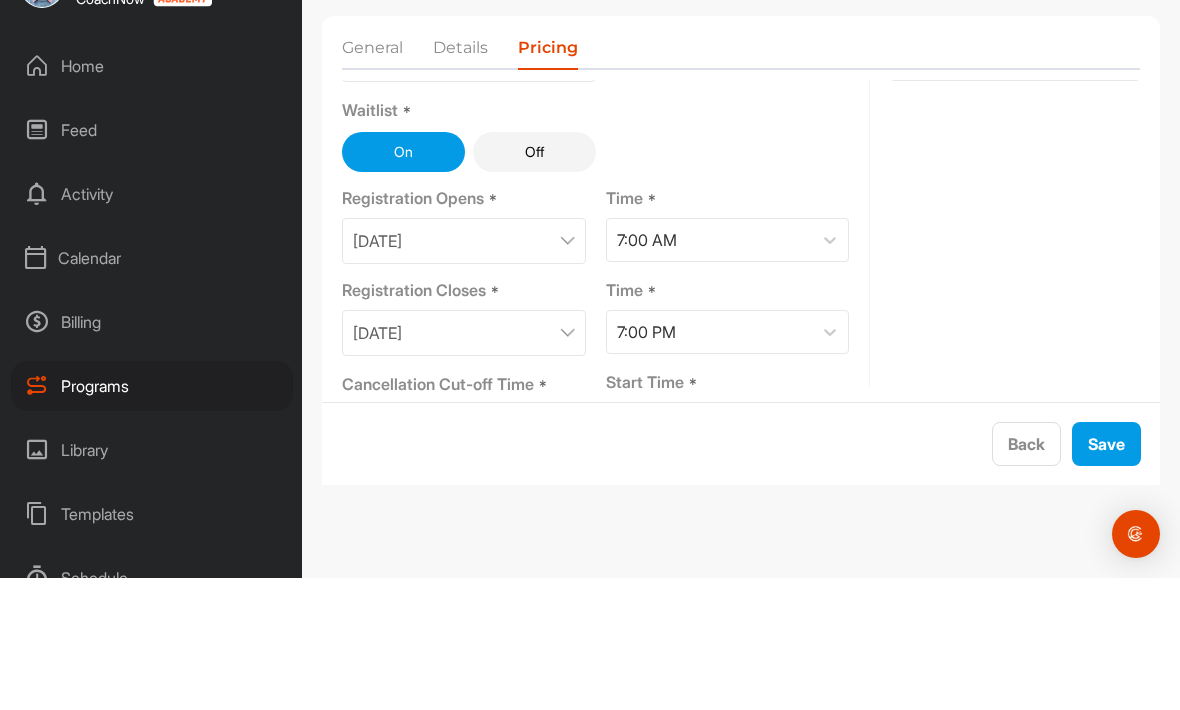 type on "749" 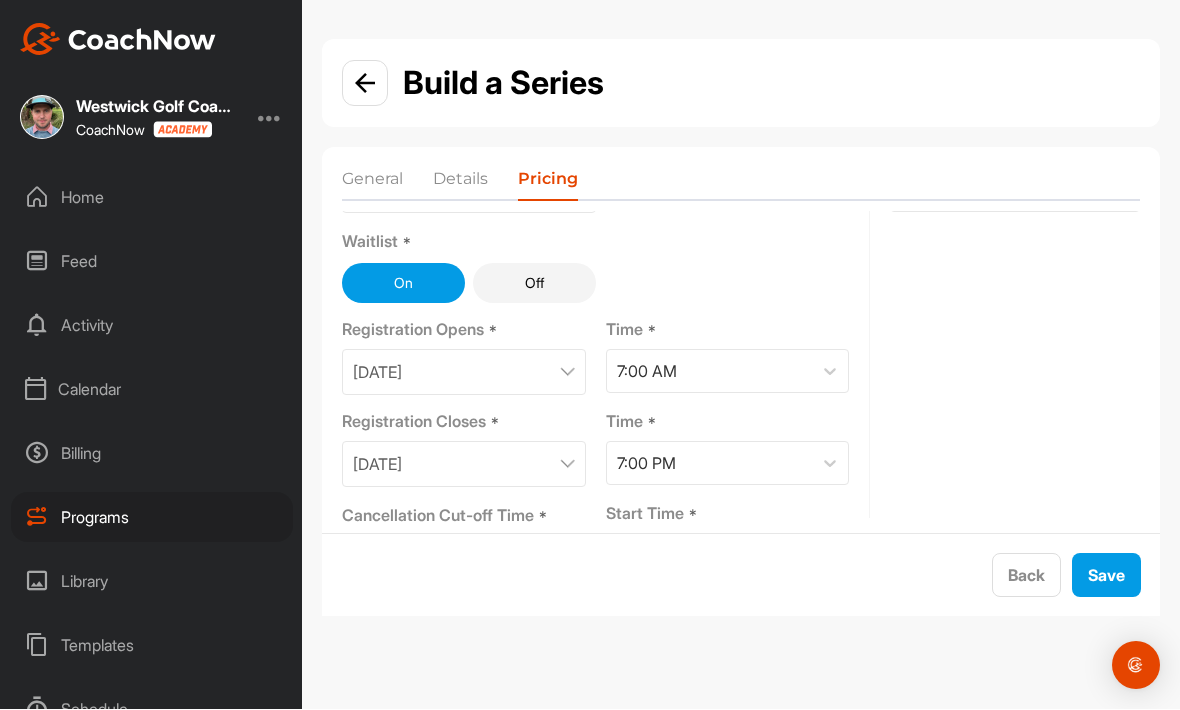 click on "Save" at bounding box center [1106, 576] 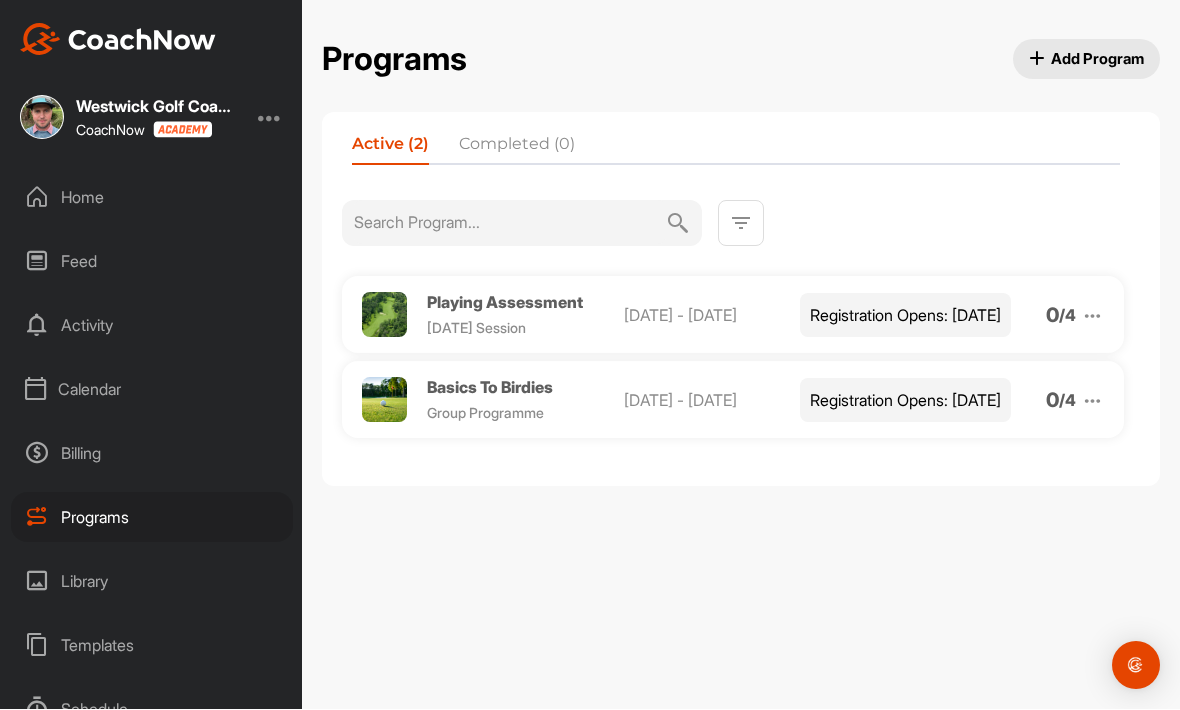 click at bounding box center [1092, 317] 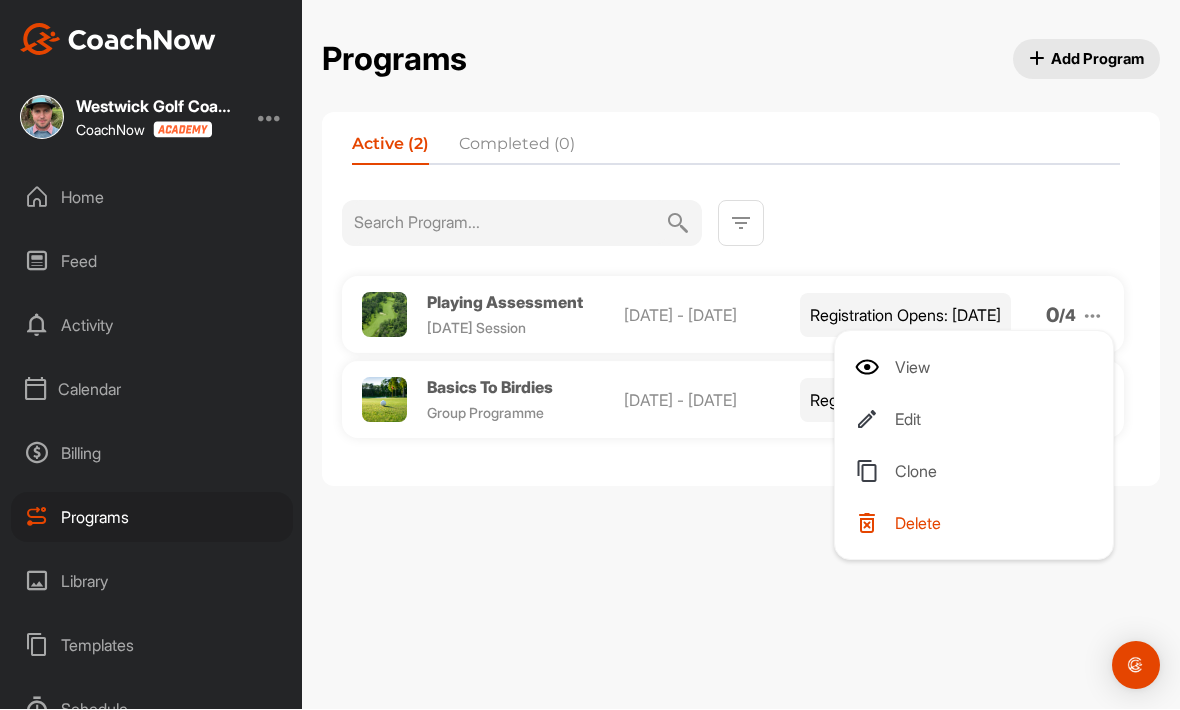 click on "Edit" at bounding box center [978, 420] 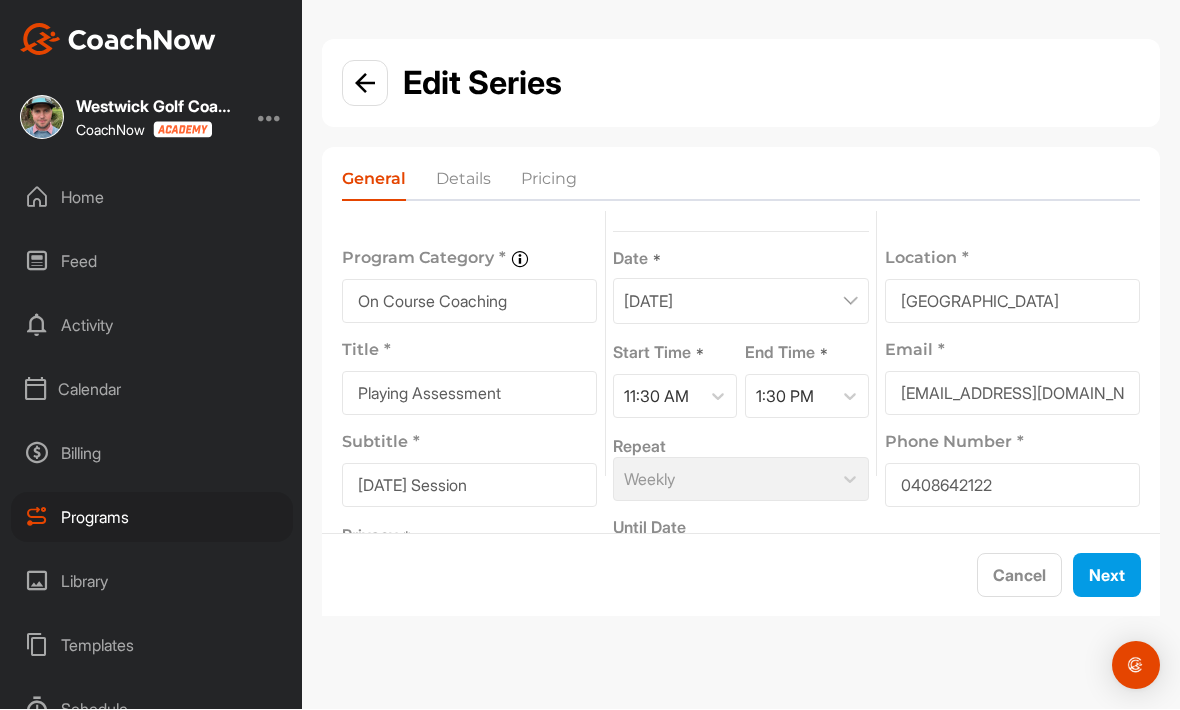 scroll, scrollTop: 35, scrollLeft: 0, axis: vertical 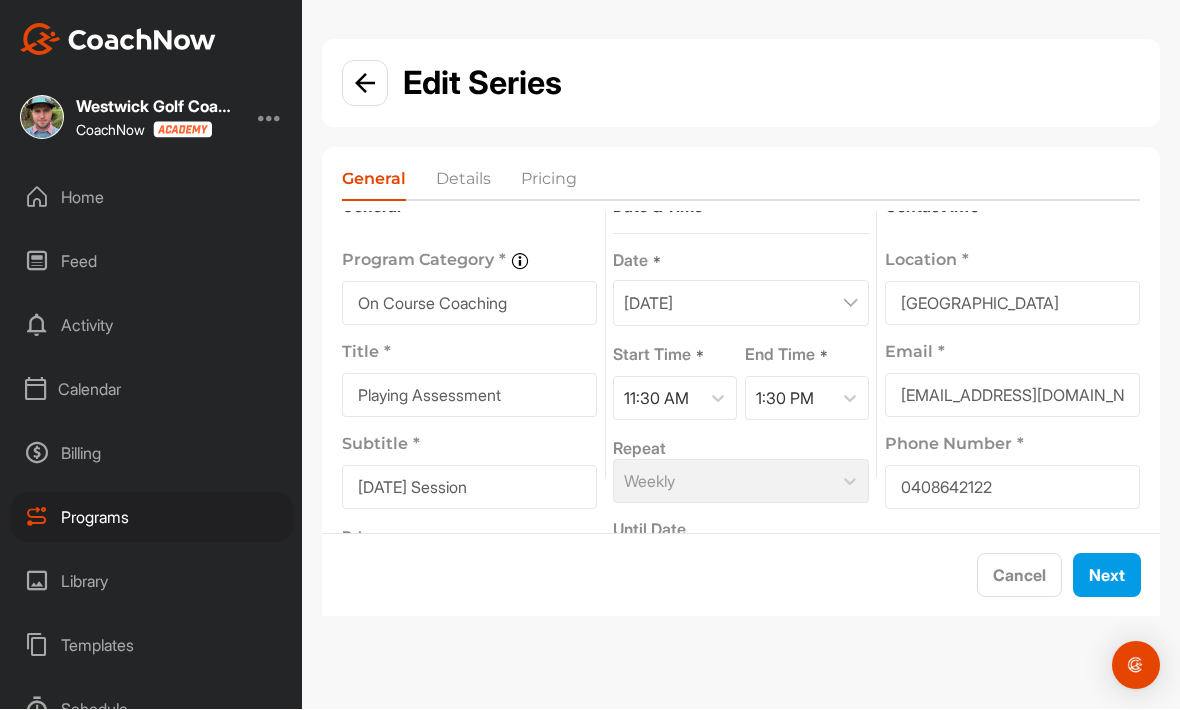 click on "Next" at bounding box center (1107, 576) 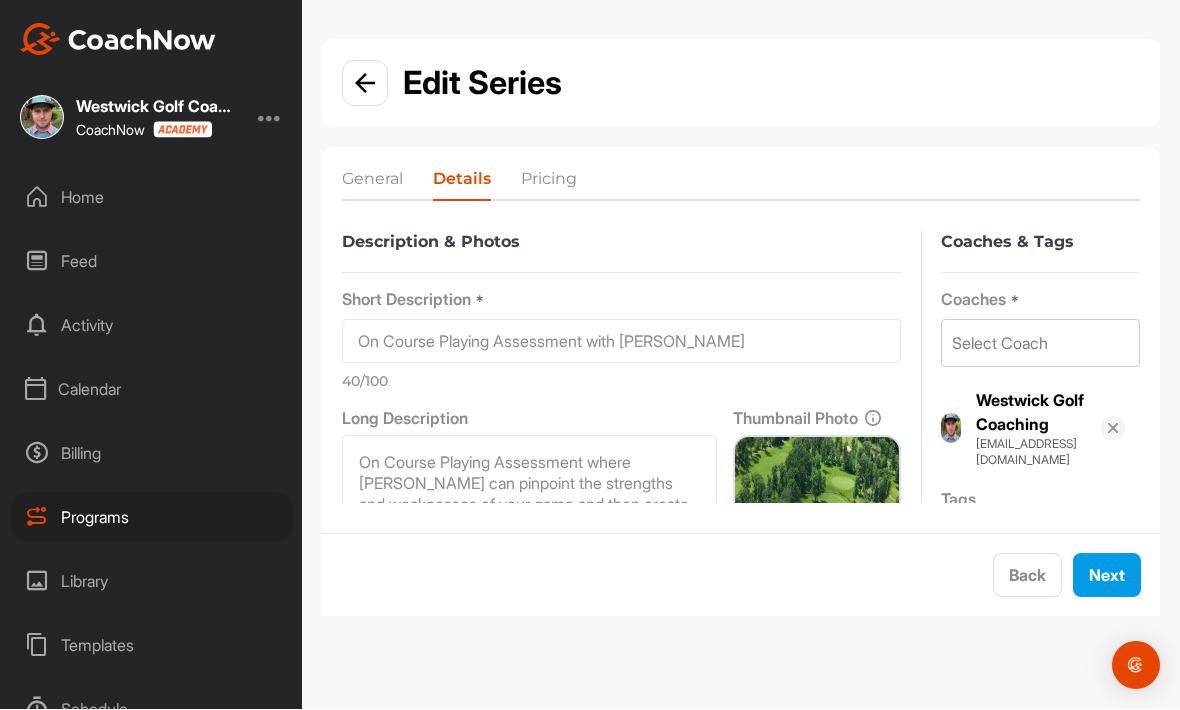 scroll, scrollTop: 0, scrollLeft: 0, axis: both 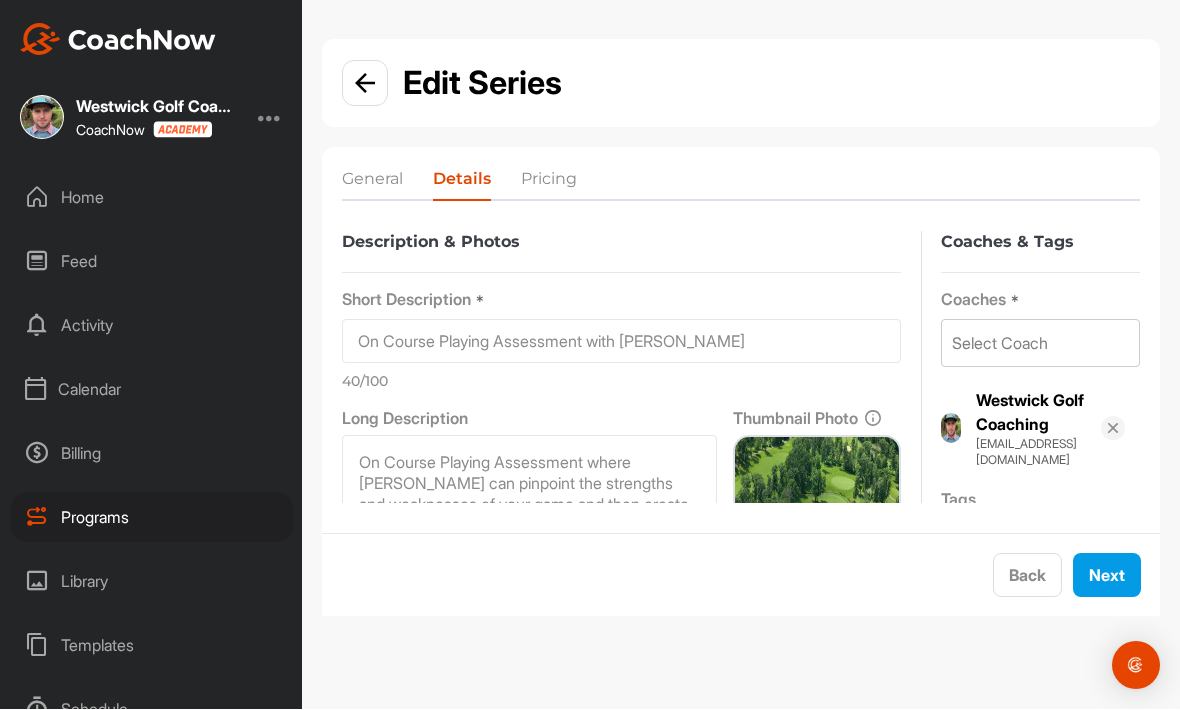 click on "Next" at bounding box center (1107, 576) 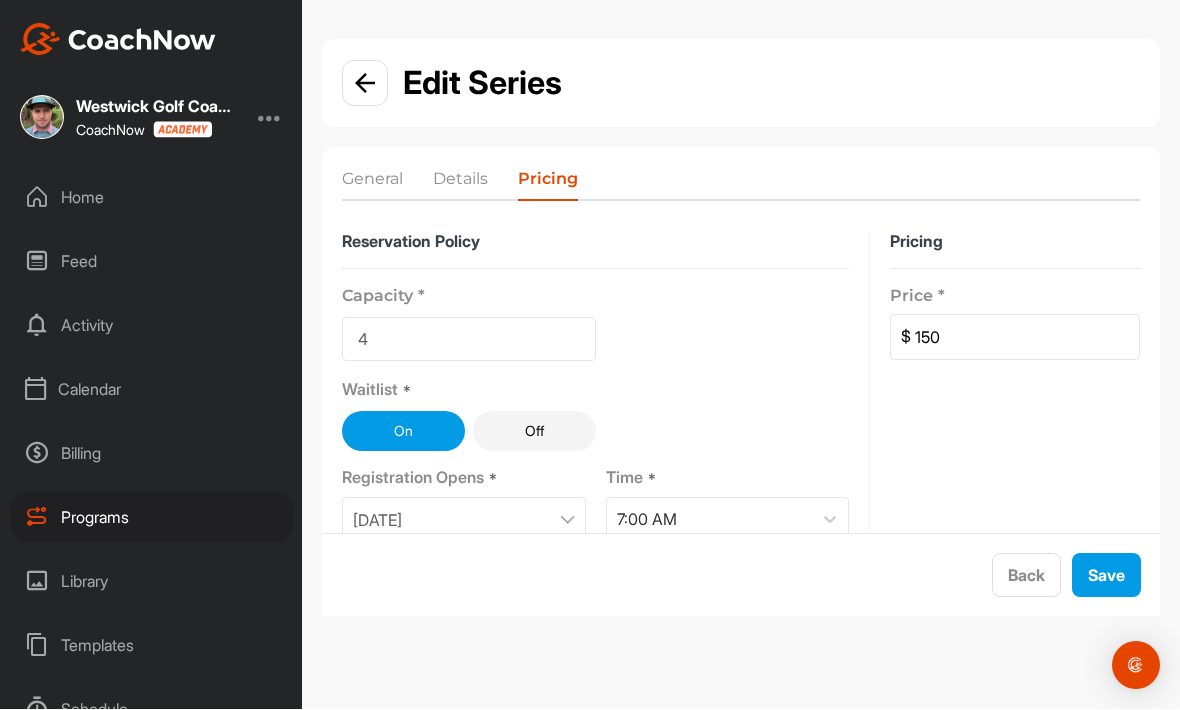 click on "Save" at bounding box center (1106, 576) 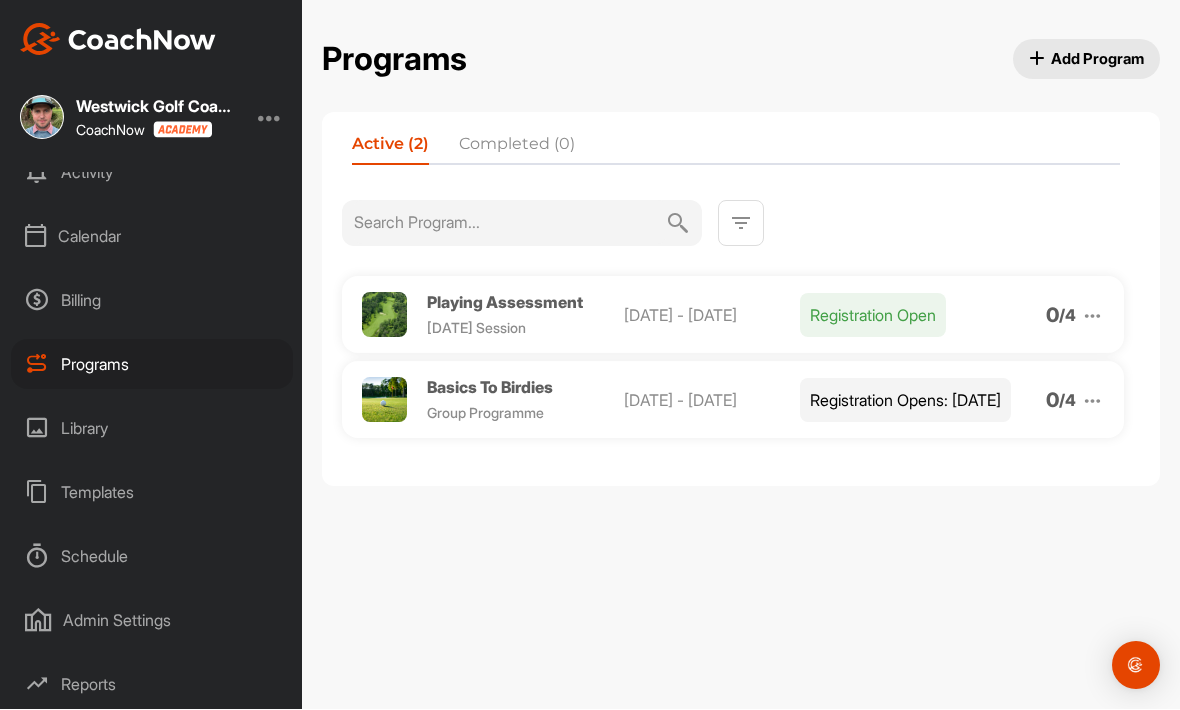 scroll, scrollTop: 151, scrollLeft: 0, axis: vertical 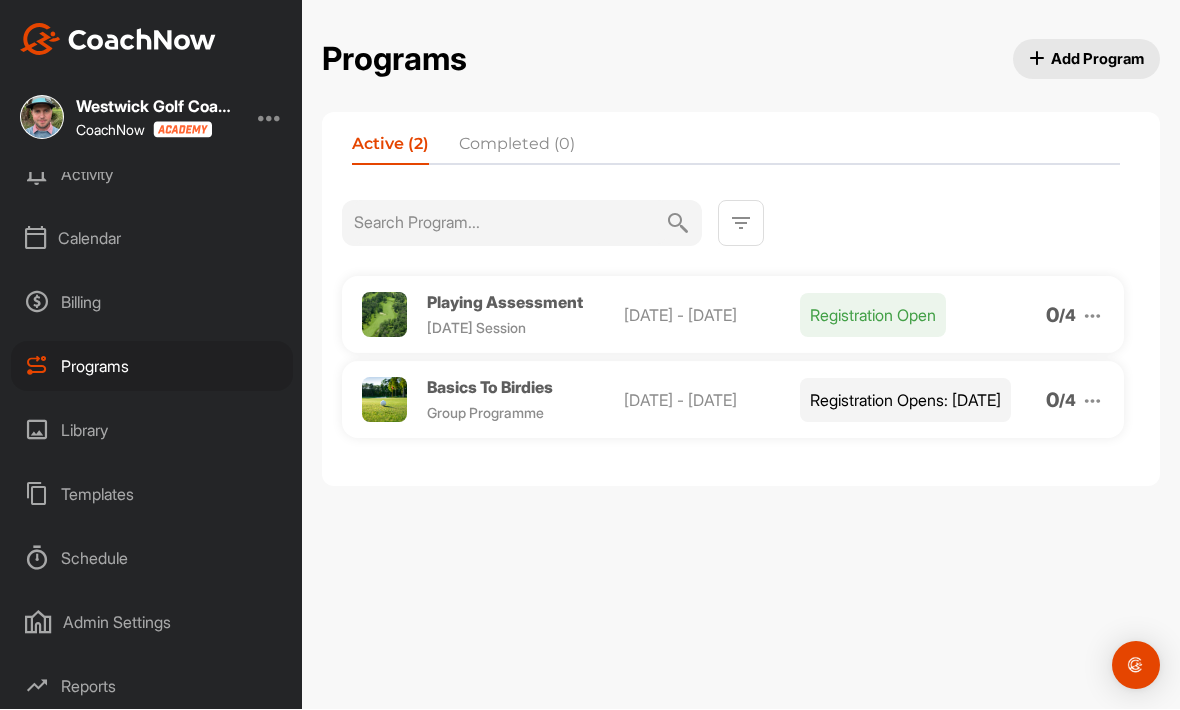 click on "Admin Settings" at bounding box center (152, 623) 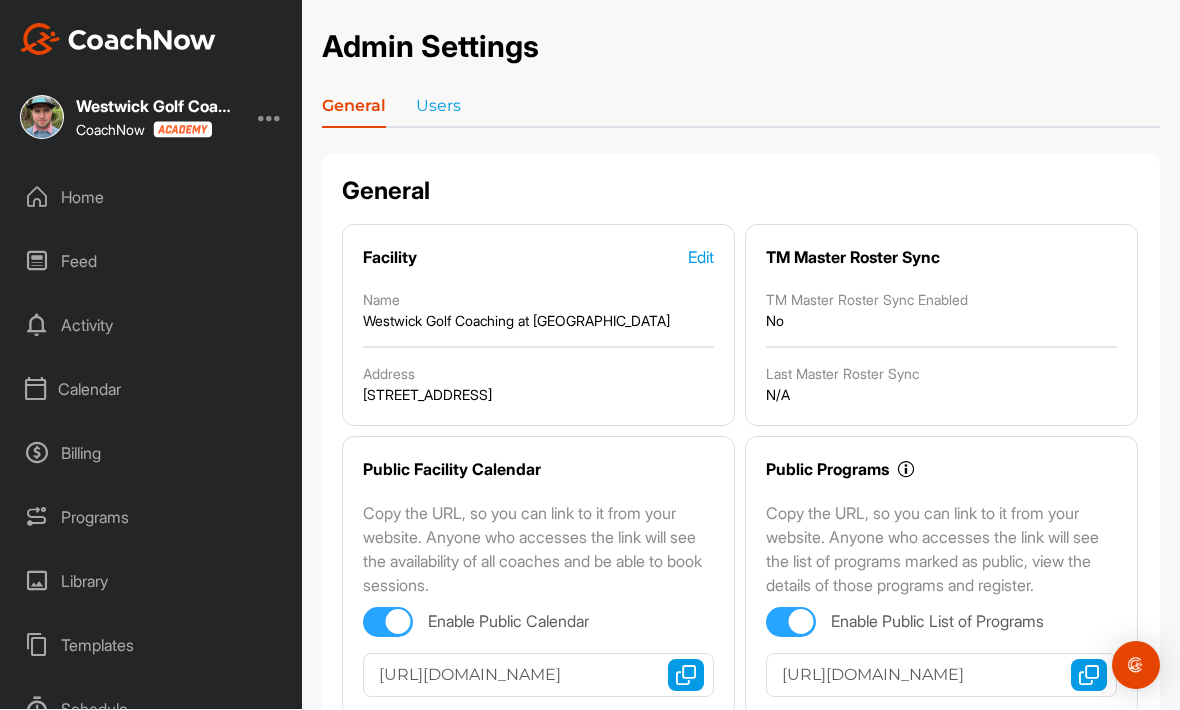 click on "Admin Settings" at bounding box center [741, 47] 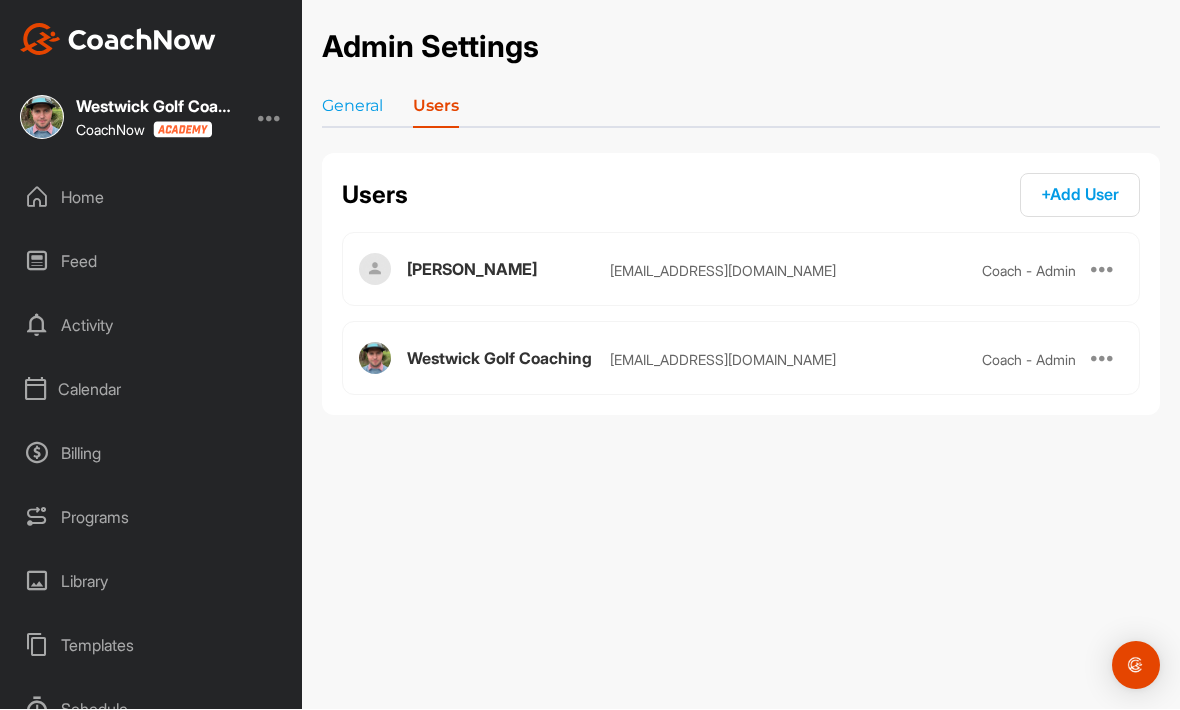 click at bounding box center (1103, 270) 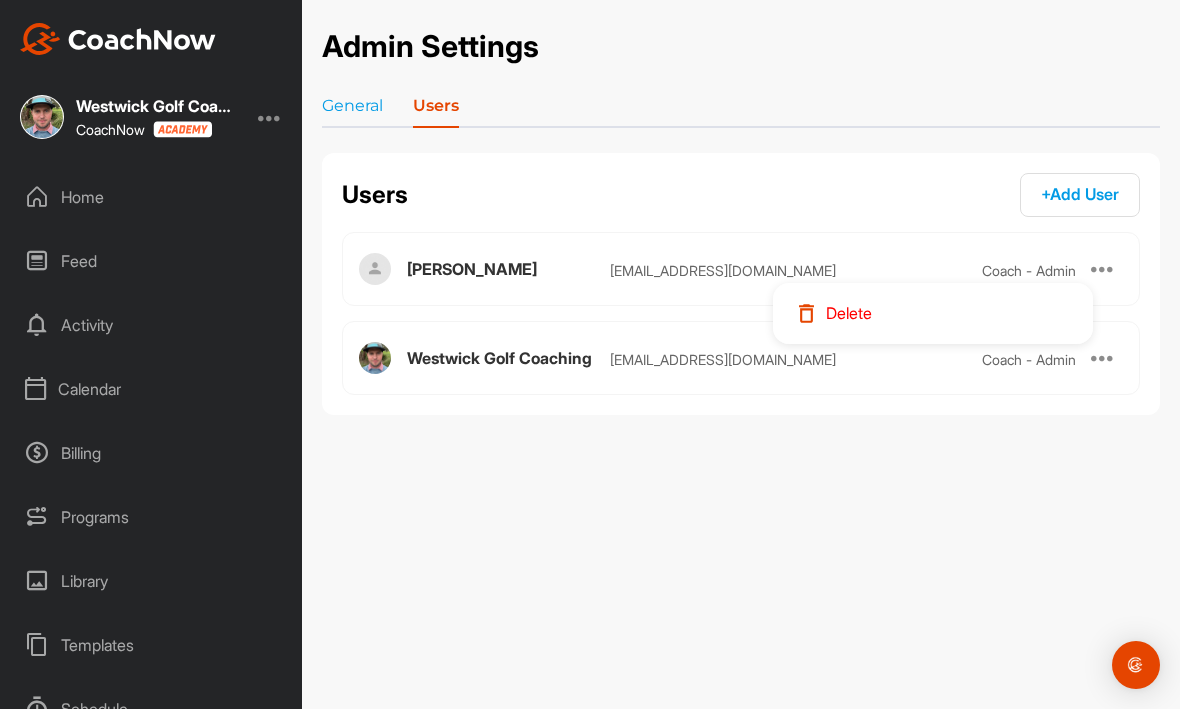 click at bounding box center (1103, 270) 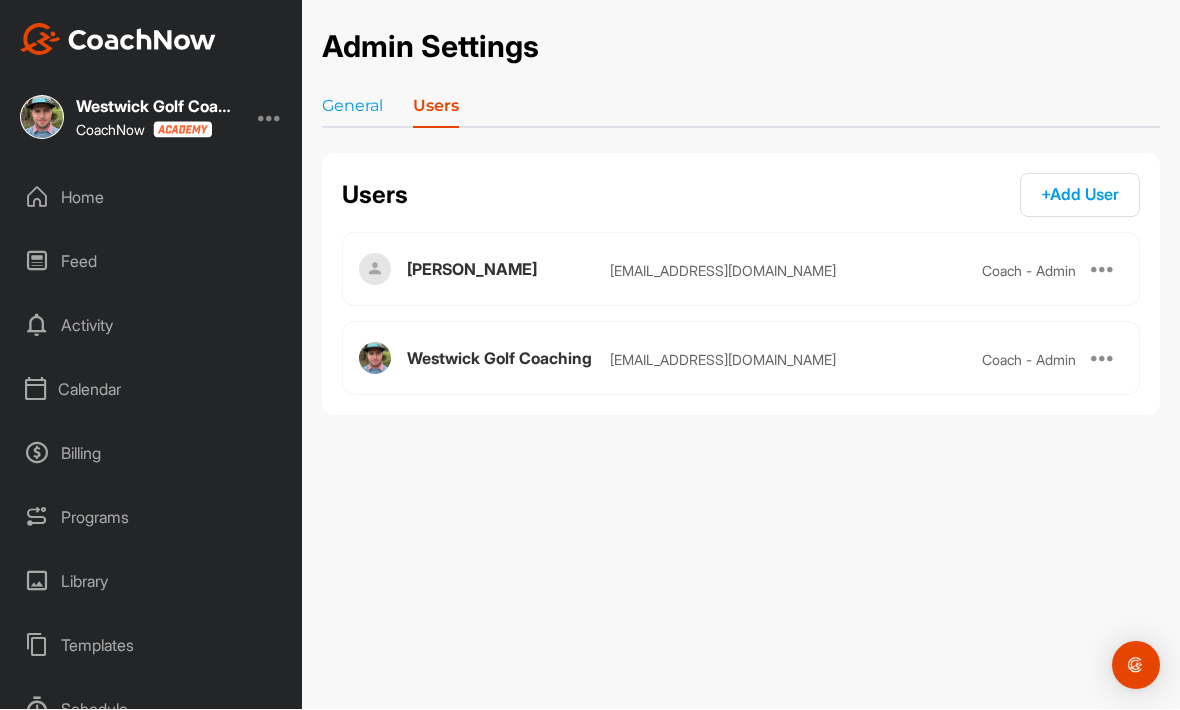 click on "General" at bounding box center [352, 111] 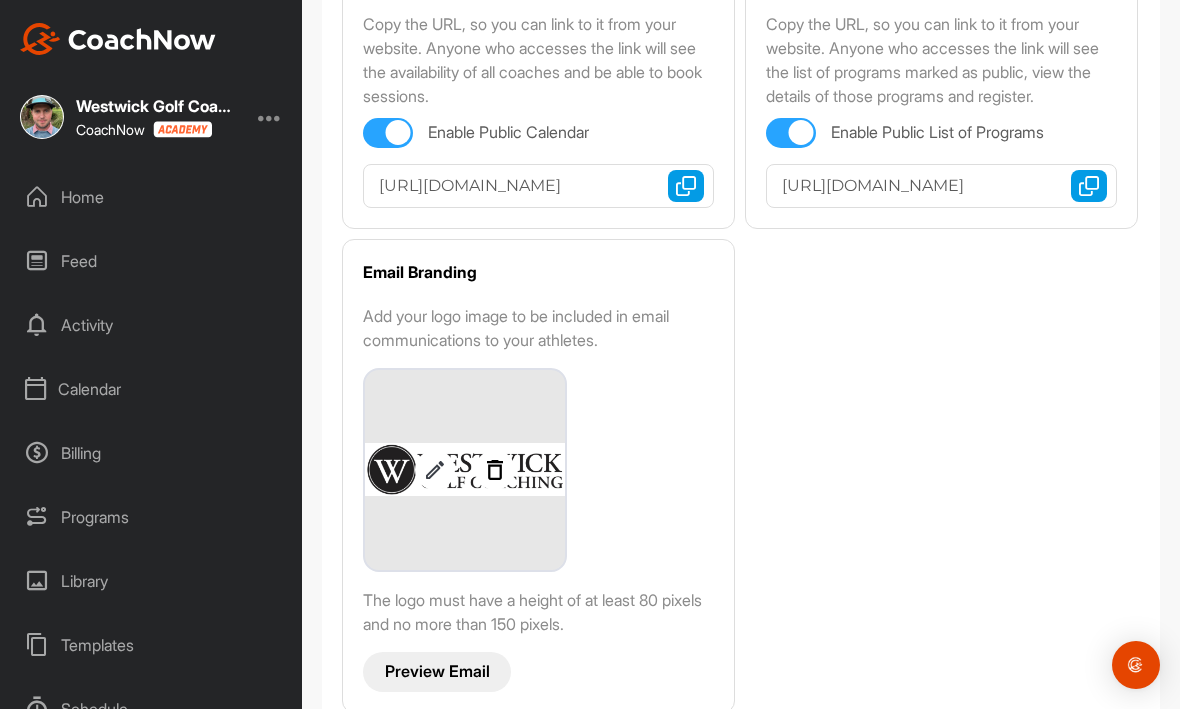 scroll, scrollTop: 487, scrollLeft: 0, axis: vertical 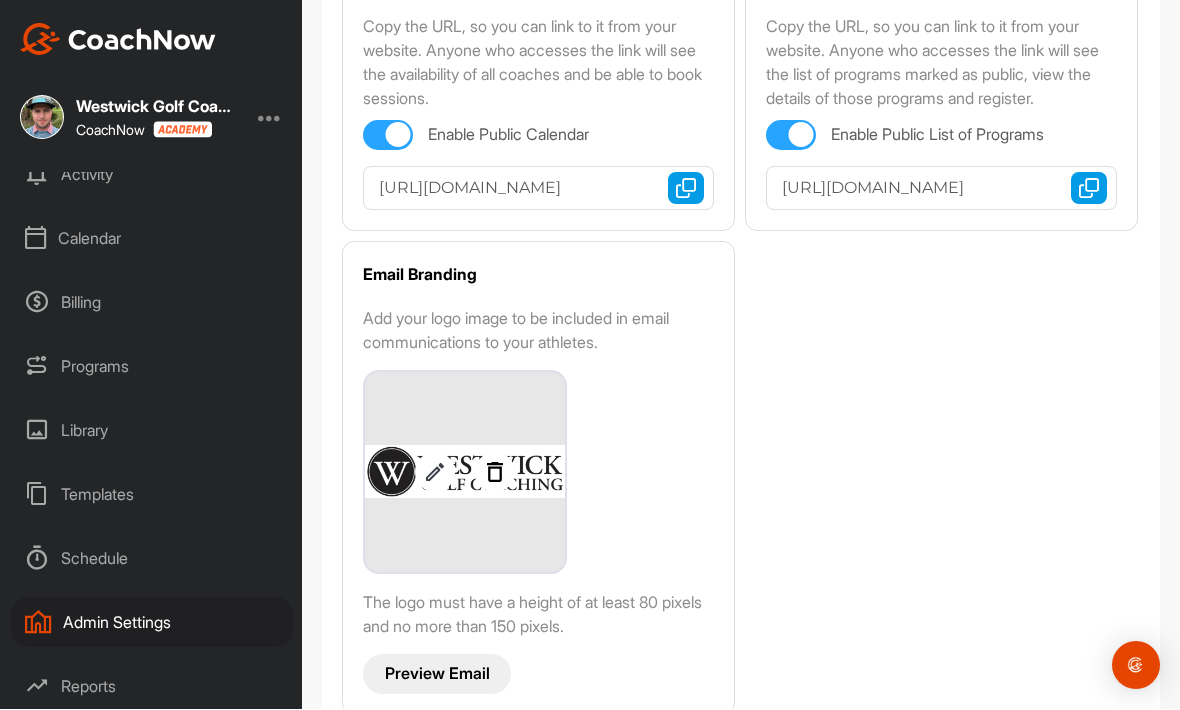 click on "Schedule" at bounding box center [152, 559] 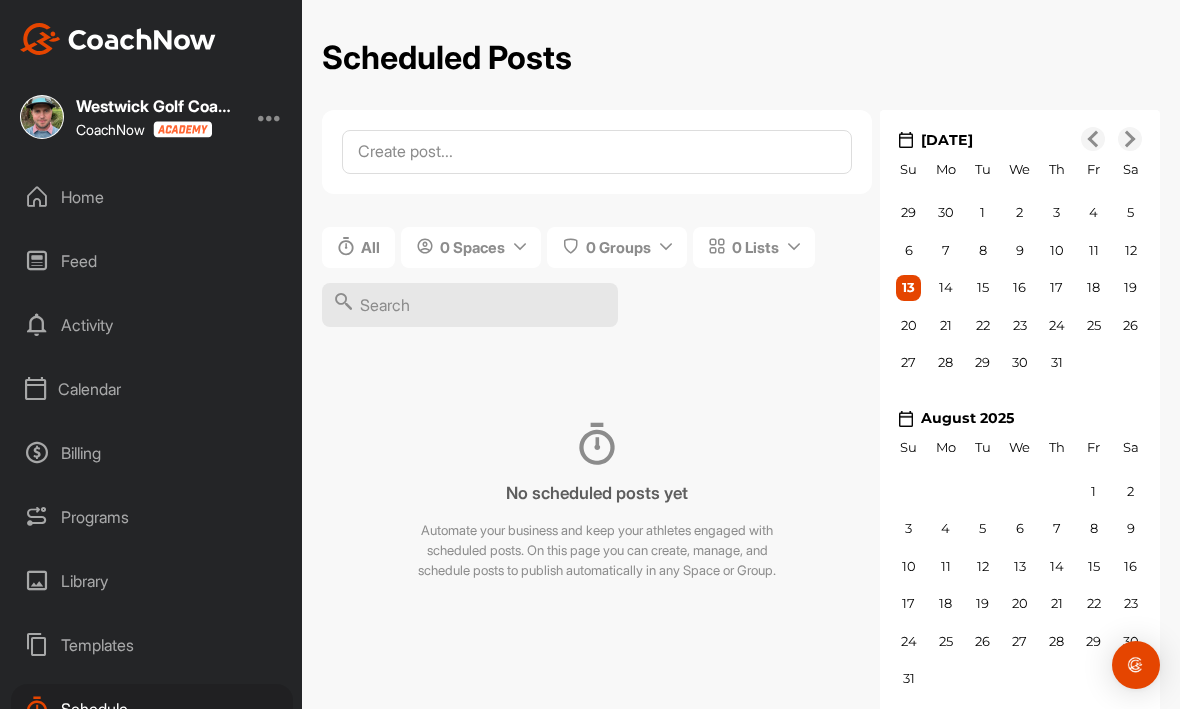 click at bounding box center (37, 582) 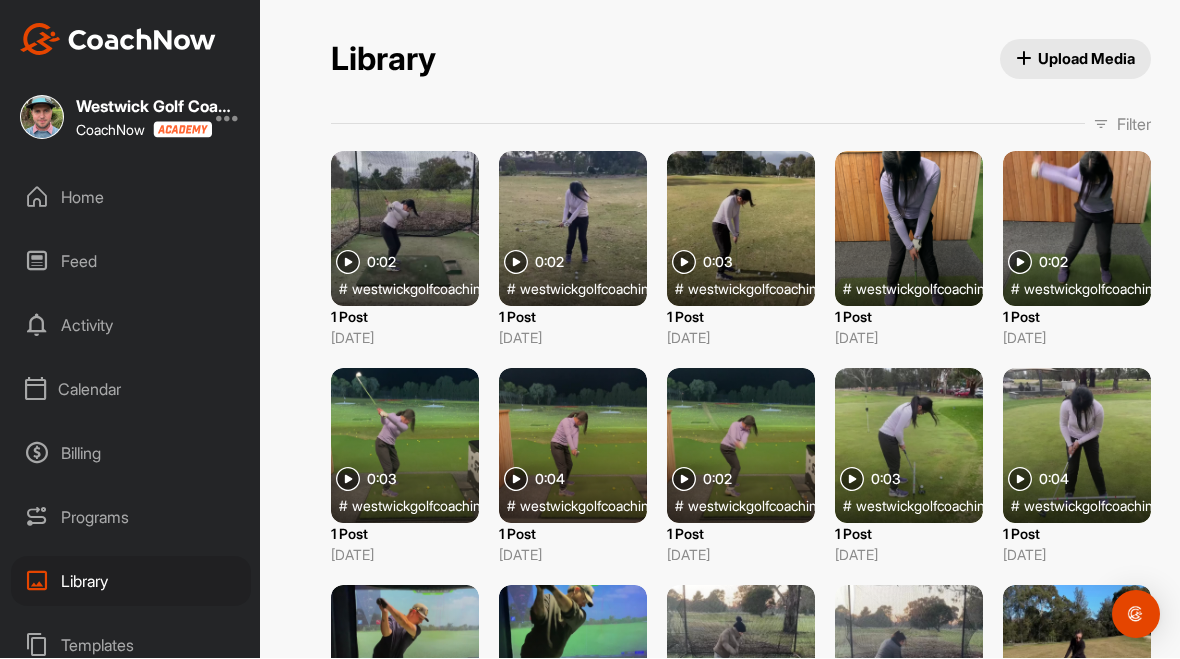 click on "Templates" at bounding box center (131, 646) 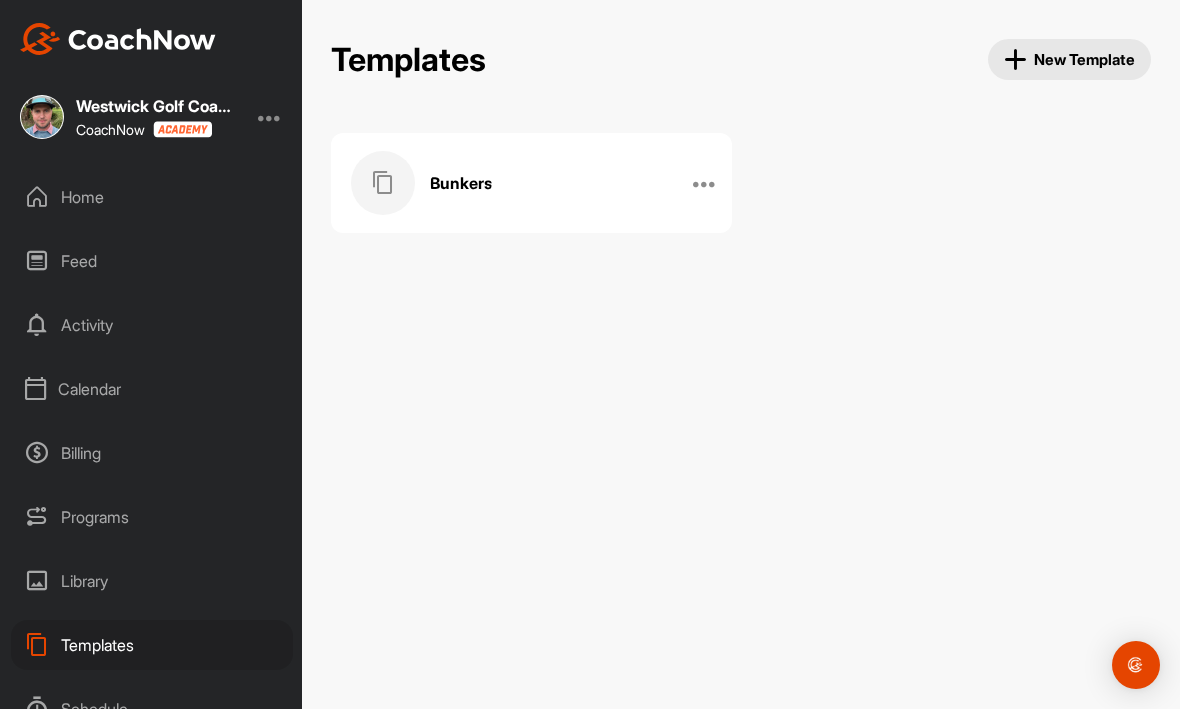 click on "Billing" at bounding box center (152, 454) 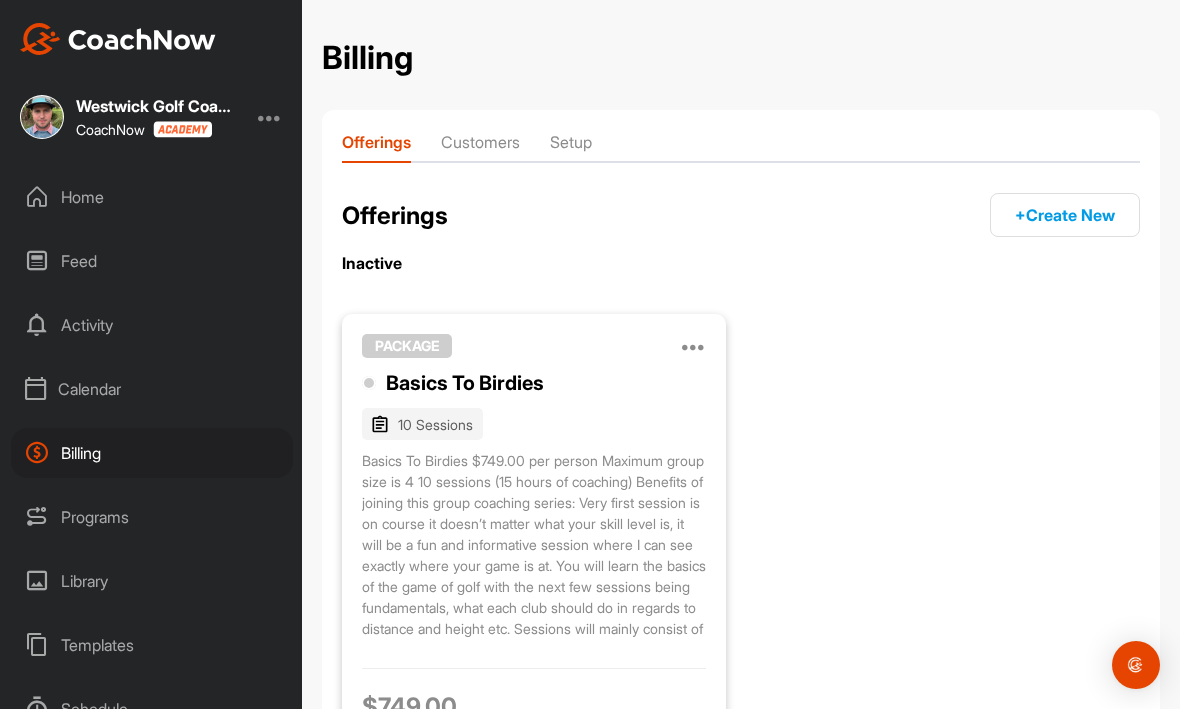 click at bounding box center [694, 347] 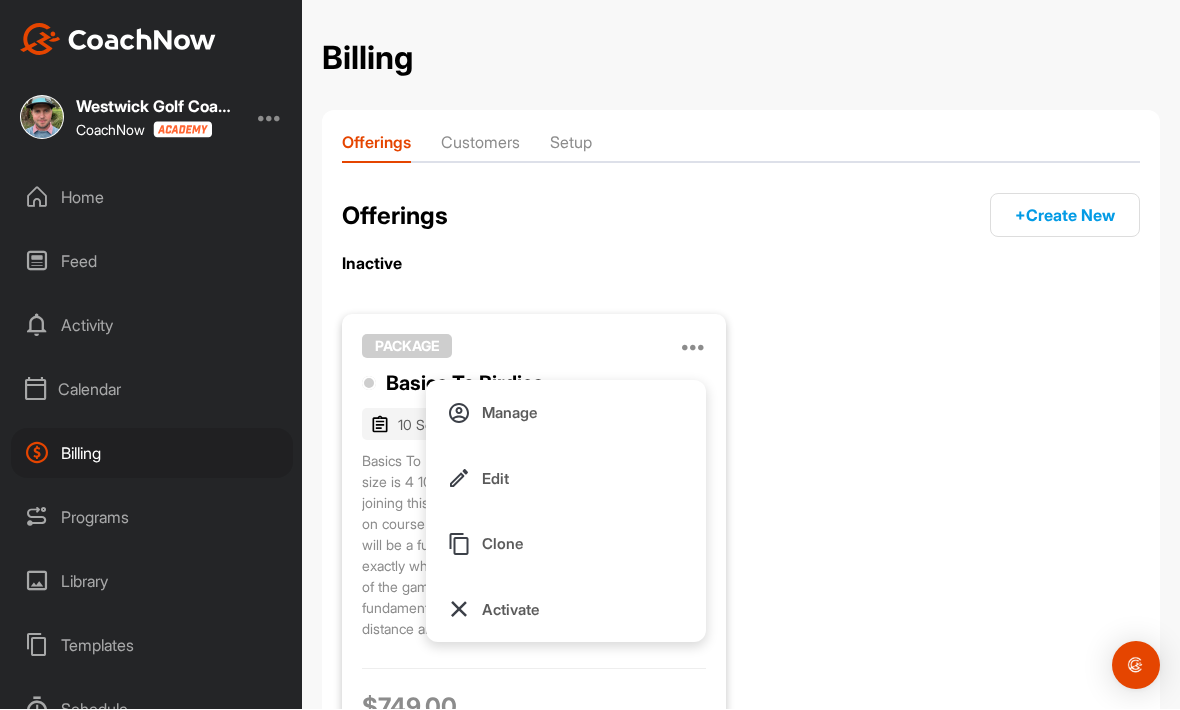 click on "Edit" at bounding box center (566, 480) 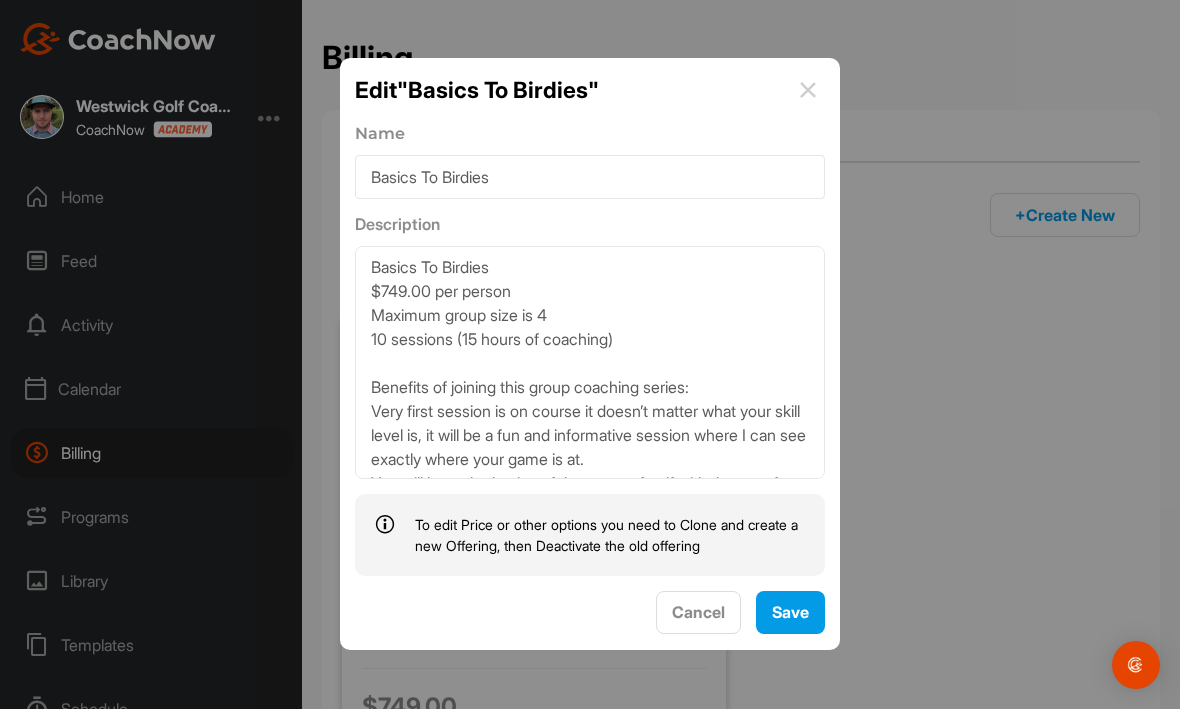 click on "Basics To Birdies" at bounding box center [590, 178] 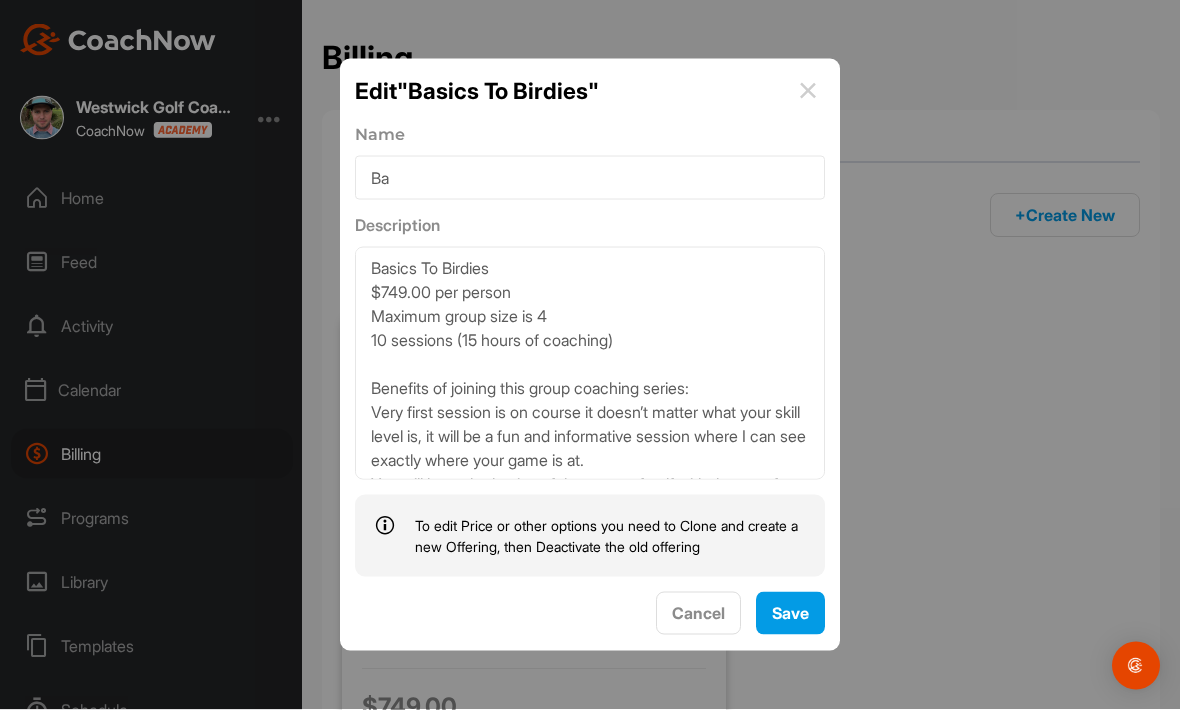 type on "B" 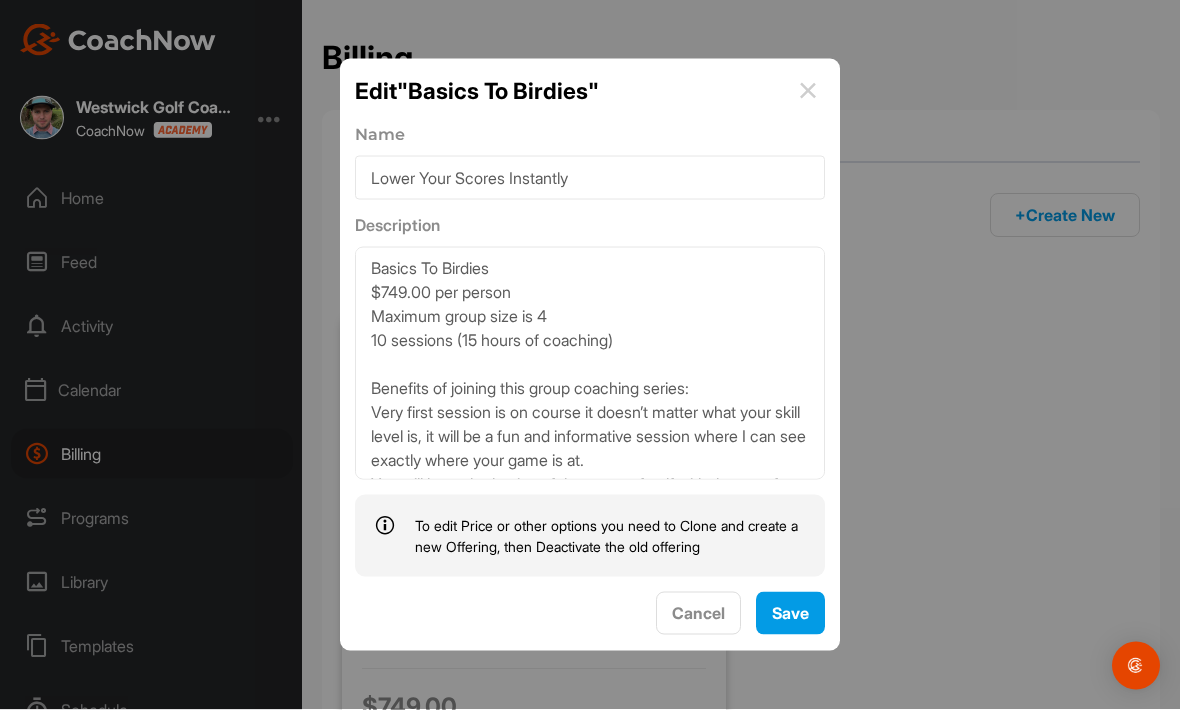 type on "Lower Your Scores Instantly" 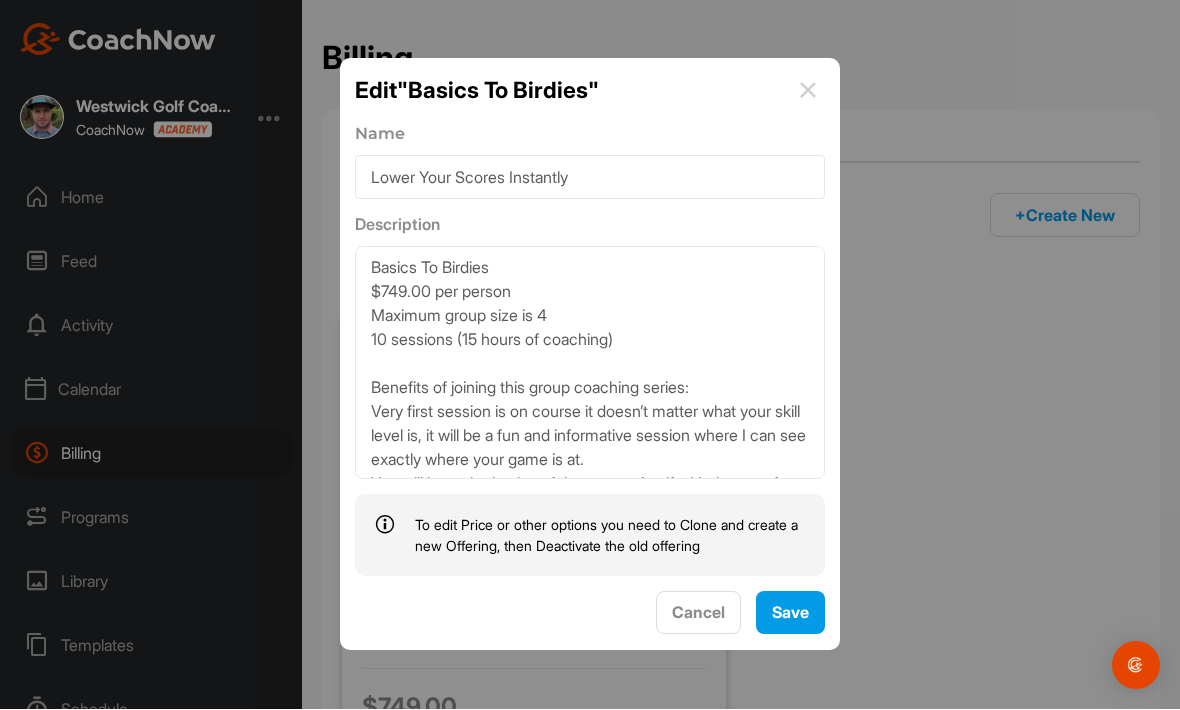 click on "Save" at bounding box center [790, 613] 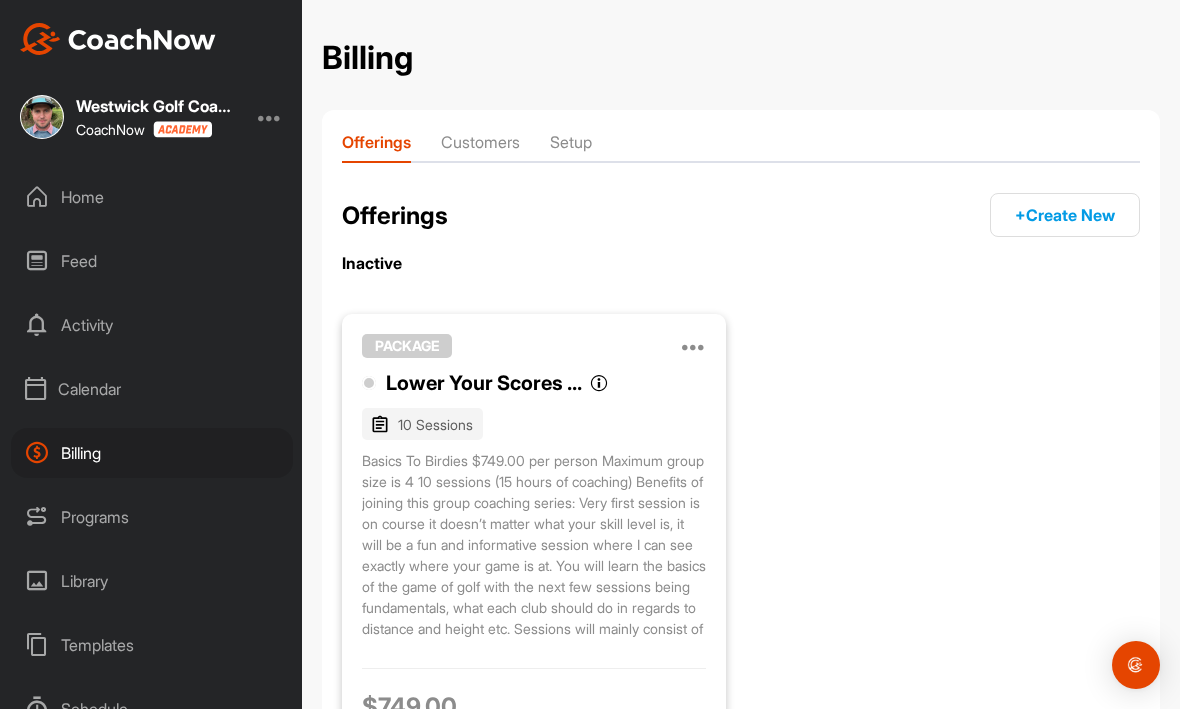 click on "Calendar" at bounding box center (152, 390) 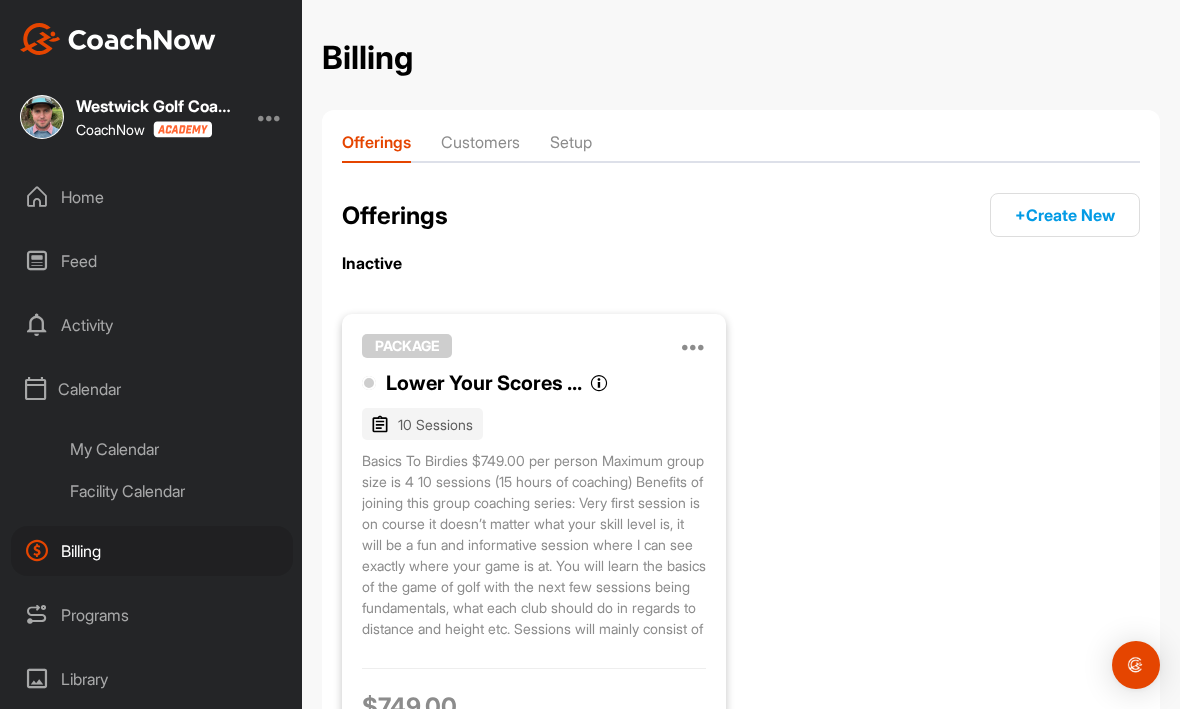 click on "Facility Calendar" at bounding box center [174, 492] 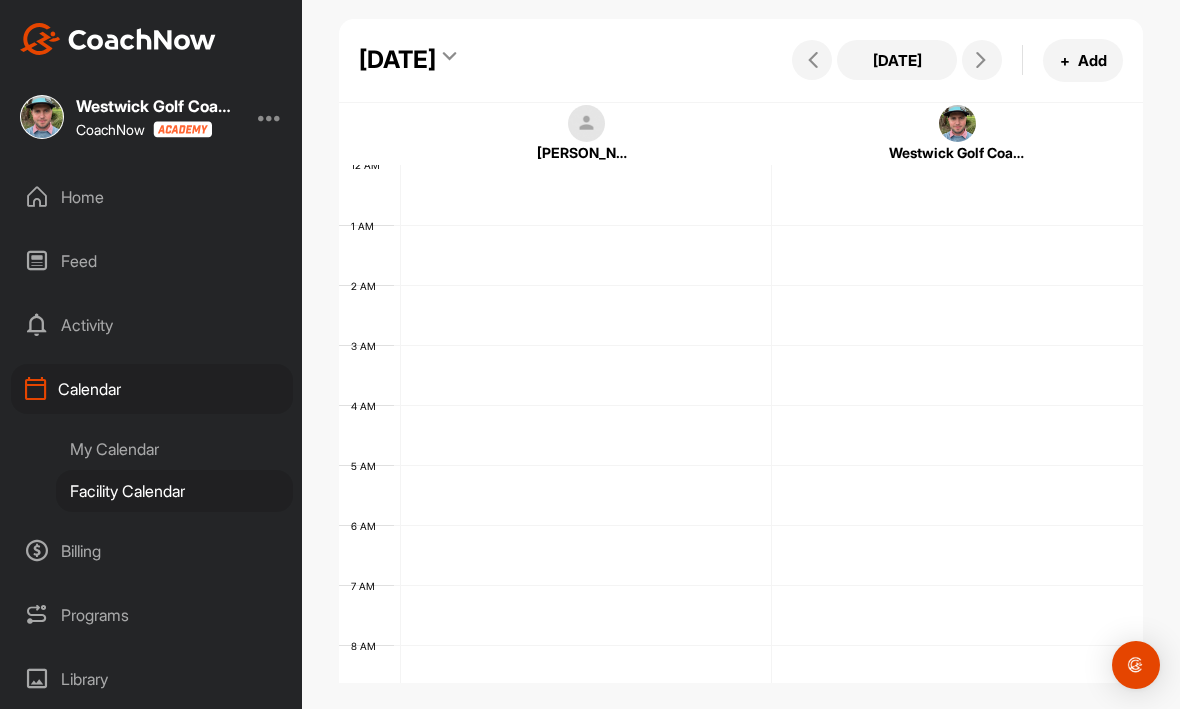 scroll, scrollTop: 346, scrollLeft: 0, axis: vertical 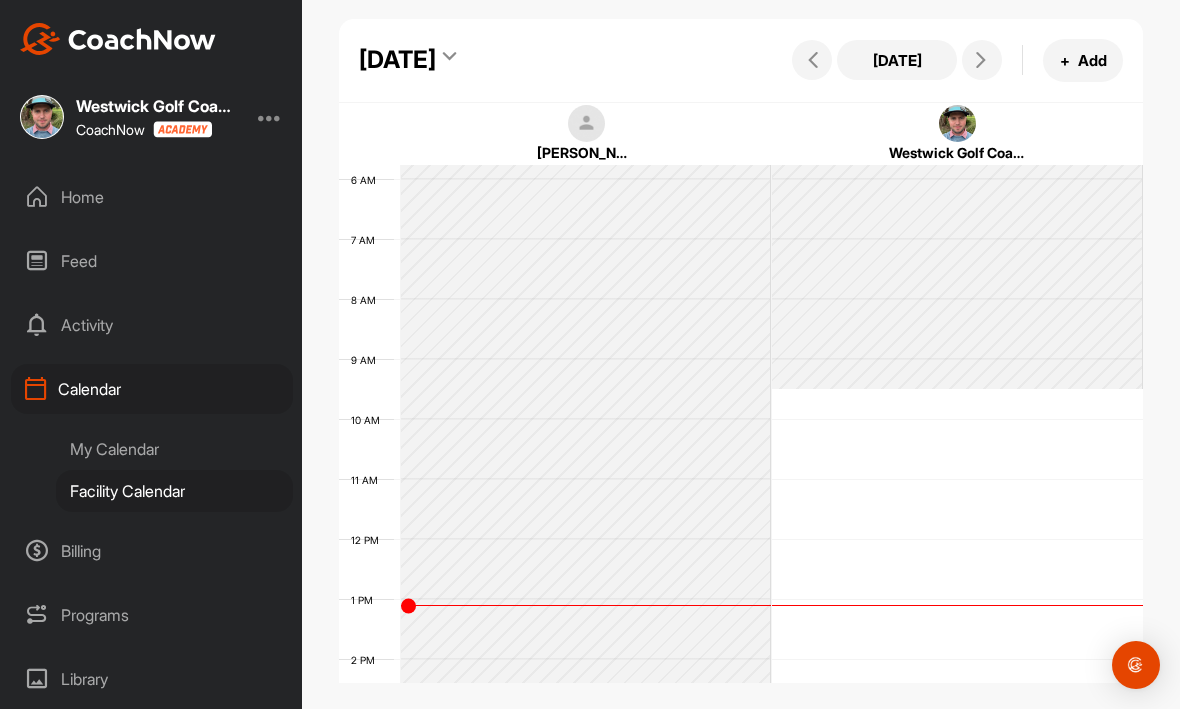 click on "My Calendar" at bounding box center [174, 450] 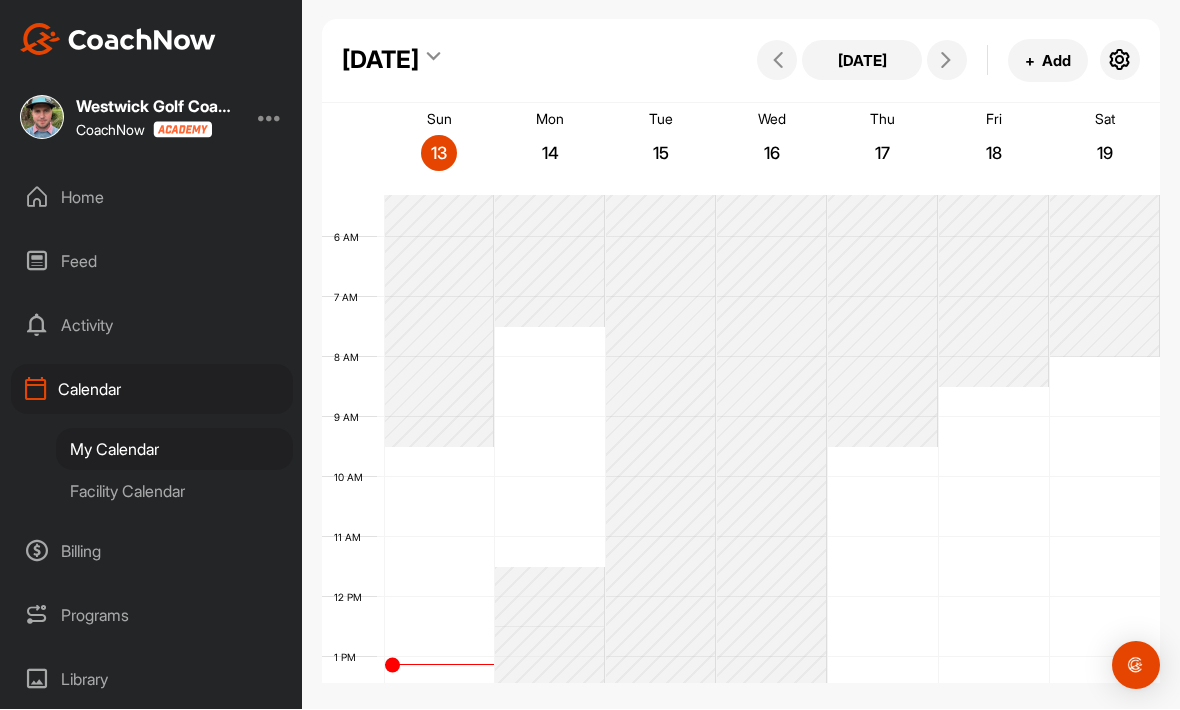 scroll, scrollTop: 317, scrollLeft: 0, axis: vertical 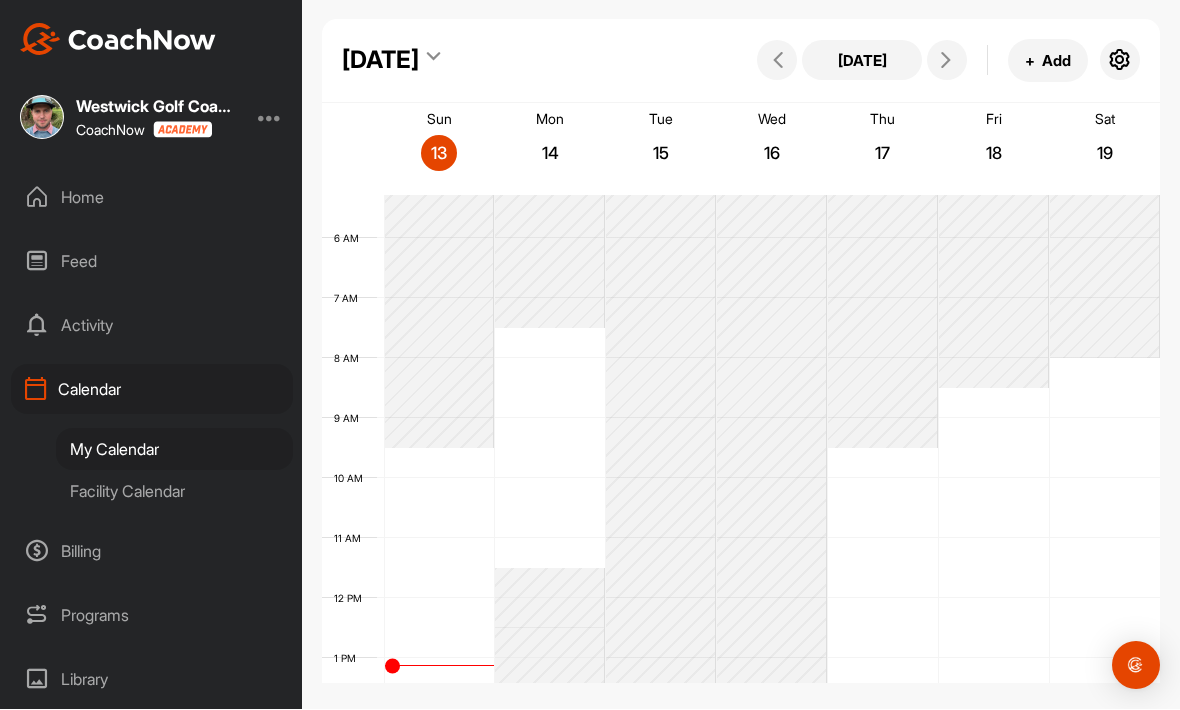 click on "Activity" at bounding box center [152, 326] 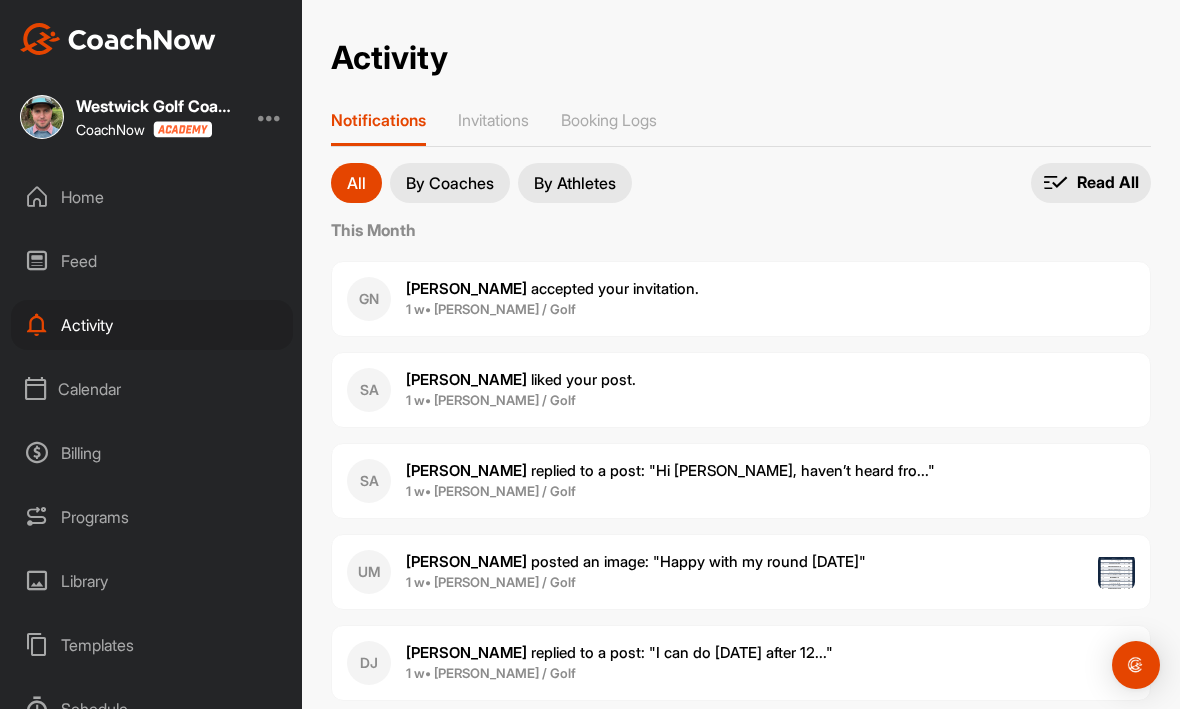 click on "By Coaches" at bounding box center [450, 184] 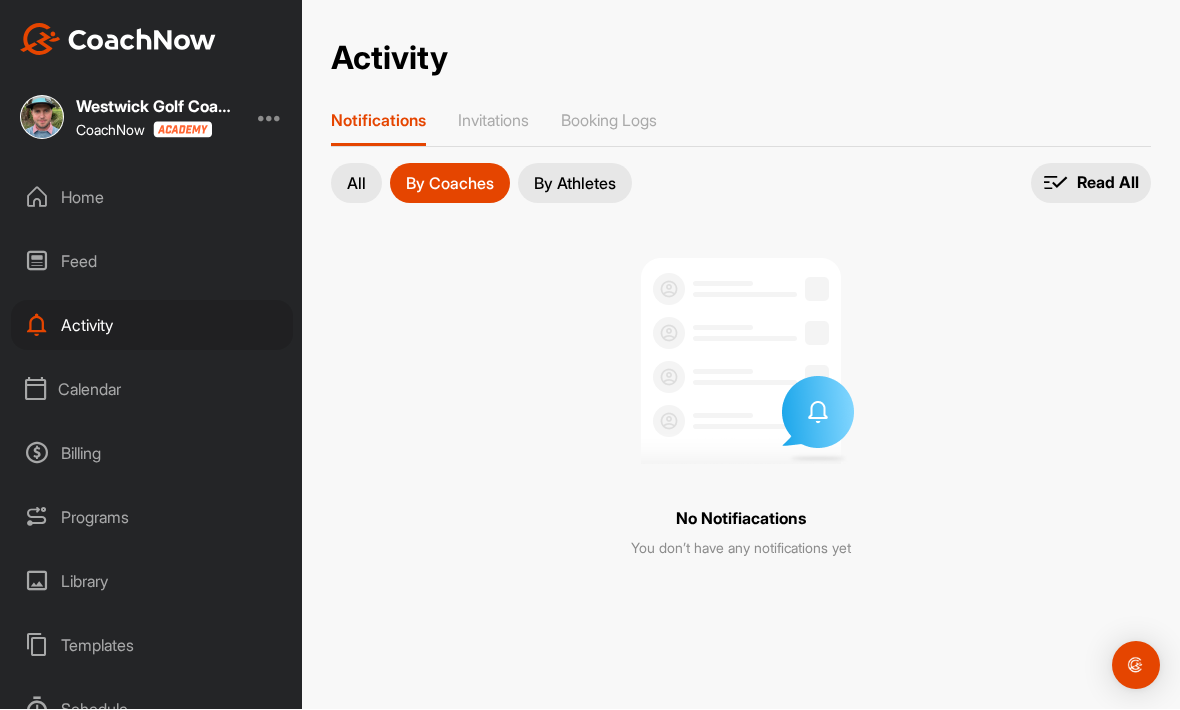 click on "Activity Activity Notifications Invitations Booking Logs All By Coaches By Athletes By Coaches All notifications By Coaches By Athletes Read All No Notifiacations You don’t have any notifications yet" at bounding box center (741, 315) 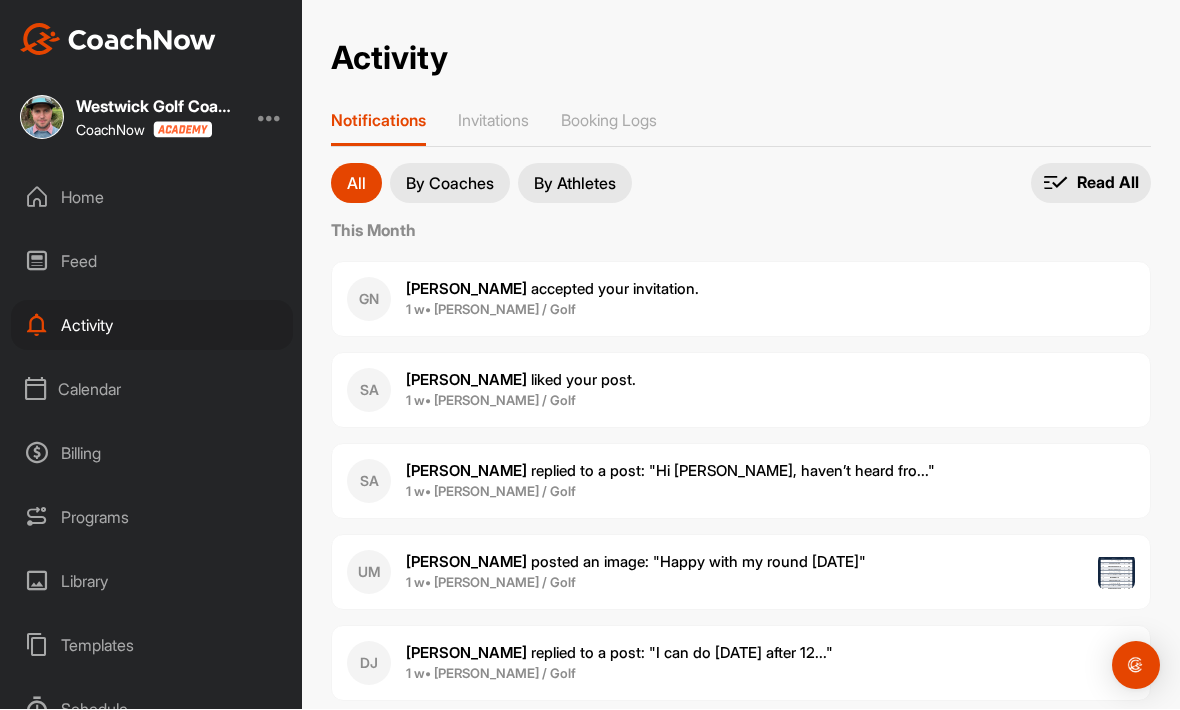 click on "Feed" at bounding box center [152, 262] 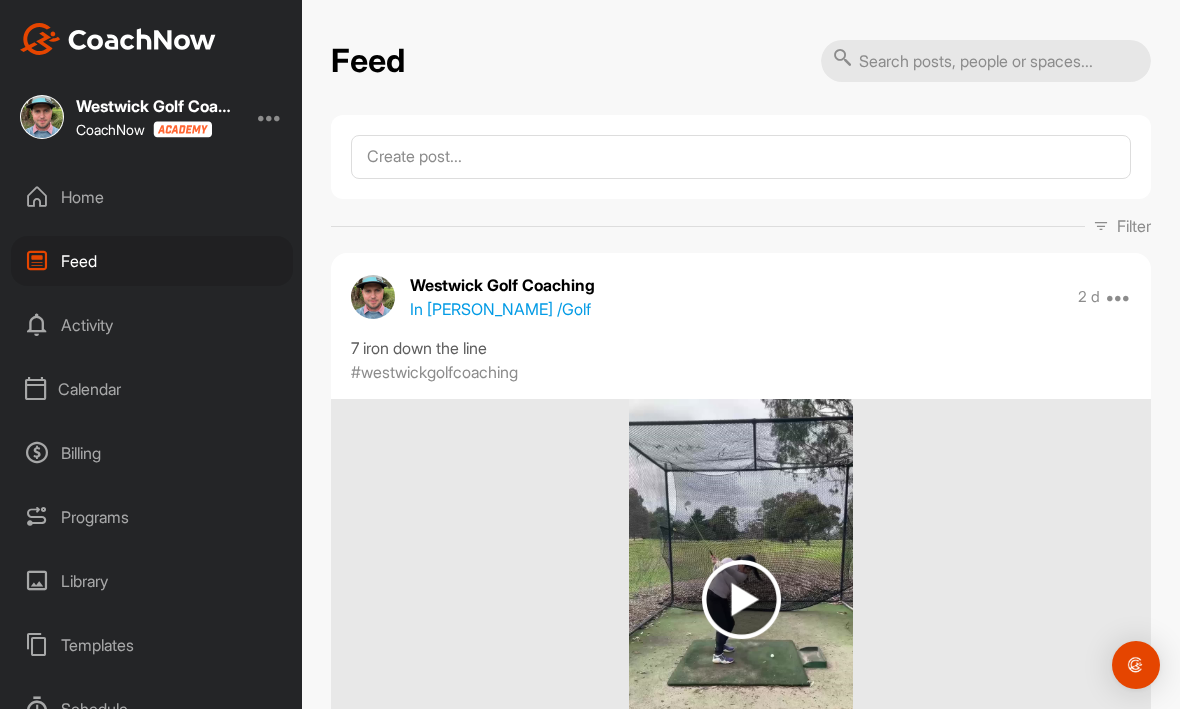 click on "Home" at bounding box center [152, 198] 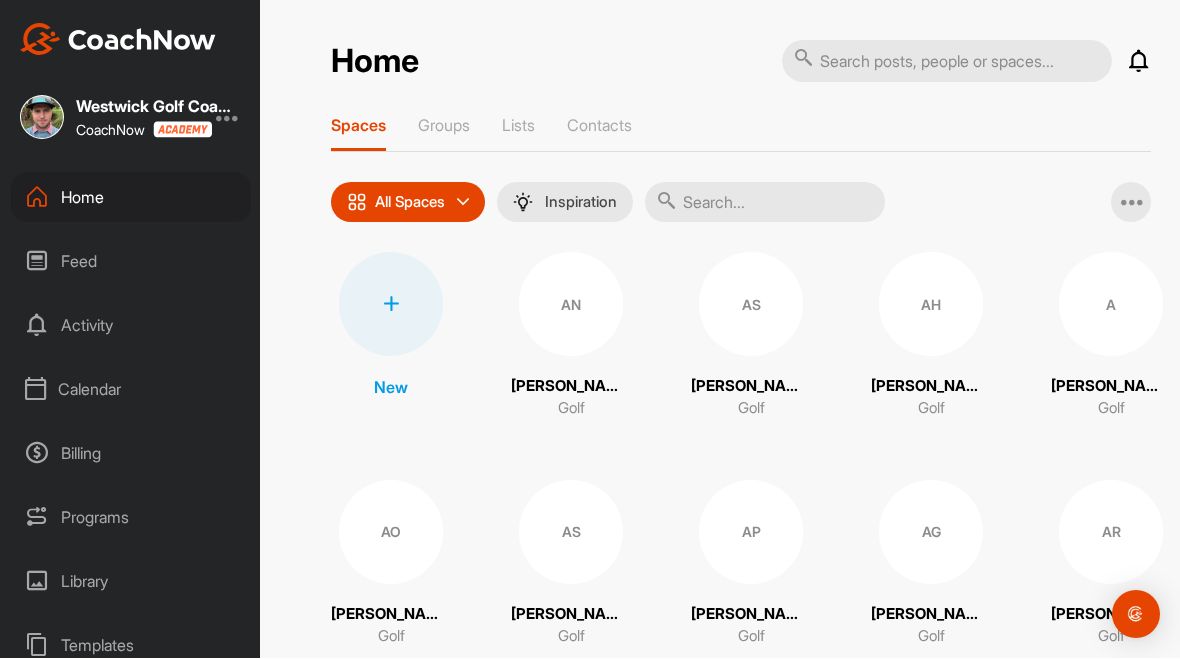click at bounding box center [228, 118] 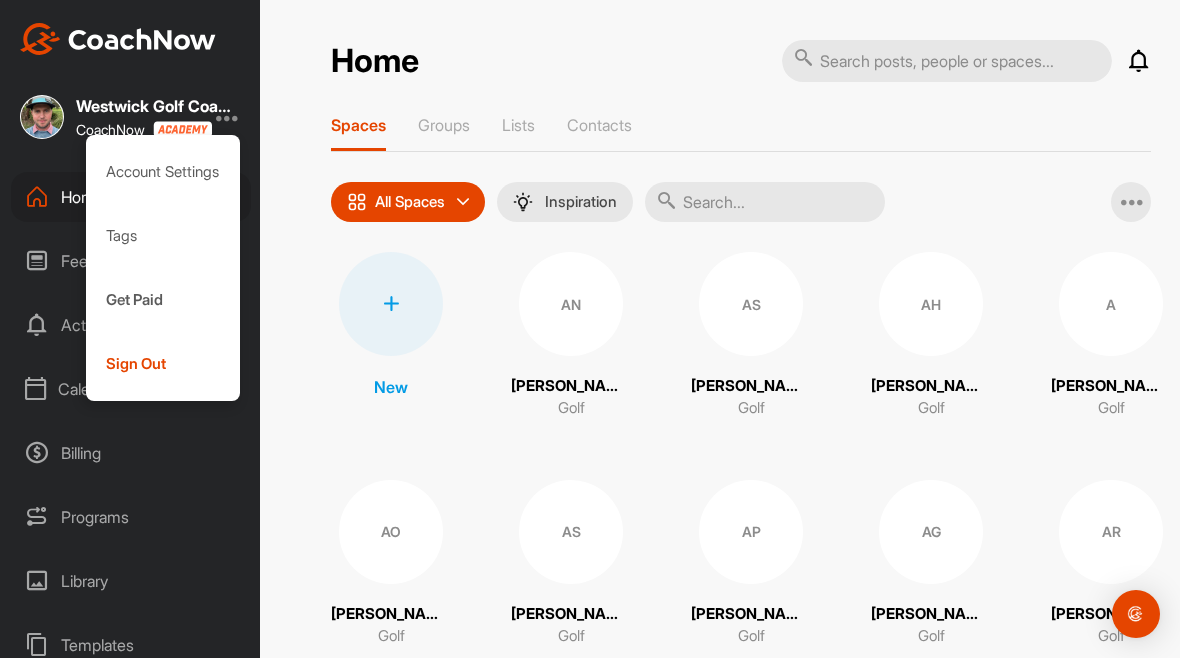 click on "Sign Out" at bounding box center (163, 365) 